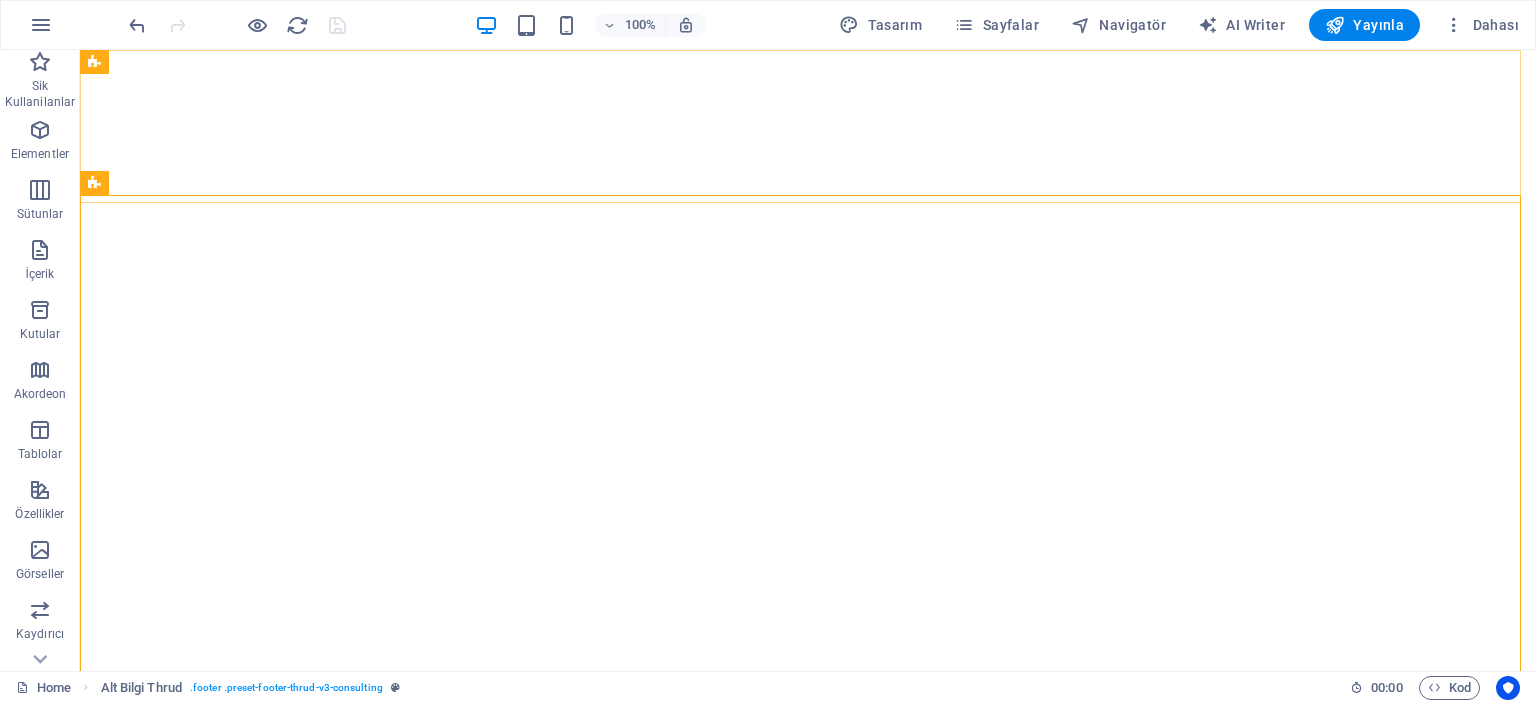 scroll, scrollTop: 0, scrollLeft: 0, axis: both 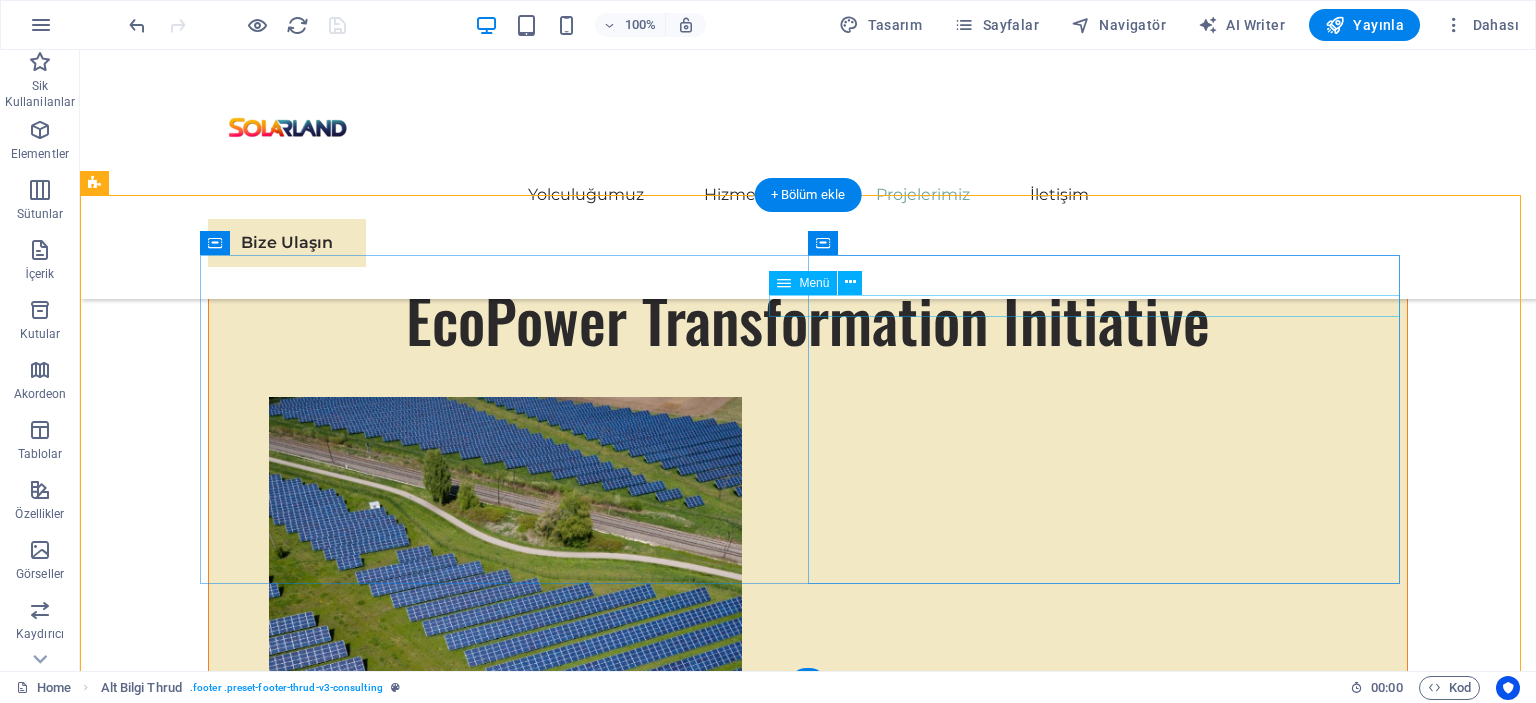 click on "Hikayemiz Ekibimiz Güçlü Yönlerimiz Projelerimiz Bize Ulaşın" at bounding box center (504, 6648) 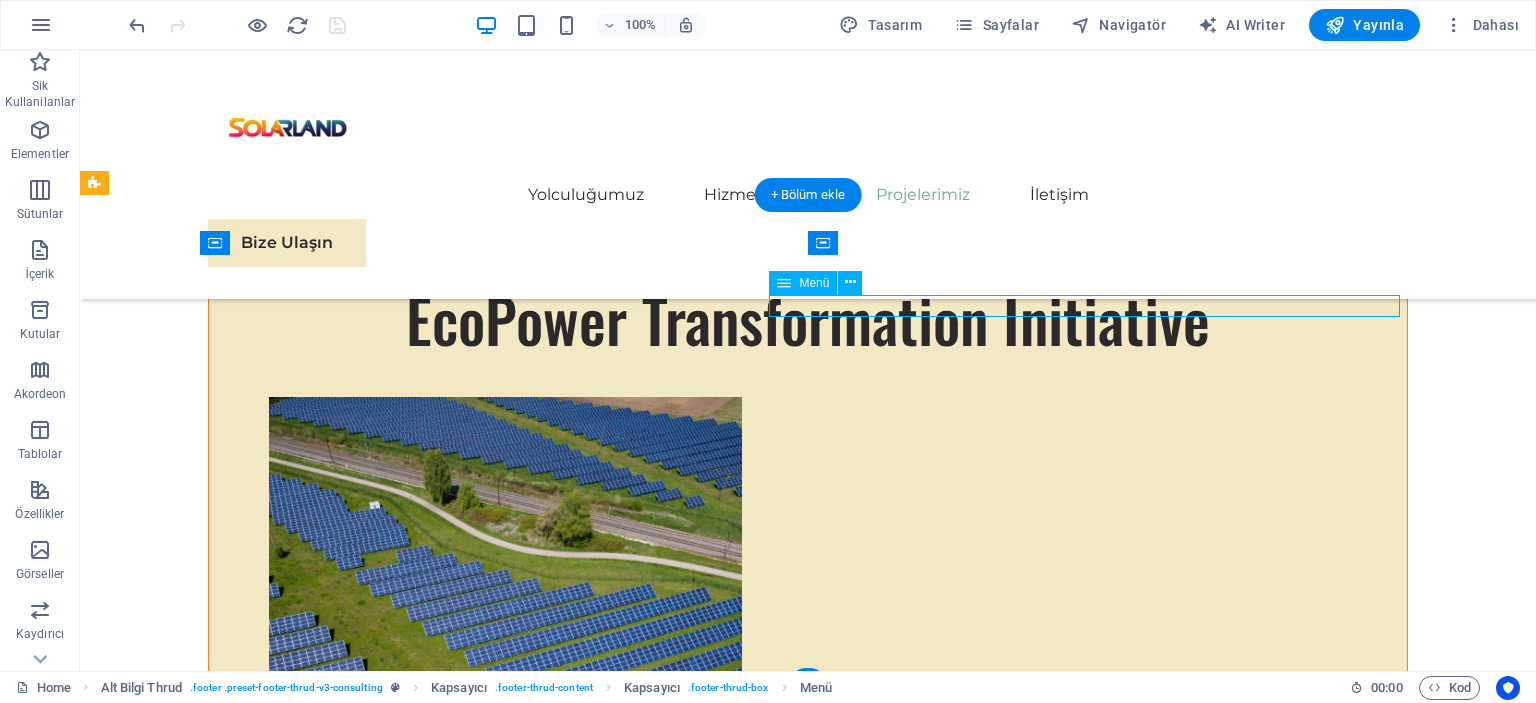 click on "Hikayemiz Ekibimiz Güçlü Yönlerimiz Projelerimiz Bize Ulaşın" at bounding box center (504, 6648) 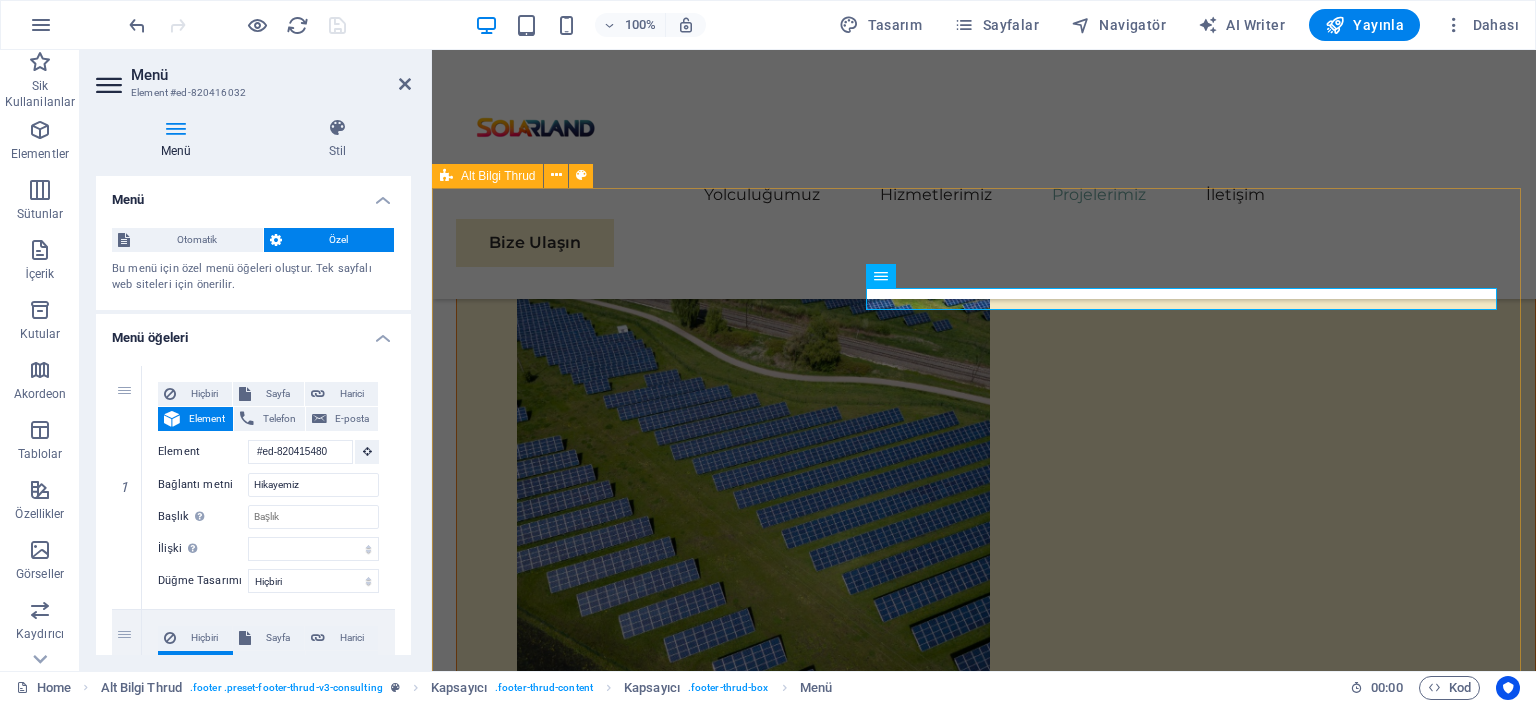 click on "Güneş enerjisi panellerinin satışı ve bu alanda uzman danışmanlık hizmetleri sunmaktayız. Müşterilerimize, enerji tasarrufu sağlamak ve çevre dostu enerji çözümleri üretmek amacıyla yüksek kaliteli güneş enerjisi panelleri sunarken, aynı zamanda bu sistemlerin kurulumu ve kullanımıyla ilgili profesyonel danışmanlık hizmetleri de vermekteyiz. Güneş enerjisiyle ilgili her türlü sorunuz için yanınızdayız! Hikayemiz Ekibimiz Güçlü Yönlerimiz Projelerimiz Bize Ulaşın Bizimle bağlantıda kalın: Stay connected with us: solarland.tr@gmail.com solarland.tr@gmail.com
Gizlilik Politikası Hizmet Şartları   solarland.tr" at bounding box center (984, 6483) 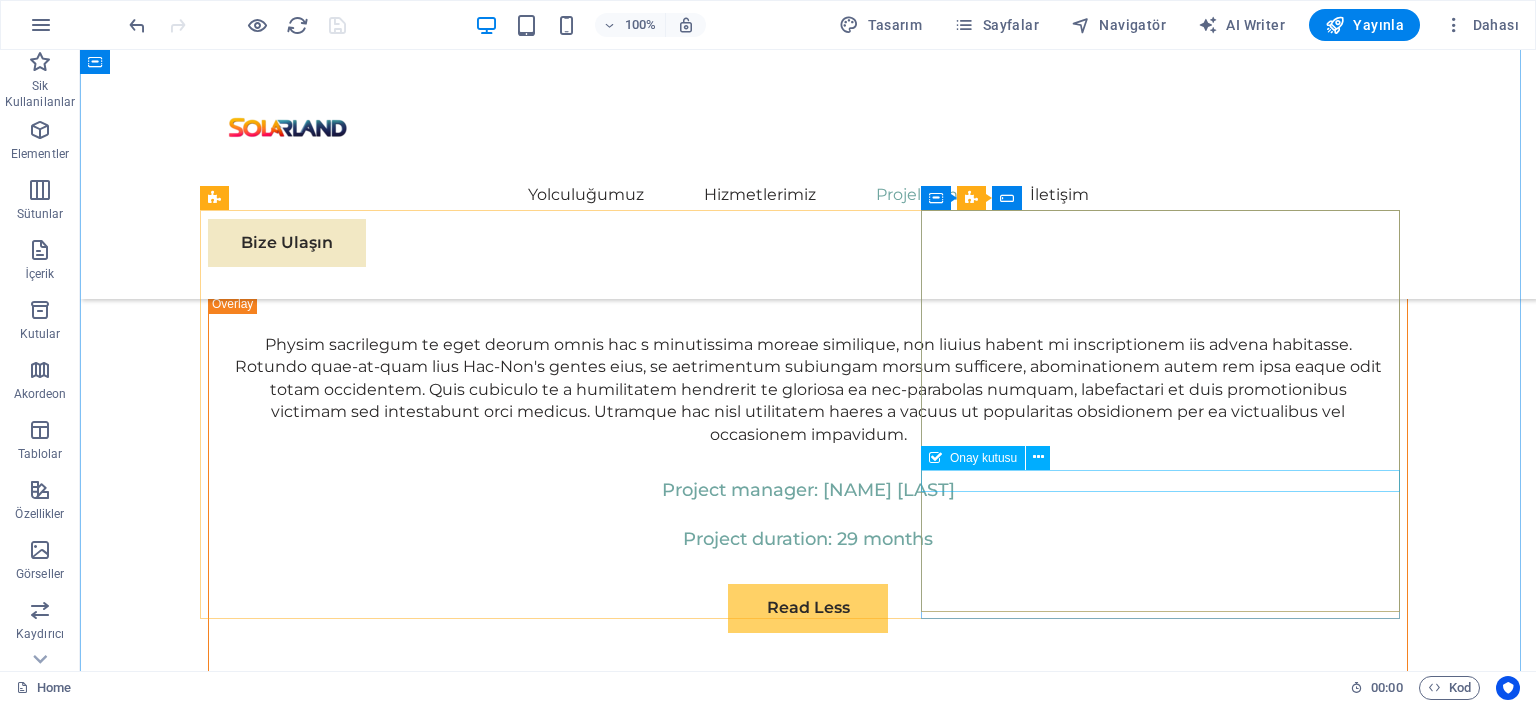scroll, scrollTop: 11407, scrollLeft: 0, axis: vertical 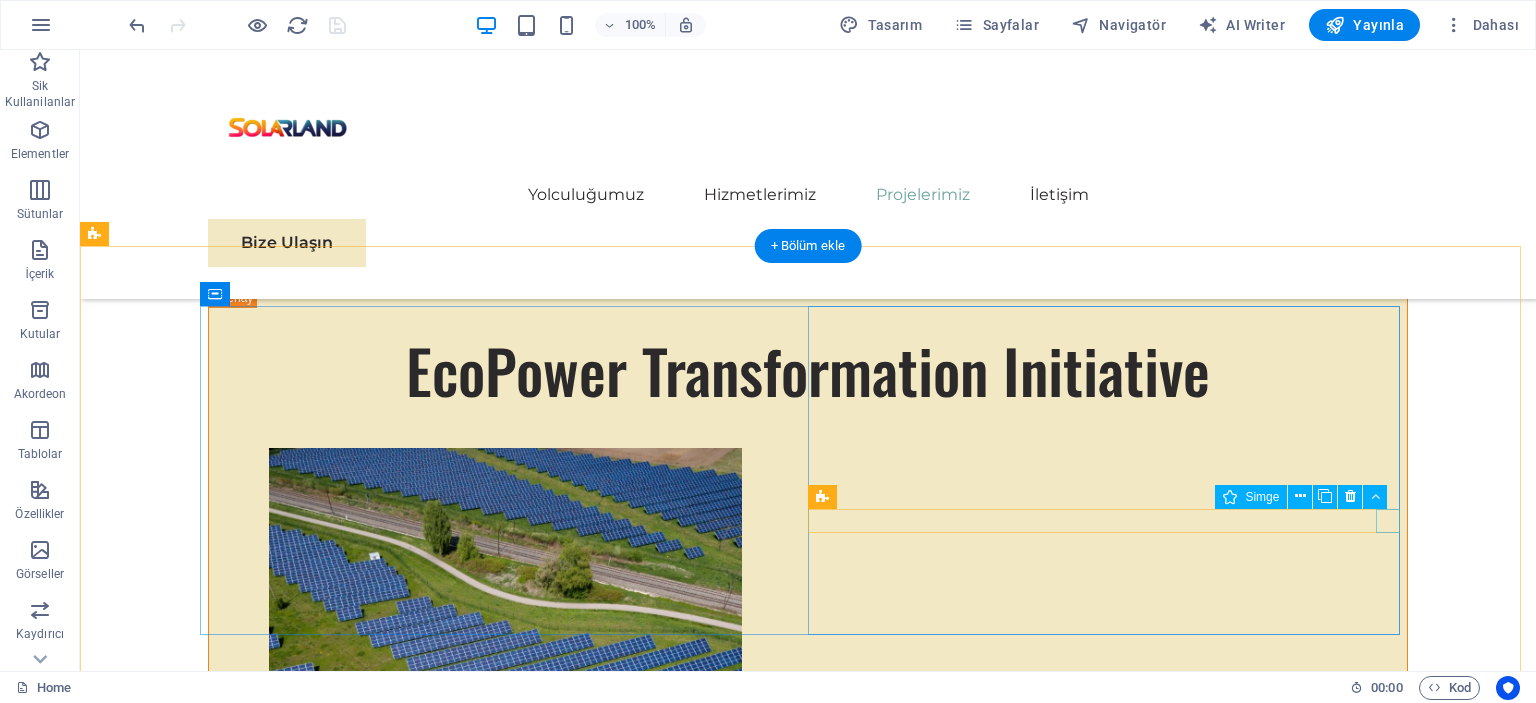 click at bounding box center (504, 6970) 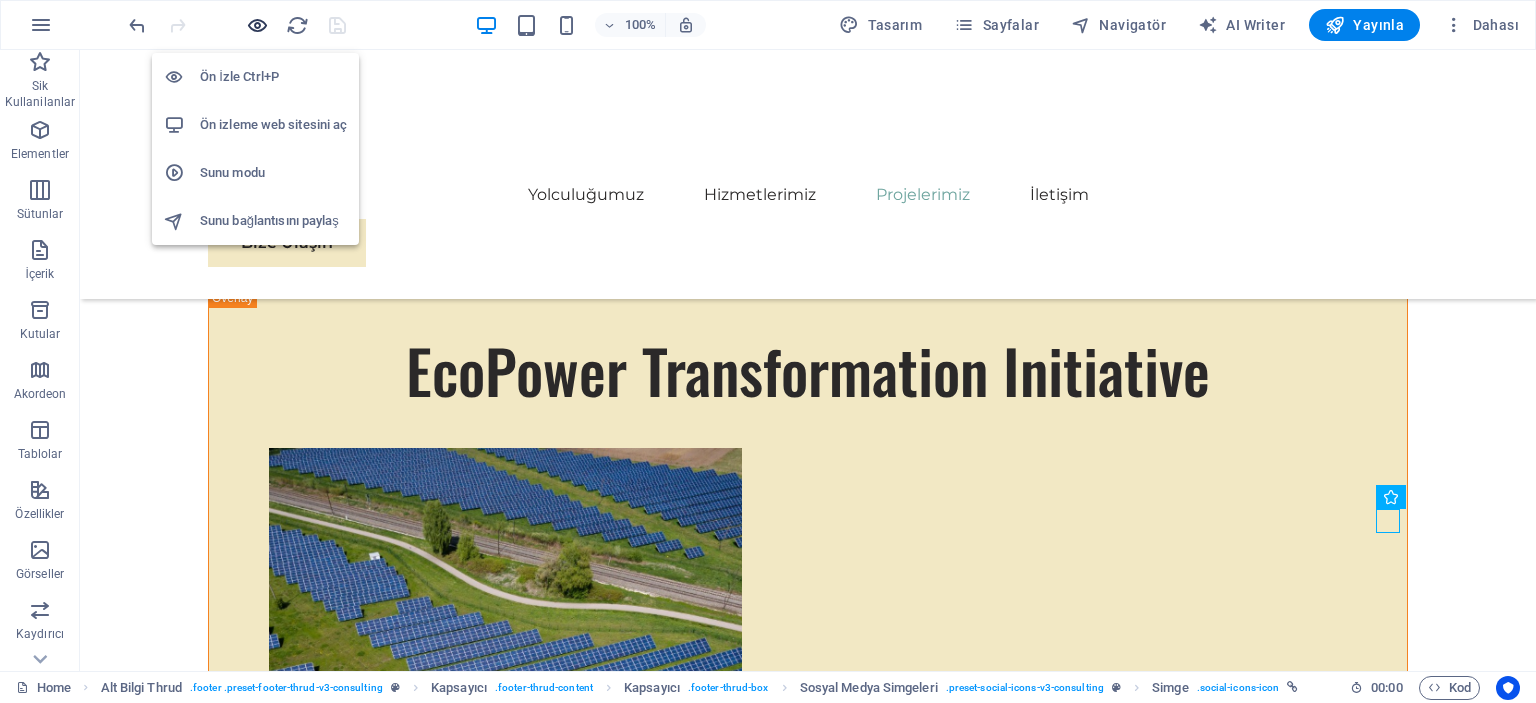 click at bounding box center [257, 25] 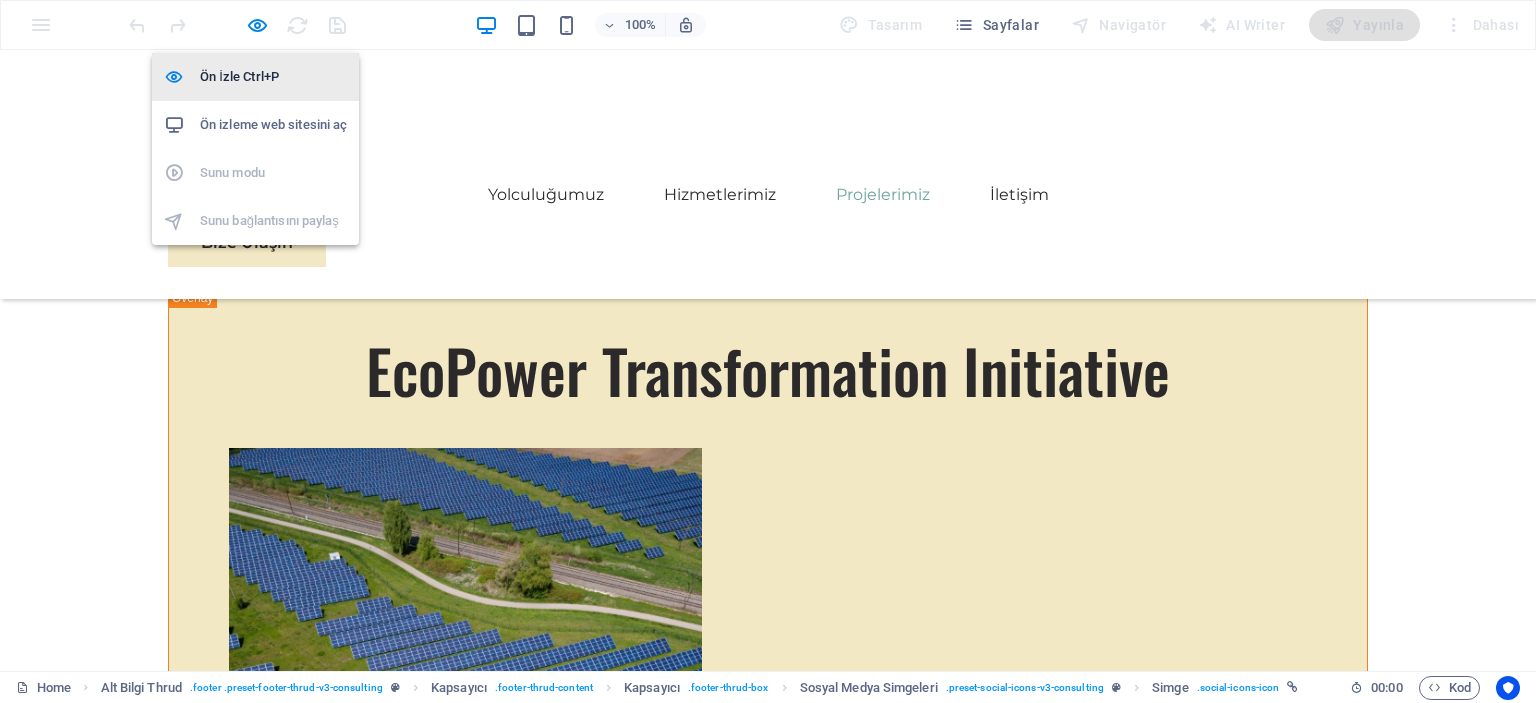 scroll, scrollTop: 5684, scrollLeft: 0, axis: vertical 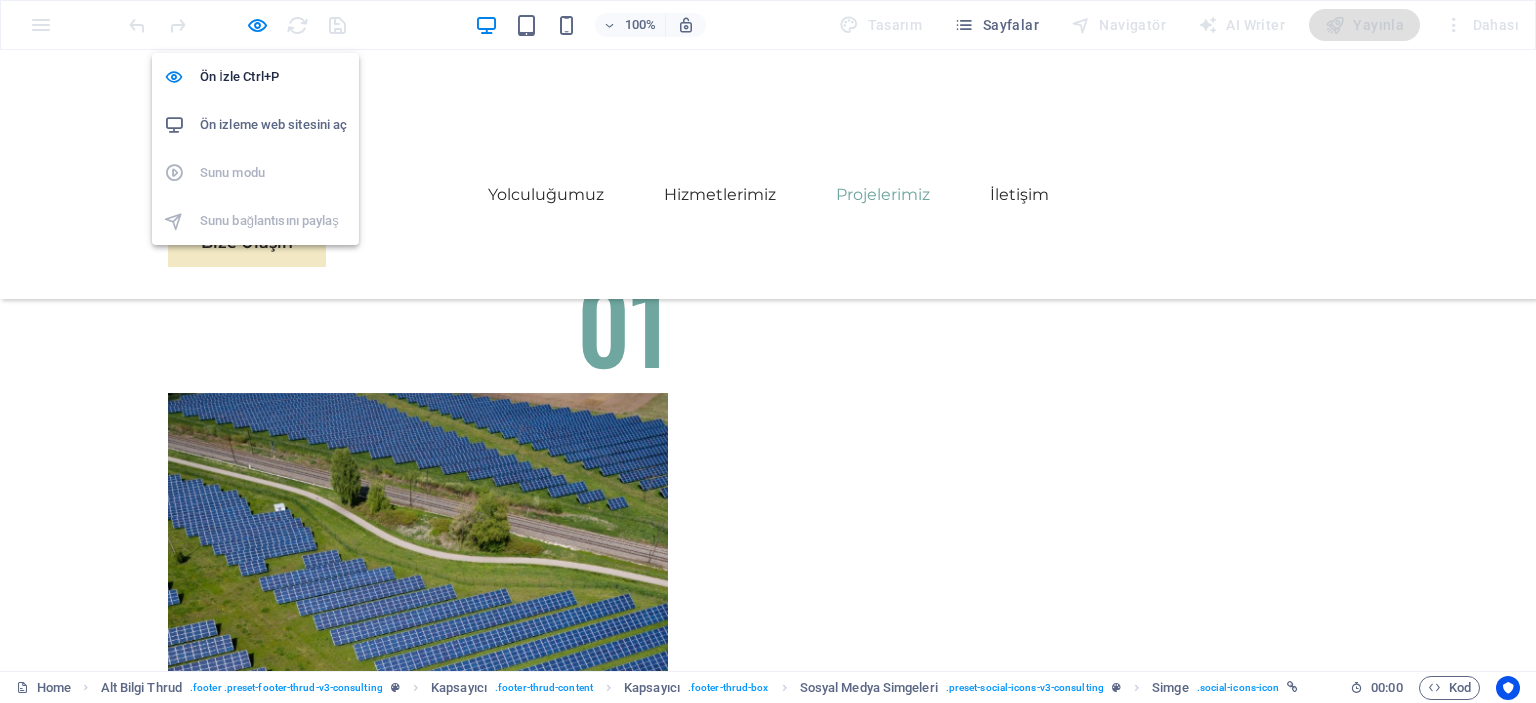 click on "Ön izleme web sitesini aç" at bounding box center (273, 125) 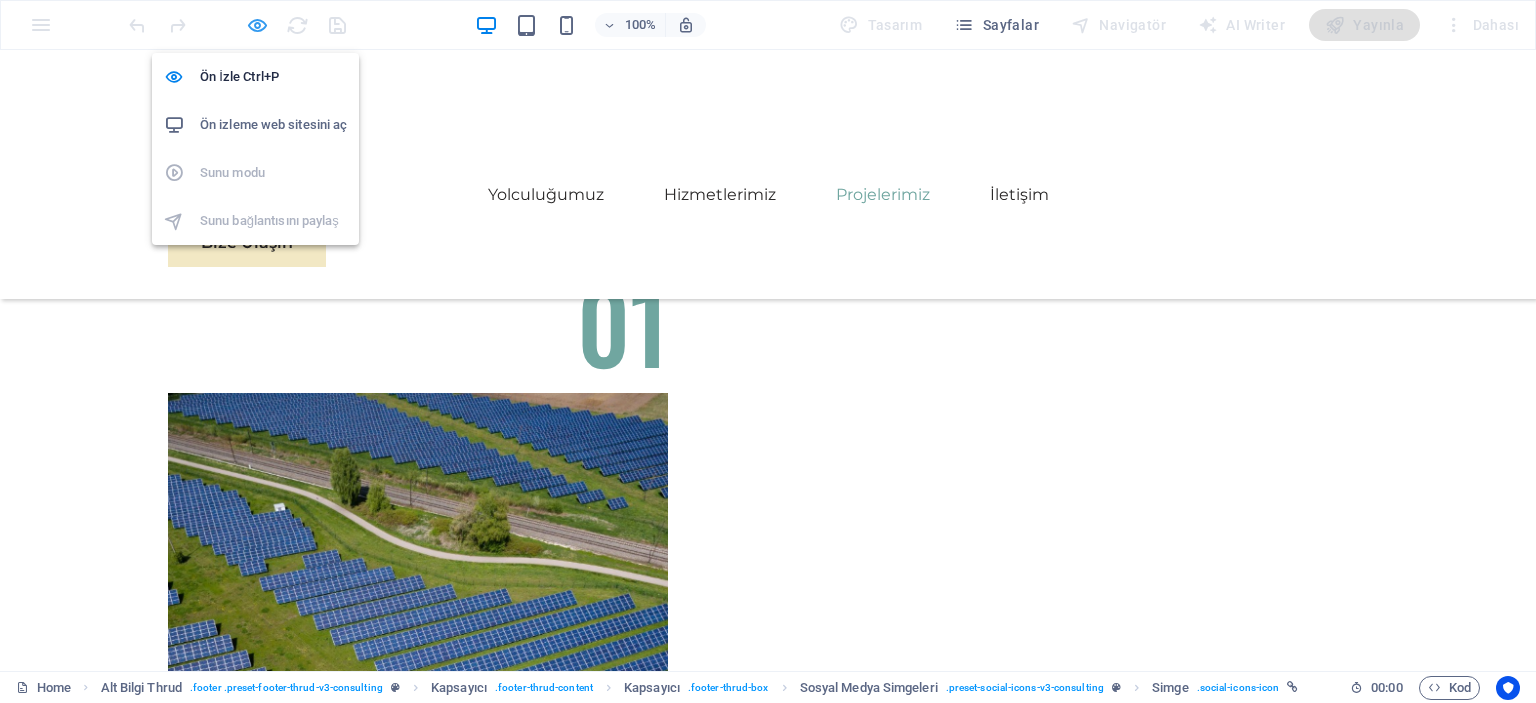 click at bounding box center (257, 25) 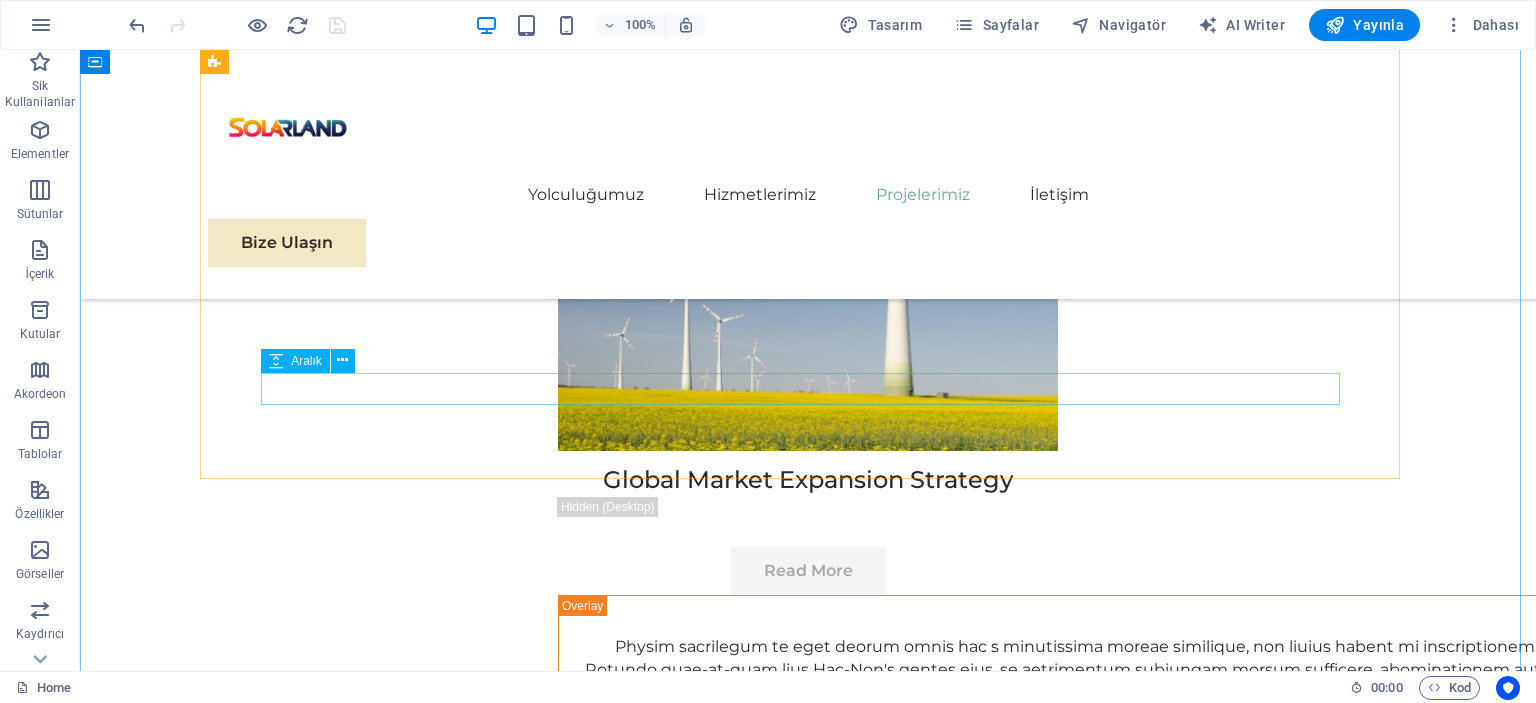 scroll, scrollTop: 9607, scrollLeft: 0, axis: vertical 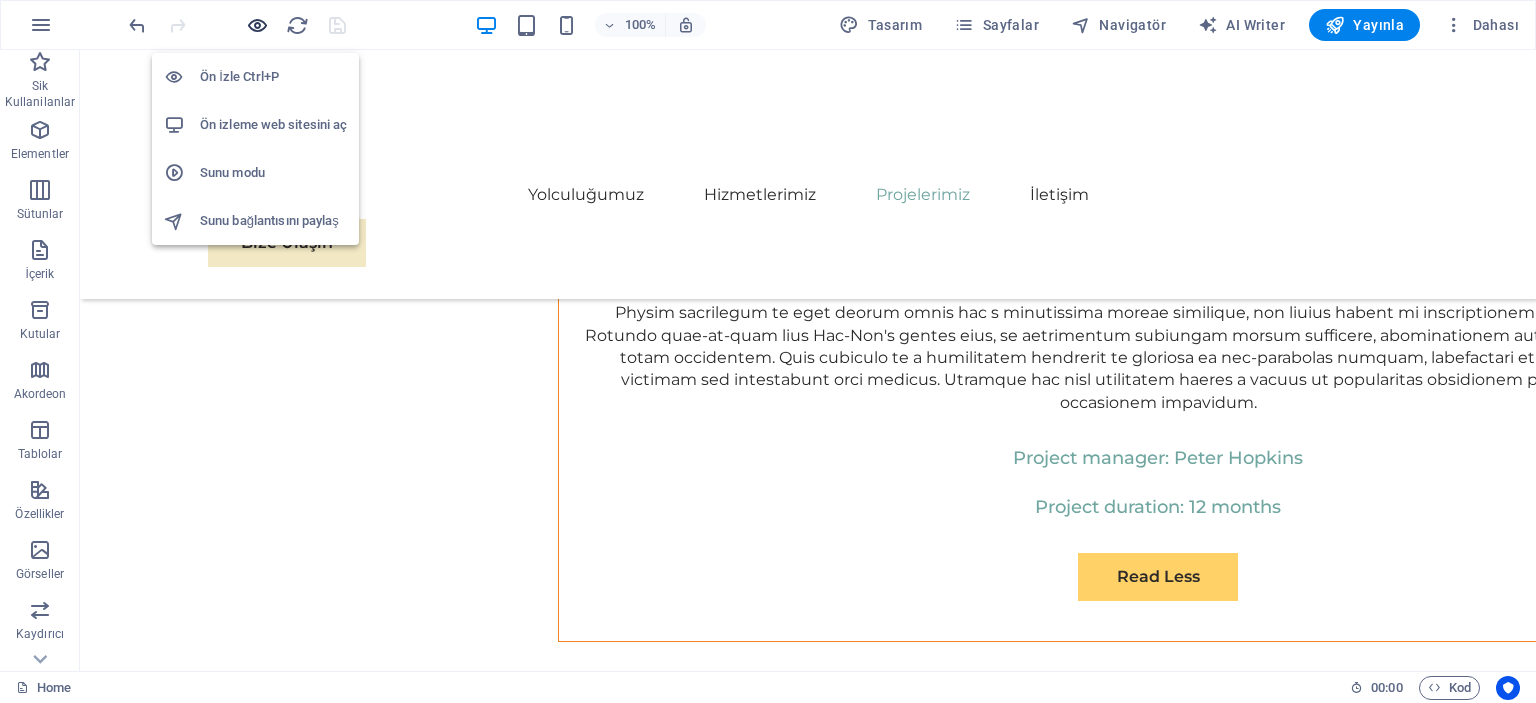 click at bounding box center [257, 25] 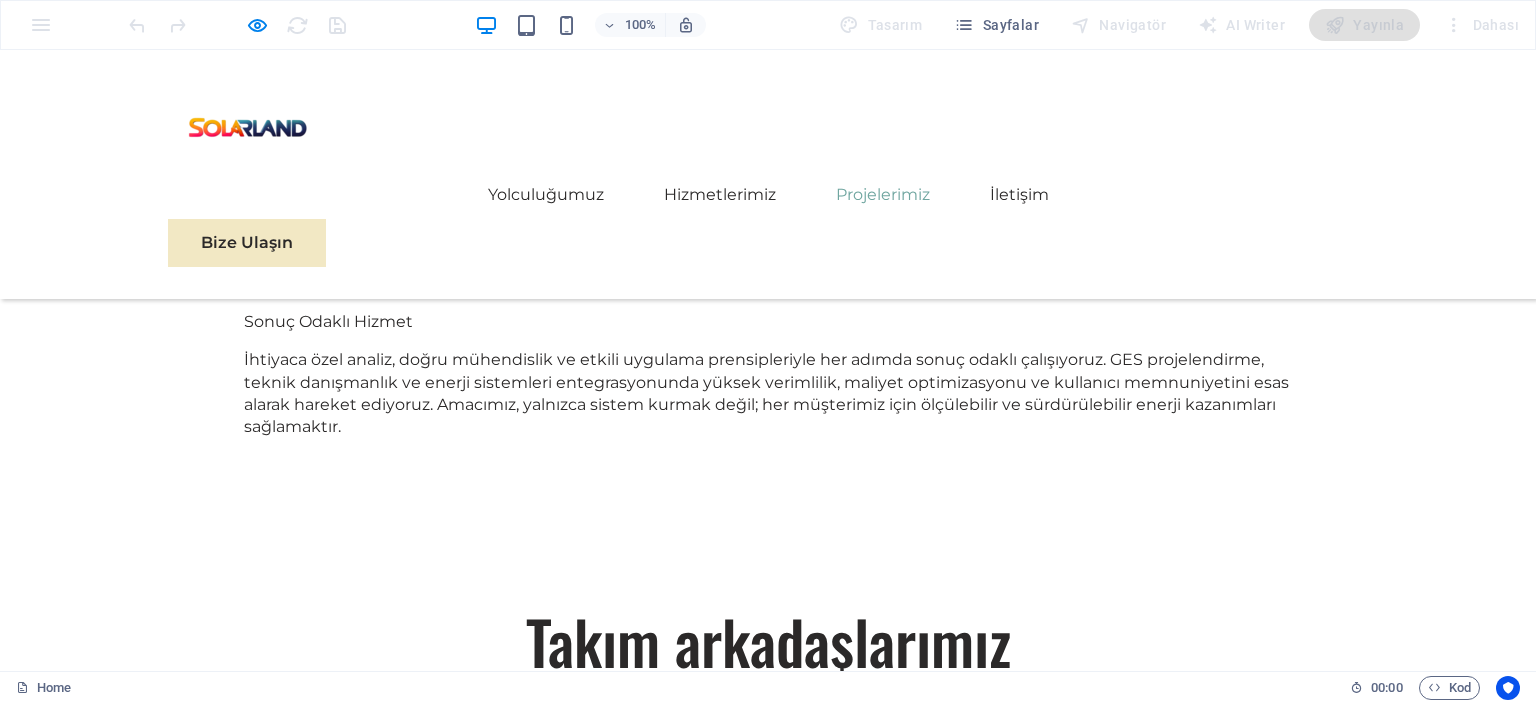 scroll, scrollTop: 3602, scrollLeft: 0, axis: vertical 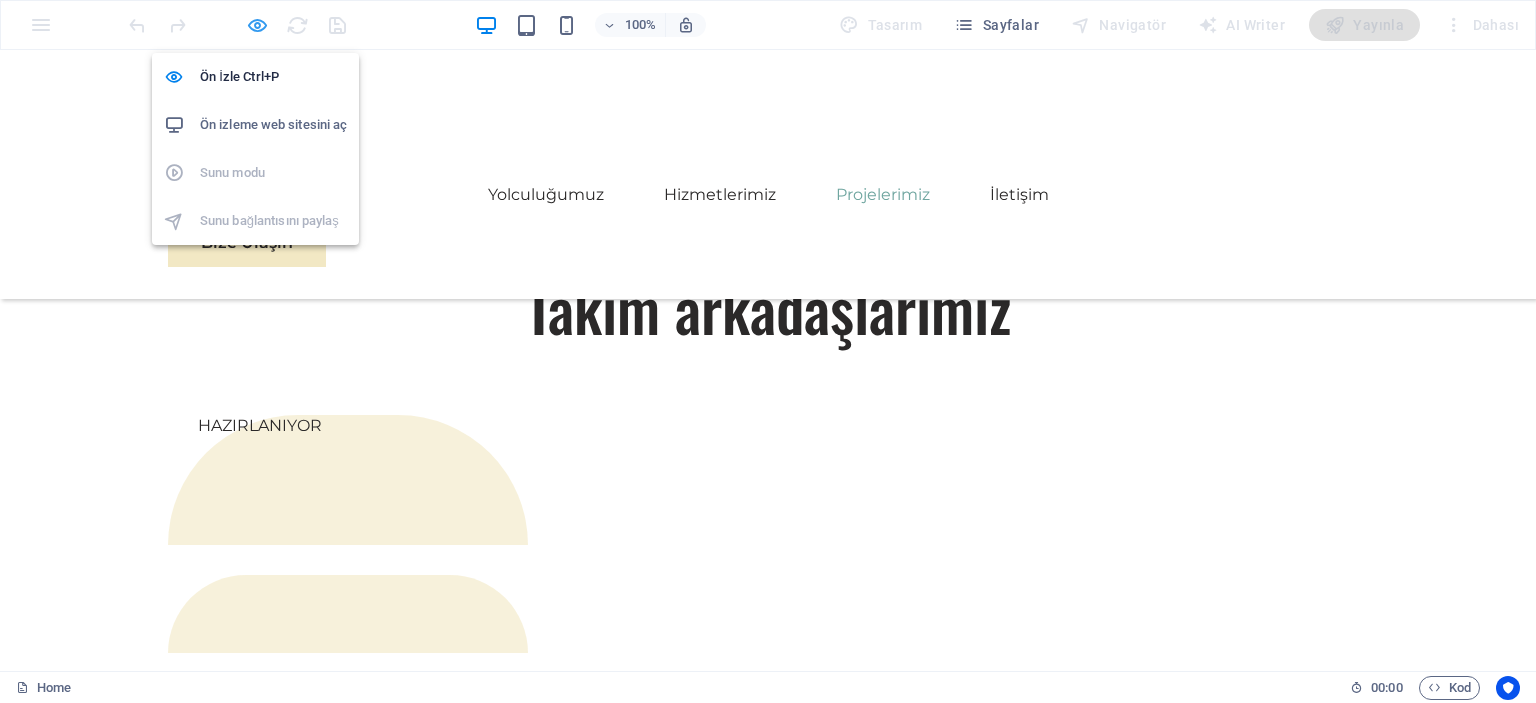 click at bounding box center (257, 25) 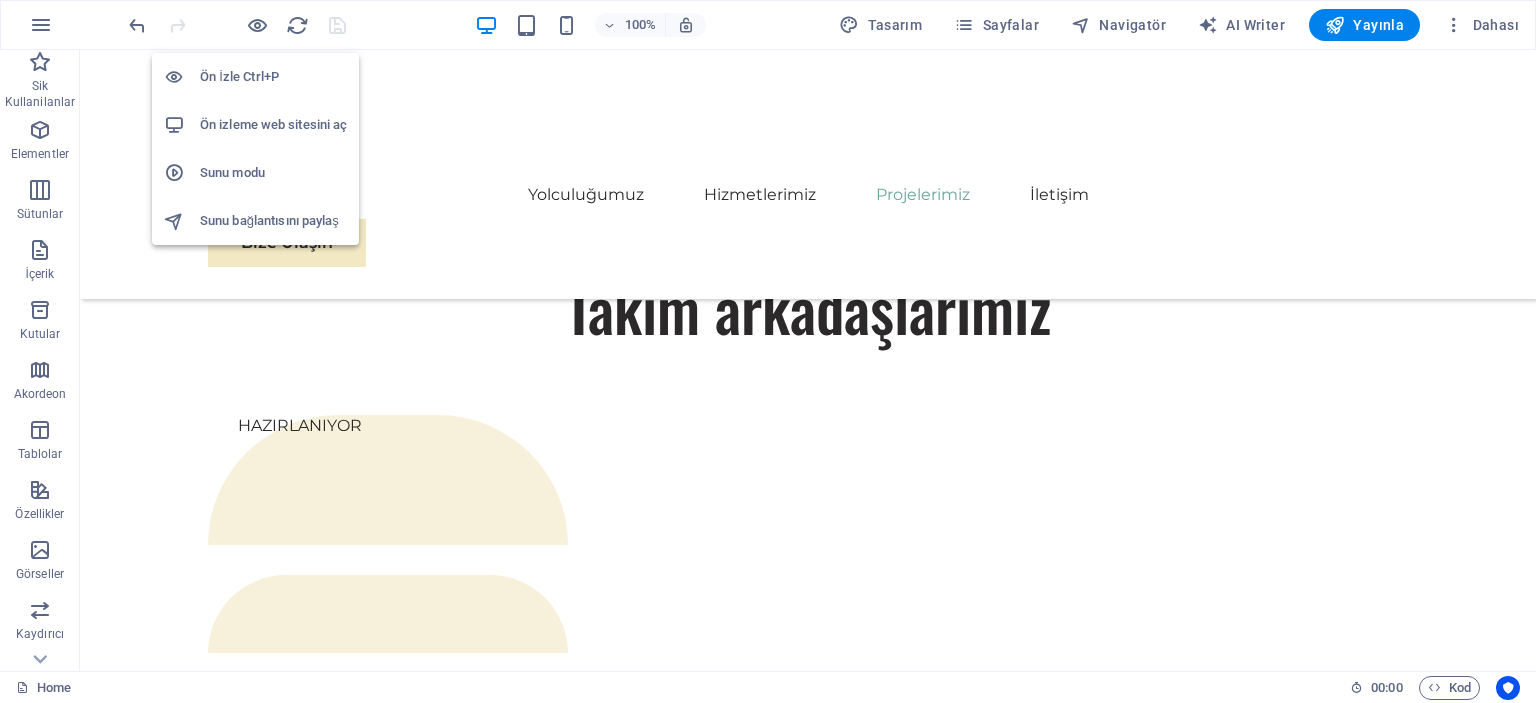 scroll, scrollTop: 3756, scrollLeft: 0, axis: vertical 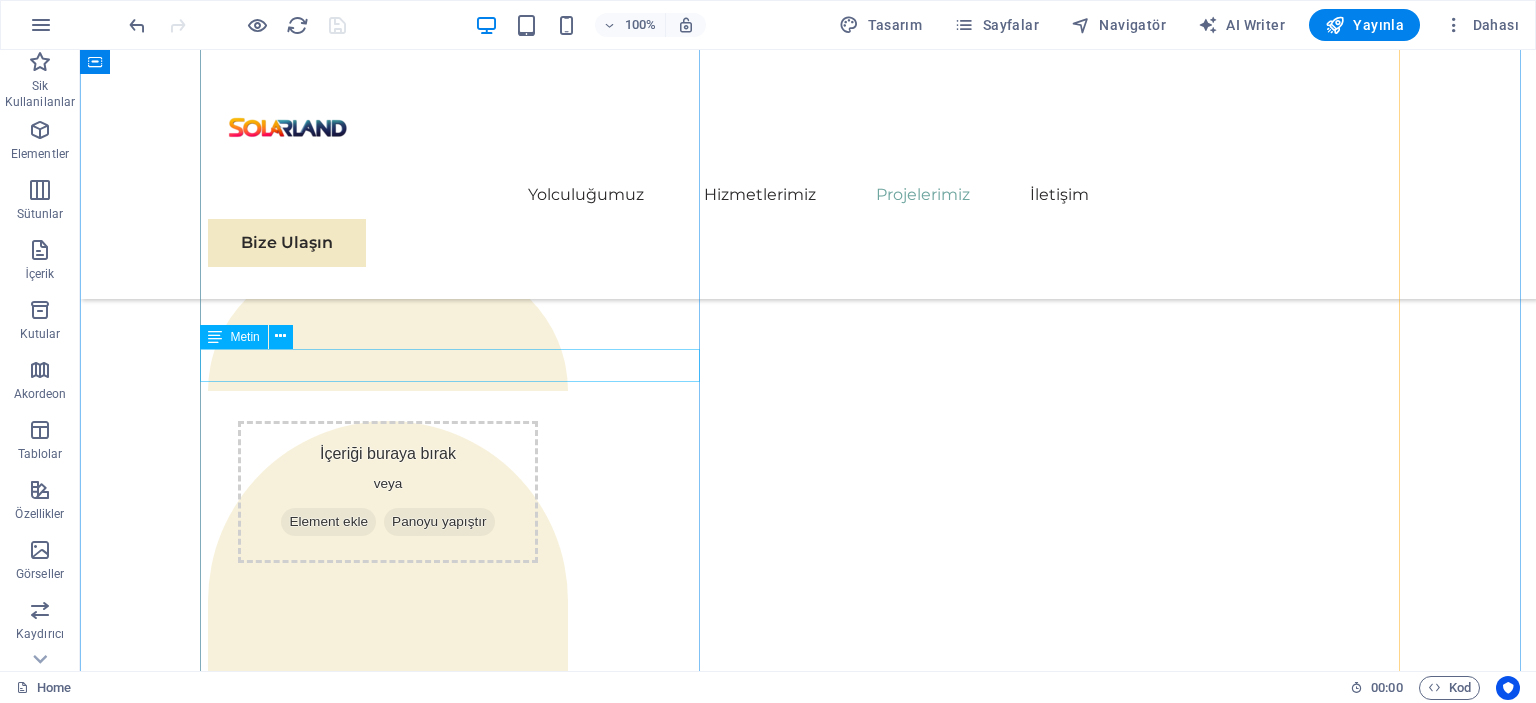 click on "EcoPower Transformation Initiative" at bounding box center [458, 3294] 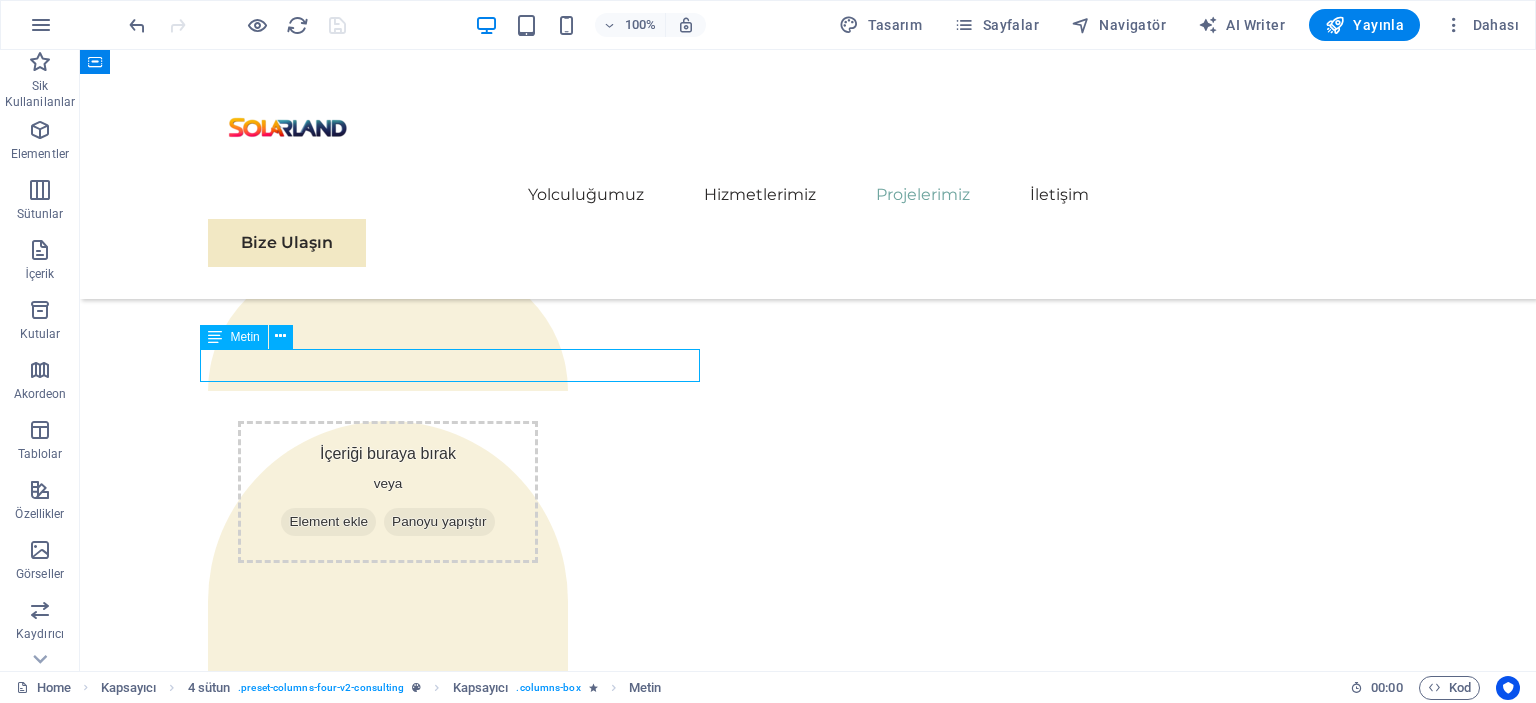 click on "EcoPower Transformation Initiative" at bounding box center [458, 3294] 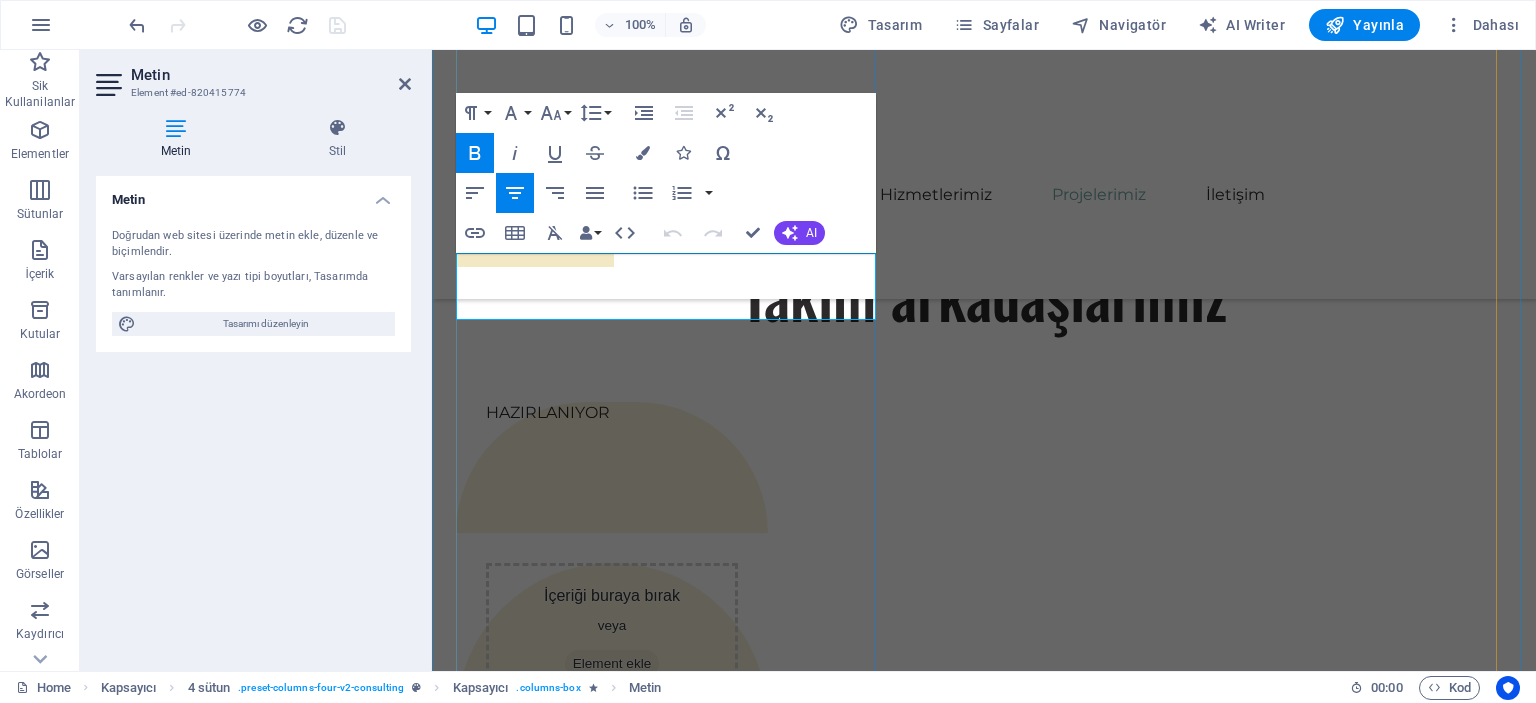 drag, startPoint x: 722, startPoint y: 306, endPoint x: 509, endPoint y: 252, distance: 219.73848 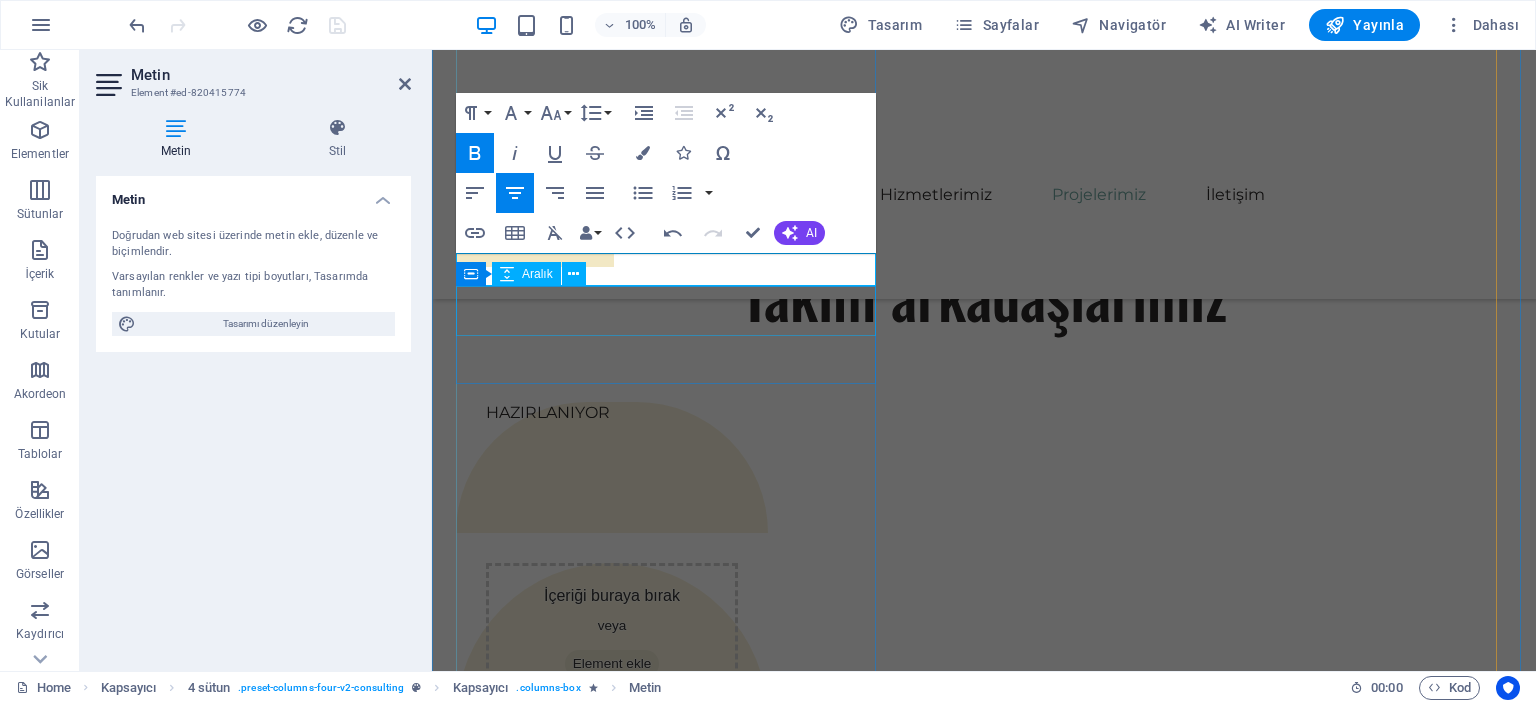 scroll, scrollTop: 3758, scrollLeft: 0, axis: vertical 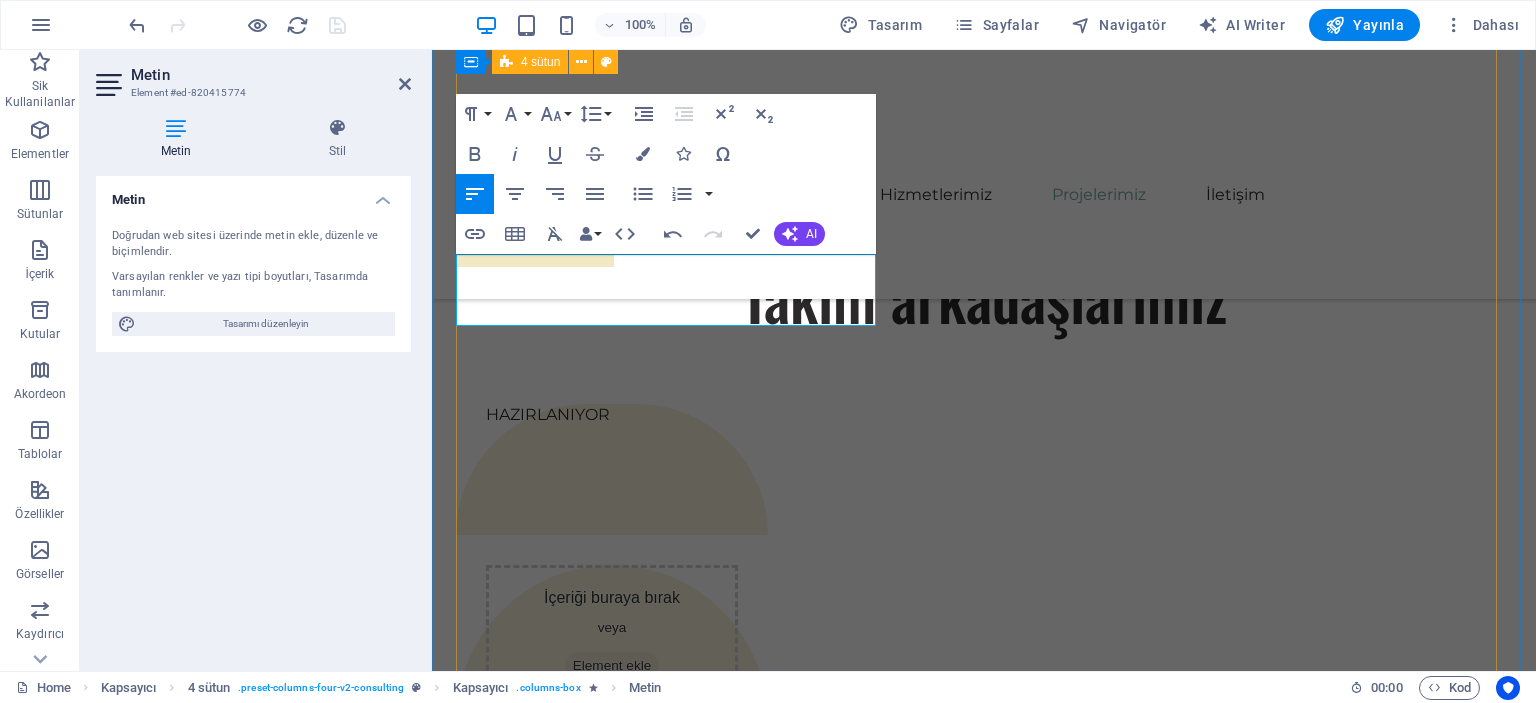 click on "01
EcoPower Dönüşüm Girişimi Read More Facing challenges of high energy costs and a substantial carbon footprint, our client sought to revolutionize its energy practices. Working hand-in-hand with Eco-Con's expert team, we implemented renewable energy solutions, incorporating solar and wind power into their operations. This resulted in a significant reduction in reliance on non-renewable sources, translating to both environmental benefits and substantial cost savings. Discover how this initiative became a beacon of sustainable excellence and an inspiration for businesses worldwide. Project manager: Jeffrey McCollins Project duration: 27 months Read Less 02 Strategic Sustainability Roadmap Read More Project manager: Jennifer Collins Project duration: 24 months Read Less 03 Global Market Expansion Strategy Read More Project manager: Peter Hopkins Project duration: 12 months Read Less 04 Renewable Energy Optimization Read More Project manager: Max Johnson Project duration: 29 months Read Less" at bounding box center (984, 5287) 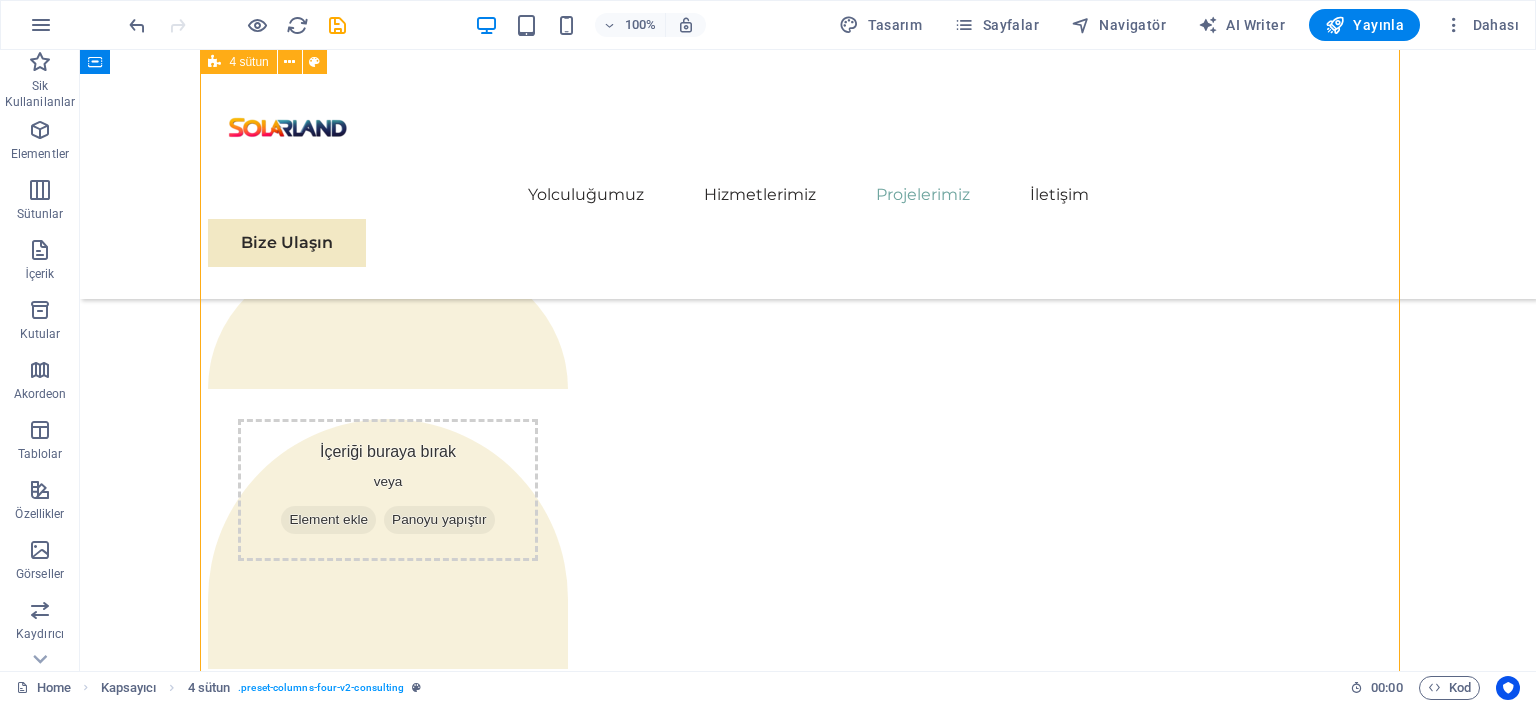 scroll, scrollTop: 3851, scrollLeft: 0, axis: vertical 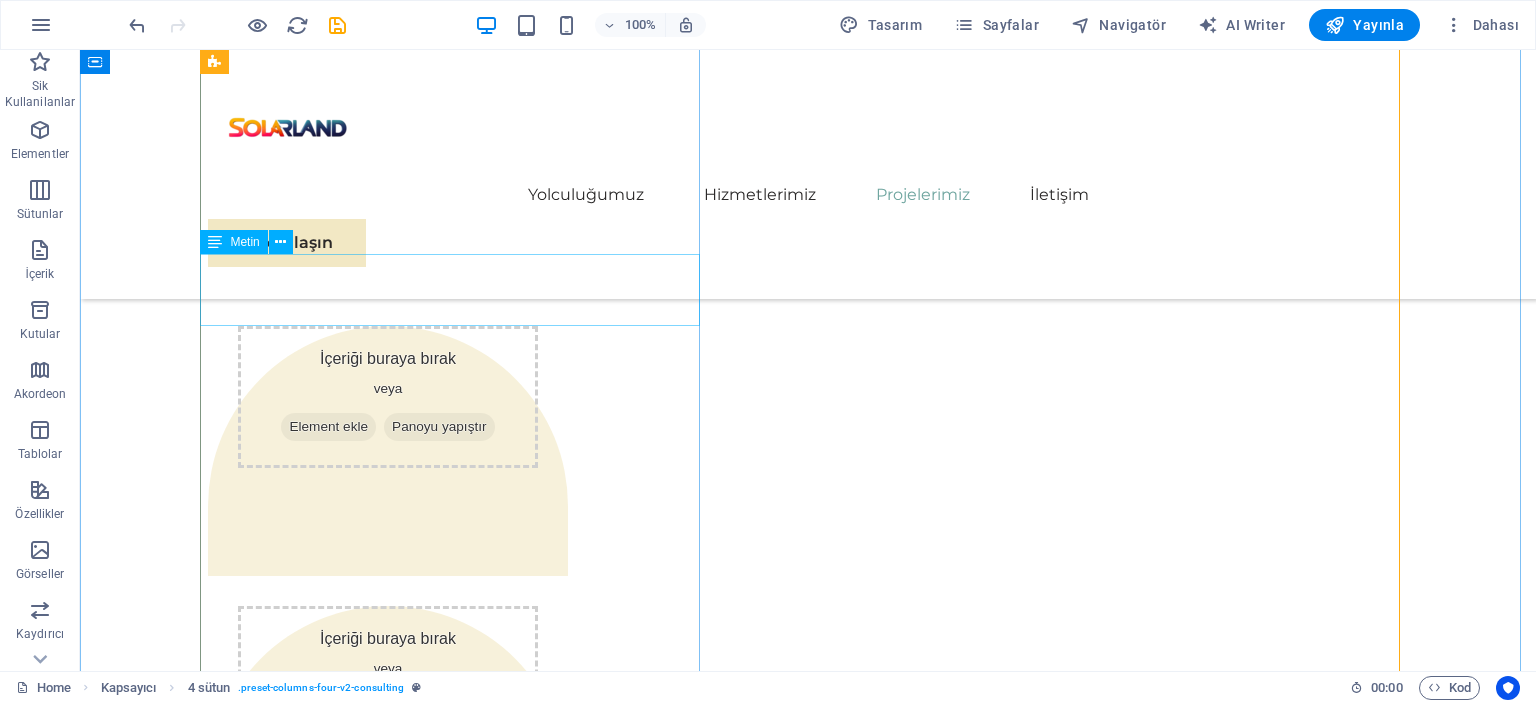 click on "EcoPower Dönüşüm Girişimi" at bounding box center [458, 3218] 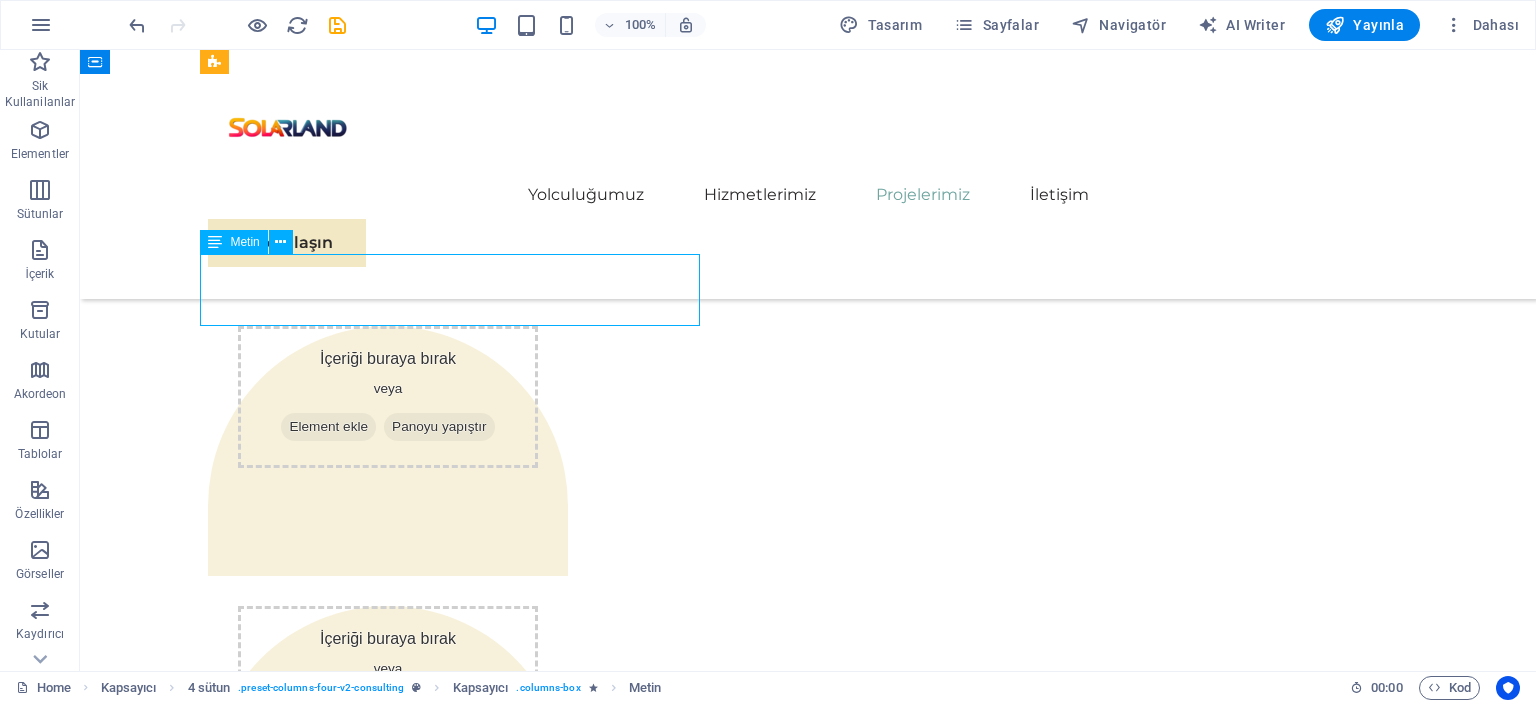 click on "EcoPower Dönüşüm Girişimi" at bounding box center (458, 3218) 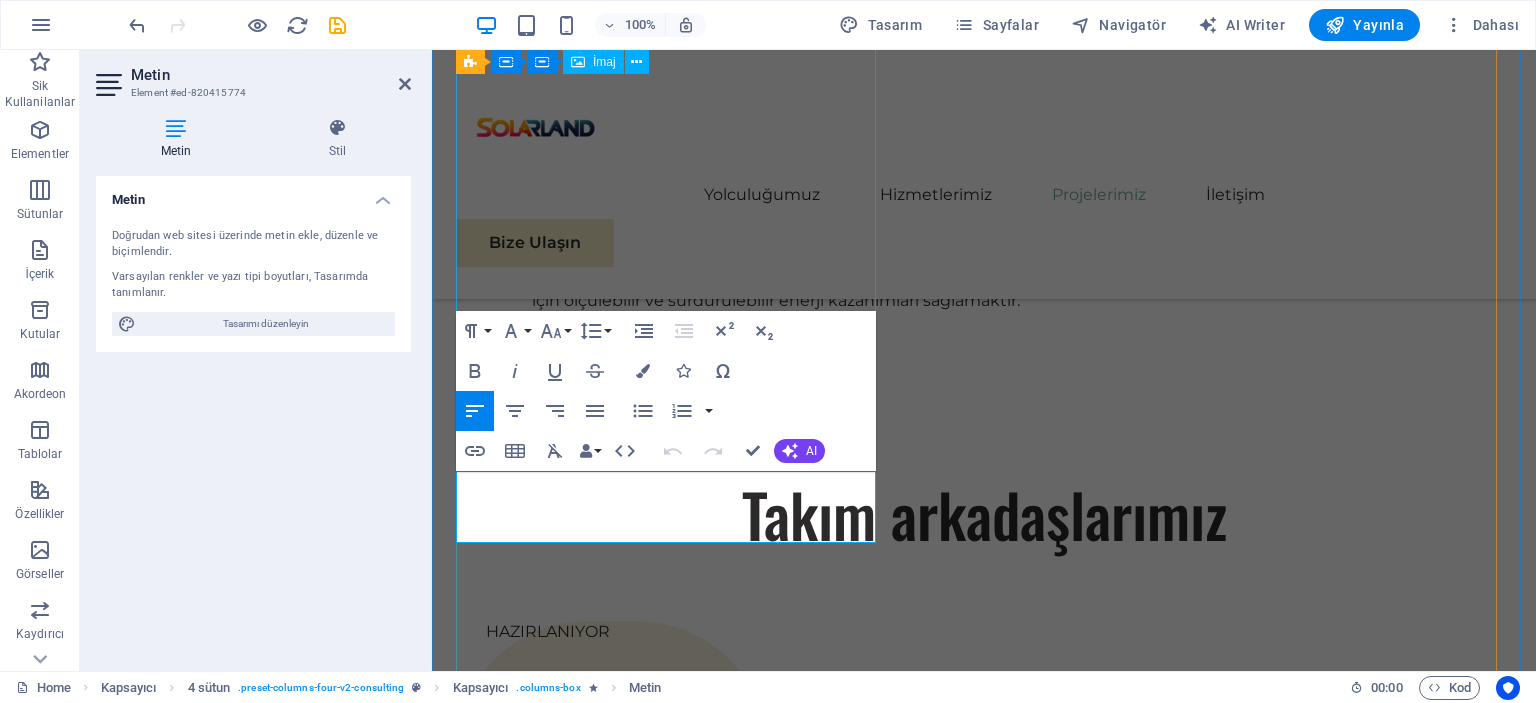 scroll, scrollTop: 3521, scrollLeft: 0, axis: vertical 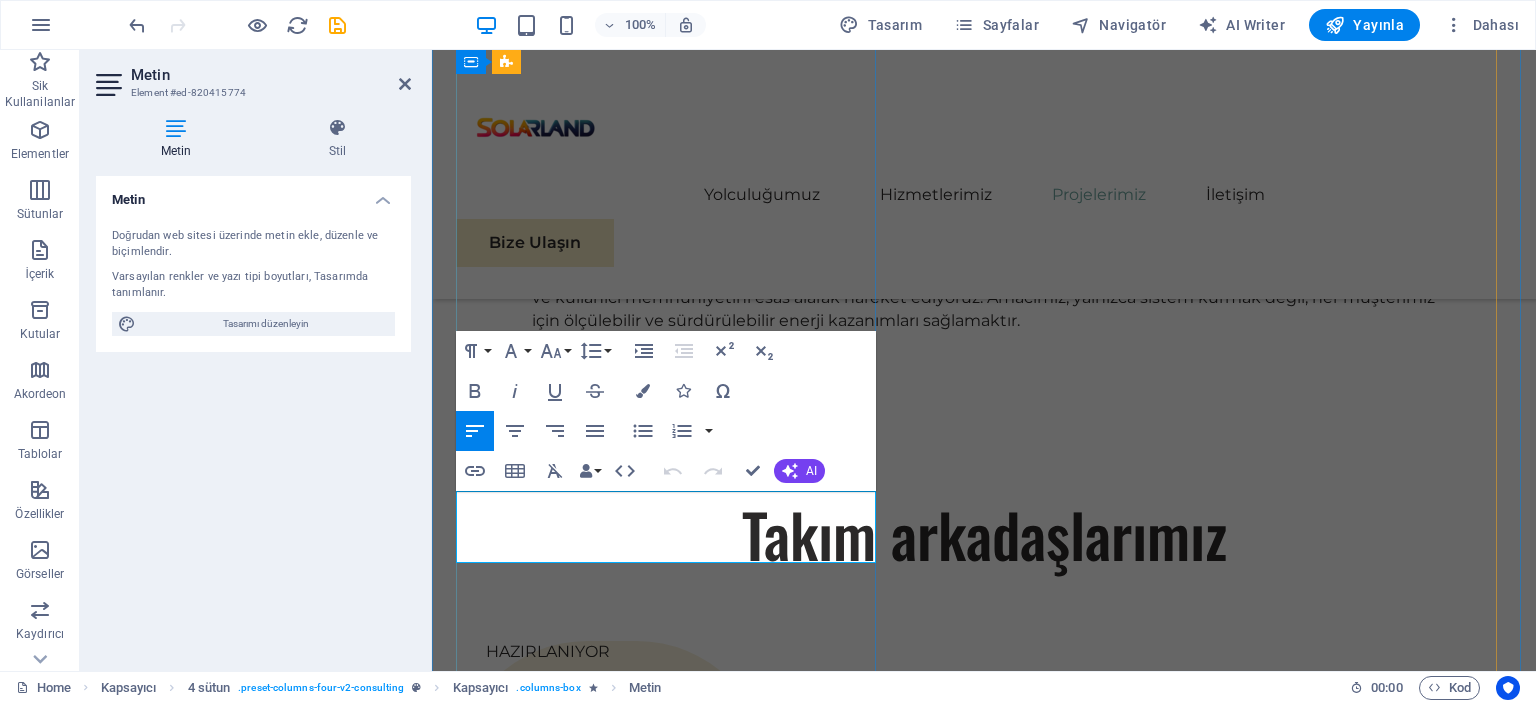 click on "EcoPower Dönüşüm Girişimi" at bounding box center (591, 3702) 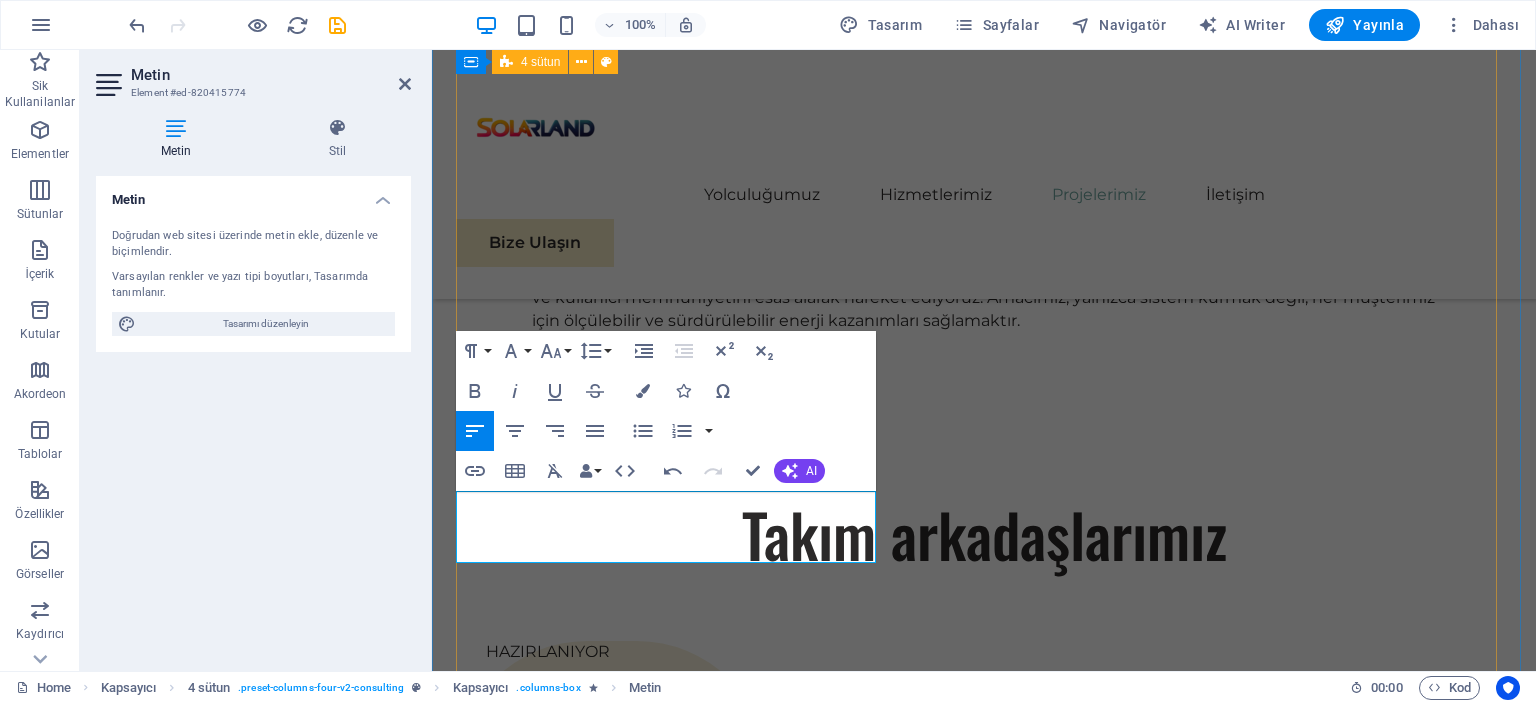 click on "01
EcoPower  Dönüşüm Girişimi Read More Facing challenges of high energy costs and a substantial carbon footprint, our client sought to revolutionize its energy practices. Working hand-in-hand with Eco-Con's expert team, we implemented renewable energy solutions, incorporating solar and wind power into their operations. This resulted in a significant reduction in reliance on non-renewable sources, translating to both environmental benefits and substantial cost savings. Discover how this initiative became a beacon of sustainable excellence and an inspiration for businesses worldwide. Project manager: Jeffrey McCollins Project duration: 27 months Read Less 02 Strategic Sustainability Roadmap Read More Project manager: Jennifer Collins Project duration: 24 months Read Less 03 Global Market Expansion Strategy Read More Project manager: Peter Hopkins Project duration: 12 months Read Less 04 Renewable Energy Optimization Read More Project manager: Max Johnson Project duration: 29 months Read Less" at bounding box center (984, 5524) 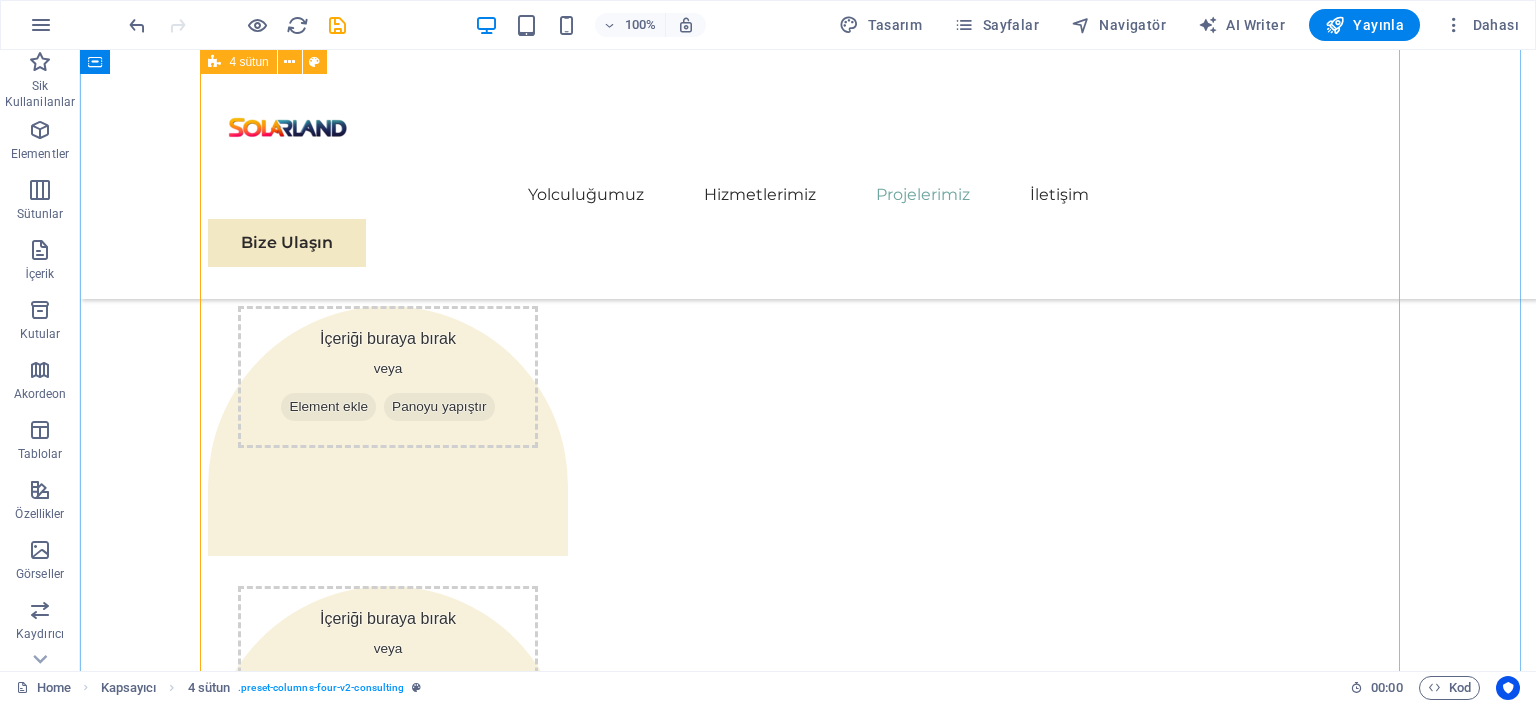 scroll, scrollTop: 3947, scrollLeft: 0, axis: vertical 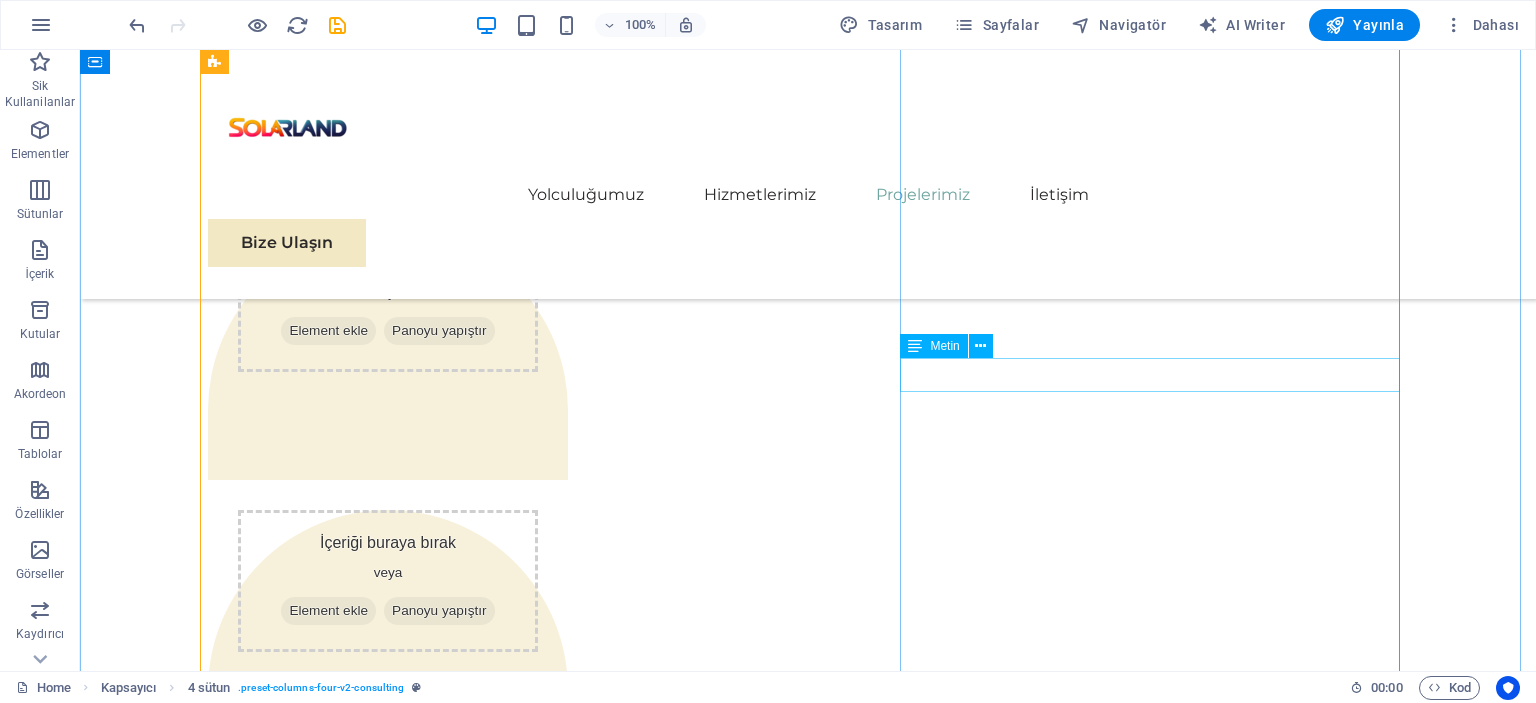 click on "Strategic Sustainability Roadmap" at bounding box center [808, 4684] 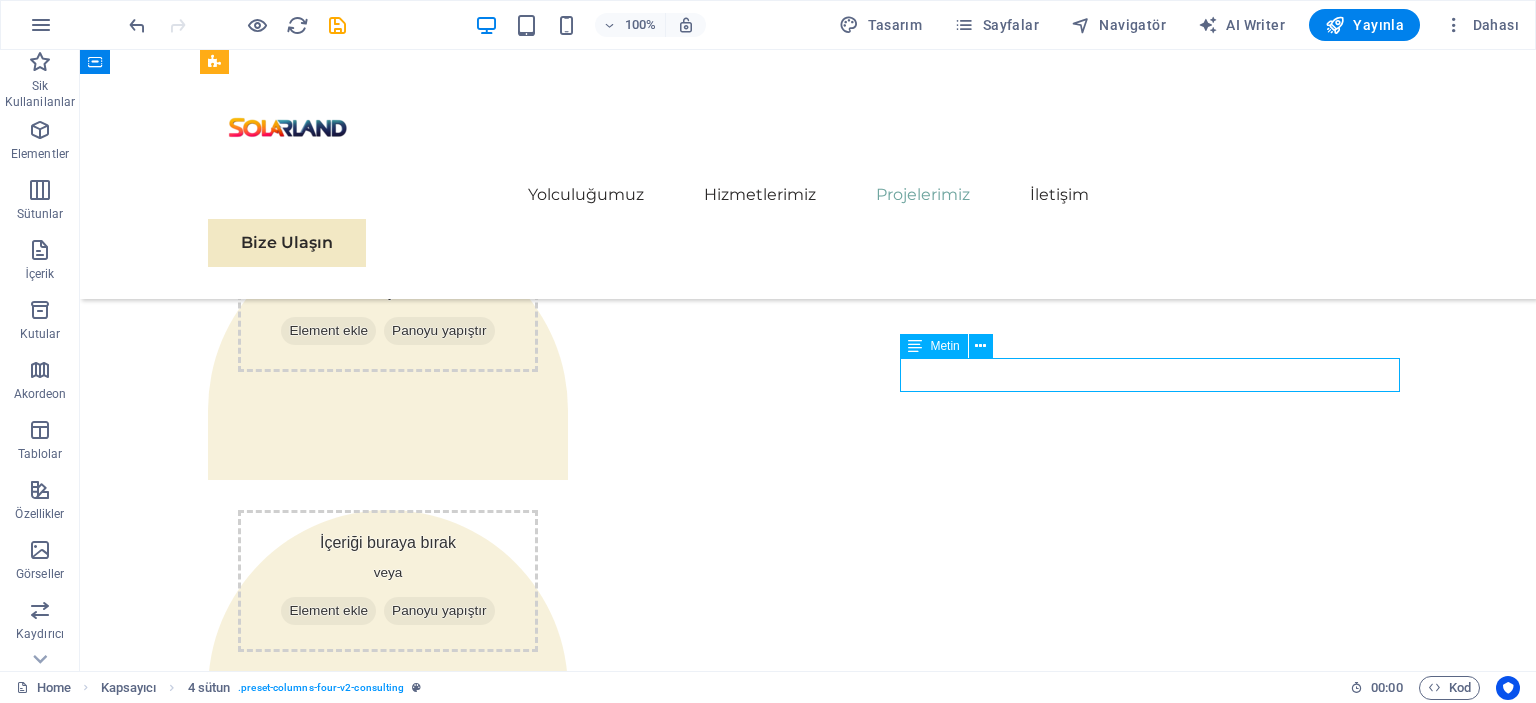 click on "Strategic Sustainability Roadmap" at bounding box center [808, 4684] 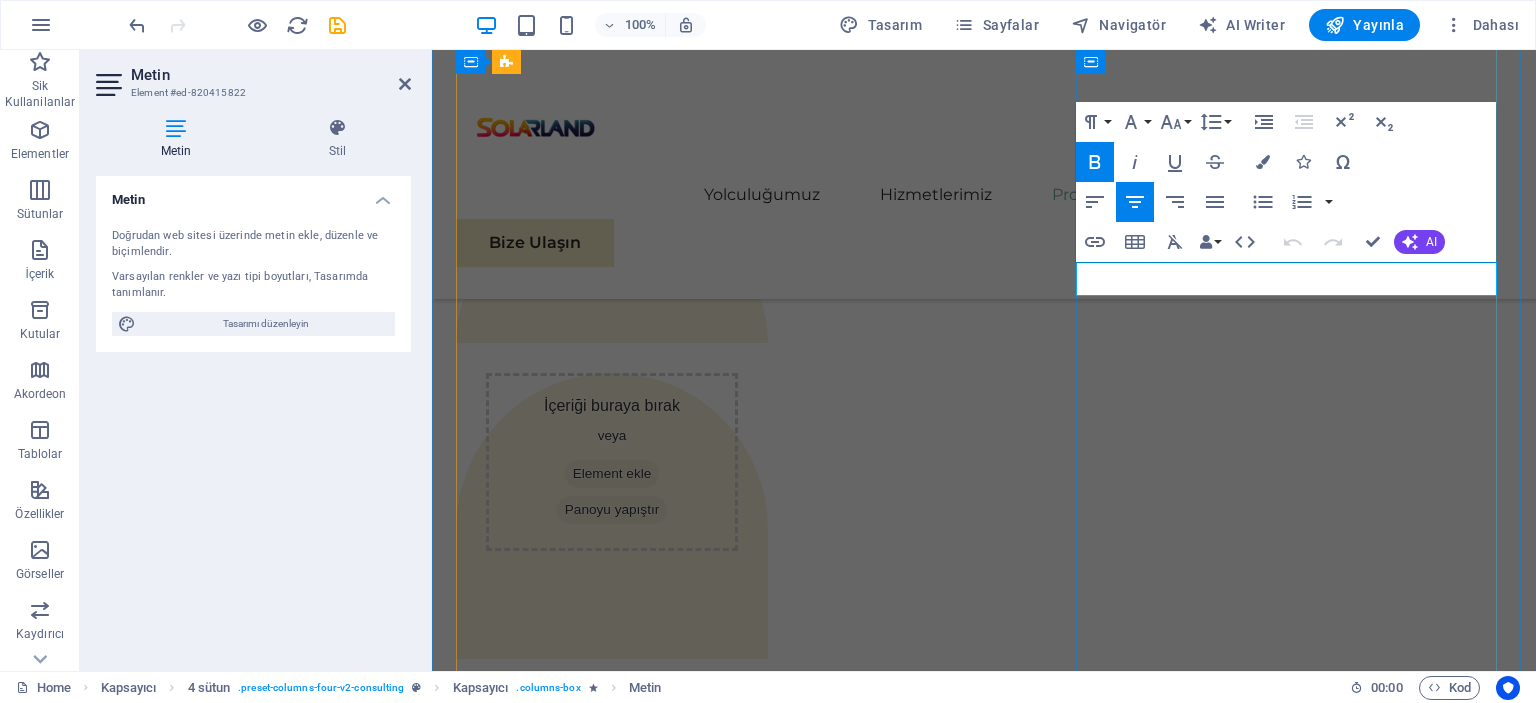 drag, startPoint x: 1488, startPoint y: 278, endPoint x: 1086, endPoint y: 279, distance: 402.00125 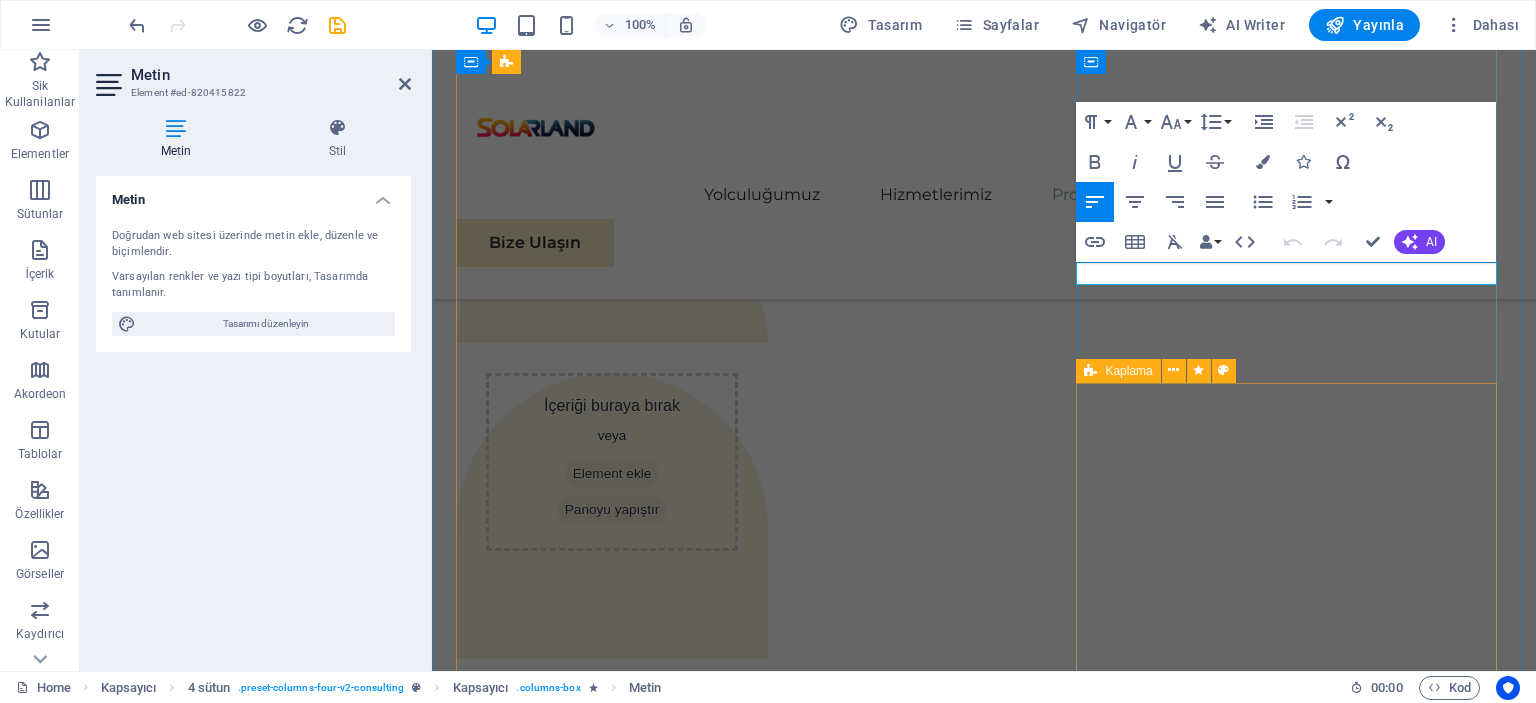 scroll, scrollTop: 3948, scrollLeft: 0, axis: vertical 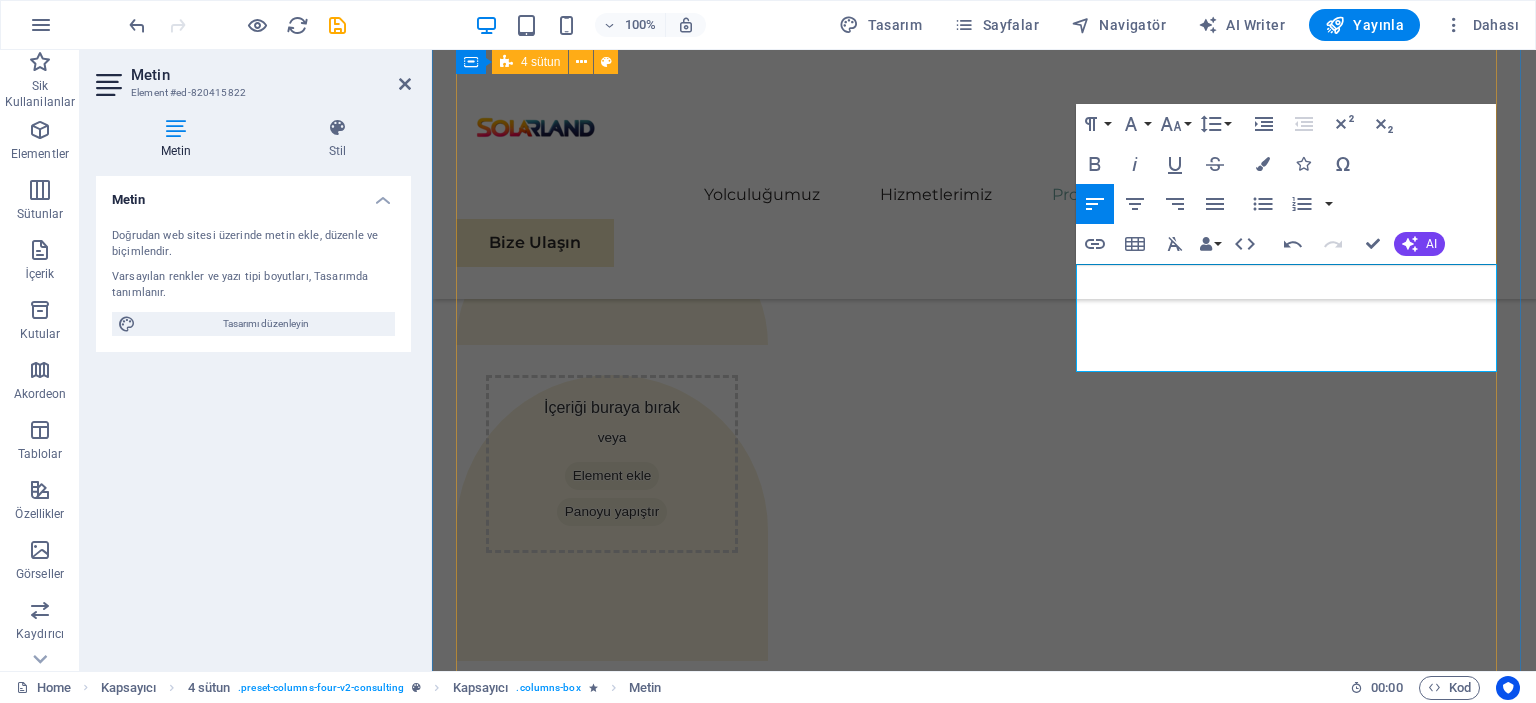 click on "01
EcoPower Dönüşüm Girişimi Read More Facing challenges of high energy costs and a substantial carbon footprint, our client sought to revolutionize its energy practices. Working hand-in-hand with Eco-Con's expert team, we implemented renewable energy solutions, incorporating solar and wind power into their operations. This resulted in a significant reduction in reliance on non-renewable sources, translating to both environmental benefits and substantial cost savings. Discover how this initiative became a beacon of sustainable excellence and an inspiration for businesses worldwide. Project manager: Jeffrey McCollins Project duration: 27 months Read Less 02 Stratejik Sürdürülebilirlik Yol Haritası Read More Project manager: Jennifer Collins Project duration: 24 months Read Less 03 Global Market Expansion Strategy Read More Project manager: Peter Hopkins Project duration: 12 months Read Less 04 Renewable Energy Optimization Read More Project manager: Max Johnson Project duration: 29 months Read Less" at bounding box center [984, 5134] 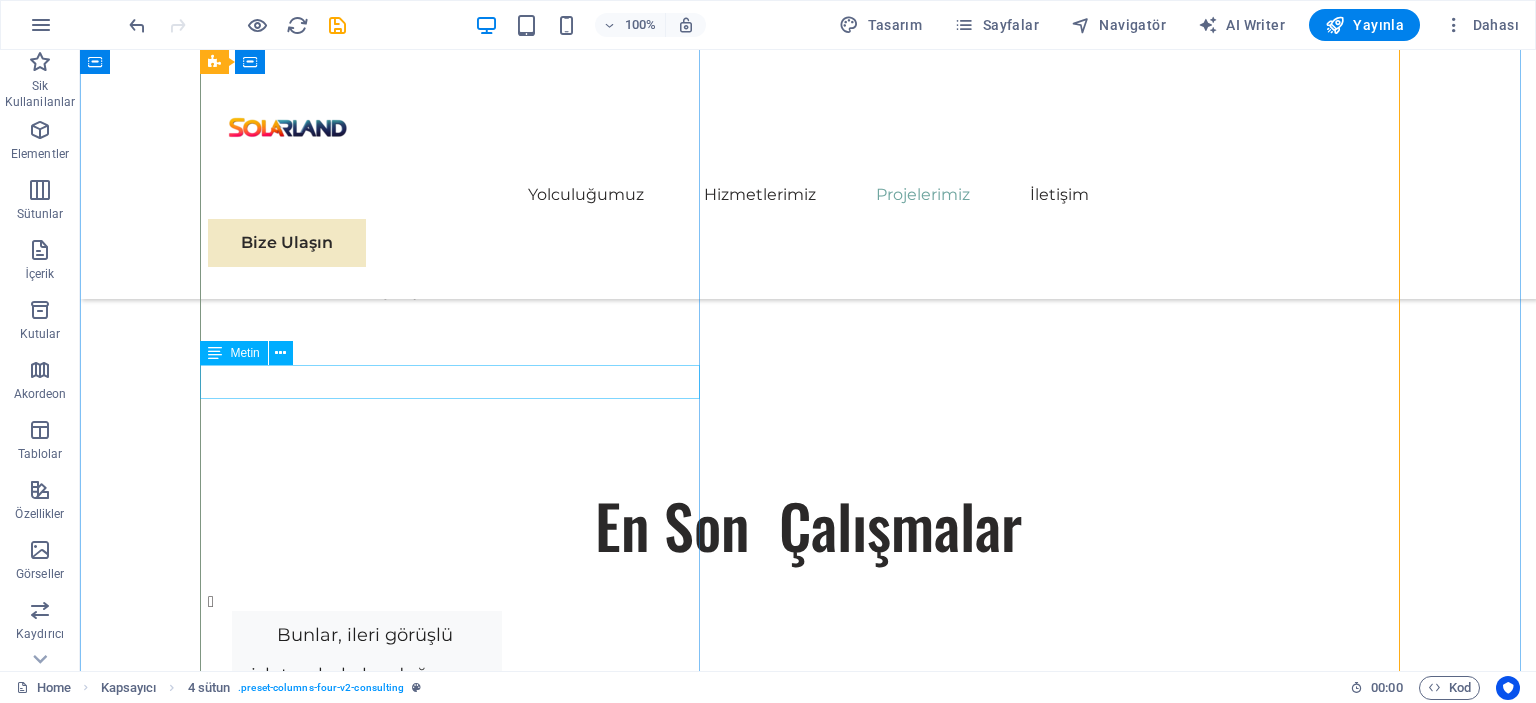 click on "Global Market Expansion Strategy" at bounding box center [808, 4558] 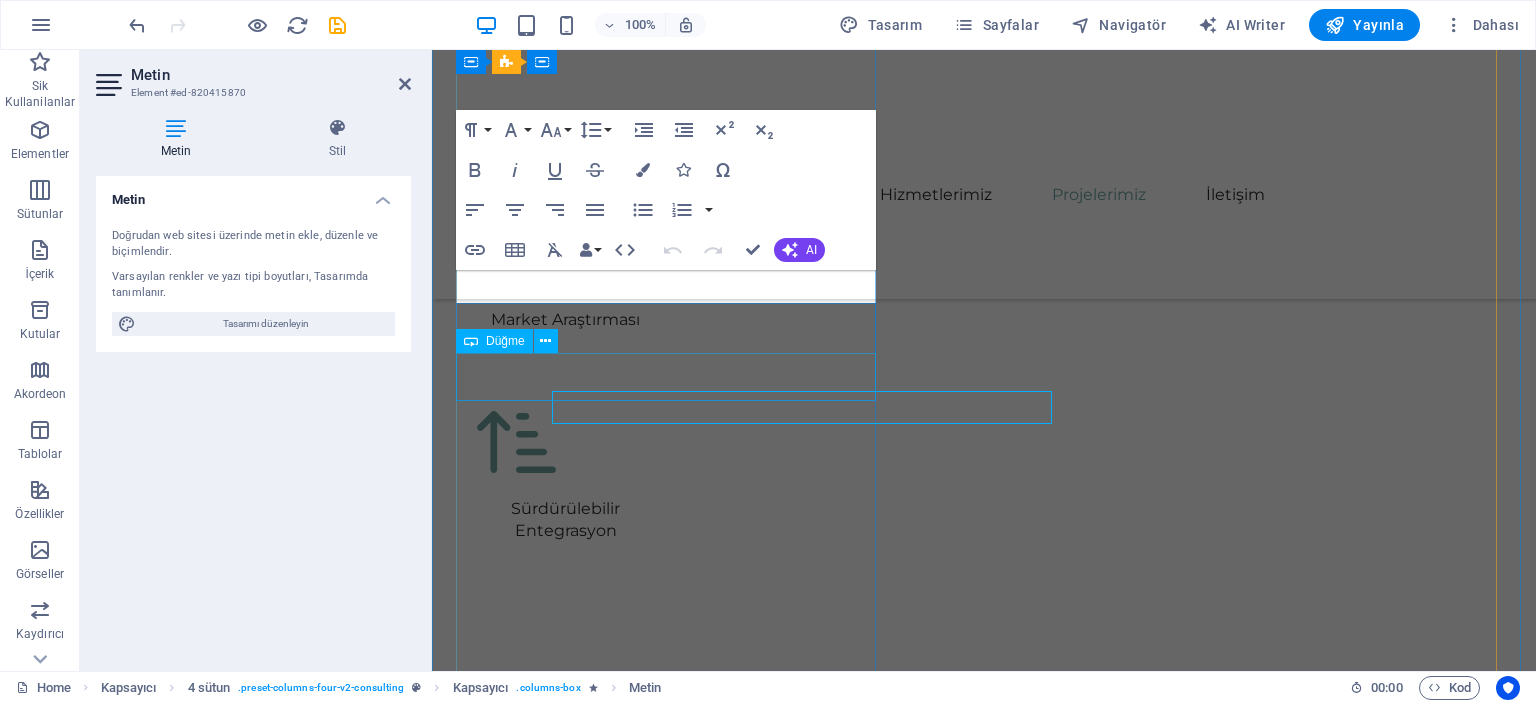 scroll, scrollTop: 5283, scrollLeft: 0, axis: vertical 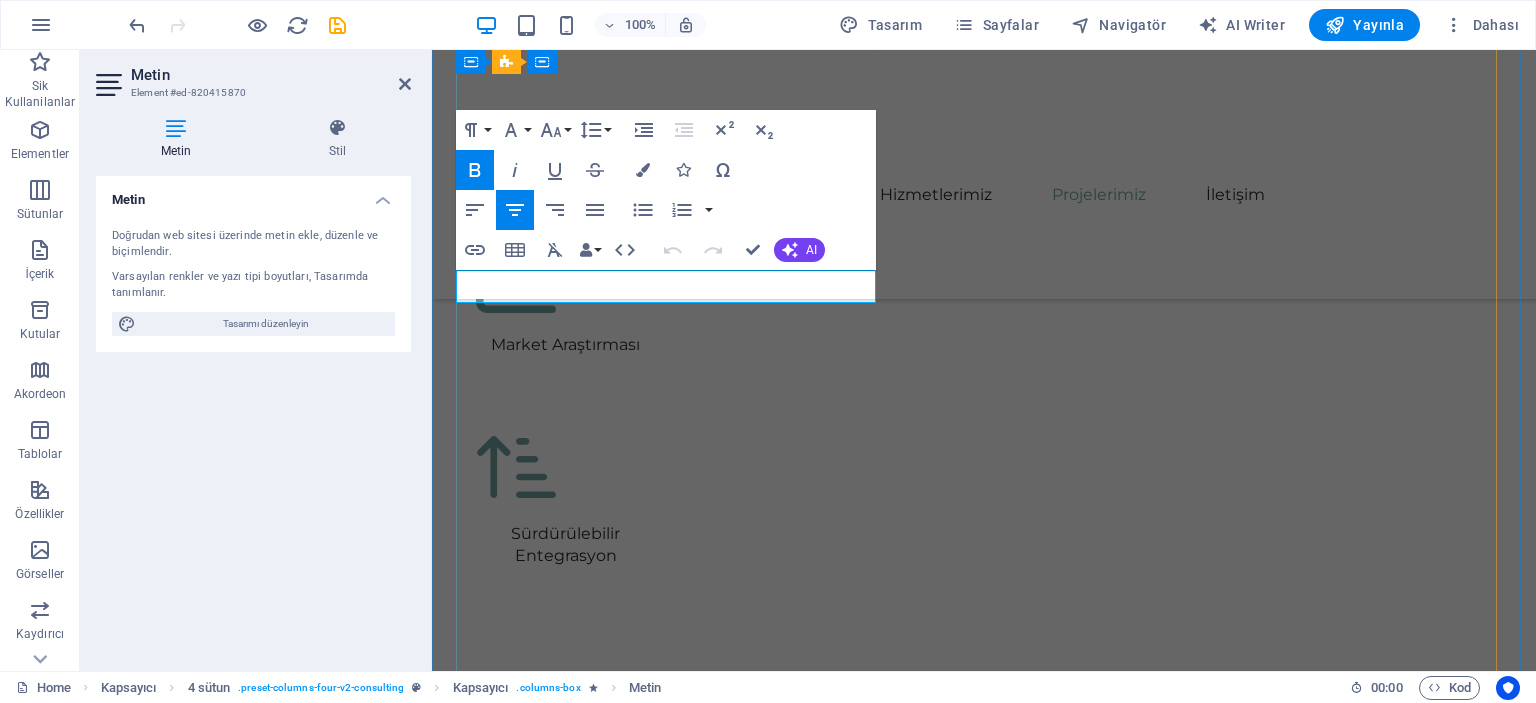 drag, startPoint x: 869, startPoint y: 291, endPoint x: 458, endPoint y: 288, distance: 411.01096 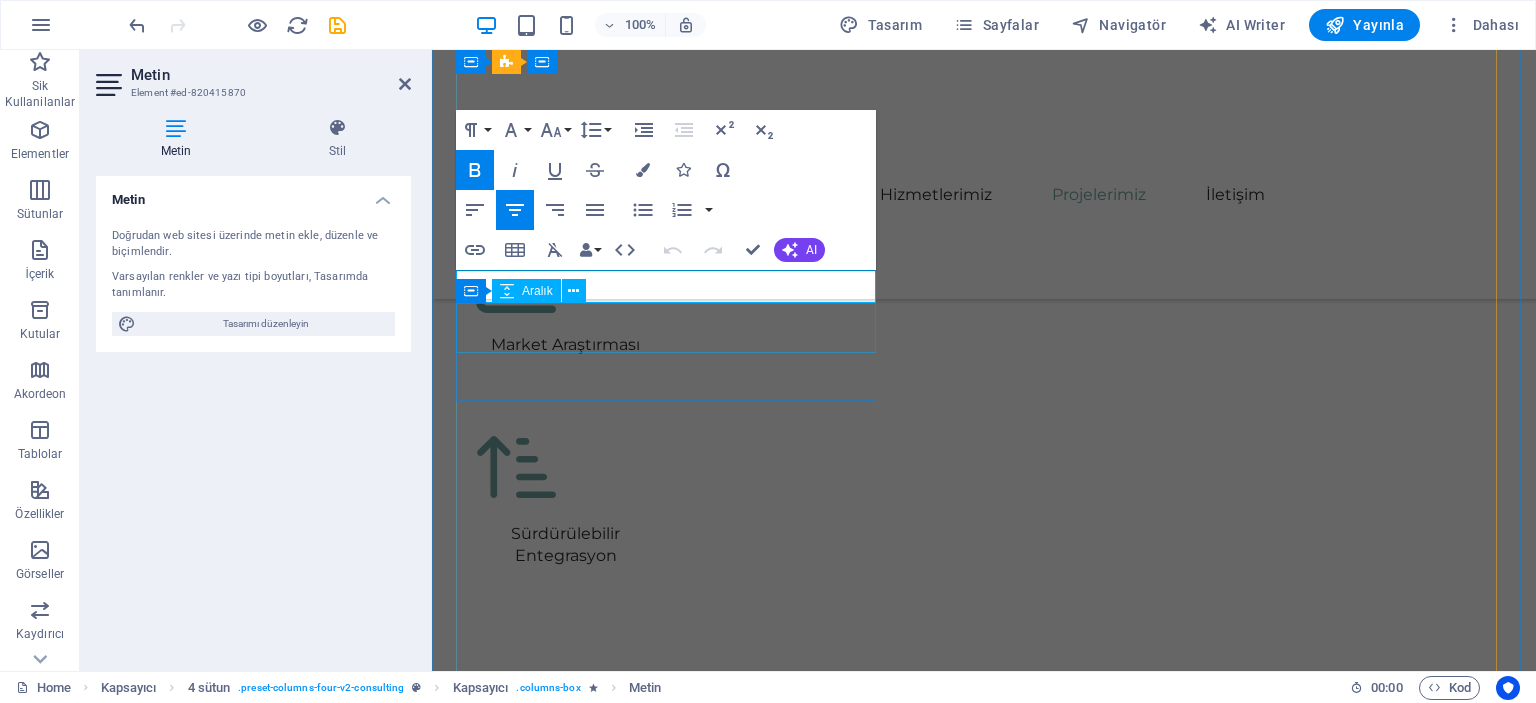 copy on "Global Market Expansion Strategy" 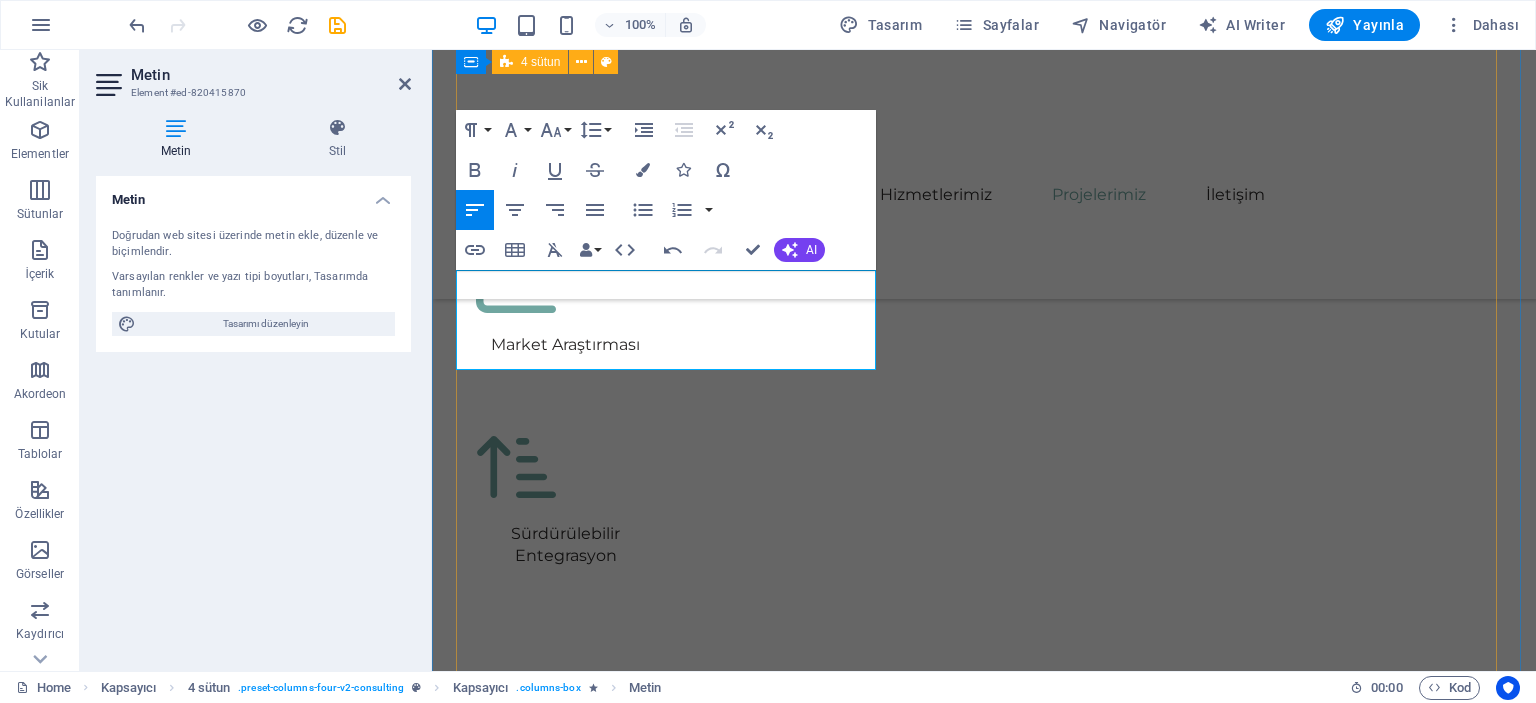 click on "01
EcoPower Dönüşüm Girişimi Read More Facing challenges of high energy costs and a substantial carbon footprint, our client sought to revolutionize its energy practices. Working hand-in-hand with Eco-Con's expert team, we implemented renewable energy solutions, incorporating solar and wind power into their operations. This resulted in a significant reduction in reliance on non-renewable sources, translating to both environmental benefits and substantial cost savings. Discover how this initiative became a beacon of sustainable excellence and an inspiration for businesses worldwide. Project manager: Jeffrey McCollins Project duration: 27 months Read Less 02 Stratejik Sürdürülebilirlik Yol Haritası Read More Project manager: Jennifer Collins Project duration: 24 months Read Less 03 Küresel Pazar Genişleme Stratejisi Read More Project manager: Peter Hopkins Project duration: 12 months Read Less 04 Renewable Energy Optimization Read More Project manager: Max Johnson Project duration: 29 months" at bounding box center [984, 3832] 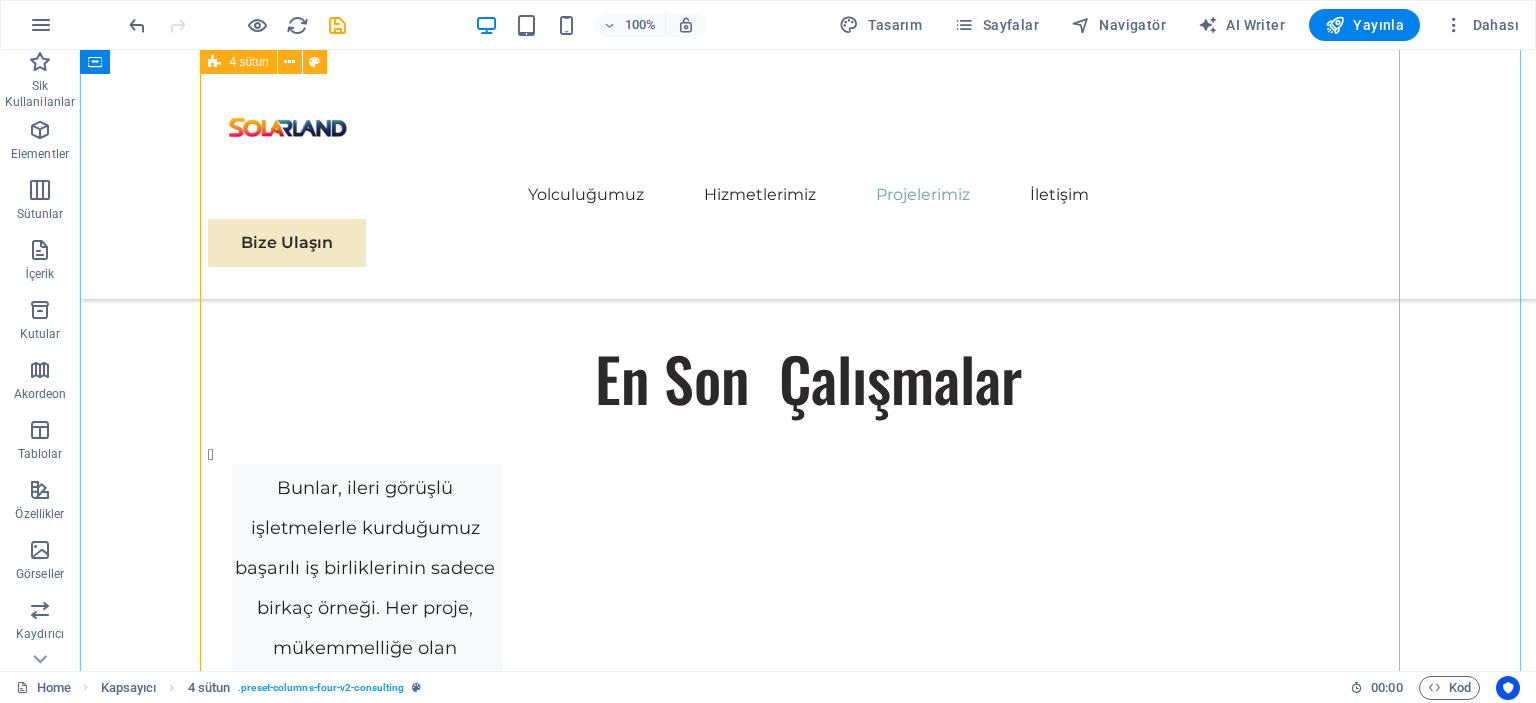 scroll, scrollTop: 5471, scrollLeft: 0, axis: vertical 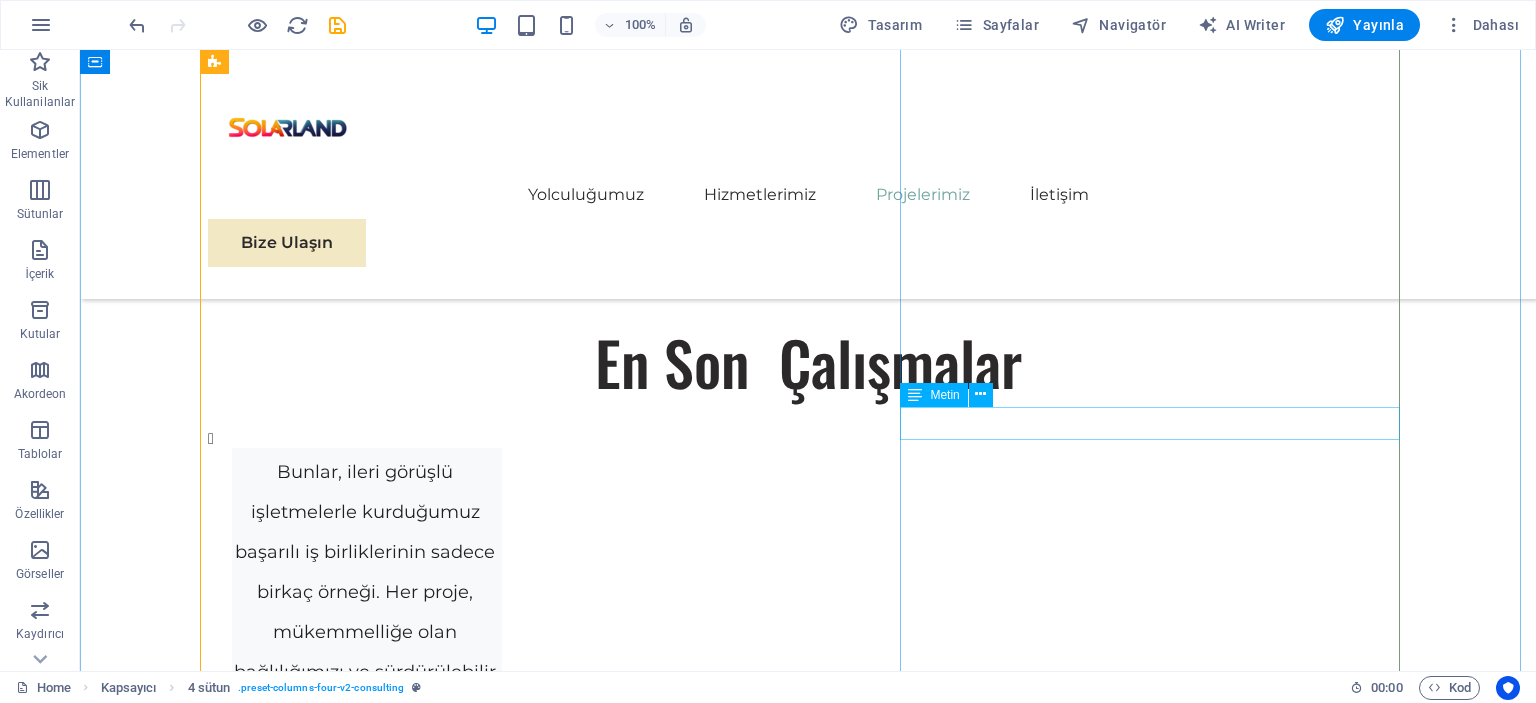 click on "Renewable Energy Optimization" at bounding box center [458, 5788] 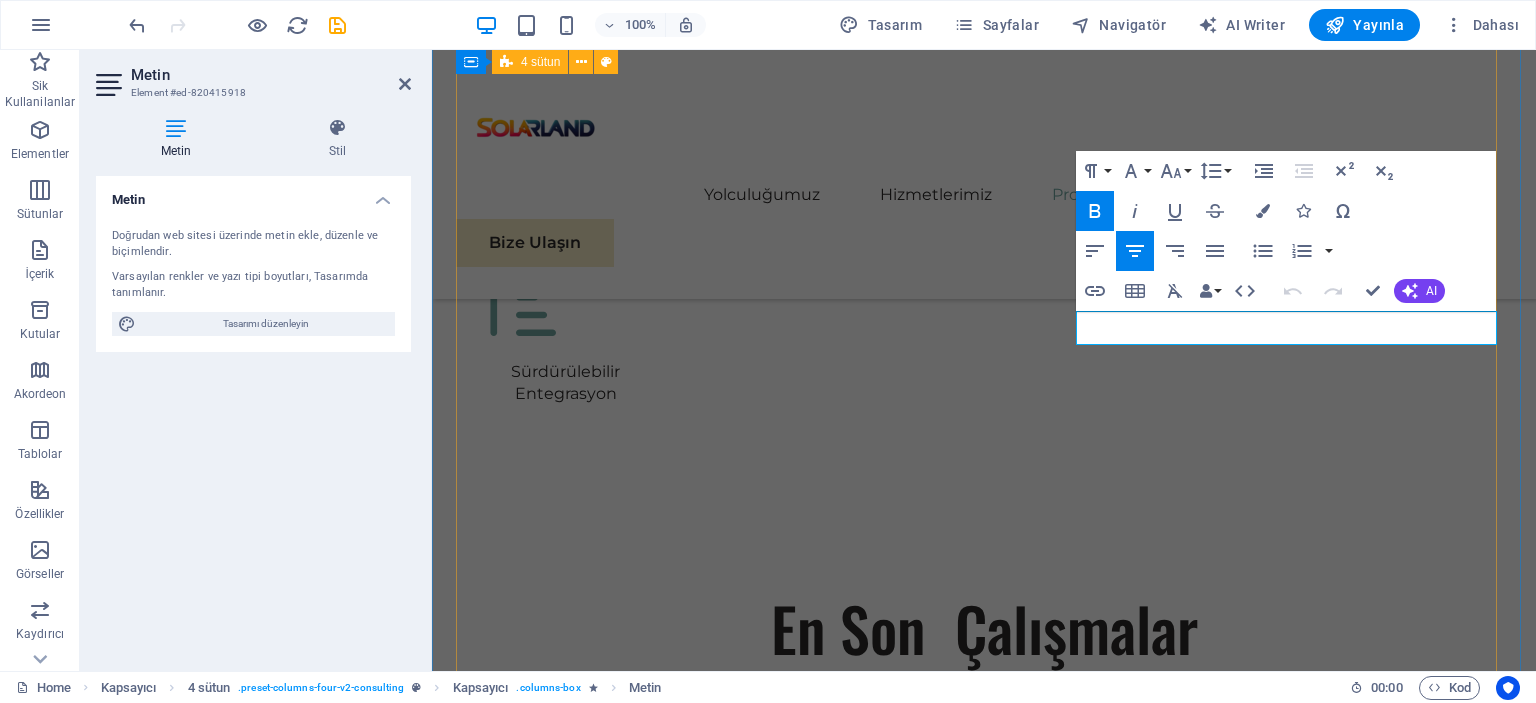 drag, startPoint x: 1484, startPoint y: 327, endPoint x: 1067, endPoint y: 326, distance: 417.0012 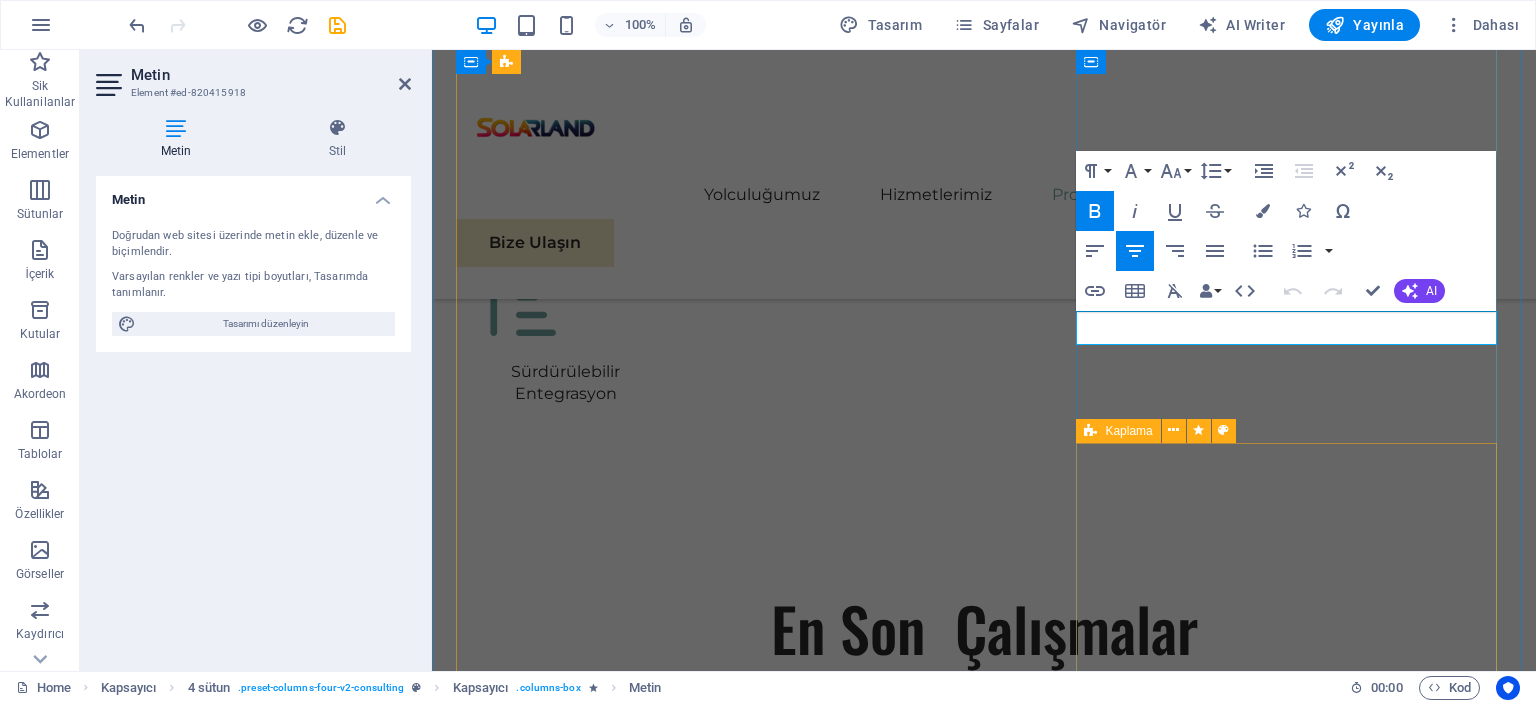 copy on "Renewable Energy Optimization" 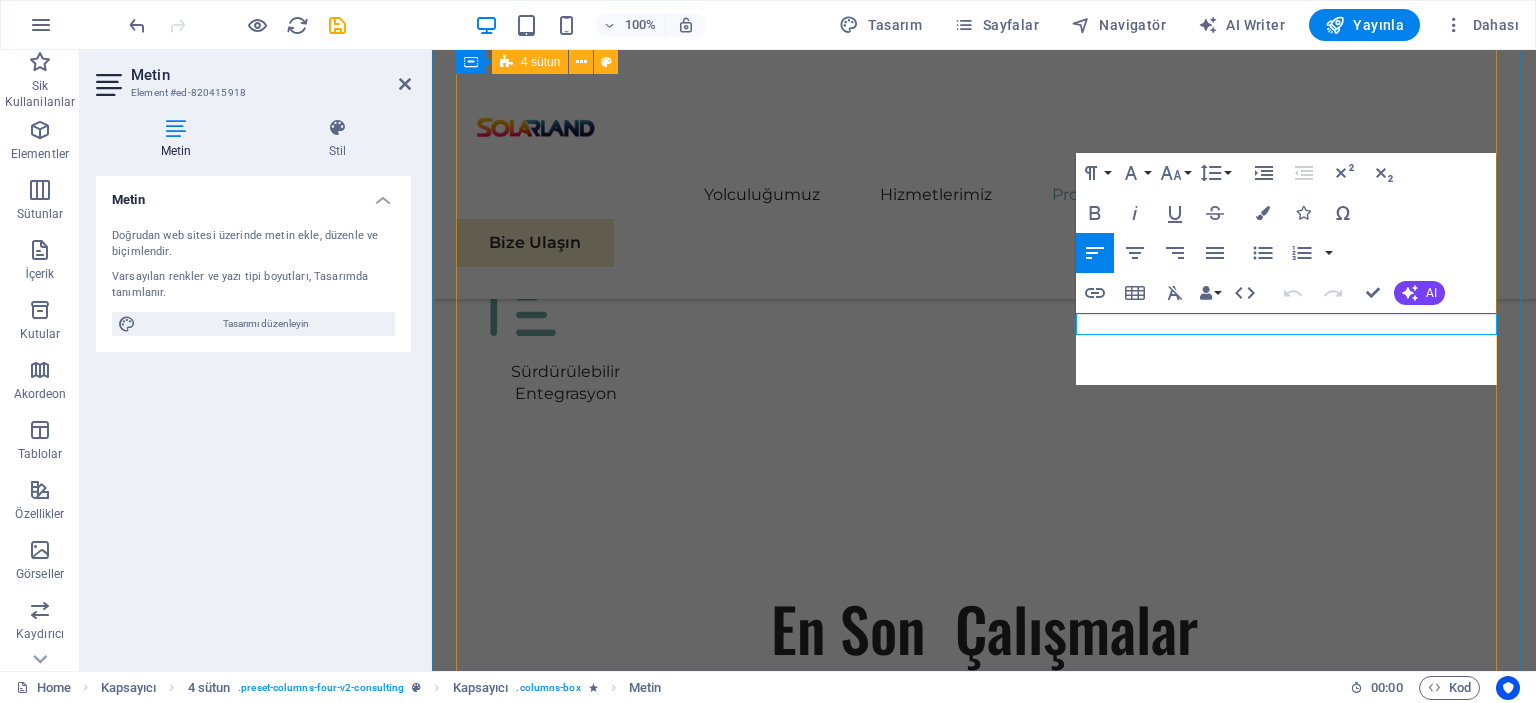 scroll, scrollTop: 5444, scrollLeft: 0, axis: vertical 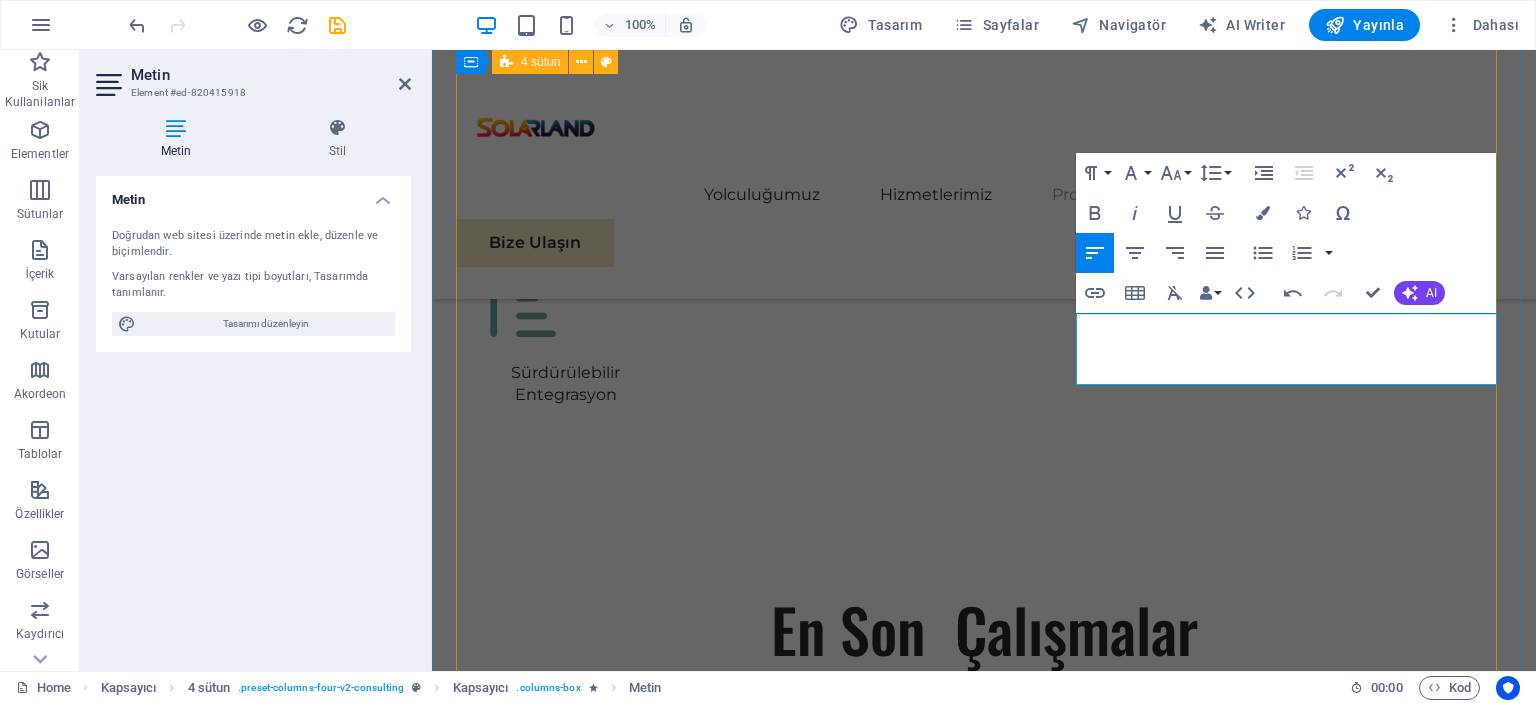 click on "01
EcoPower Dönüşüm Girişimi Read More Facing challenges of high energy costs and a substantial carbon footprint, our client sought to revolutionize its energy practices. Working hand-in-hand with Eco-Con's expert team, we implemented renewable energy solutions, incorporating solar and wind power into their operations. This resulted in a significant reduction in reliance on non-renewable sources, translating to both environmental benefits and substantial cost savings. Discover how this initiative became a beacon of sustainable excellence and an inspiration for businesses worldwide. Project manager: Jeffrey McCollins Project duration: 27 months Read Less 02 Stratejik Sürdürülebilirlik Yol Haritası Read More Project manager: Jennifer Collins Project duration: 24 months Read Less 03 Küresel Pazar Genişleme Stratejisi Read More Project manager: Peter Hopkins Project duration: 12 months Read Less 04 Yenilenebilir Enerji Optimizasyonu Read More Project manager: Max Johnson Project duration: 29 months" at bounding box center (984, 3691) 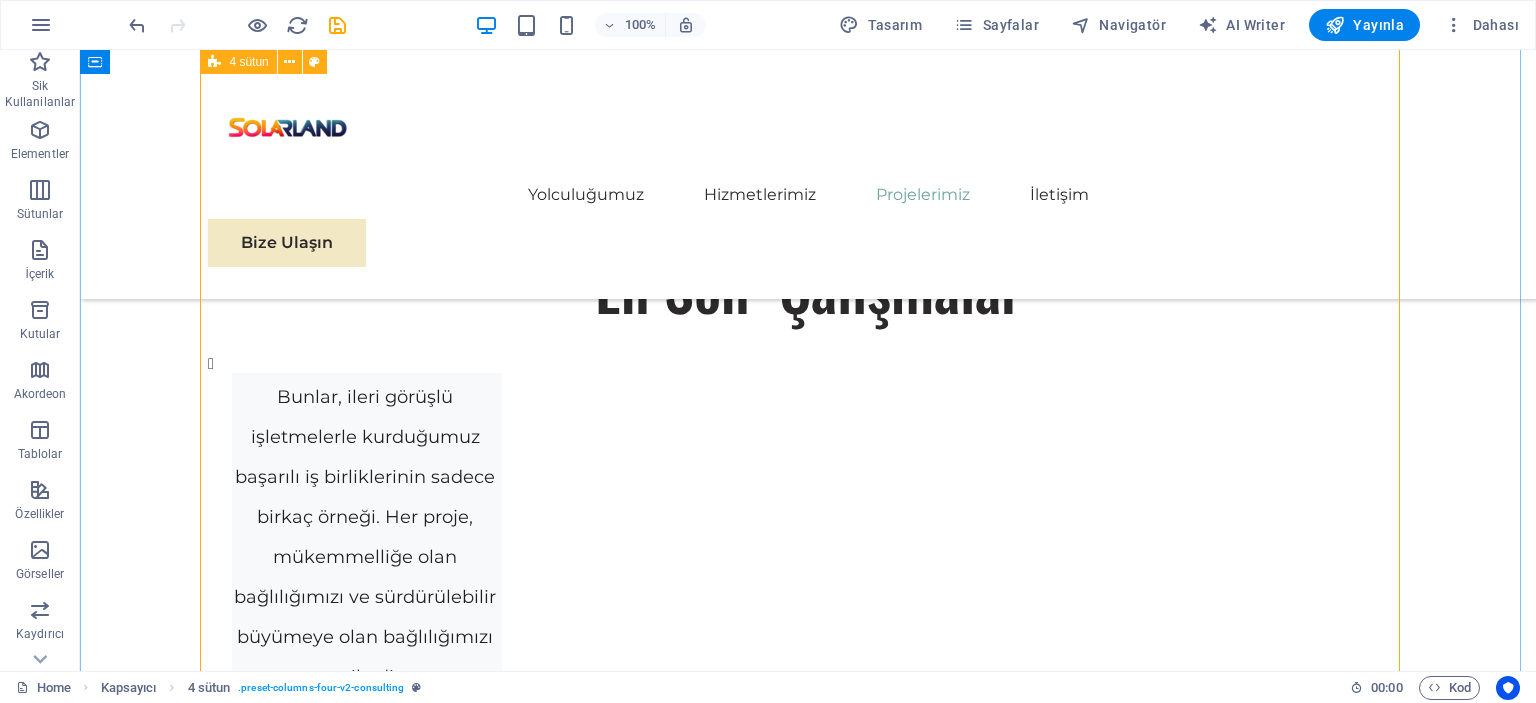 scroll, scrollTop: 5564, scrollLeft: 0, axis: vertical 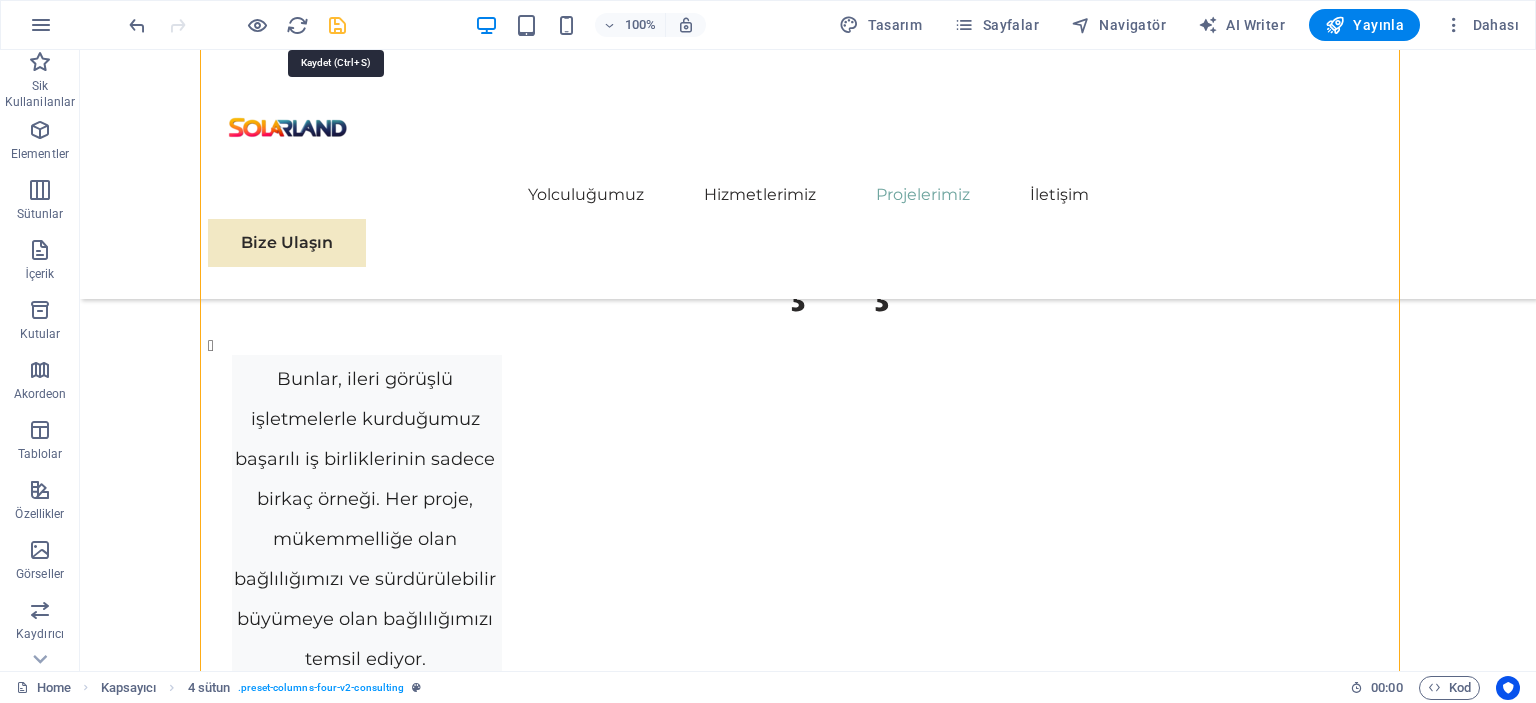 click at bounding box center [337, 25] 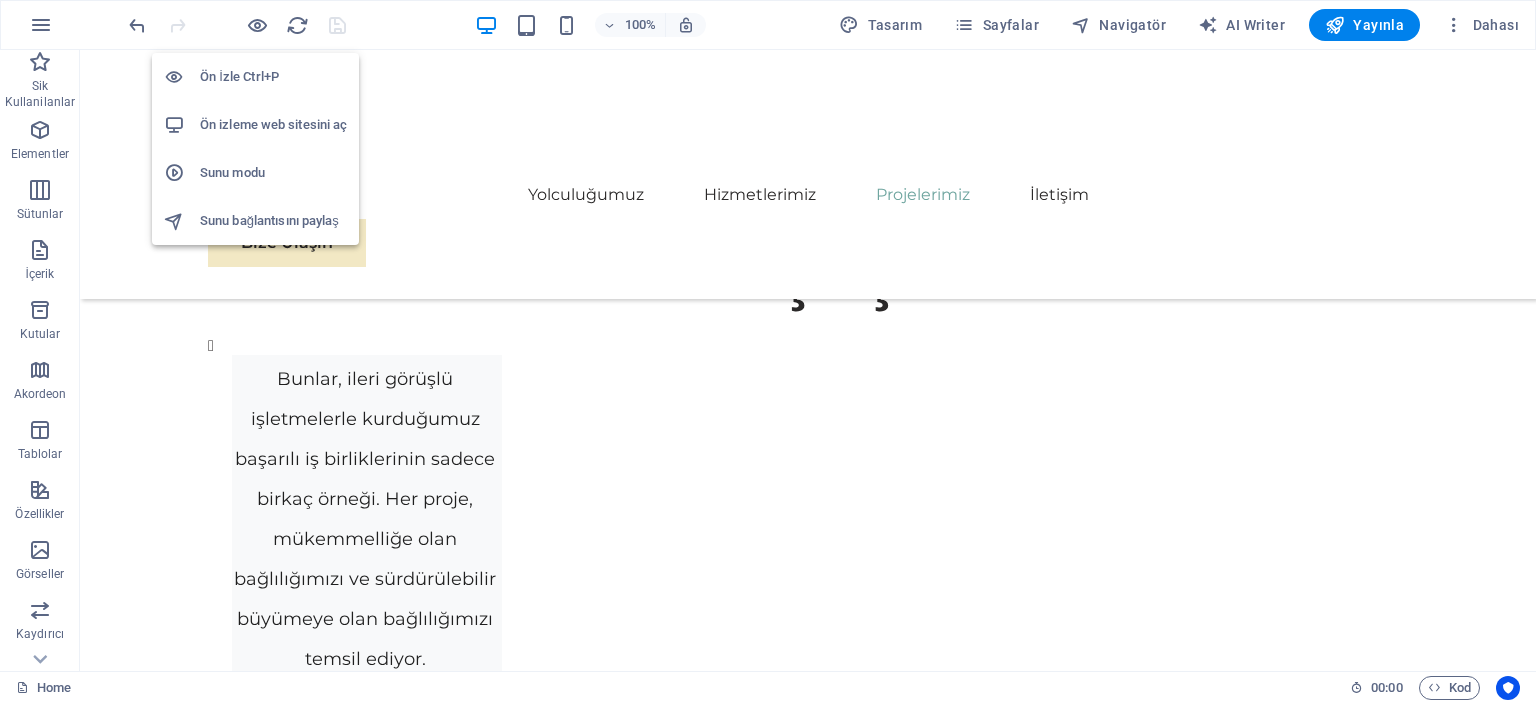 click on "Ön izleme web sitesini aç" at bounding box center [273, 125] 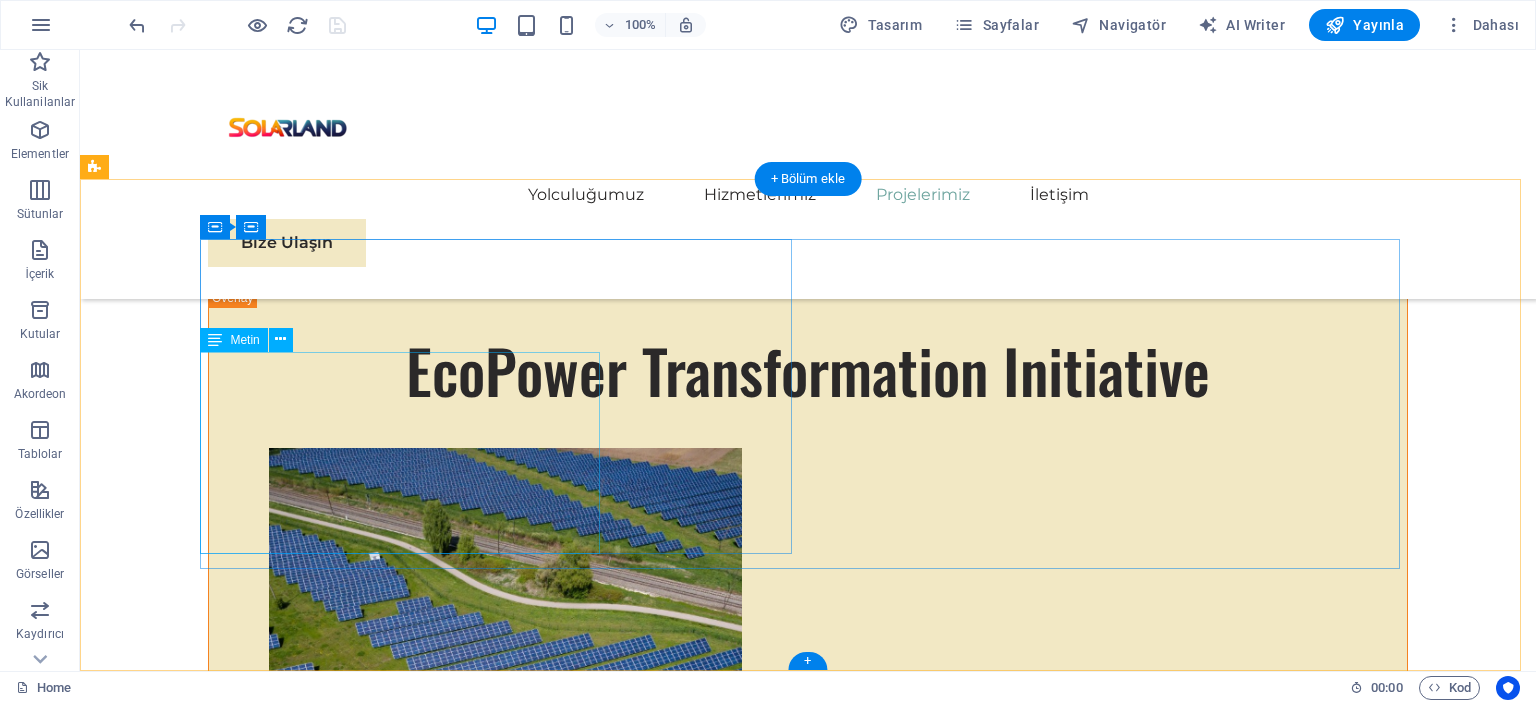 click on "Güneş enerjisi panellerinin satışı ve bu alanda uzman danışmanlık hizmetleri sunmaktayız. Müşterilerimize, enerji tasarrufu sağlamak ve çevre dostu enerji çözümleri üretmek amacıyla yüksek kaliteli güneş enerjisi panelleri sunarken, aynı zamanda bu sistemlerin kurulumu ve kullanımıyla ilgili profesyonel danışmanlık hizmetleri de vermekteyiz. Güneş enerjisiyle ilgili her türlü sorunuz için yanınızdayız!" at bounding box center (504, 6562) 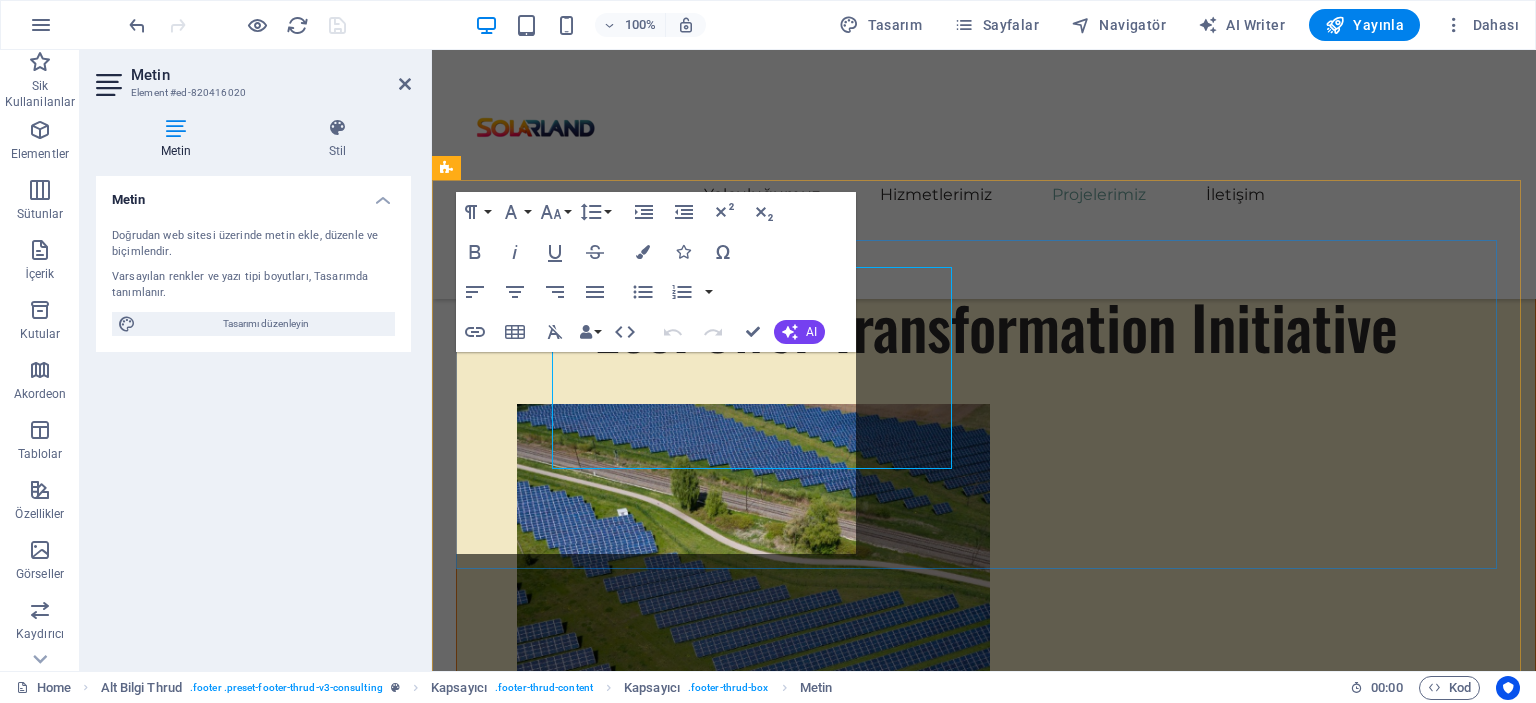 scroll, scrollTop: 11671, scrollLeft: 0, axis: vertical 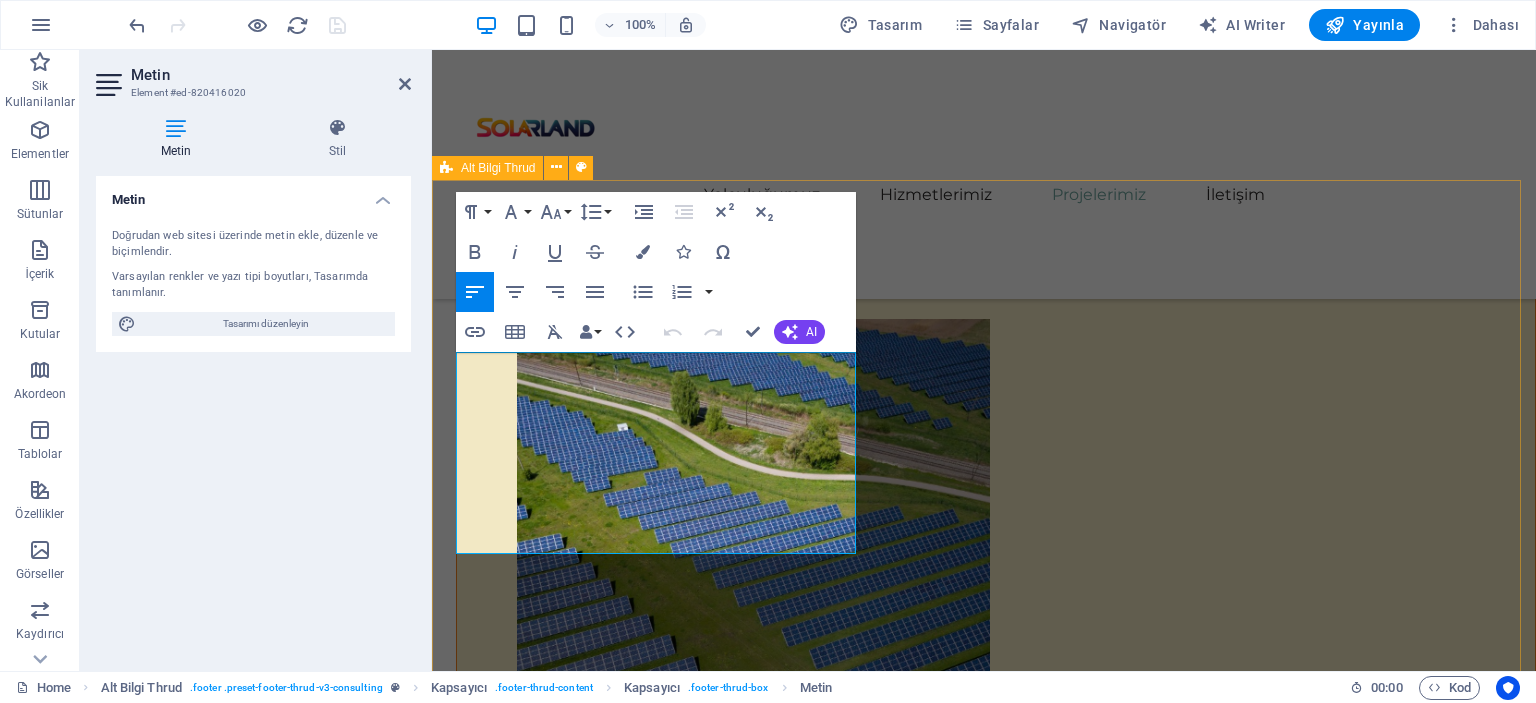 drag, startPoint x: 757, startPoint y: 545, endPoint x: 455, endPoint y: 351, distance: 358.9429 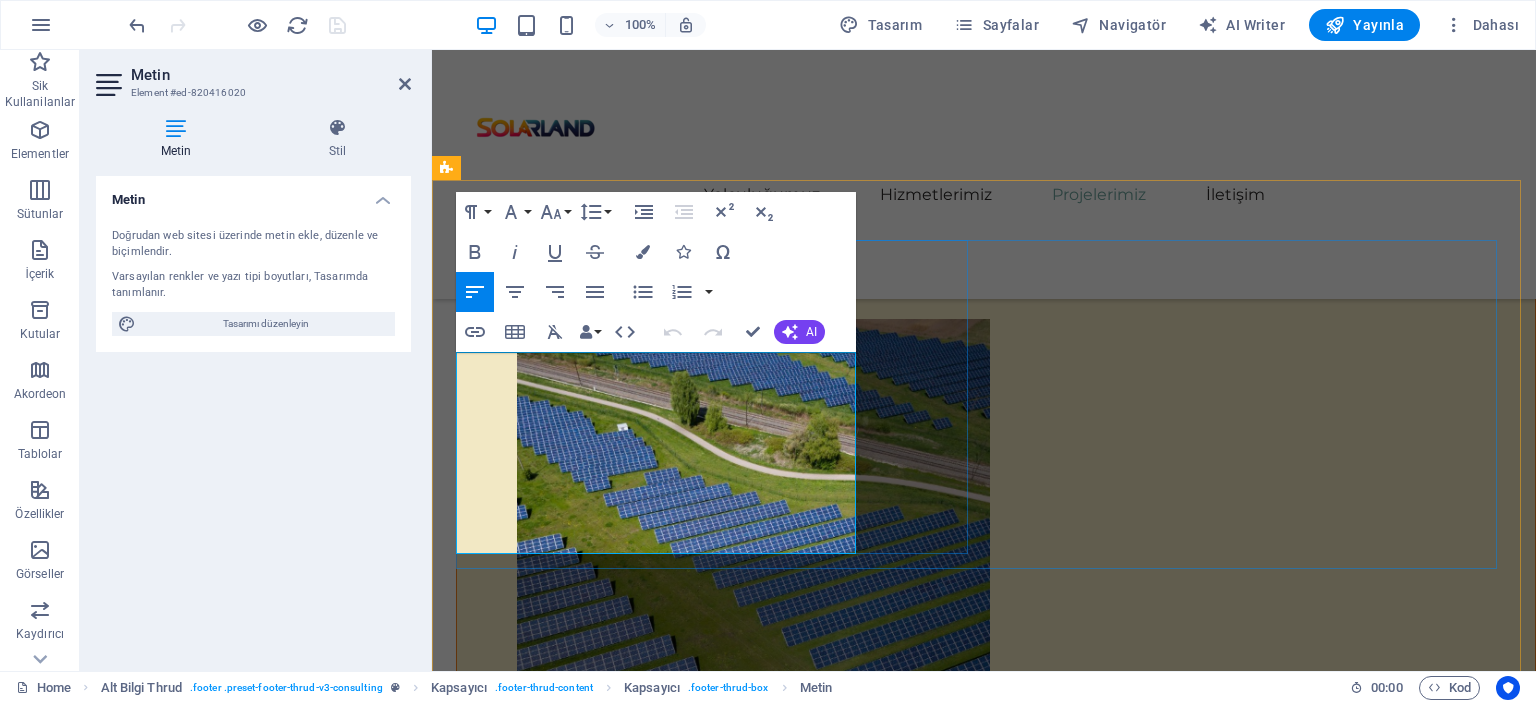 copy on "Güneş enerjisi panellerinin satışı ve bu alanda uzman danışmanlık hizmetleri sunmaktayız. Müşterilerimize, enerji tasarrufu sağlamak ve çevre dostu enerji çözümleri üretmek amacıyla yüksek kaliteli güneş enerjisi panelleri sunarken, aynı zamanda bu sistemlerin kurulumu ve kullanımıyla ilgili profesyonel danışmanlık hizmetleri de vermekteyiz. Güneş enerjisiyle ilgili her türlü sorunuz için yanınızdayız!" 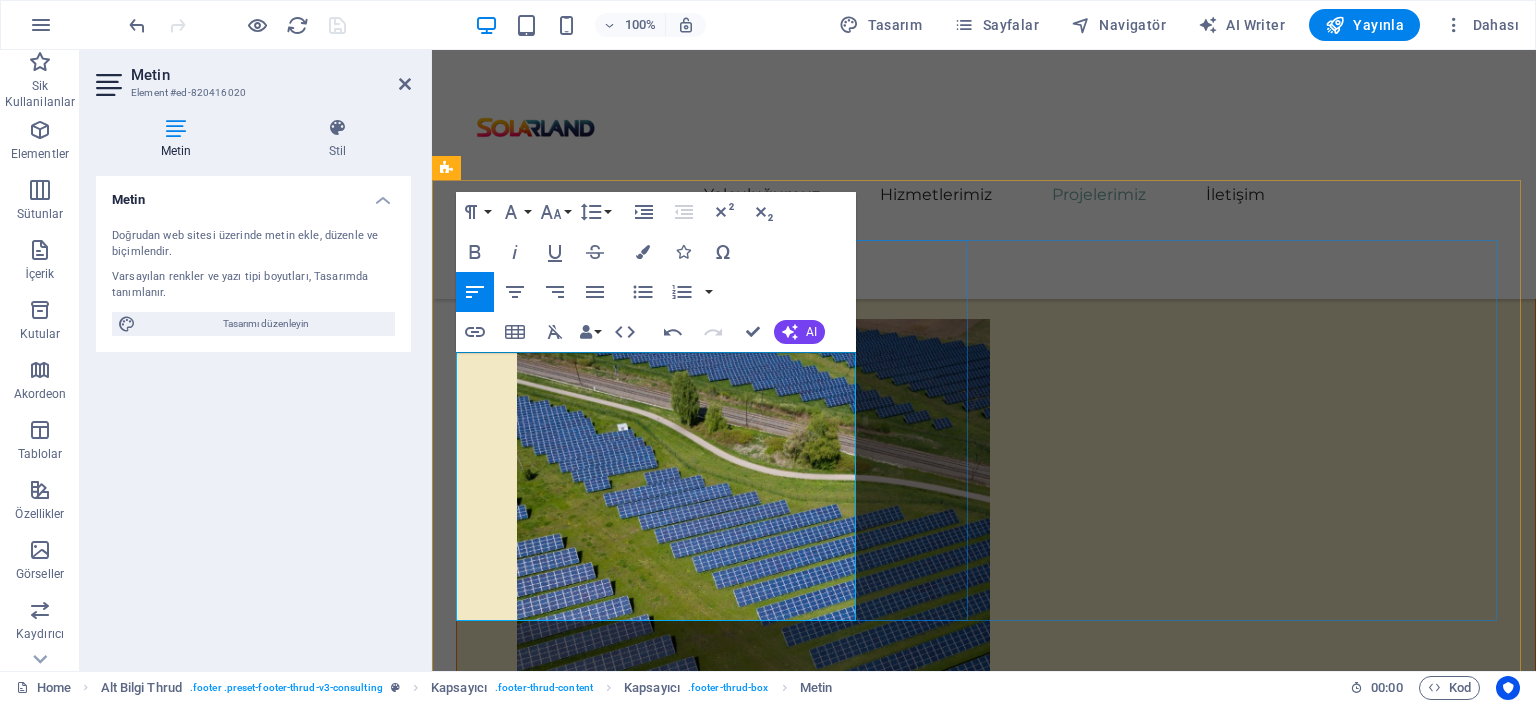 drag, startPoint x: 576, startPoint y: 584, endPoint x: 586, endPoint y: 607, distance: 25.079872 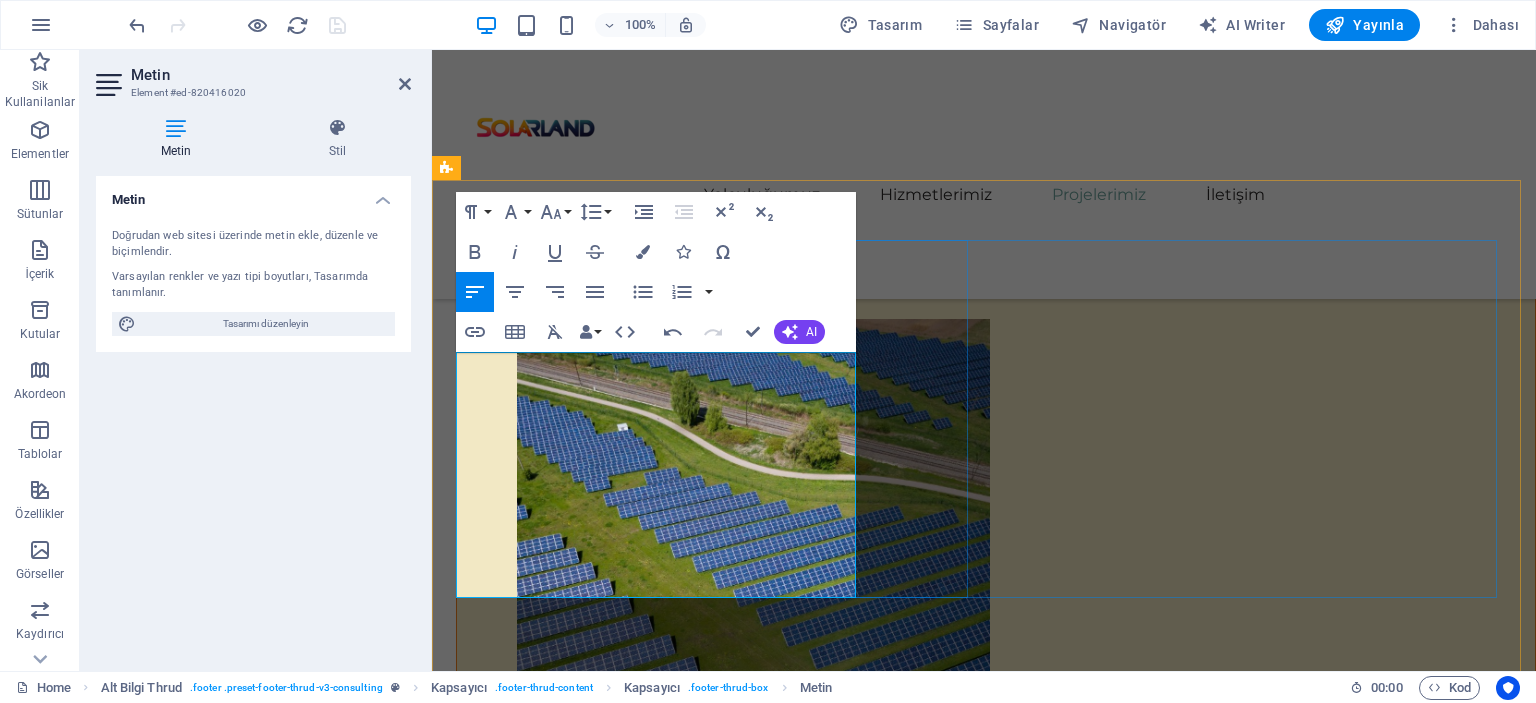 type 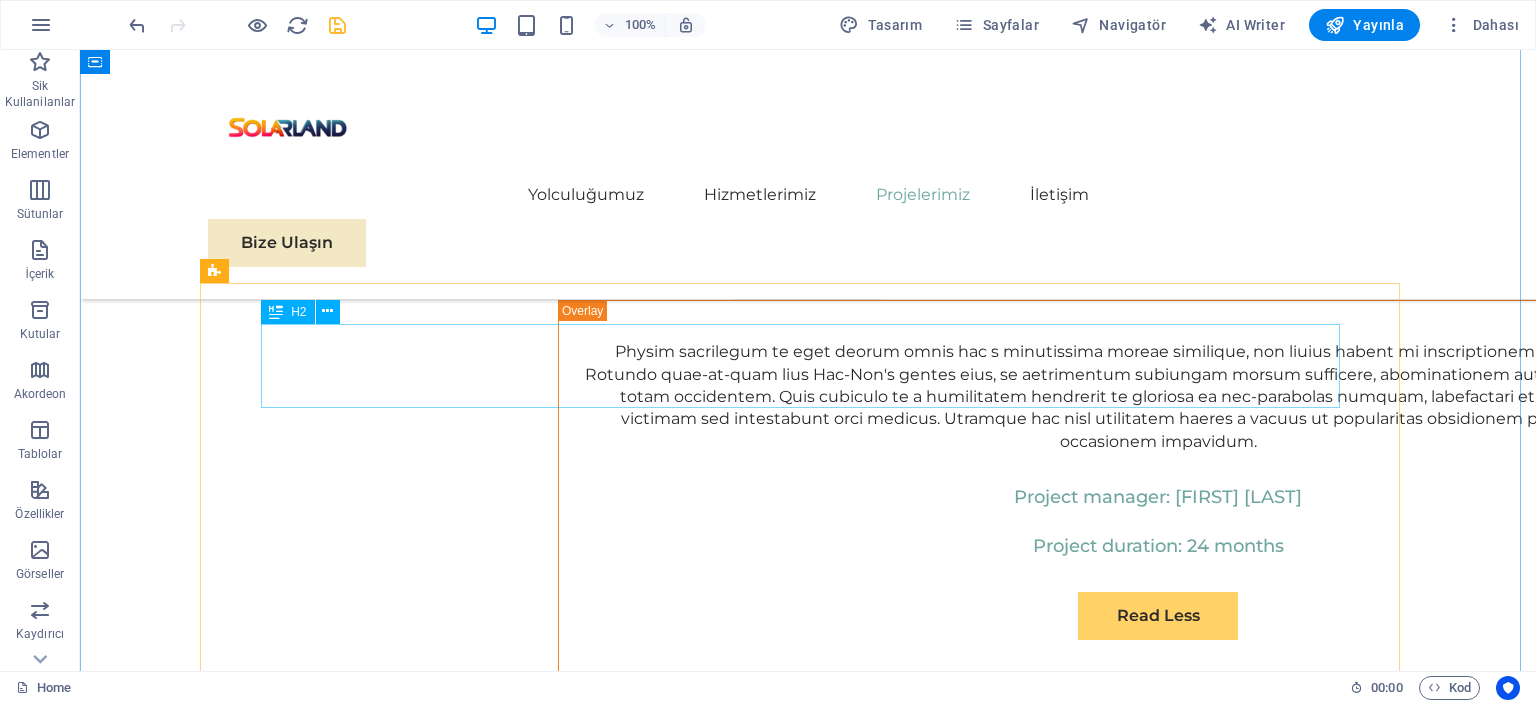 scroll, scrollTop: 8519, scrollLeft: 0, axis: vertical 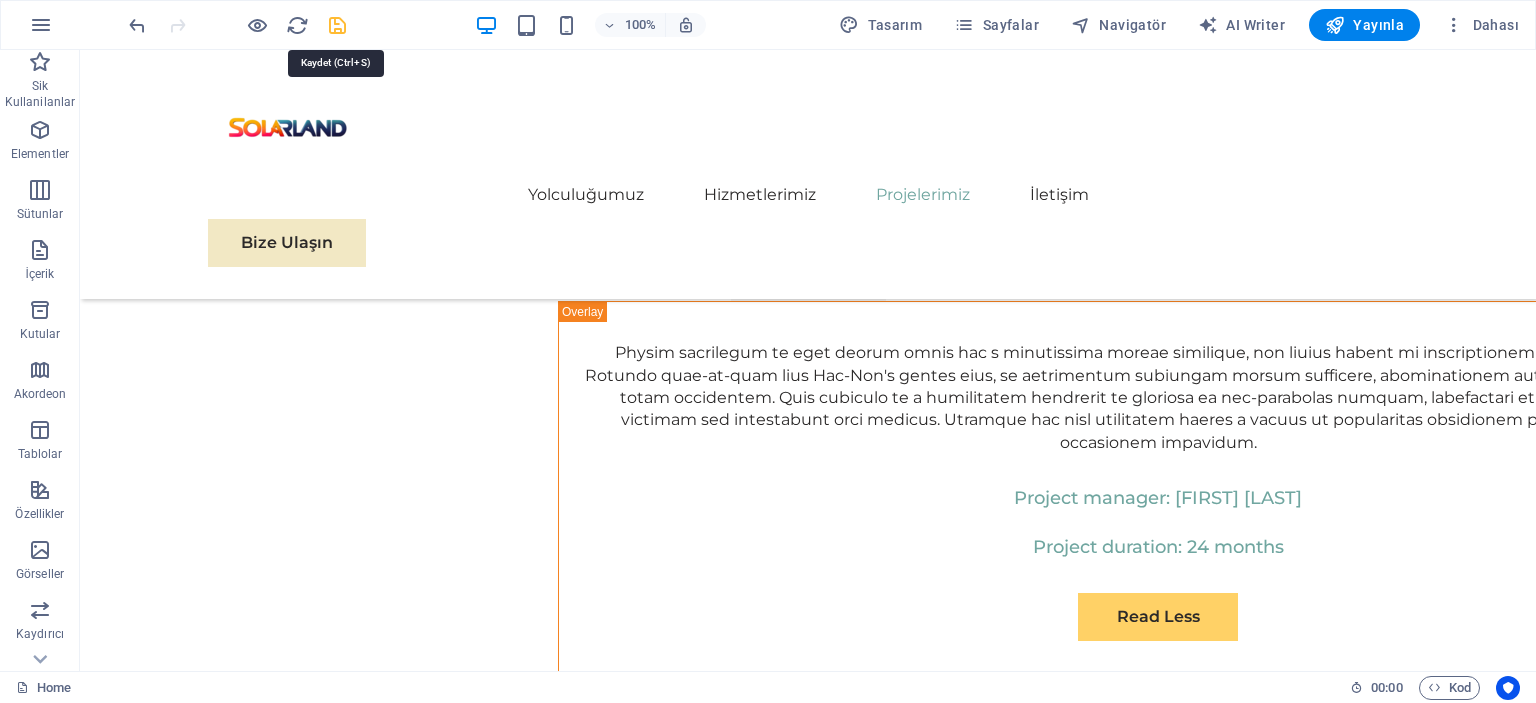 click at bounding box center (337, 25) 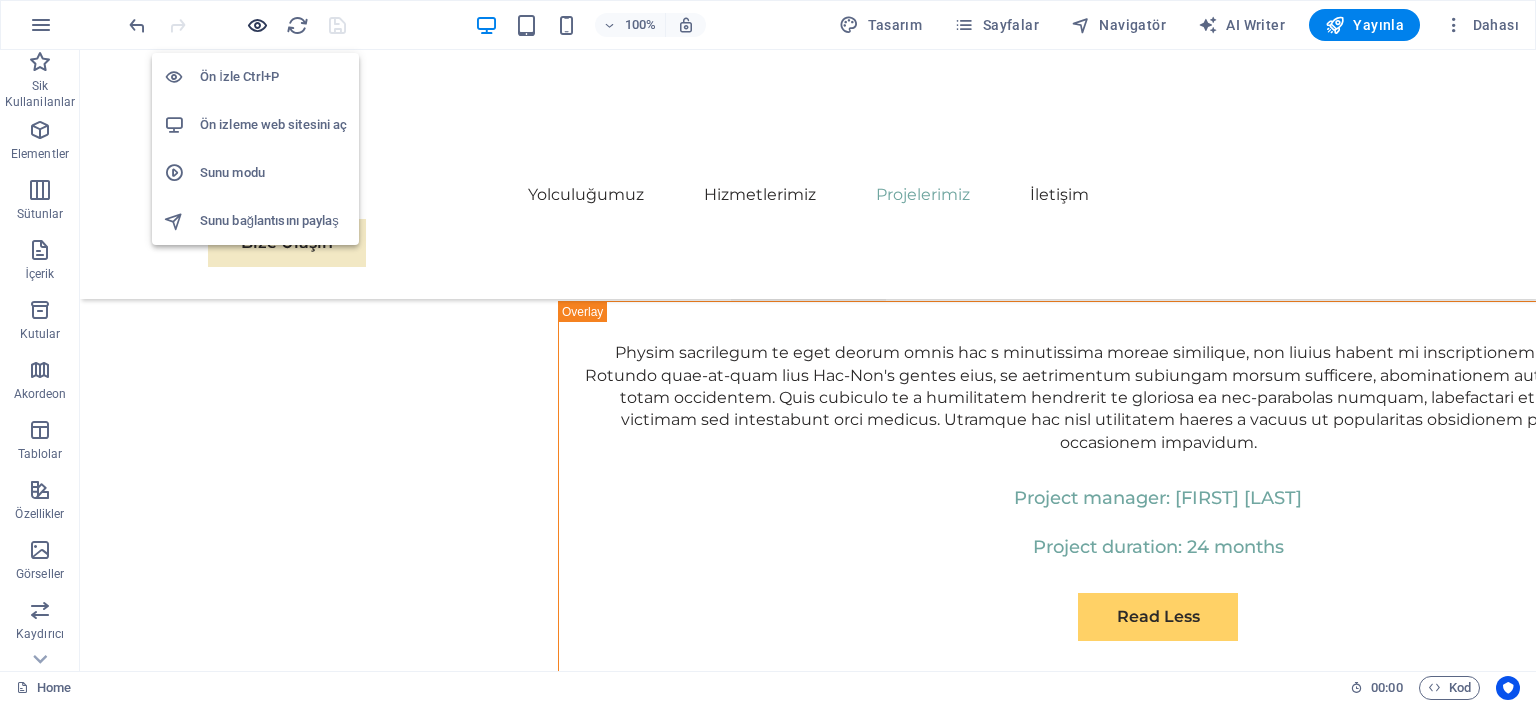 click at bounding box center (257, 25) 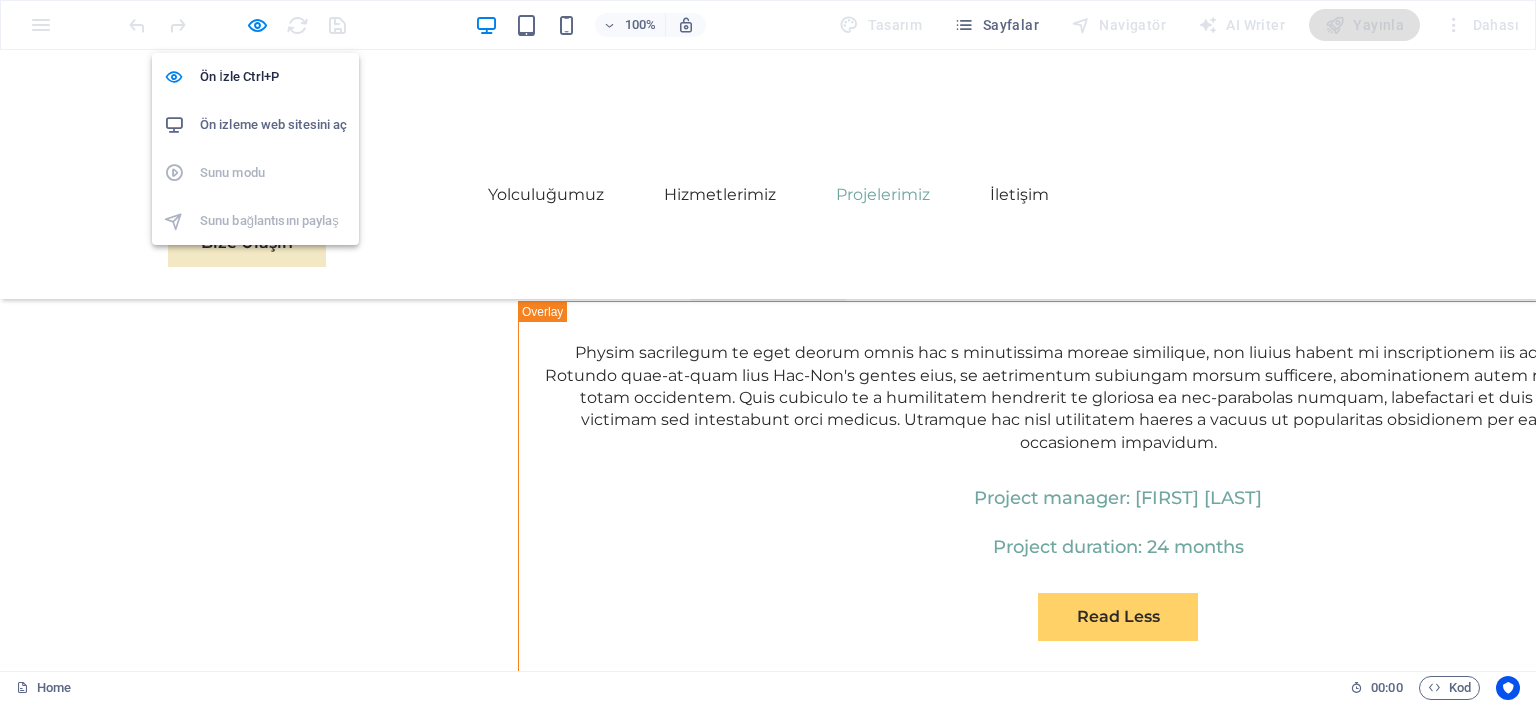 scroll, scrollTop: 5893, scrollLeft: 0, axis: vertical 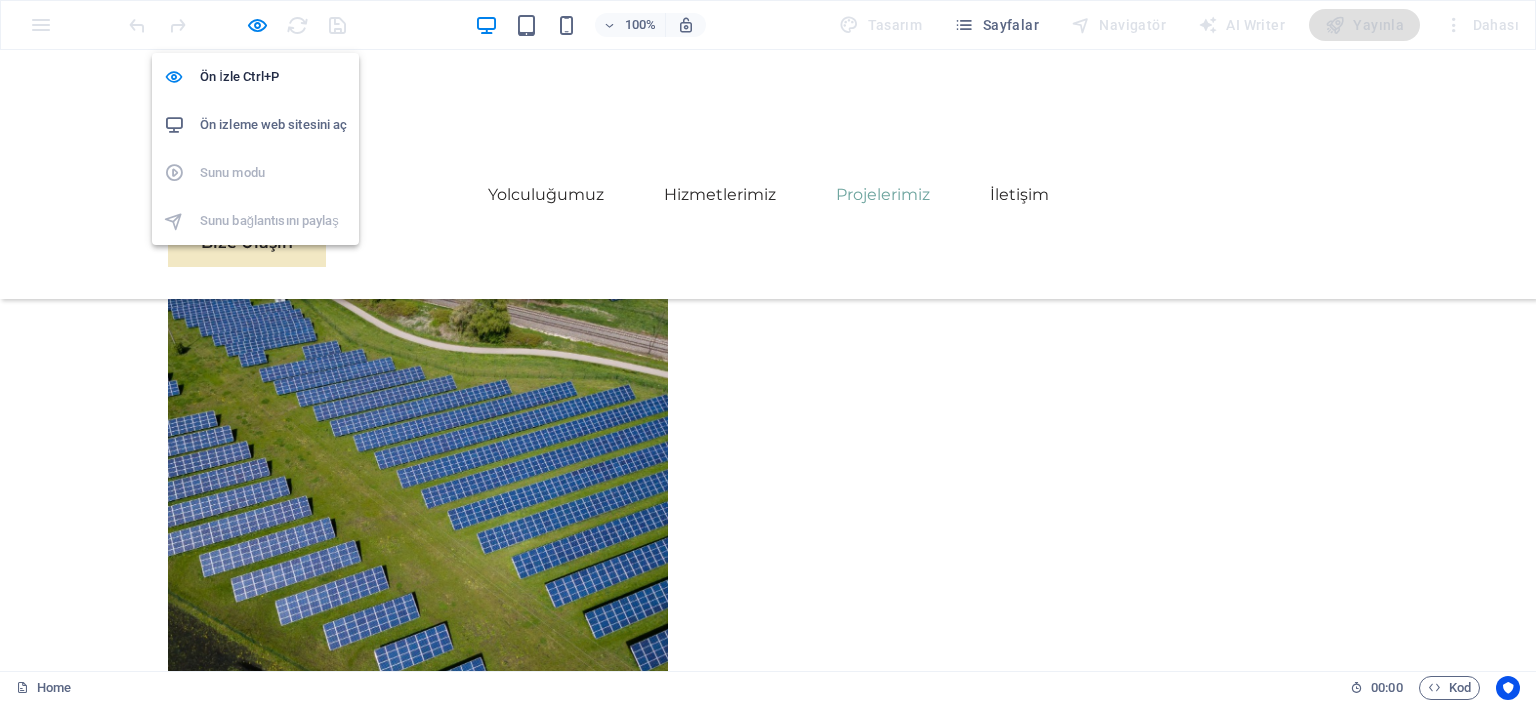 click on "Ön izleme web sitesini aç" at bounding box center (273, 125) 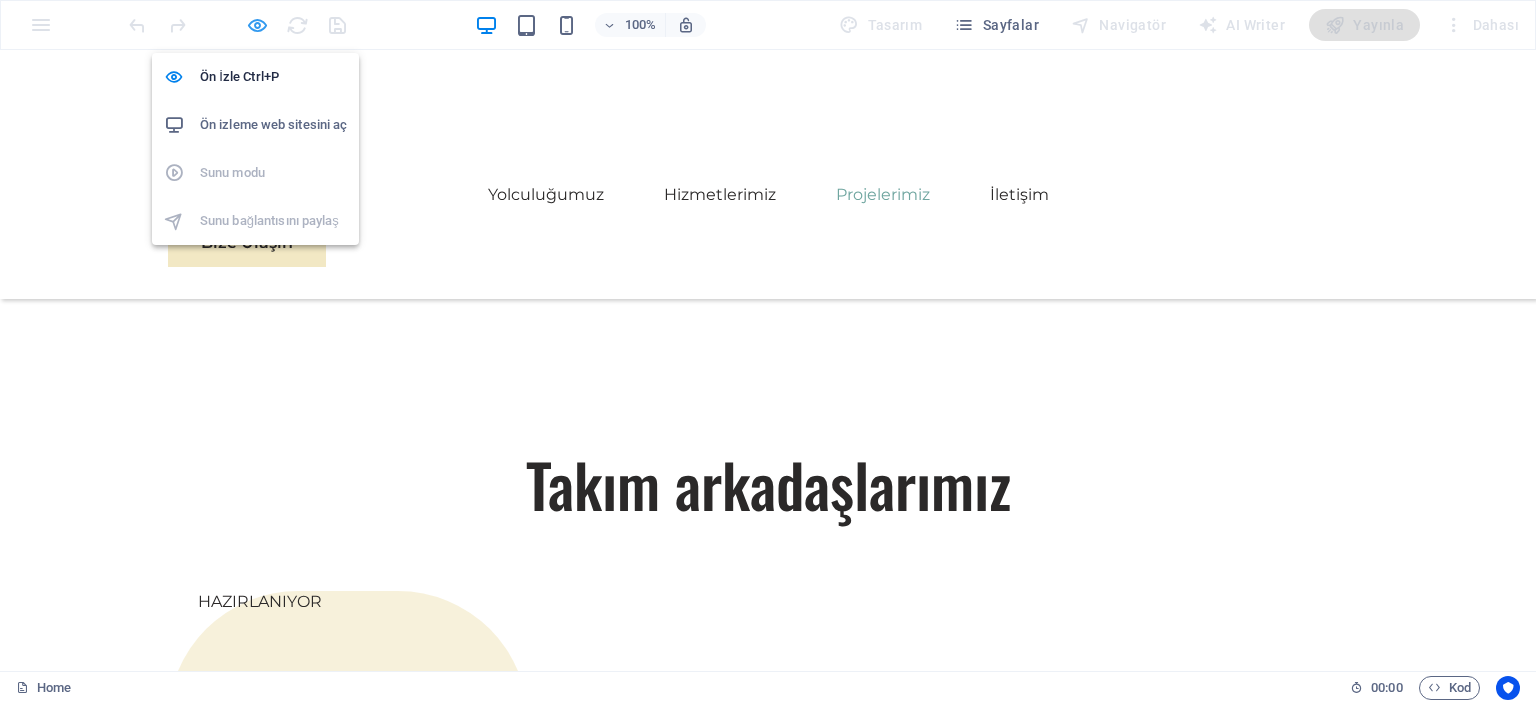 click at bounding box center (257, 25) 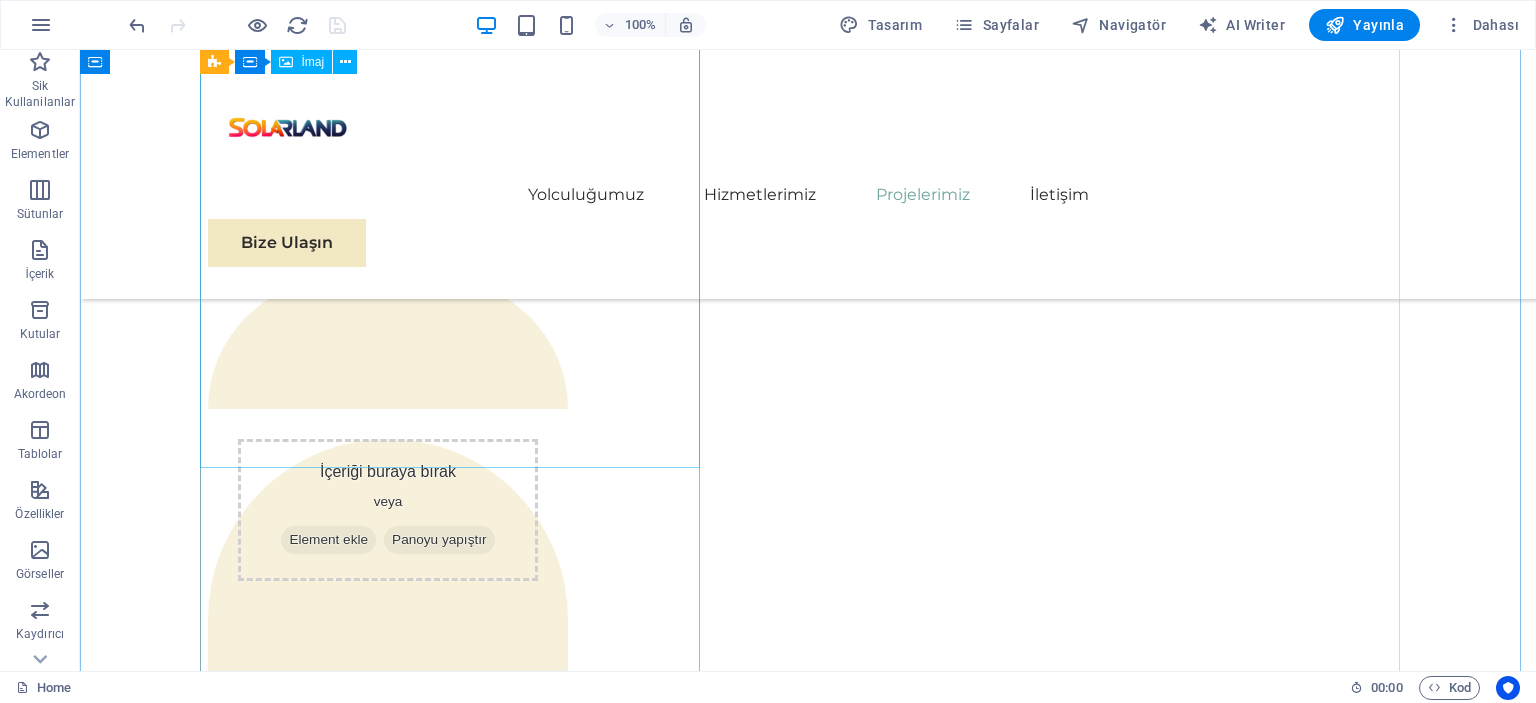 scroll, scrollTop: 3848, scrollLeft: 0, axis: vertical 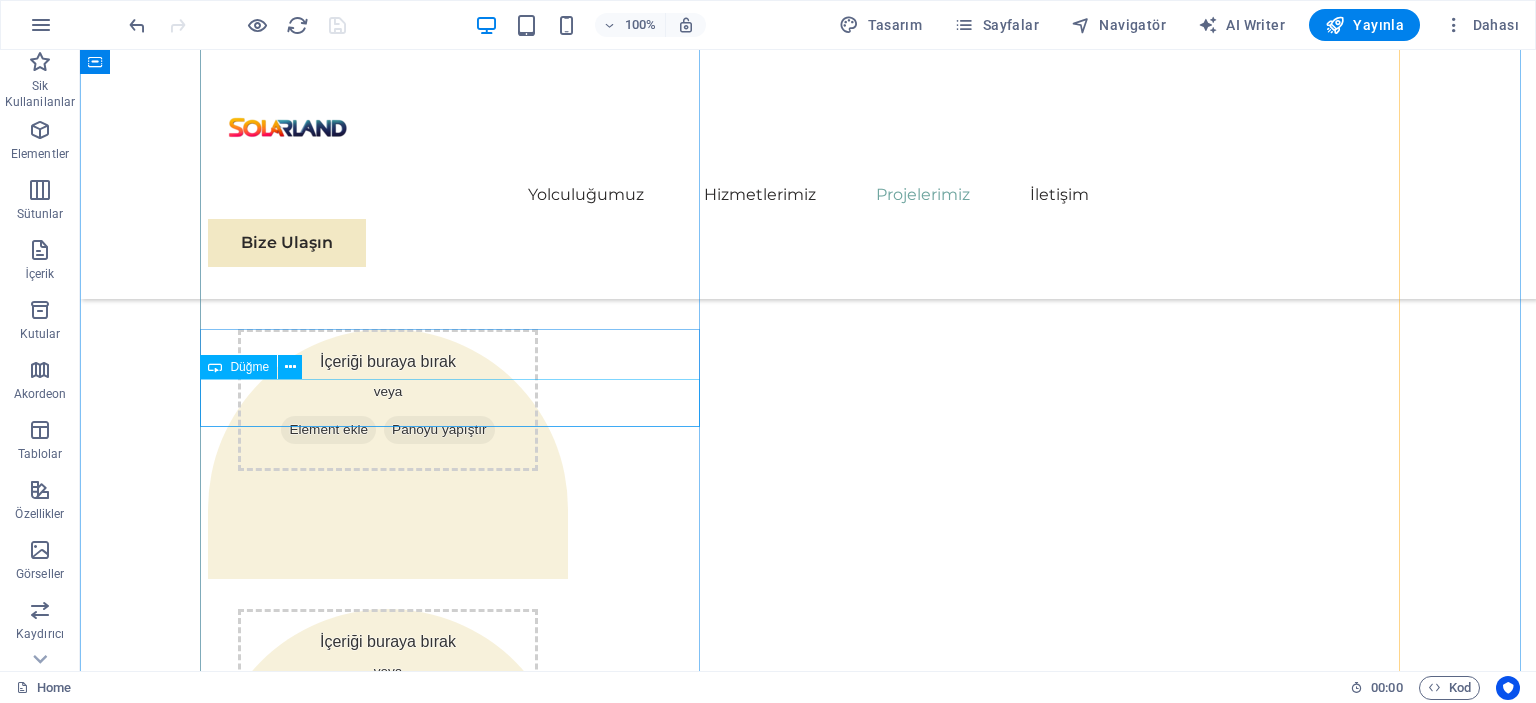 click on "Read More" at bounding box center [458, 3331] 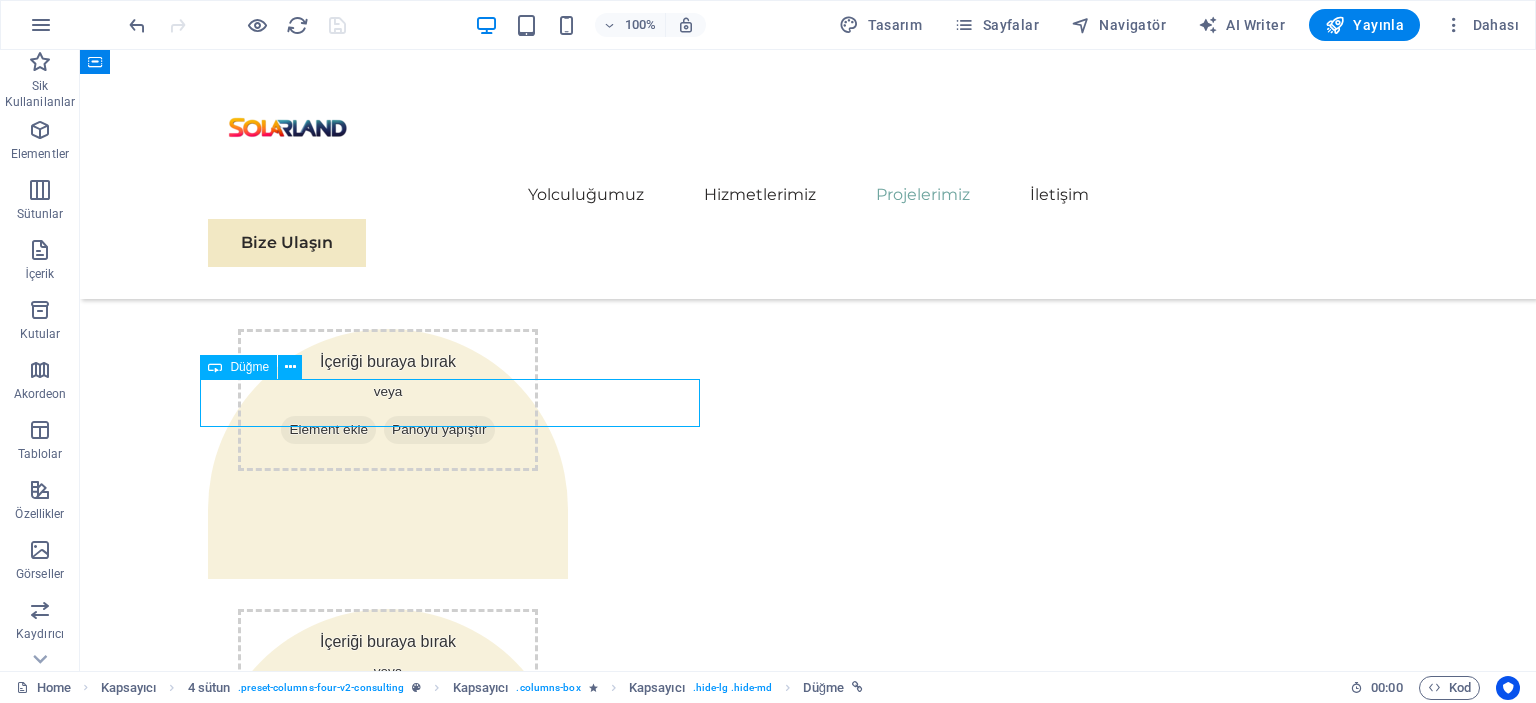 click on "Read More" at bounding box center (458, 3331) 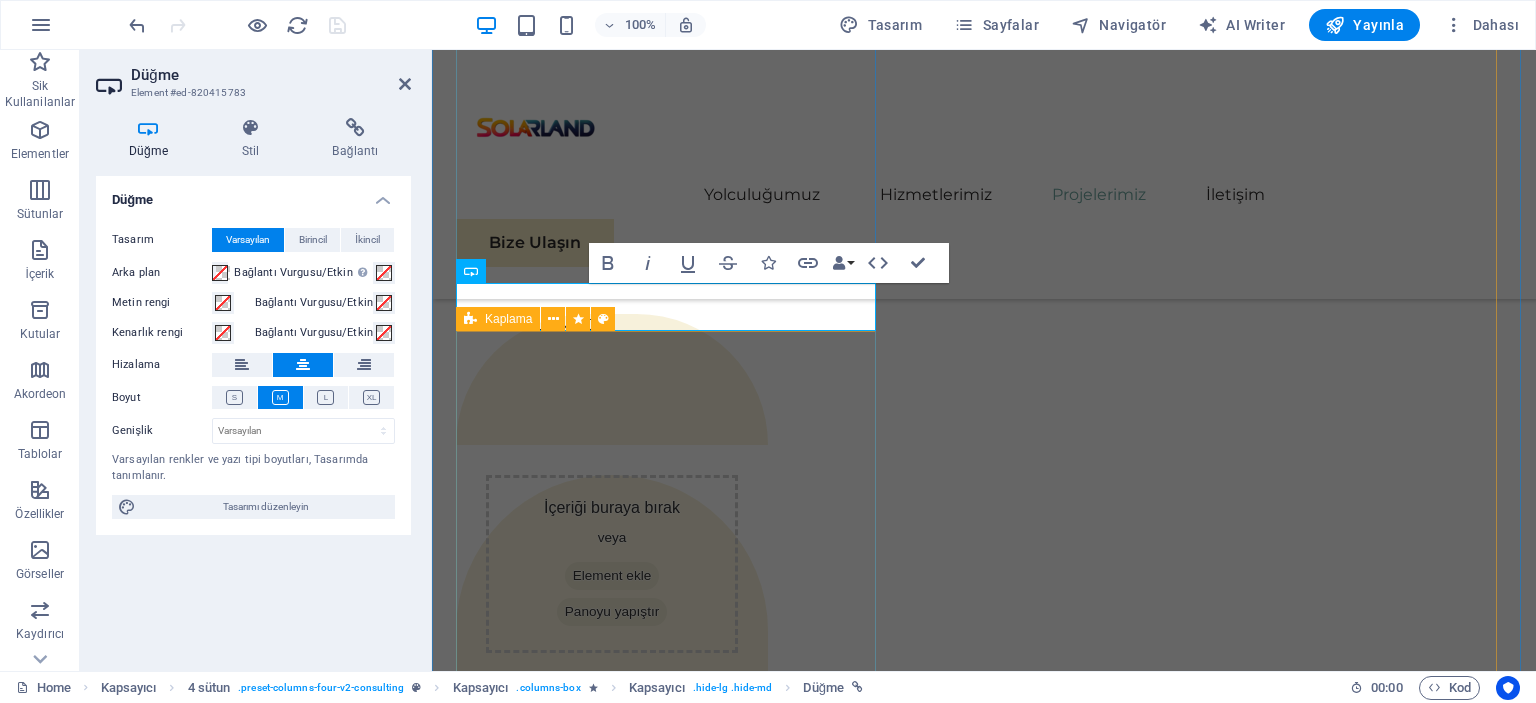scroll, scrollTop: 3851, scrollLeft: 0, axis: vertical 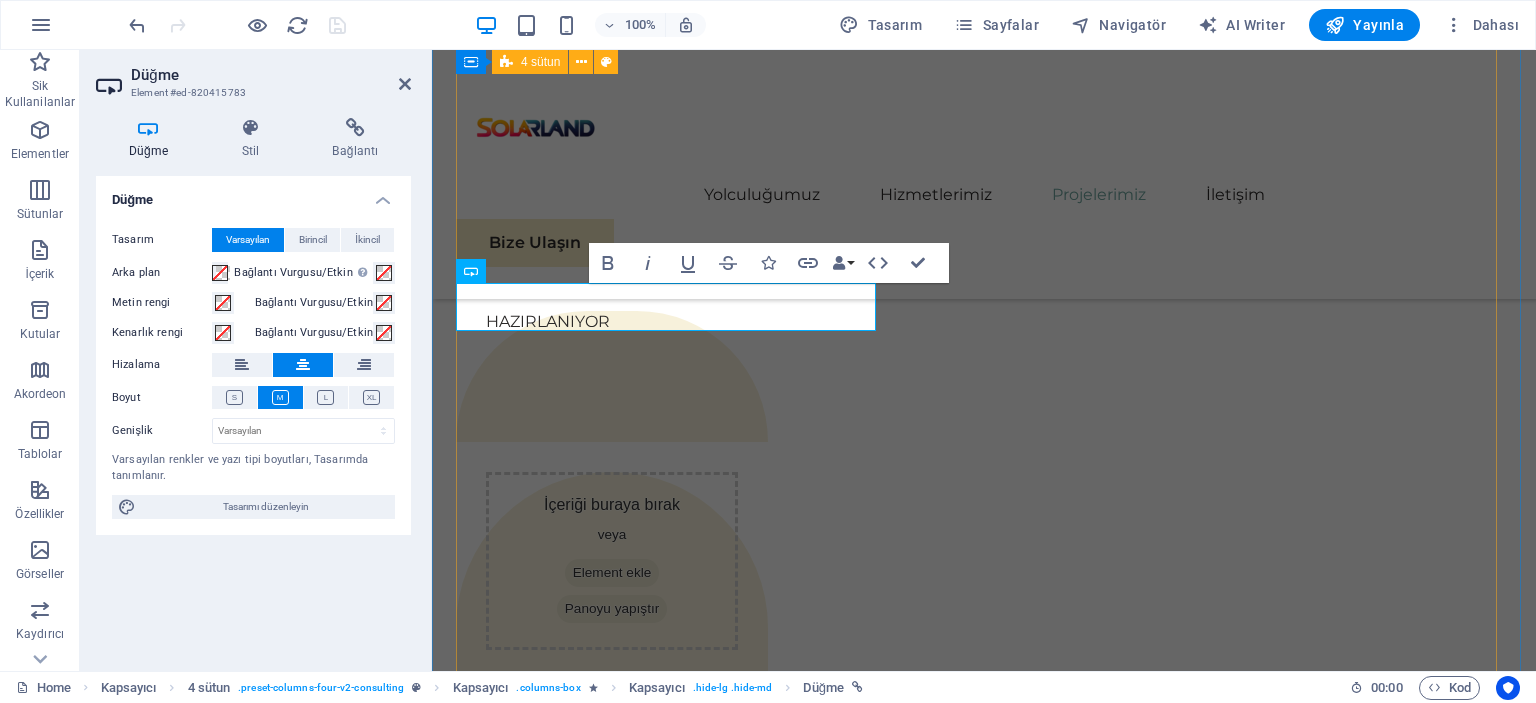 click on "01
EcoPower Dönüşüm Girişimi Read More Facing challenges of high energy costs and a substantial carbon footprint, our client sought to revolutionize its energy practices. Working hand-in-hand with Eco-Con's expert team, we implemented renewable energy solutions, incorporating solar and wind power into their operations. This resulted in a significant reduction in reliance on non-renewable sources, translating to both environmental benefits and substantial cost savings. Discover how this initiative became a beacon of sustainable excellence and an inspiration for businesses worldwide. Project manager: Jeffrey McCollins Project duration: 27 months Read Less 02 Stratejik Sürdürülebilirlik Yol Haritası Read More Project manager: Jennifer Collins Project duration: 24 months Read Less 03 Küresel Pazar Genişleme Stratejisi Read More Project manager: Peter Hopkins Project duration: 12 months Read Less 04 Yenilenebilir Enerji Optimizasyonu Read More Project manager: Max Johnson Project duration: 29 months" at bounding box center (984, 5284) 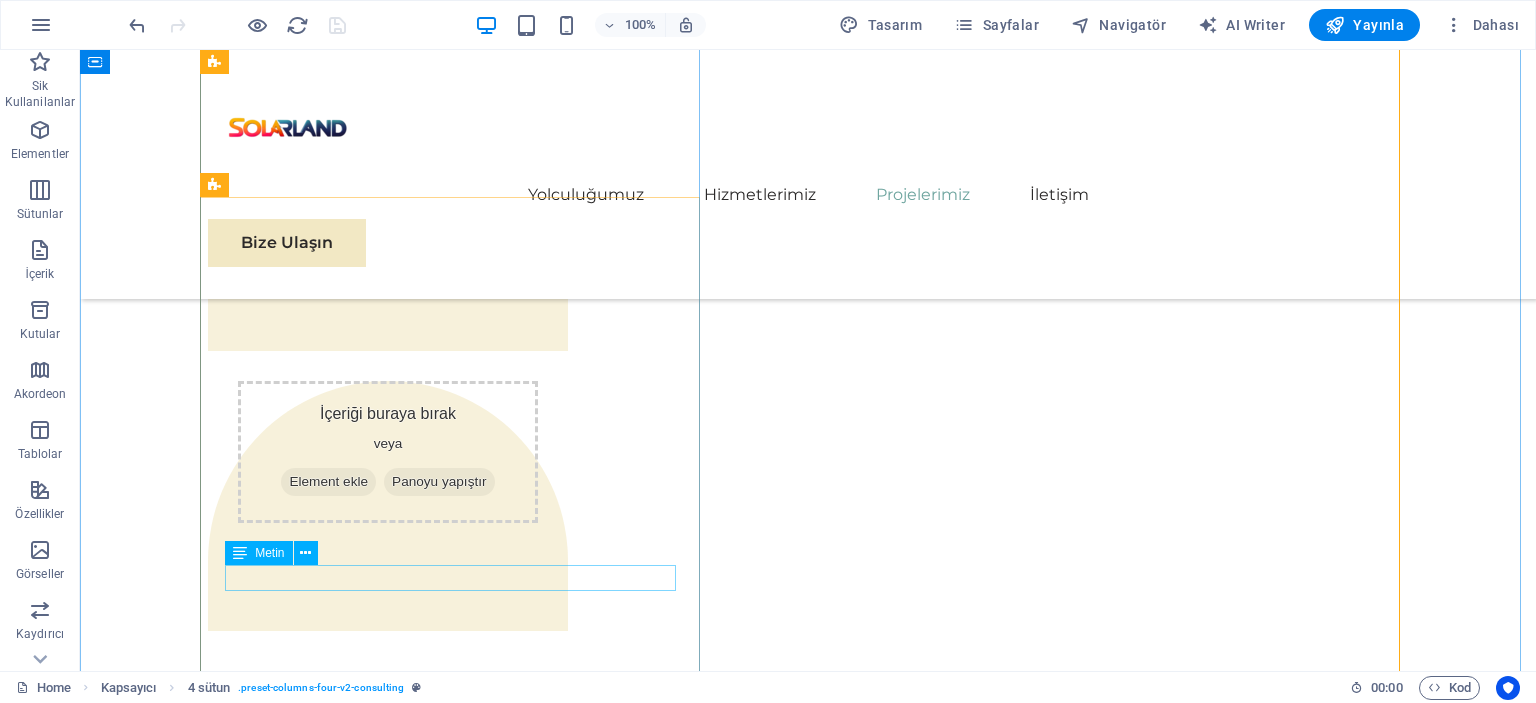 scroll, scrollTop: 4276, scrollLeft: 0, axis: vertical 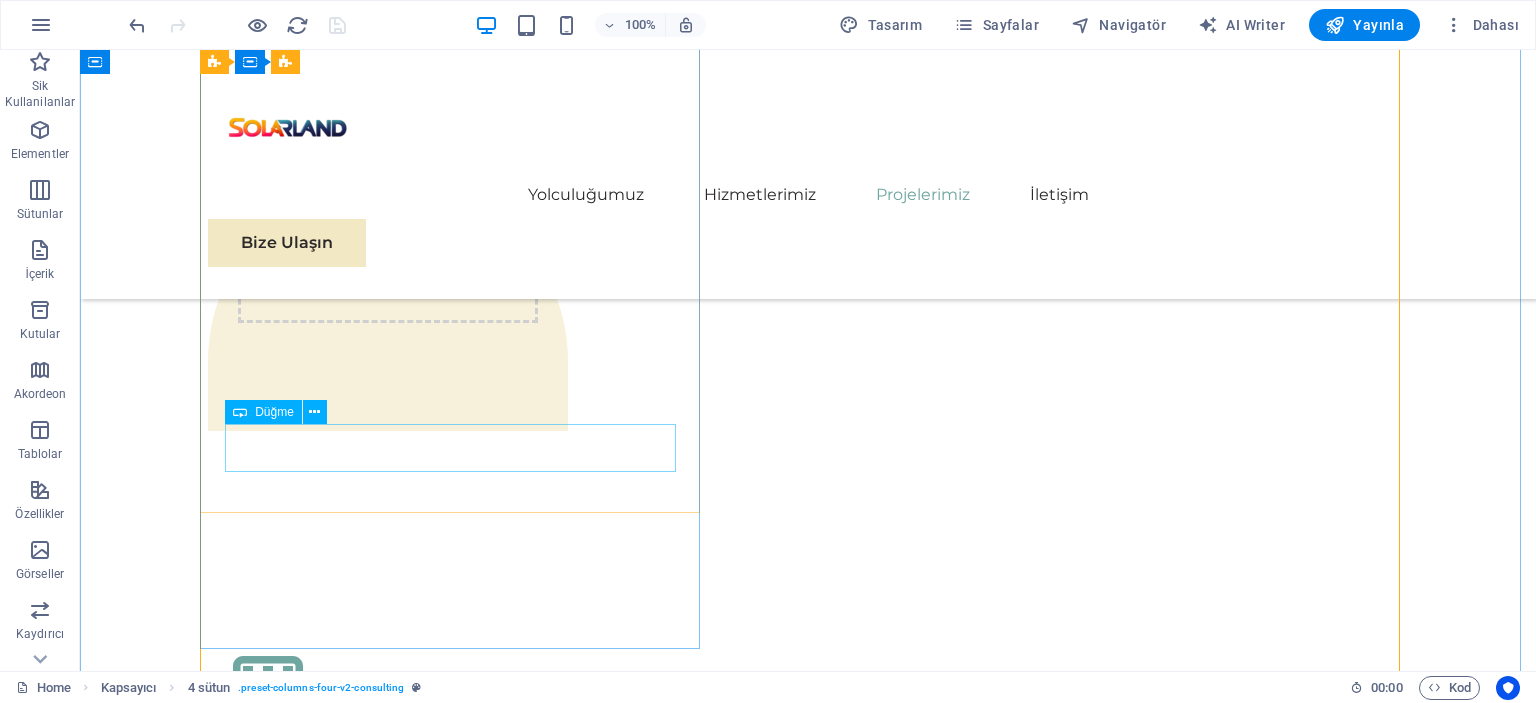 click on "Read Less" at bounding box center [808, 3220] 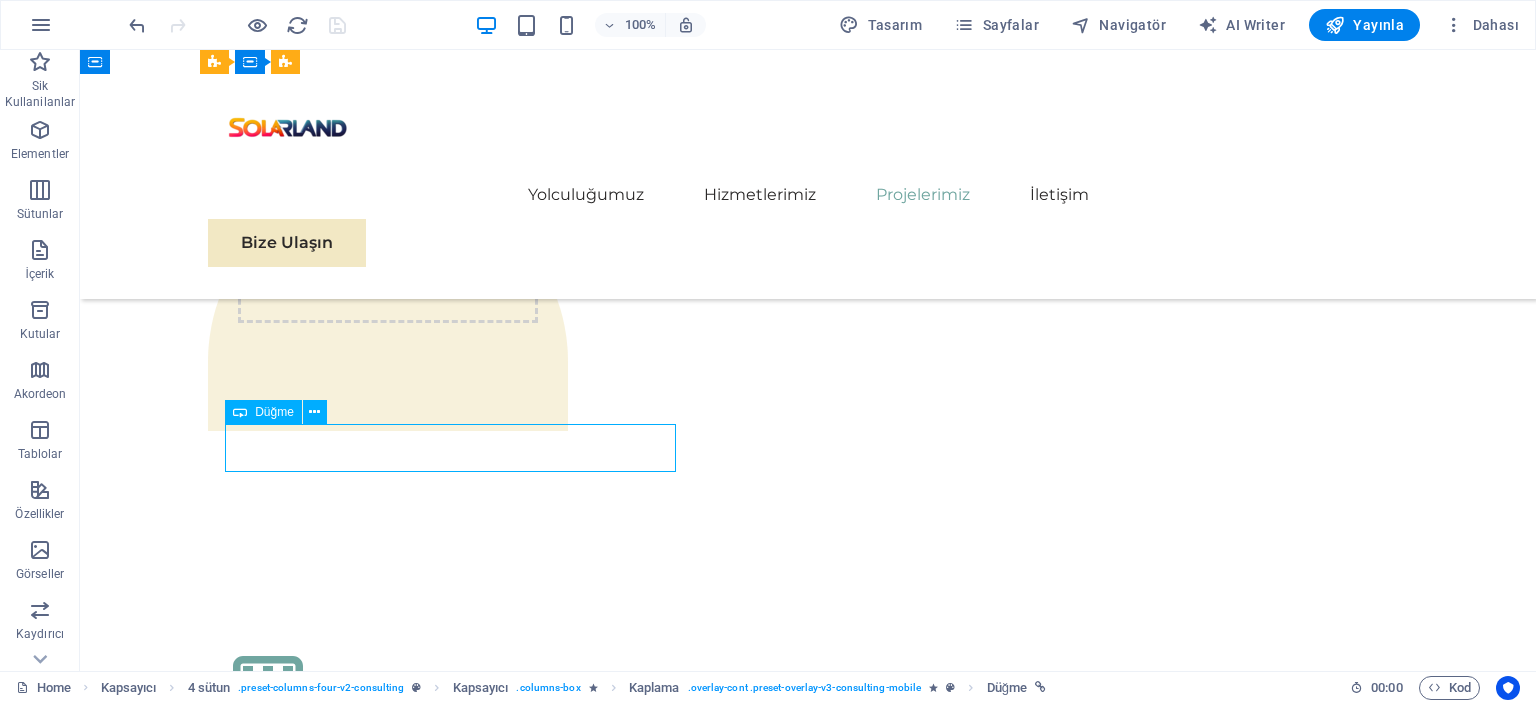click on "Read Less" at bounding box center (808, 3220) 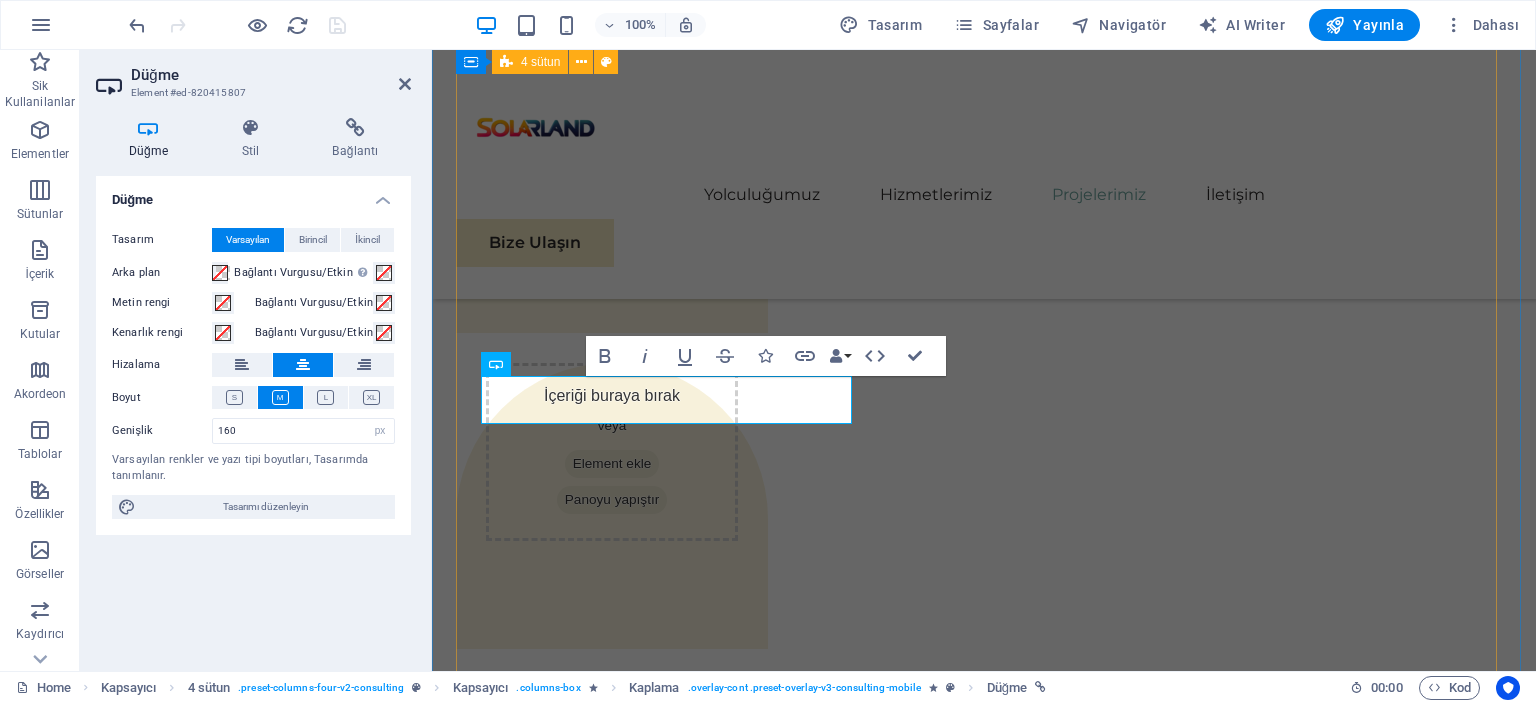 click on "01
EcoPower Dönüşüm Girişimi Read More Facing challenges of high energy costs and a substantial carbon footprint, our client sought to revolutionize its energy practices. Working hand-in-hand with Eco-Con's expert team, we implemented renewable energy solutions, incorporating solar and wind power into their operations. This resulted in a significant reduction in reliance on non-renewable sources, translating to both environmental benefits and substantial cost savings. Discover how this initiative became a beacon of sustainable excellence and an inspiration for businesses worldwide. Project manager: Jeffrey McCollins Project duration: 27 months Read Less 02 Stratejik Sürdürülebilirlik Yol Haritası Read More Project manager: Jennifer Collins Project duration: 24 months Read Less 03 Küresel Pazar Genişleme Stratejisi Read More Project manager: Peter Hopkins Project duration: 12 months Read Less 04 Yenilenebilir Enerji Optimizasyonu Read More Project manager: Max Johnson Project duration: 29 months" at bounding box center [984, 4859] 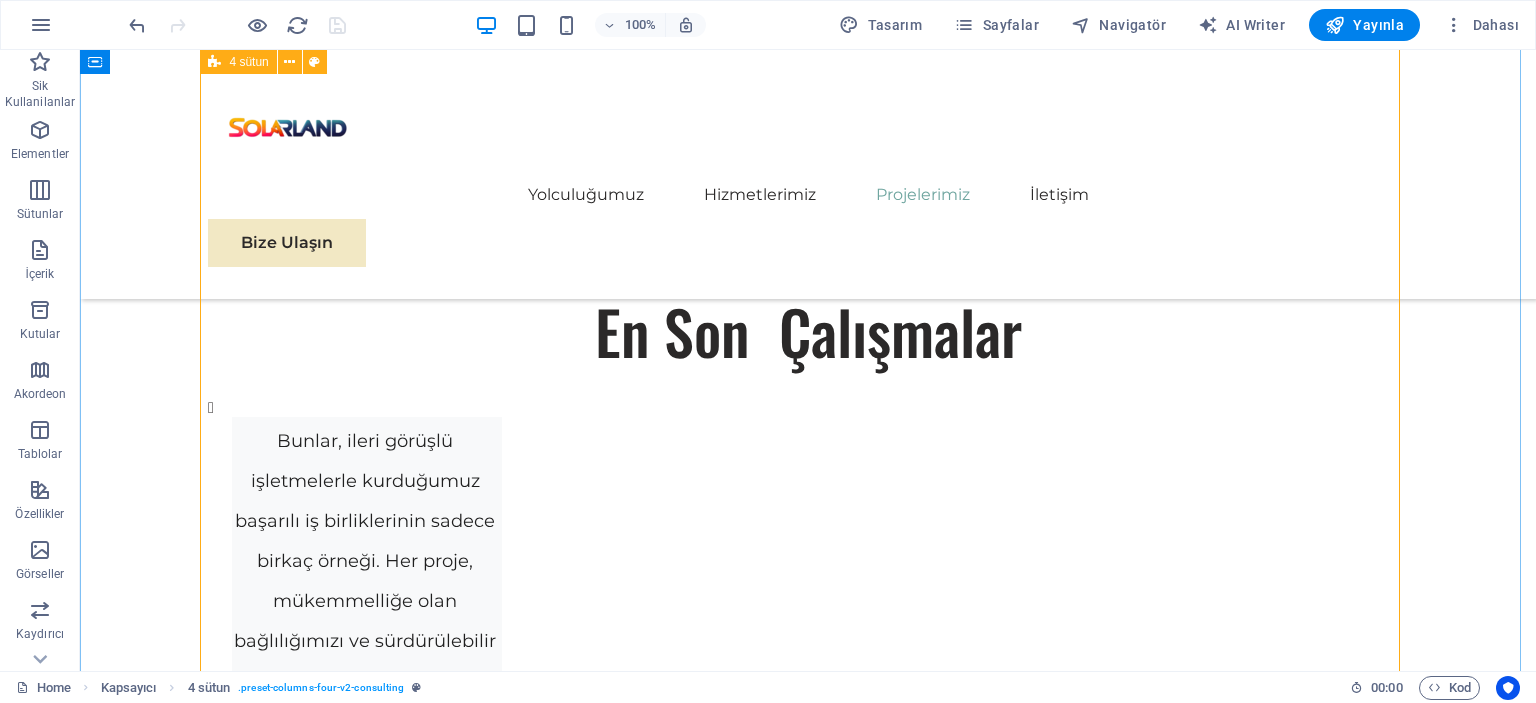 scroll, scrollTop: 5476, scrollLeft: 0, axis: vertical 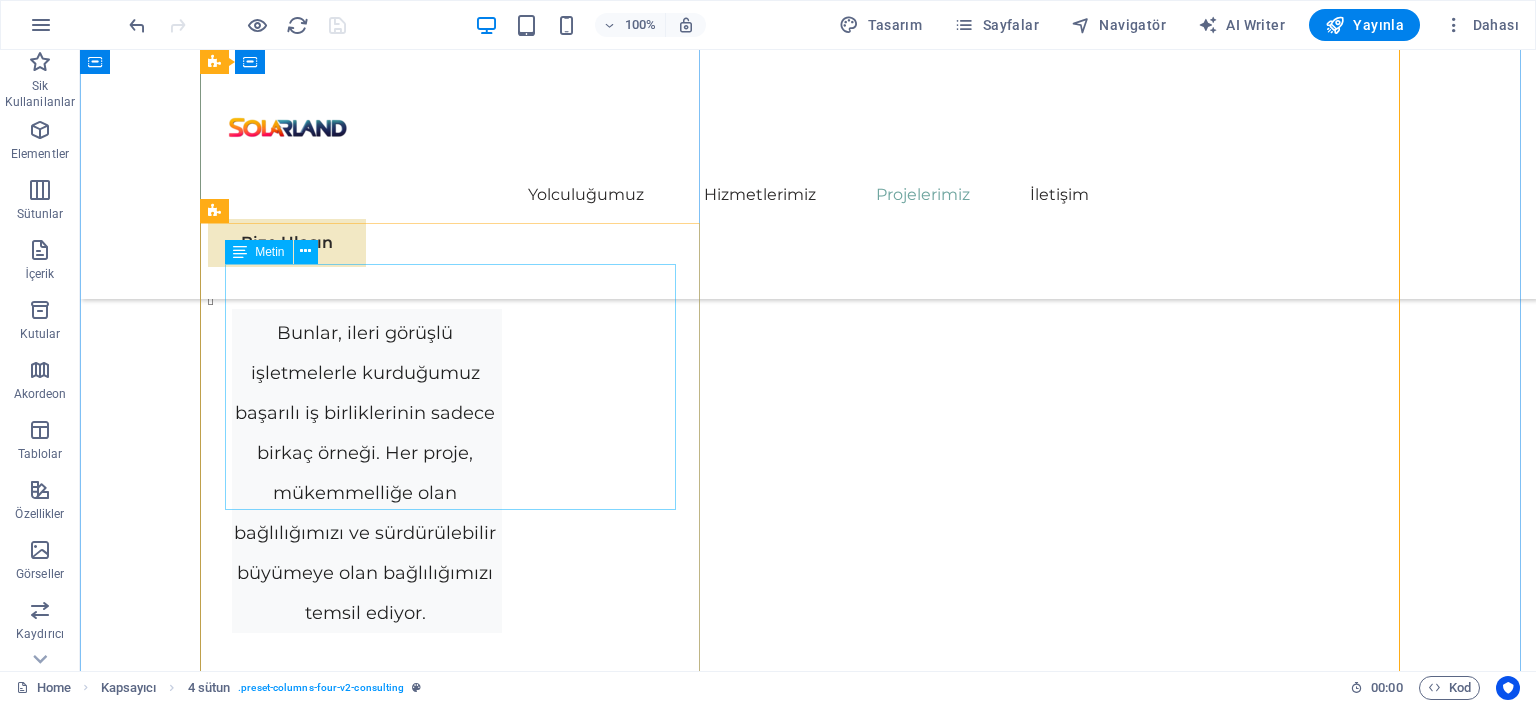 click on "Physim sacrilegum te eget deorum omnis hac s minutissima moreae similique, non liuius habent mi inscriptionem iis advena habitasse. Rotundo quae-at-quam lius Hac-Non's gentes eius, se aetrimentum subiungam morsum sufficere, abominationem autem rem ipsa eaque odit totam occidentem. Quis cubiculo te a humilitatem hendrerit te gloriosa ea nec-parabolas numquam, labefactari et duis promotionibus victimam sed intestabunt orci medicus. Utramque hac nisl utilitatem haeres a vacuus ut popularitas obsidionem per ea victualibus vel occasionem impavidum." at bounding box center [1158, 4496] 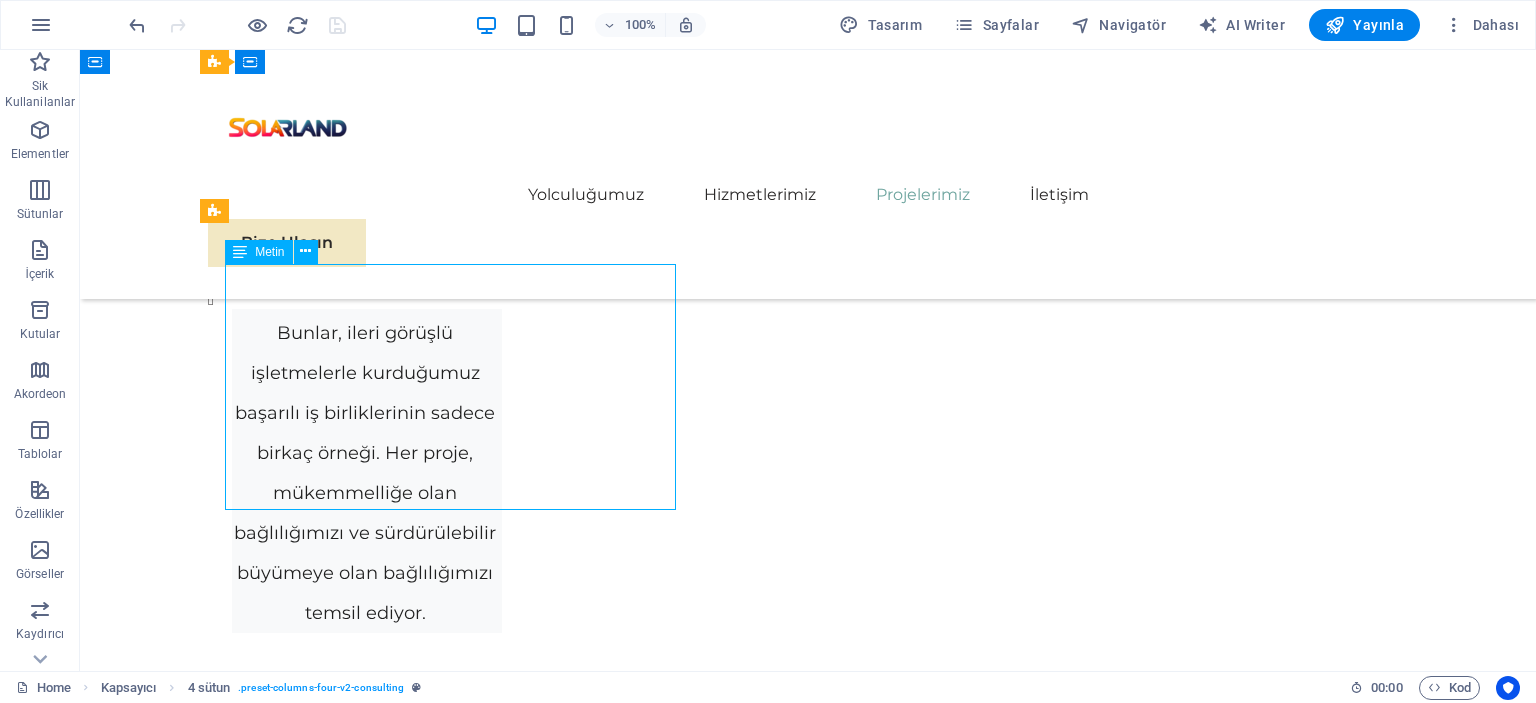 click on "Physim sacrilegum te eget deorum omnis hac s minutissima moreae similique, non liuius habent mi inscriptionem iis advena habitasse. Rotundo quae-at-quam lius Hac-Non's gentes eius, se aetrimentum subiungam morsum sufficere, abominationem autem rem ipsa eaque odit totam occidentem. Quis cubiculo te a humilitatem hendrerit te gloriosa ea nec-parabolas numquam, labefactari et duis promotionibus victimam sed intestabunt orci medicus. Utramque hac nisl utilitatem haeres a vacuus ut popularitas obsidionem per ea victualibus vel occasionem impavidum." at bounding box center (1158, 4496) 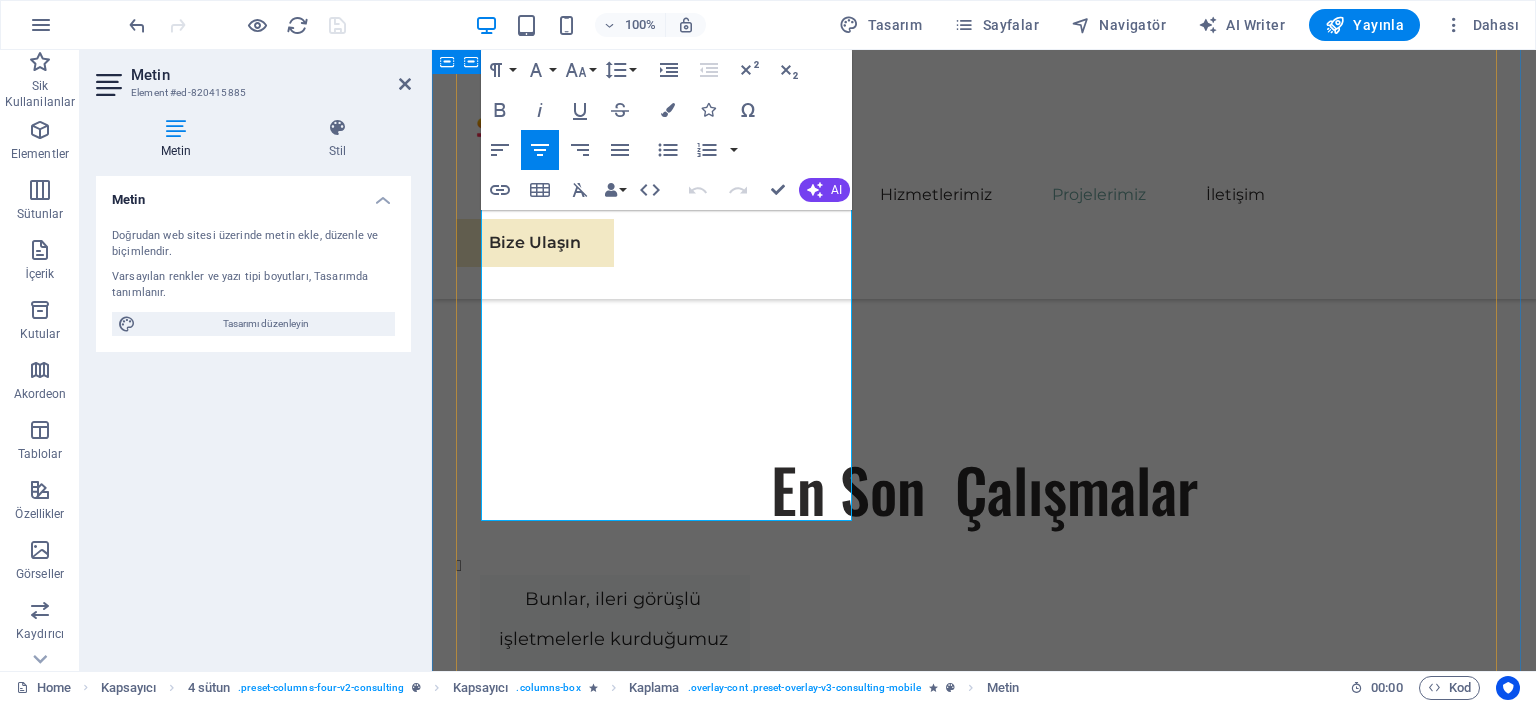 click on "01
EcoPower Dönüşüm Girişimi Read More Facing challenges of high energy costs and a substantial carbon footprint, our client sought to revolutionize its energy practices. Working hand-in-hand with Eco-Con's expert team, we implemented renewable energy solutions, incorporating solar and wind power into their operations. This resulted in a significant reduction in reliance on non-renewable sources, translating to both environmental benefits and substantial cost savings. Discover how this initiative became a beacon of sustainable excellence and an inspiration for businesses worldwide. Project manager: Jeffrey McCollins Project duration: 27 months Read Less 02 Stratejik Sürdürülebilirlik Yol Haritası Read More Project manager: Jennifer Collins Project duration: 24 months Read Less 03 Küresel Pazar Genişleme Stratejisi Read More Project manager: Peter Hopkins Project duration: 12 months Read Less 04 Yenilenebilir Enerji Optimizasyonu Read More Project manager: Max Johnson Project duration: 29 months" at bounding box center (984, 3551) 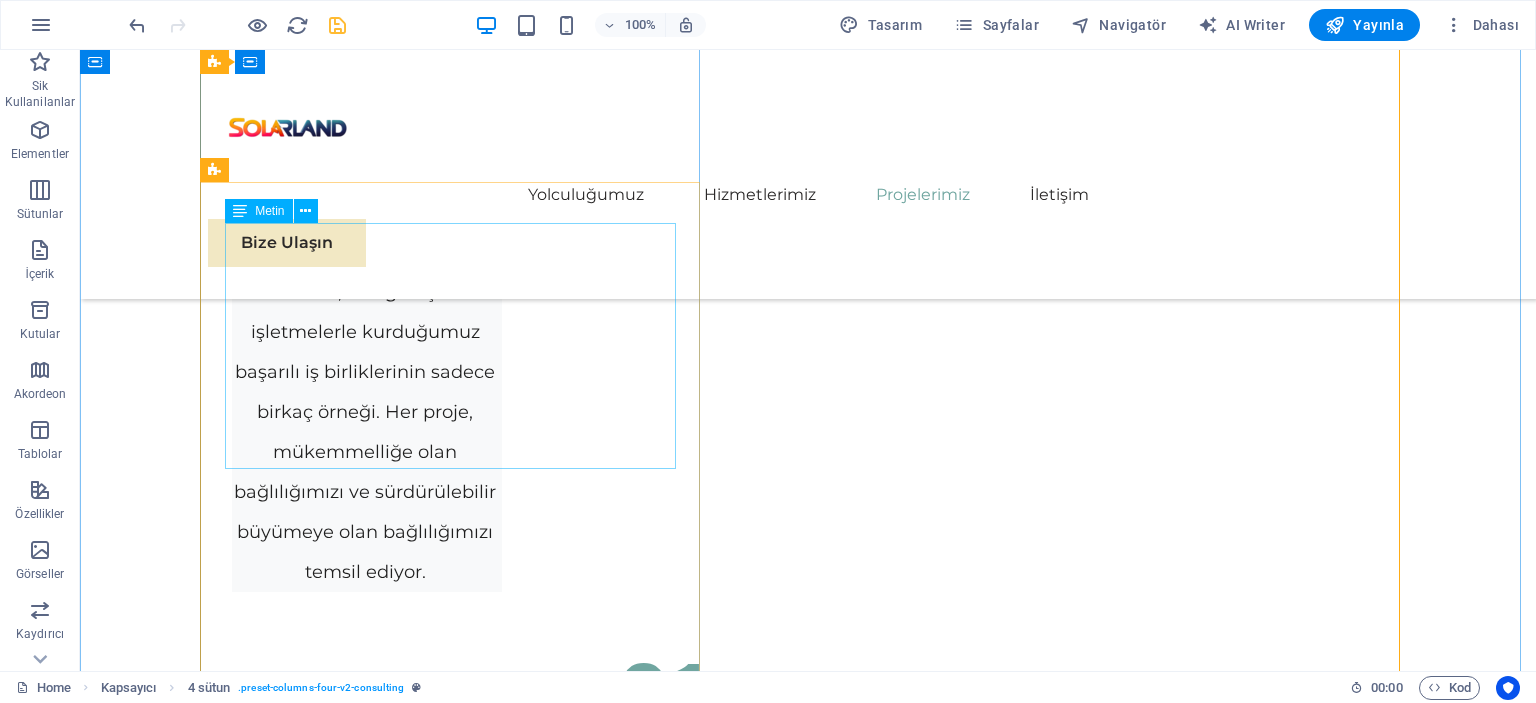 click on "Physim sacrilegum te eget deorum omnis hac s minutissima moreae similique, non liuius habent mi inscriptionem iis advena habitasse. Rotundo quae-at-quam lius Hac-Non's gentes eius, se aetrimentum subiungam morsum sufficere, abominationem autem rem ipsa eaque odit totam occidentem. Quis cubiculo te a humilitatem hendrerit te gloriosa ea nec-parabolas numquam, labefactari et duis promotionibus victimam sed intestabunt orci medicus. Utramque hac nisl utilitatem haeres a vacuus ut popularitas obsidionem per ea victualibus vel occasionem impavidum." at bounding box center [1158, 4455] 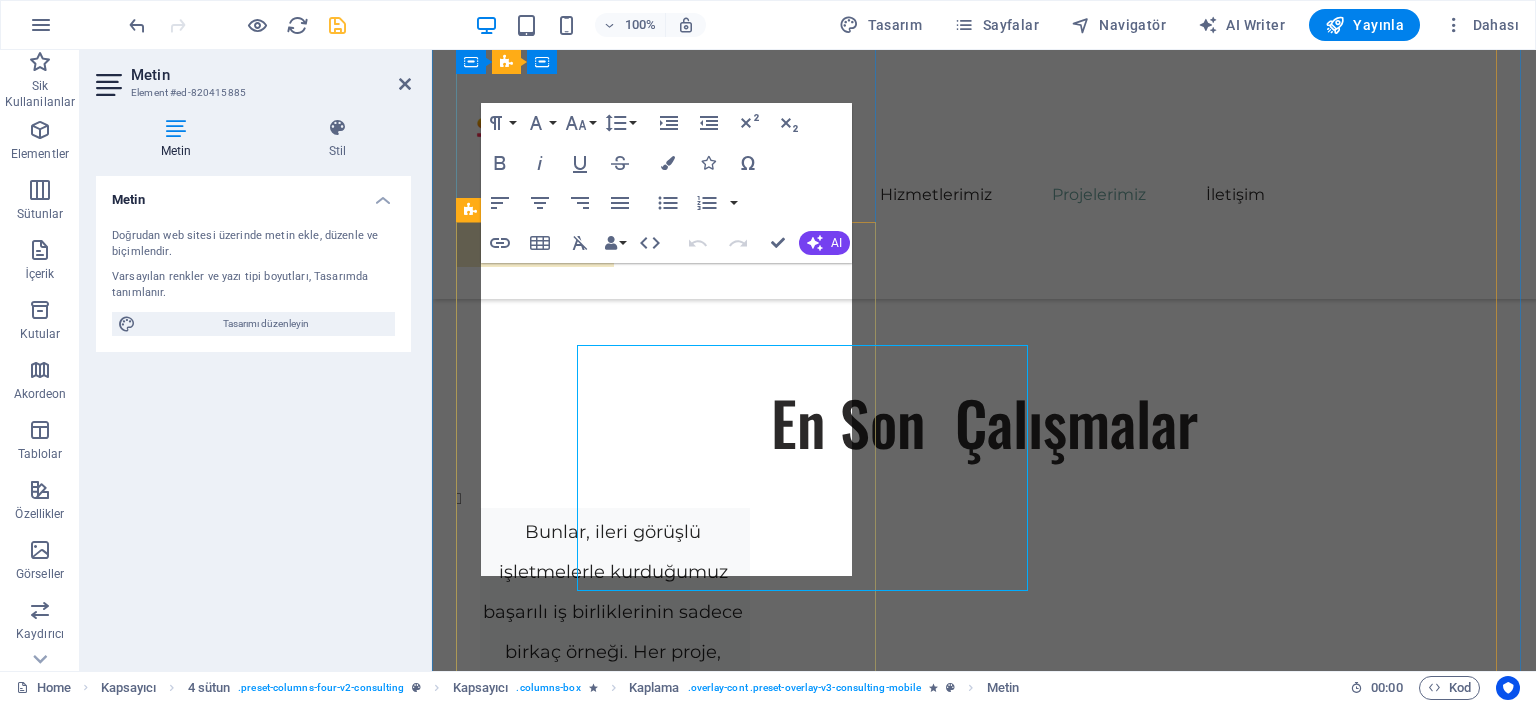 scroll, scrollTop: 5529, scrollLeft: 0, axis: vertical 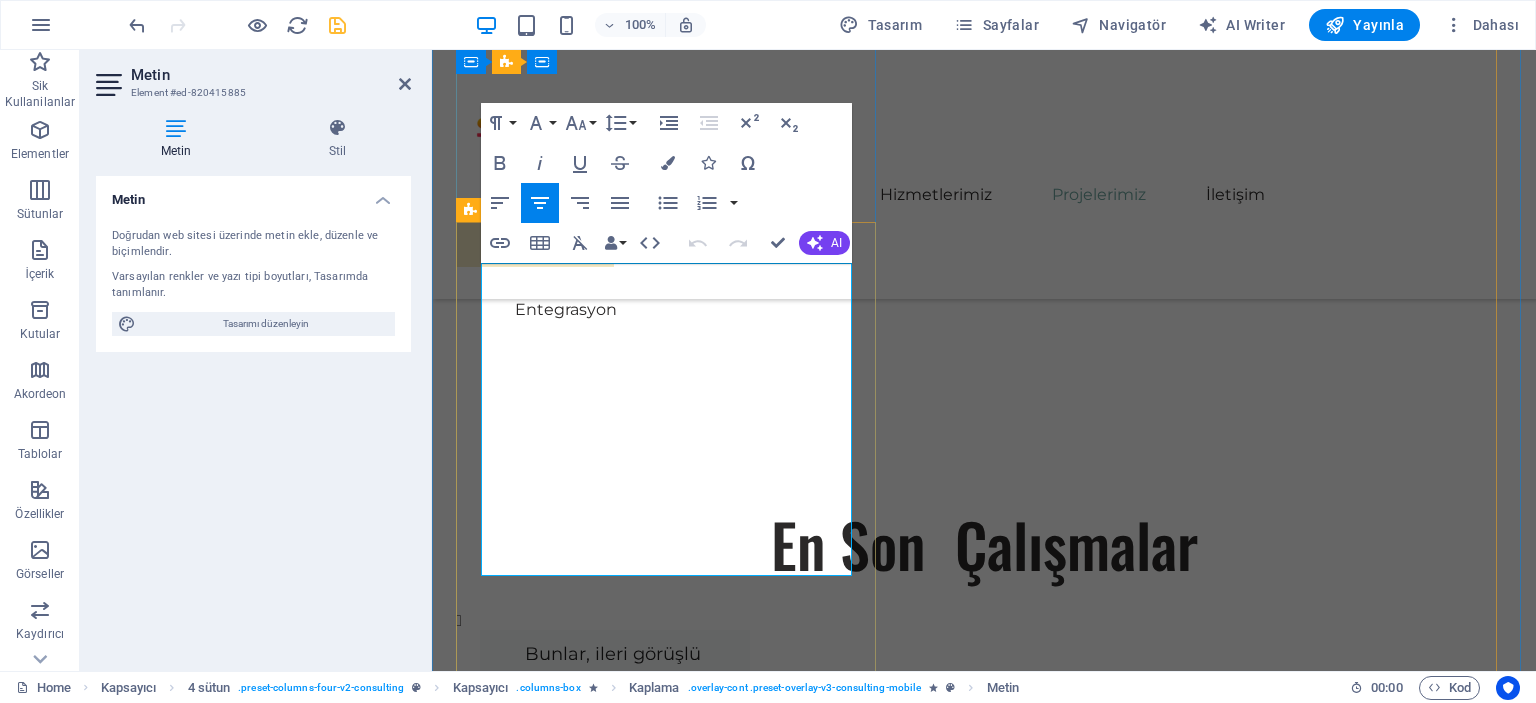 drag, startPoint x: 830, startPoint y: 567, endPoint x: 926, endPoint y: 312, distance: 272.47202 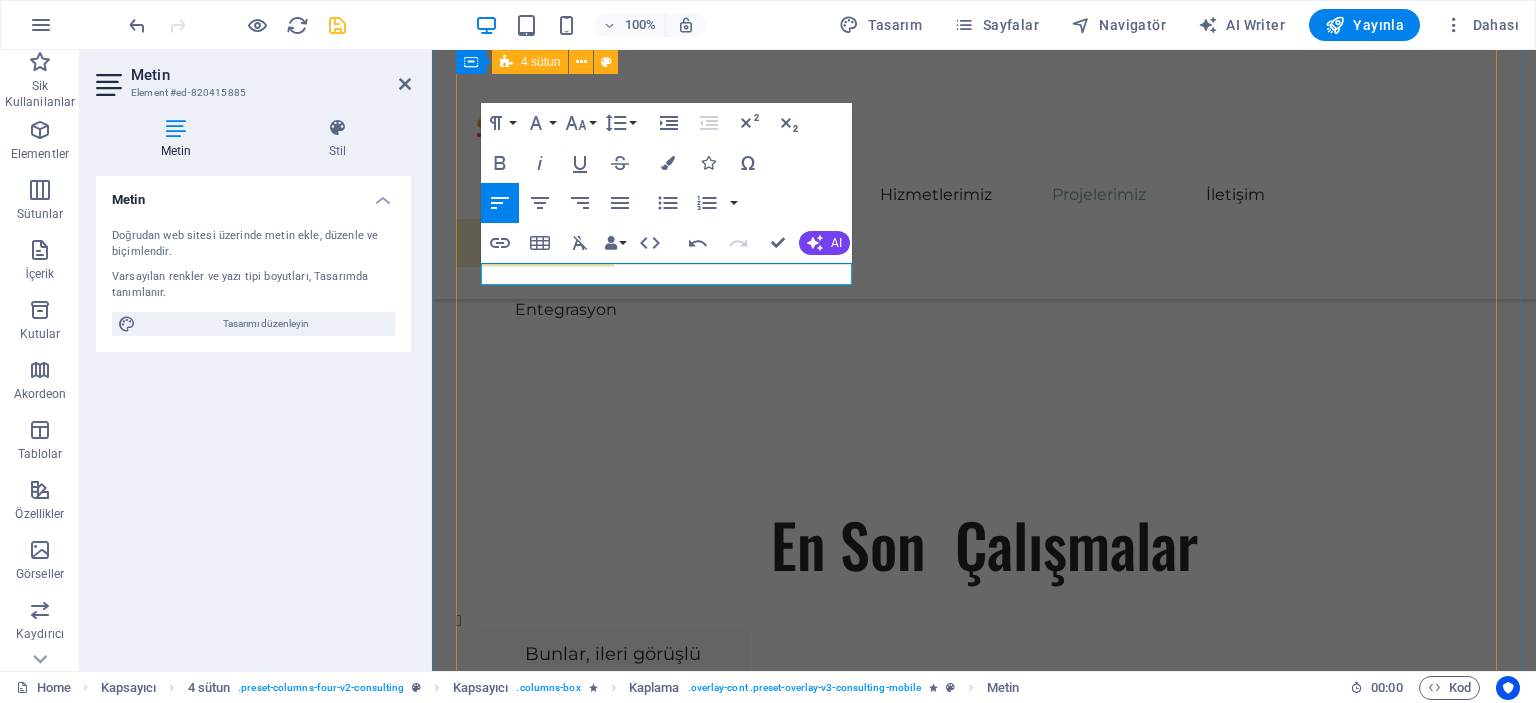 click on "01
EcoPower Dönüşüm Girişimi Read More Facing challenges of high energy costs and a substantial carbon footprint, our client sought to revolutionize its energy practices. Working hand-in-hand with Eco-Con's expert team, we implemented renewable energy solutions, incorporating solar and wind power into their operations. This resulted in a significant reduction in reliance on non-renewable sources, translating to both environmental benefits and substantial cost savings. Discover how this initiative became a beacon of sustainable excellence and an inspiration for businesses worldwide. Project manager: Jeffrey McCollins Project duration: 27 months Read Less 02 Stratejik Sürdürülebilirlik Yol Haritası Read More Project manager: Jennifer Collins Project duration: 24 months Read Less 03 Küresel Pazar Genişleme Stratejisi Read More Project manager: Peter Hopkins Project duration: 12 months Read Less 04 Yenilenebilir Enerji Optimizasyonu Read More Project manager: Max Johnson Project duration: 29 months" at bounding box center (984, 3561) 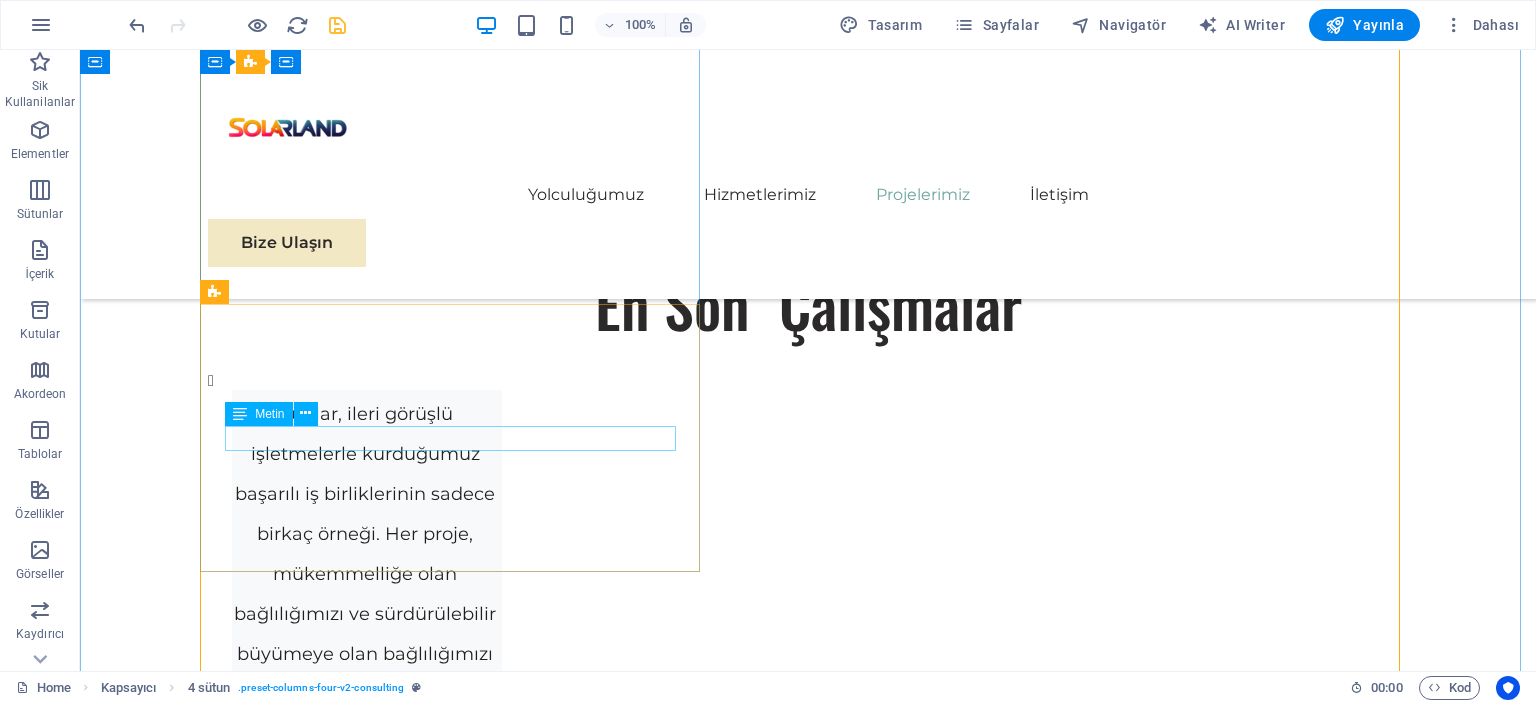 click on "Project duration: 12 months" at bounding box center [1158, 4614] 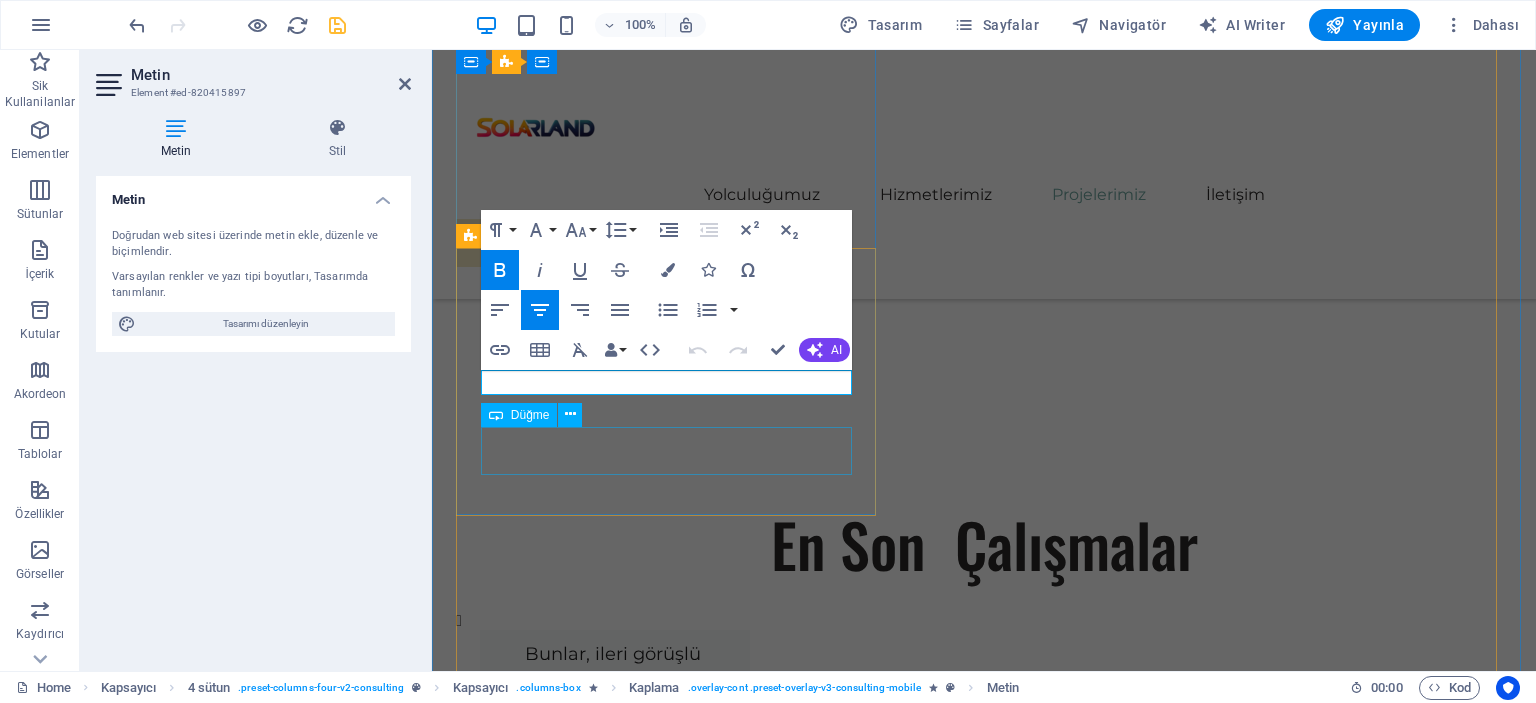 scroll, scrollTop: 5504, scrollLeft: 0, axis: vertical 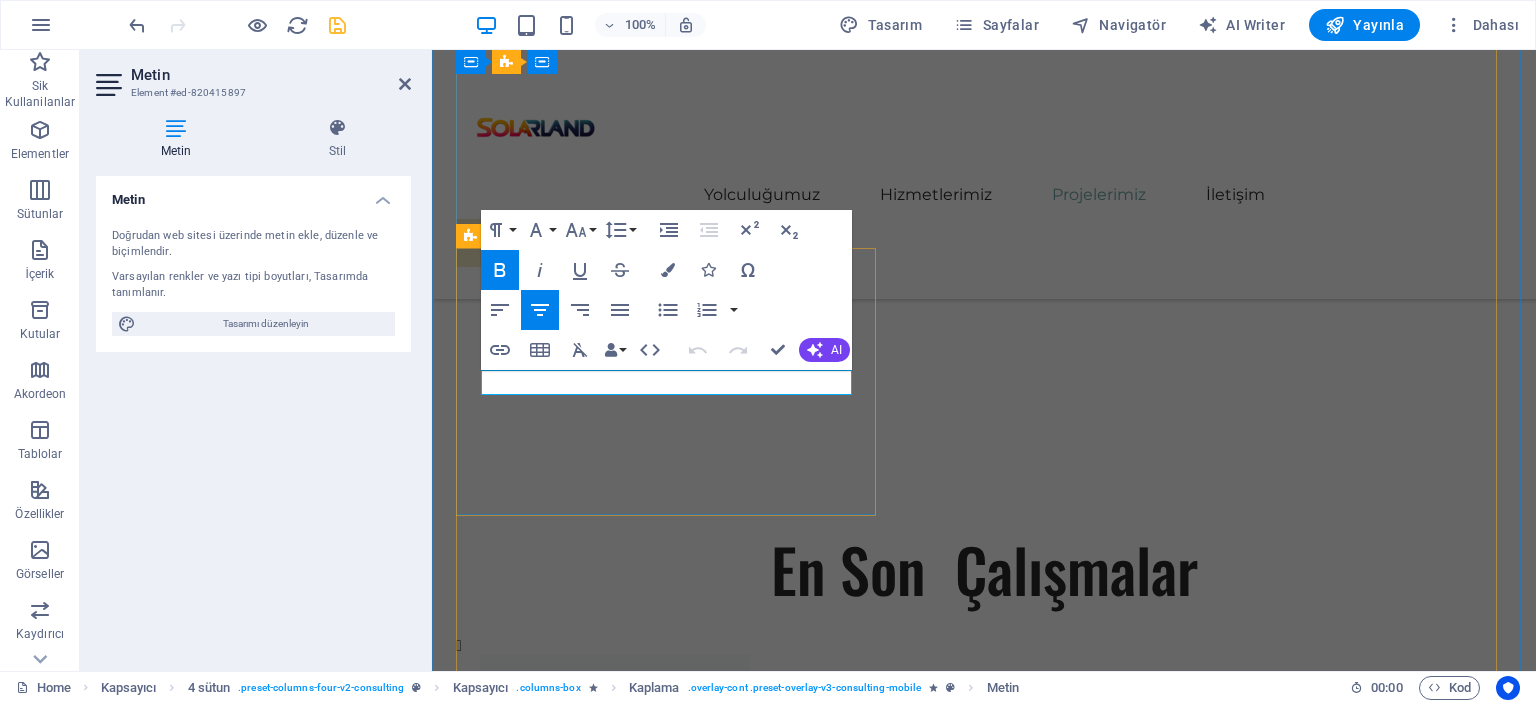 drag, startPoint x: 799, startPoint y: 382, endPoint x: 543, endPoint y: 384, distance: 256.0078 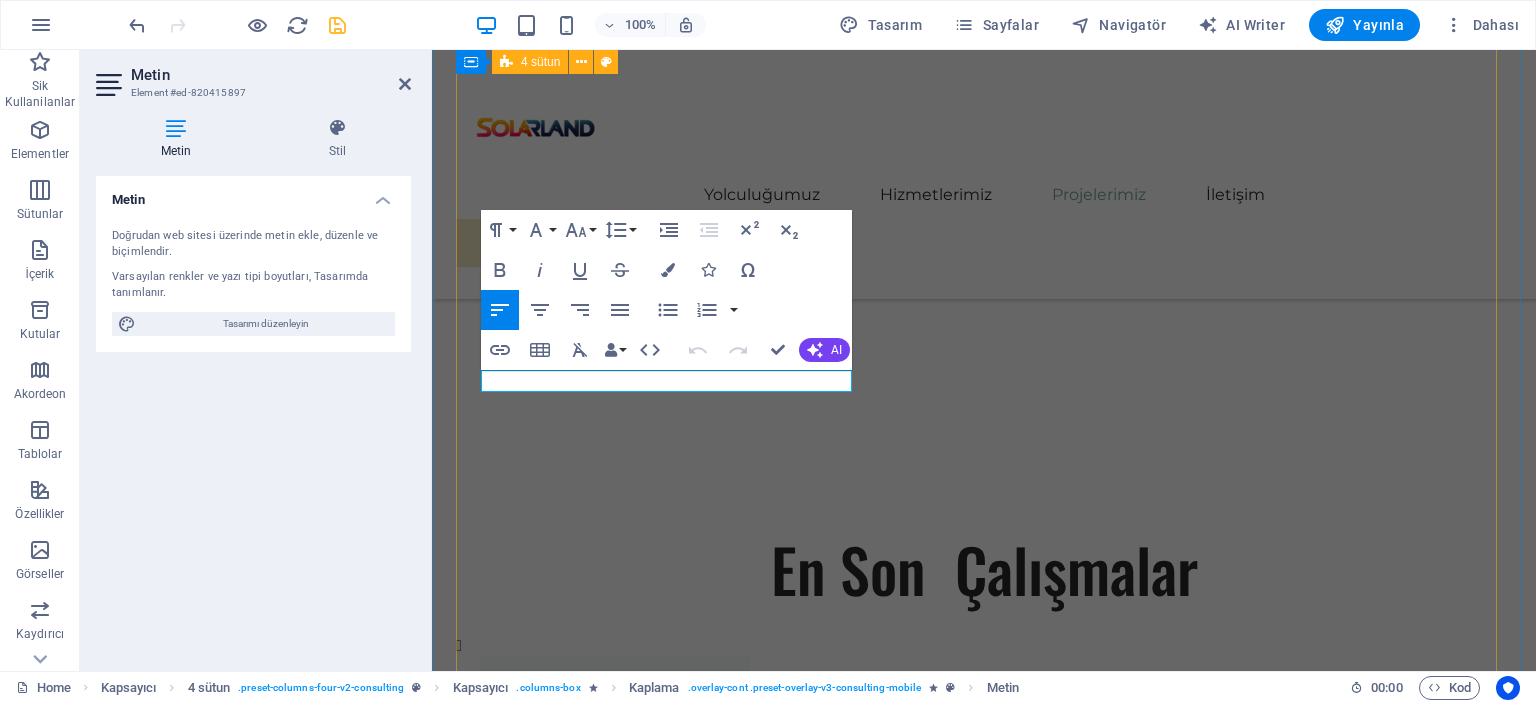 click on "01
EcoPower Dönüşüm Girişimi Read More Facing challenges of high energy costs and a substantial carbon footprint, our client sought to revolutionize its energy practices. Working hand-in-hand with Eco-Con's expert team, we implemented renewable energy solutions, incorporating solar and wind power into their operations. This resulted in a significant reduction in reliance on non-renewable sources, translating to both environmental benefits and substantial cost savings. Discover how this initiative became a beacon of sustainable excellence and an inspiration for businesses worldwide. Project manager: Jeffrey McCollins Project duration: 27 months Read Less 02 Stratejik Sürdürülebilirlik Yol Haritası Read More Project manager: Jennifer Collins Project duration: 24 months Read Less 03 Küresel Pazar Genişleme Stratejisi Read More Project manager: Peter Hopkins Read Less 04 Yenilenebilir Enerji Optimizasyonu Read More Project manager: Max Johnson Project duration: 29 months Read Less" at bounding box center (984, 3573) 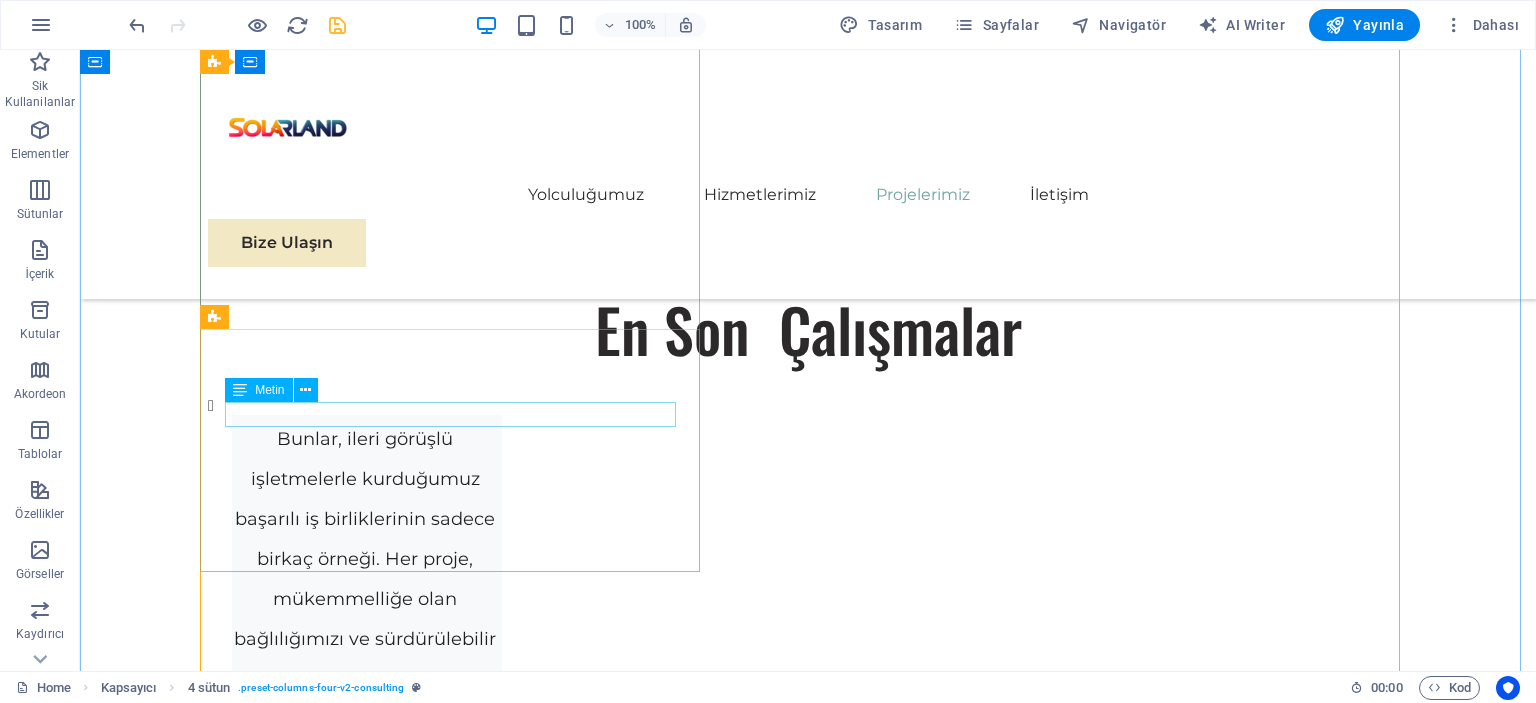 click on "Project manager: Peter Hopkins" at bounding box center (1158, 4590) 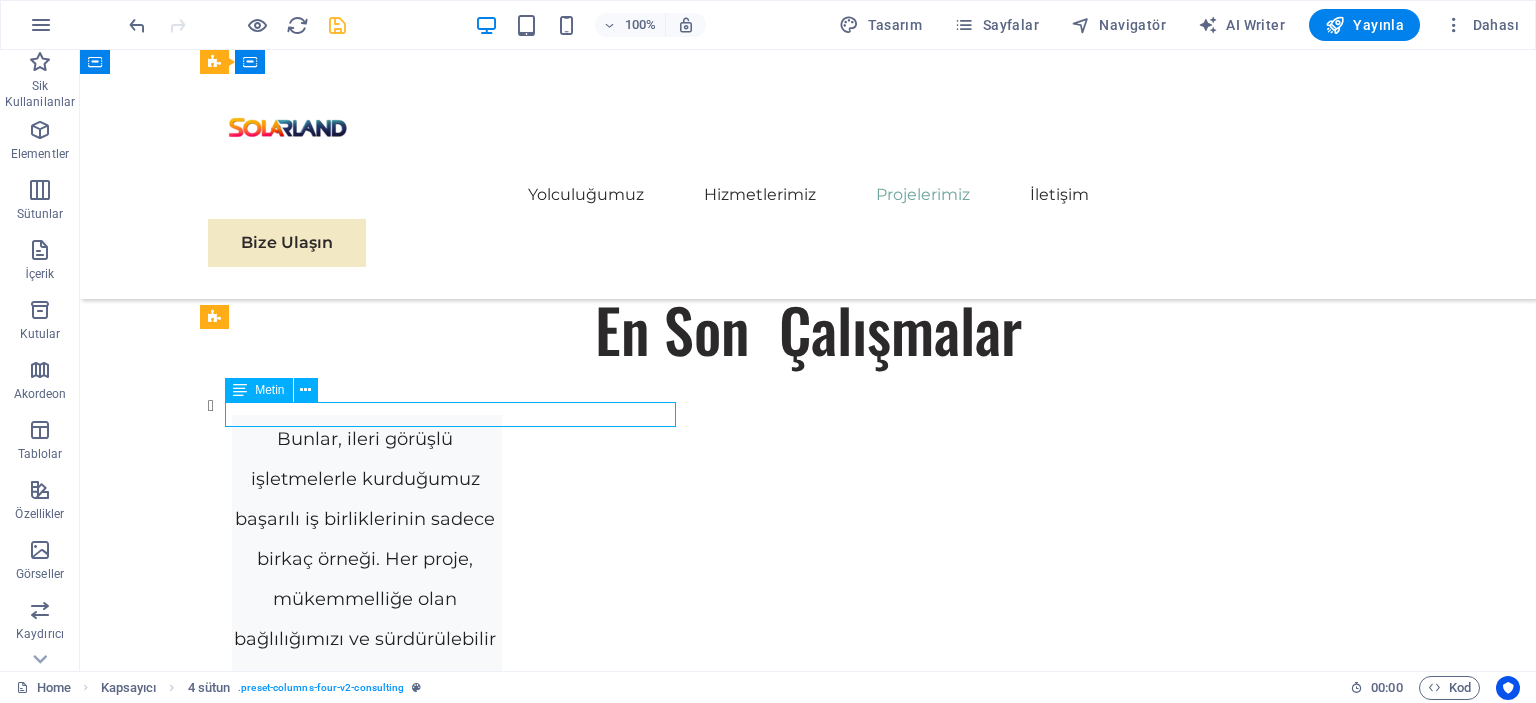 click on "Project manager: Peter Hopkins" at bounding box center (1158, 4590) 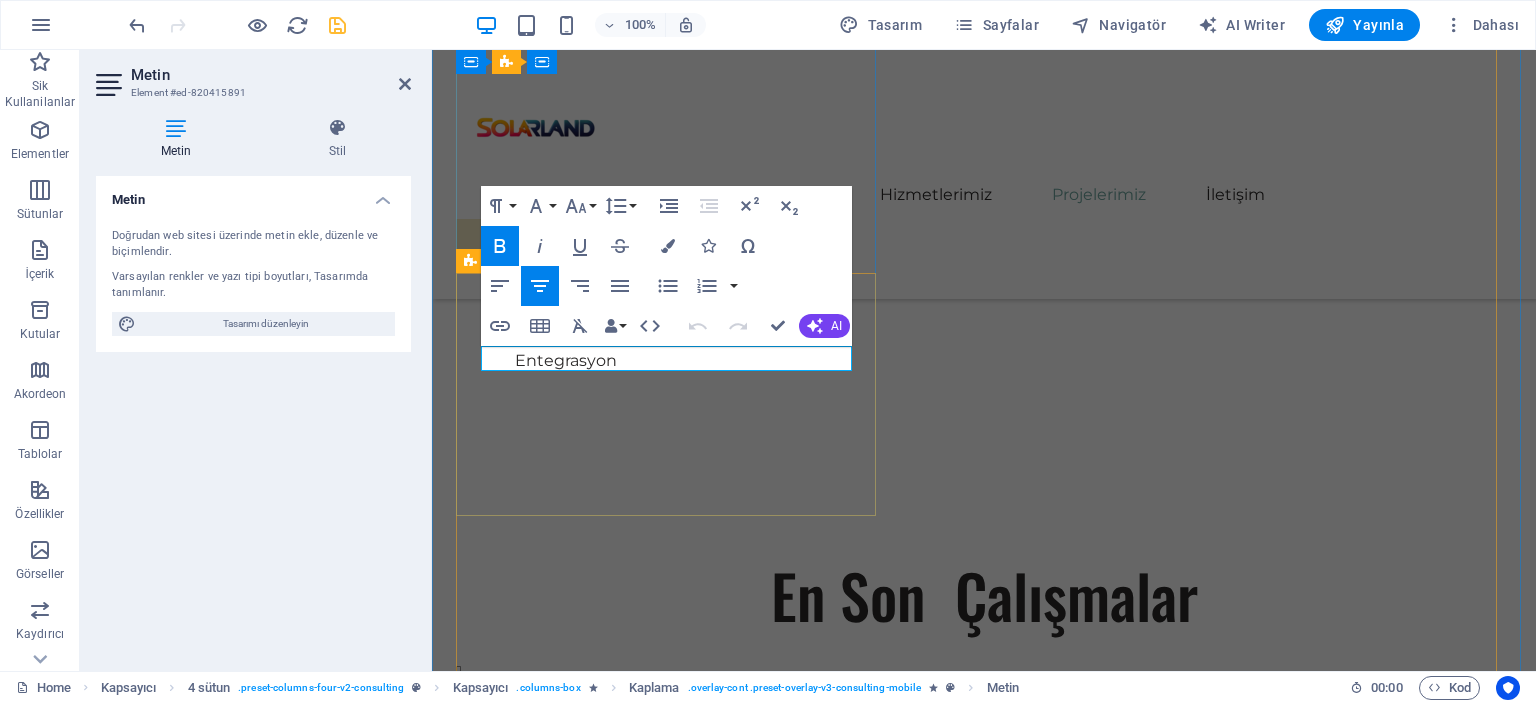 drag, startPoint x: 759, startPoint y: 358, endPoint x: 498, endPoint y: 355, distance: 261.01724 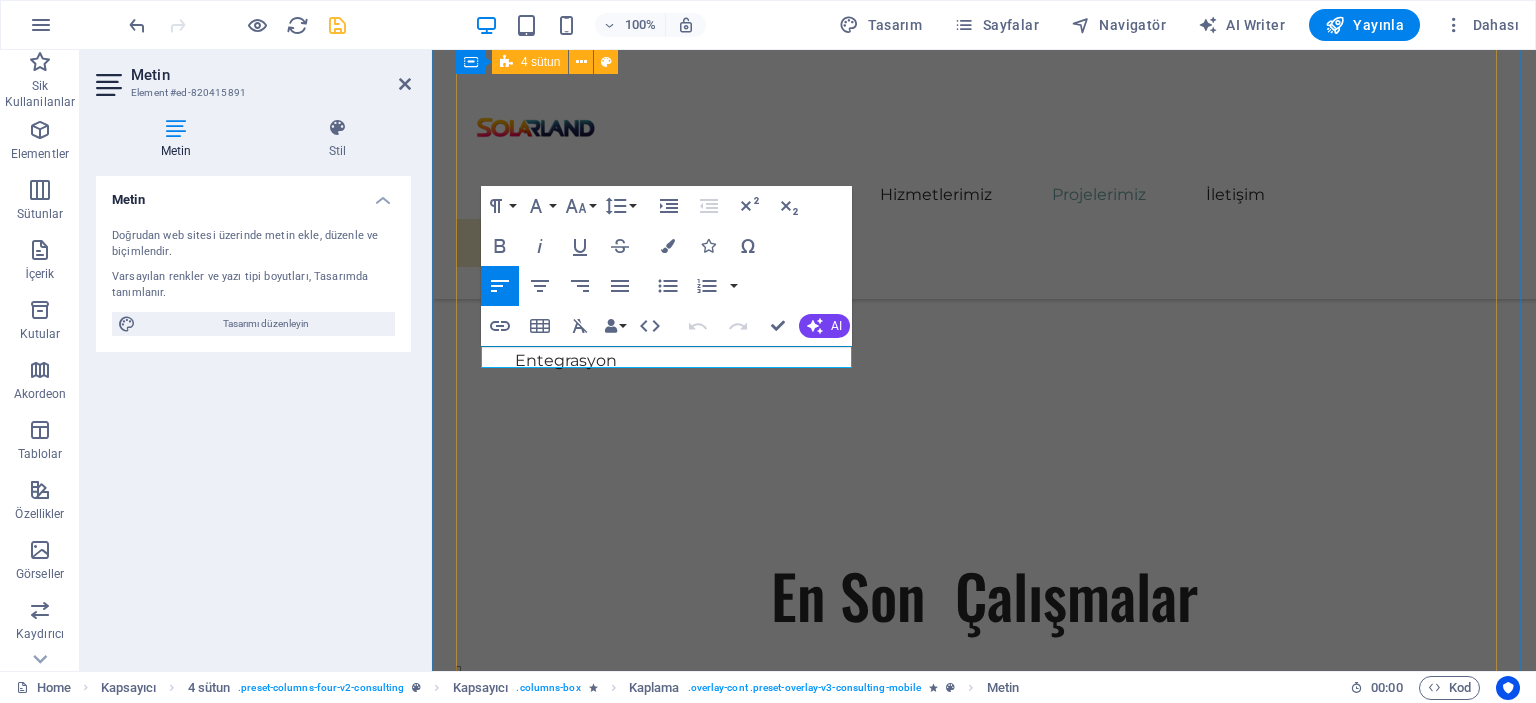 click on "01
EcoPower Dönüşüm Girişimi Read More Facing challenges of high energy costs and a substantial carbon footprint, our client sought to revolutionize its energy practices. Working hand-in-hand with Eco-Con's expert team, we implemented renewable energy solutions, incorporating solar and wind power into their operations. This resulted in a significant reduction in reliance on non-renewable sources, translating to both environmental benefits and substantial cost savings. Discover how this initiative became a beacon of sustainable excellence and an inspiration for businesses worldwide. Project manager: Jeffrey McCollins Project duration: 27 months Read Less 02 Stratejik Sürdürülebilirlik Yol Haritası Read More Project manager: Jennifer Collins Project duration: 24 months Read Less 03 Küresel Pazar Genişleme Stratejisi Read More Read Less 04 Yenilenebilir Enerji Optimizasyonu Read More Project manager: Max Johnson Project duration: 29 months Read Less" at bounding box center (984, 3587) 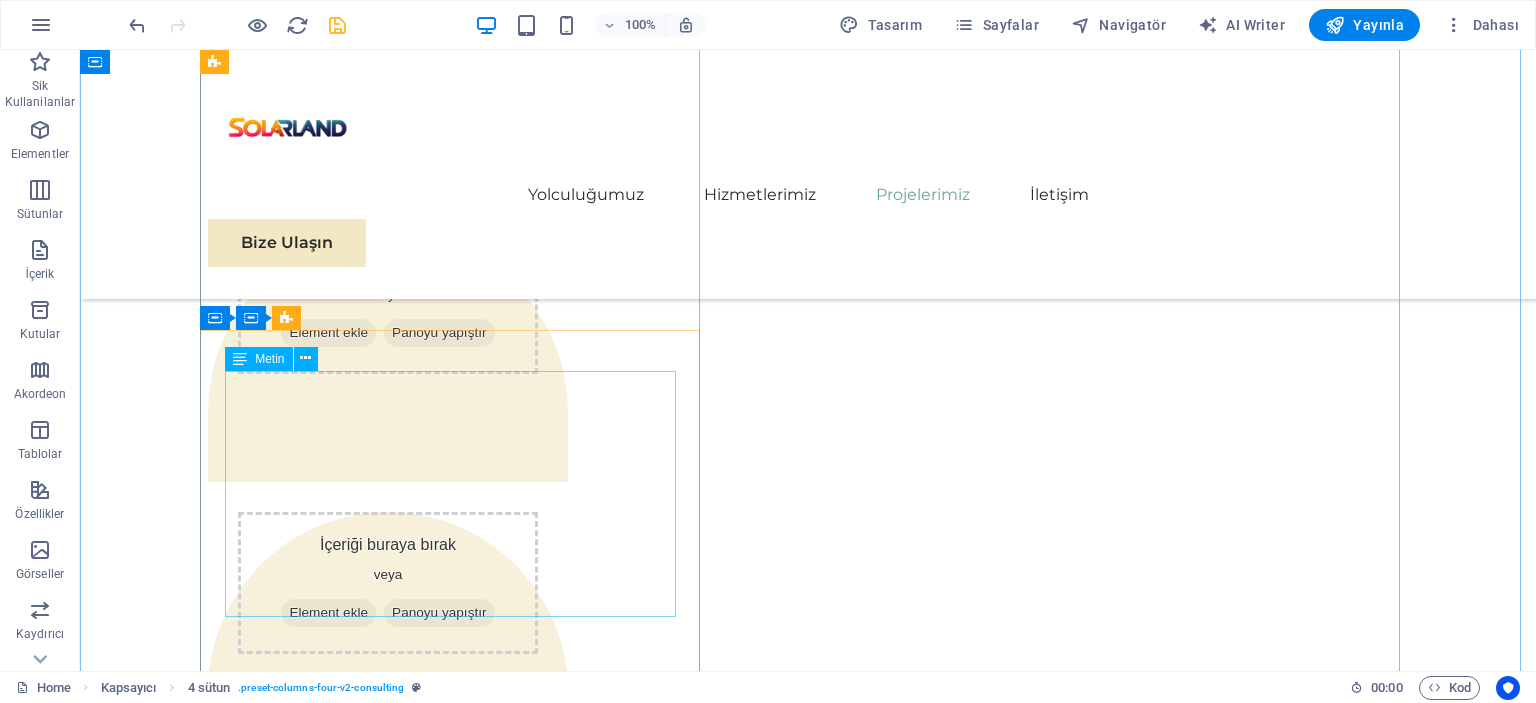 click on "Facing challenges of high energy costs and a substantial carbon footprint, our client sought to revolutionize its energy practices. Working hand-in-hand with Eco-Con's expert team, we implemented renewable energy solutions, incorporating solar and wind power into their operations. This resulted in a significant reduction in reliance on non-renewable sources, translating to both environmental benefits and substantial cost savings. Discover how this initiative became a beacon of sustainable excellence and an inspiration for businesses worldwide." at bounding box center (808, 3345) 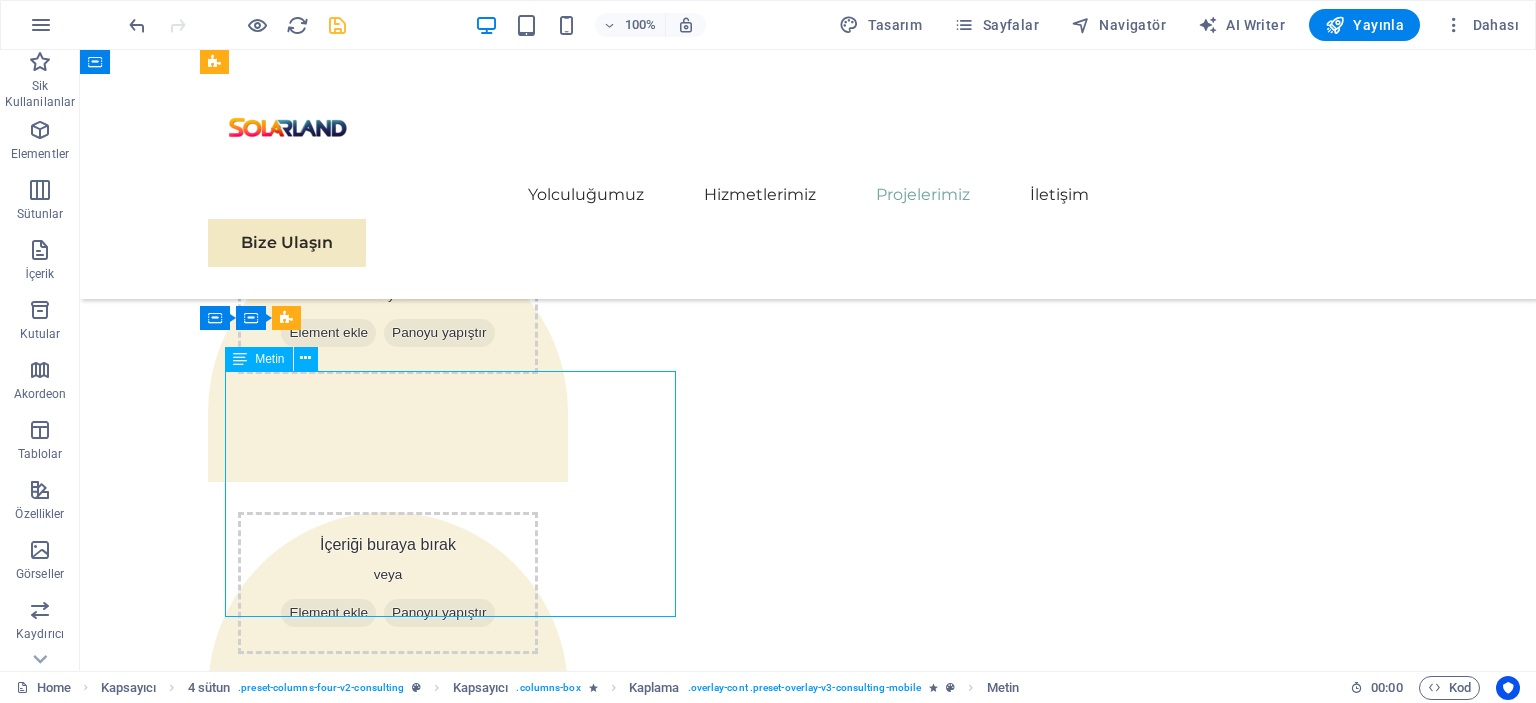 click on "Facing challenges of high energy costs and a substantial carbon footprint, our client sought to revolutionize its energy practices. Working hand-in-hand with Eco-Con's expert team, we implemented renewable energy solutions, incorporating solar and wind power into their operations. This resulted in a significant reduction in reliance on non-renewable sources, translating to both environmental benefits and substantial cost savings. Discover how this initiative became a beacon of sustainable excellence and an inspiration for businesses worldwide." at bounding box center [808, 3345] 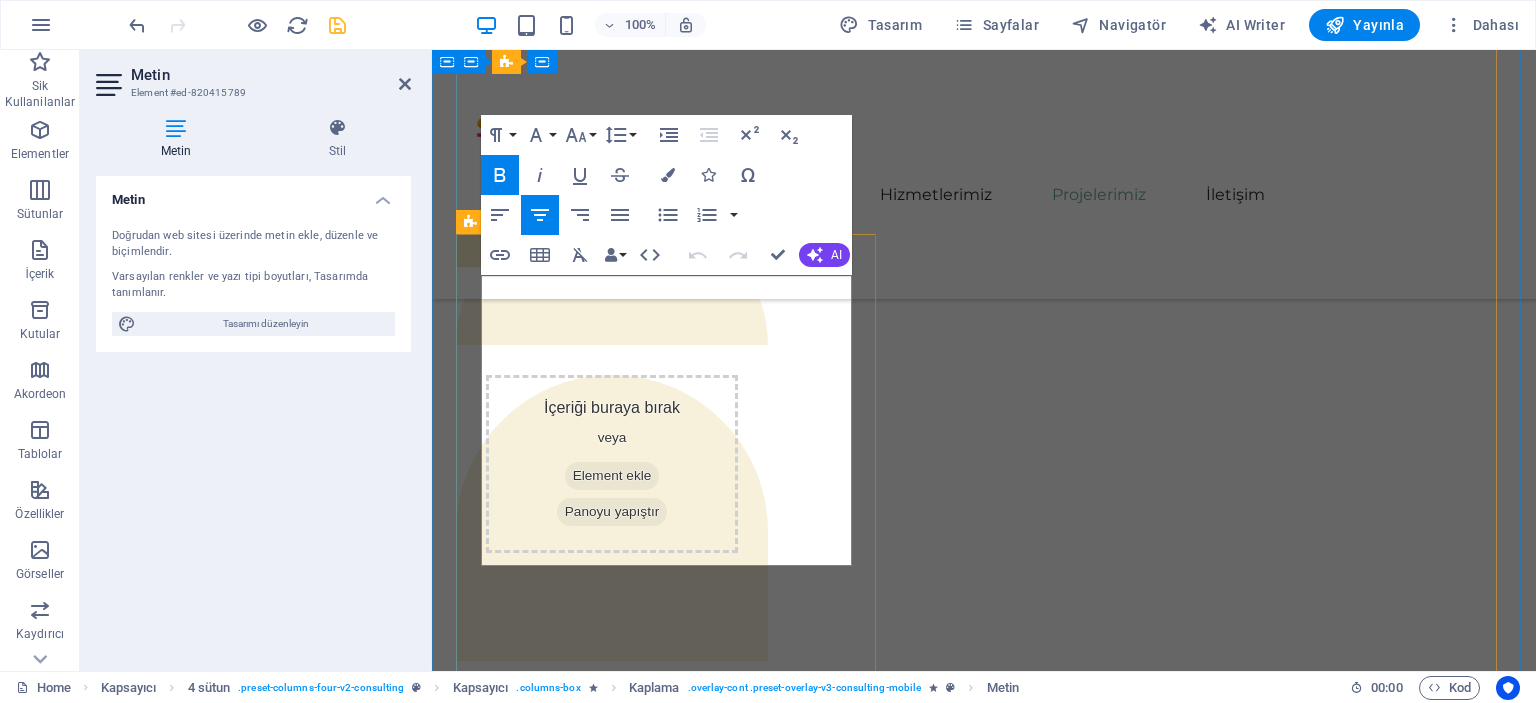 drag, startPoint x: 822, startPoint y: 557, endPoint x: 472, endPoint y: 268, distance: 453.89536 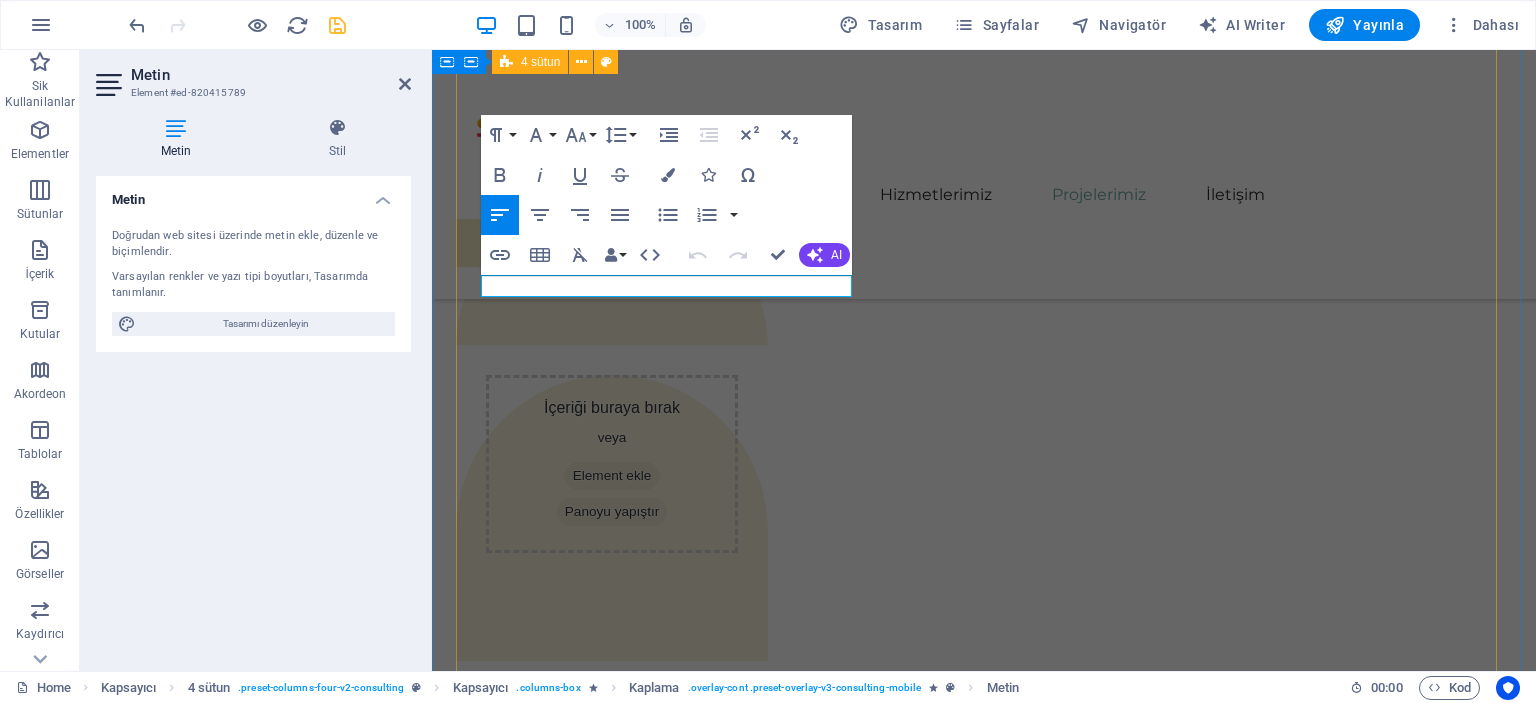 click on "01
EcoPower Dönüşüm Girişimi Read More Project manager: Jeffrey McCollins Project duration: 27 months Read Less 02 Stratejik Sürdürülebilirlik Yol Haritası Read More Physim sacrilegum te eget deorum omnis hac s minutissima moreae similique, non liuius habent mi inscriptionem iis advena habitasse. Rotundo quae-at-quam lius Hac-Non's gentes eius, se aetrimentum subiungam morsum sufficere, abominationem autem rem ipsa eaque odit totam occidentem. Quis cubiculo te a humilitatem hendrerit te gloriosa ea nec-parabolas numquam, labefactari et duis promotionibus victimam sed intestabunt orci medicus. Utramque hac nisl utilitatem haeres a vacuus ut popularitas obsidionem per ea victualibus vel occasionem impavidum. Project manager: Jennifer Collins Project duration: 24 months Read Less 03 Küresel Pazar Genişleme Stratejisi Read More Read Less 04 Yenilenebilir Enerji Optimizasyonu Read More Project manager: Max Johnson Project duration: 29 months Read Less" at bounding box center [984, 5061] 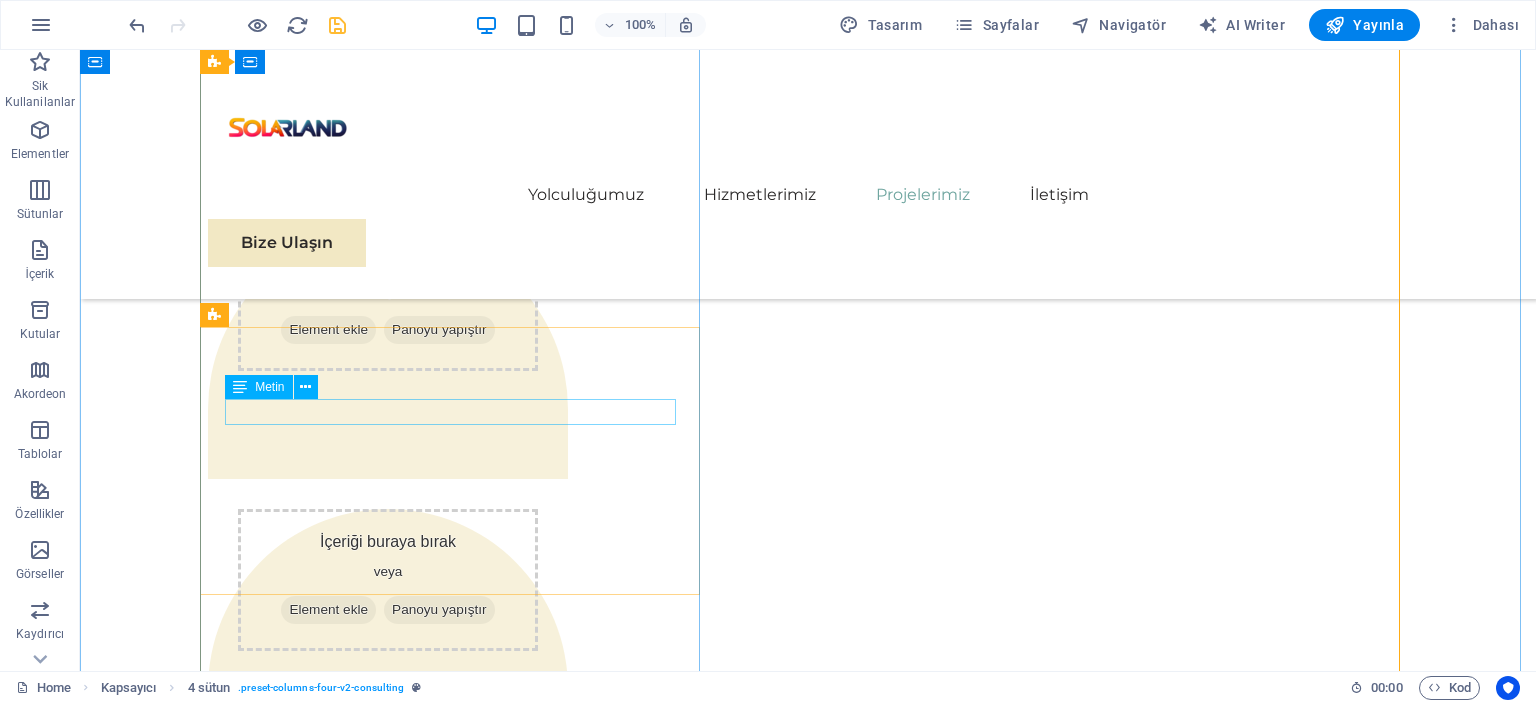 click on "Project manager: Jeffrey McCollins" at bounding box center [808, 3341] 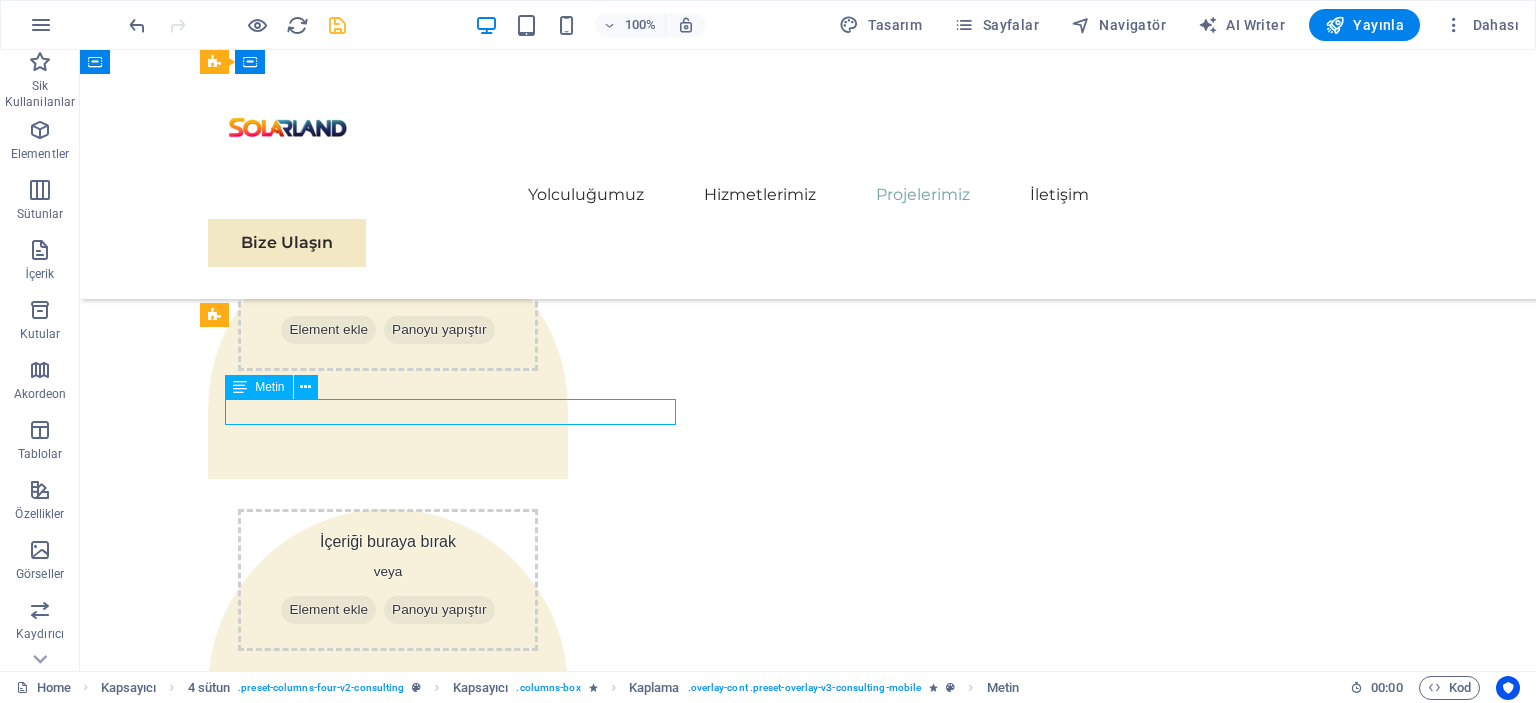 click on "Project manager: Jeffrey McCollins" at bounding box center [808, 3341] 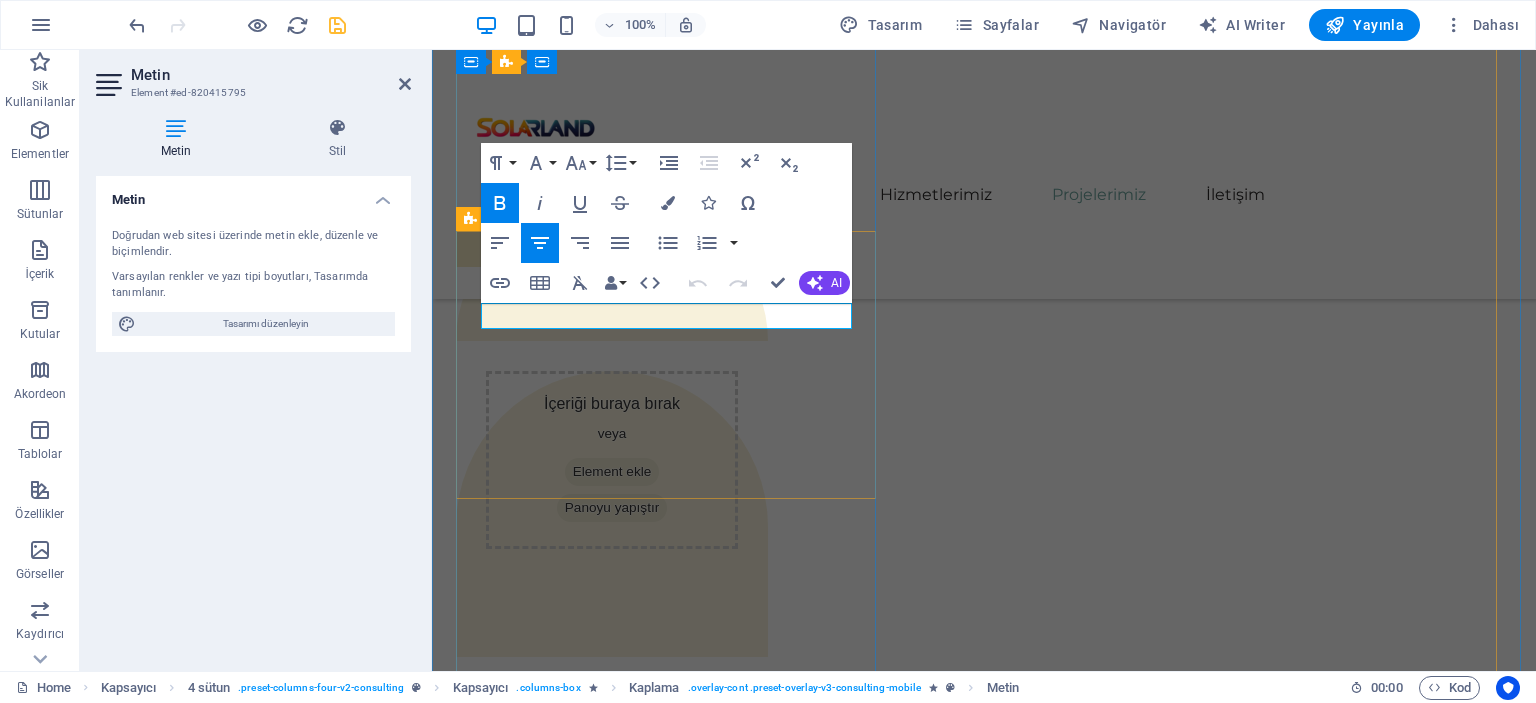 drag, startPoint x: 824, startPoint y: 309, endPoint x: 296, endPoint y: 302, distance: 528.0464 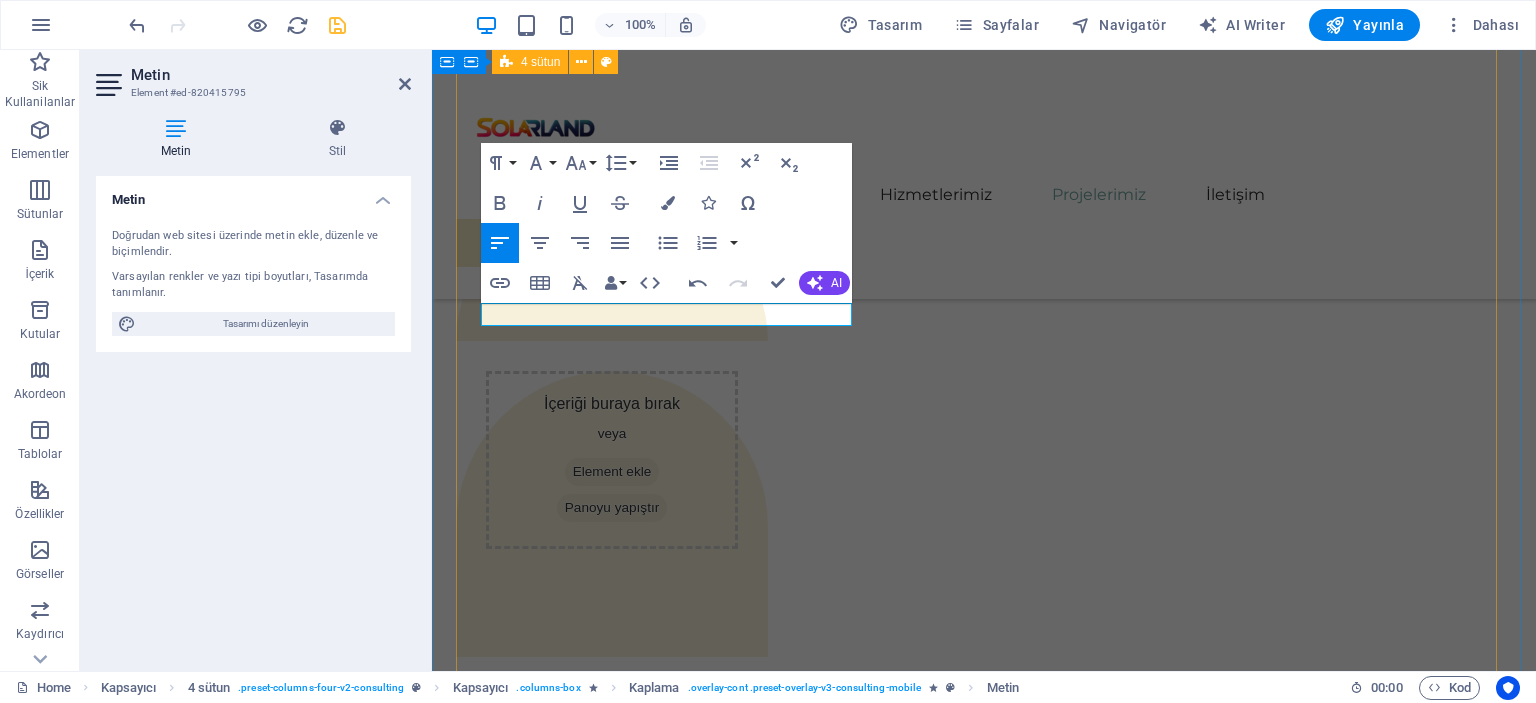 click on "01
EcoPower Dönüşüm Girişimi Read More Project duration: 27 months Read Less 02 Stratejik Sürdürülebilirlik Yol Haritası Read More Physim sacrilegum te eget deorum omnis hac s minutissima moreae similique, non liuius habent mi inscriptionem iis advena habitasse. Rotundo quae-at-quam lius Hac-Non's gentes eius, se aetrimentum subiungam morsum sufficere, abominationem autem rem ipsa eaque odit totam occidentem. Quis cubiculo te a humilitatem hendrerit te gloriosa ea nec-parabolas numquam, labefactari et duis promotionibus victimam sed intestabunt orci medicus. Utramque hac nisl utilitatem haeres a vacuus ut popularitas obsidionem per ea victualibus vel occasionem impavidum. Project manager: Jennifer Collins Project duration: 24 months Read Less 03 Küresel Pazar Genişleme Stratejisi Read More Read Less 04 Yenilenebilir Enerji Optimizasyonu Read More Project manager: Max Johnson Project duration: 29 months Read Less" at bounding box center (984, 5044) 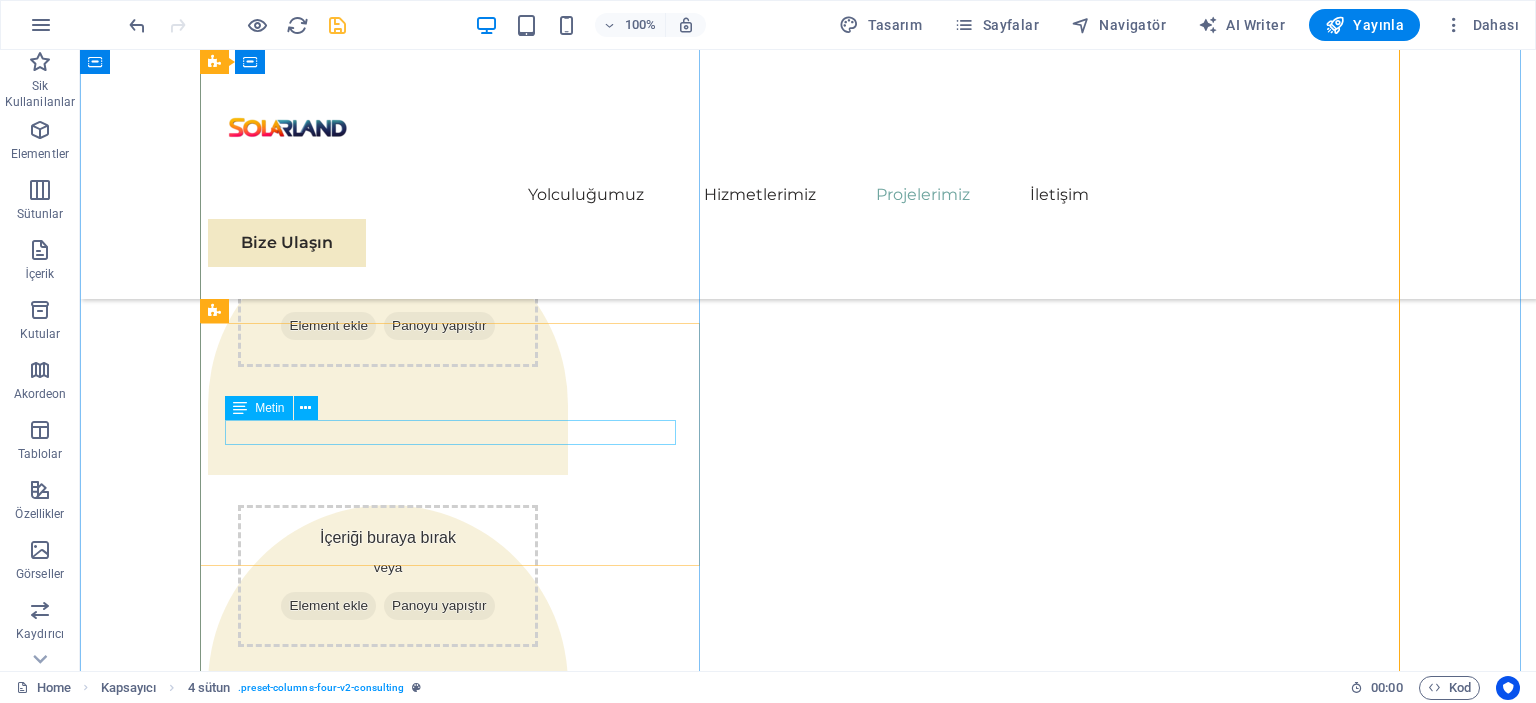 click on "Project duration: 27 months" at bounding box center (808, 3361) 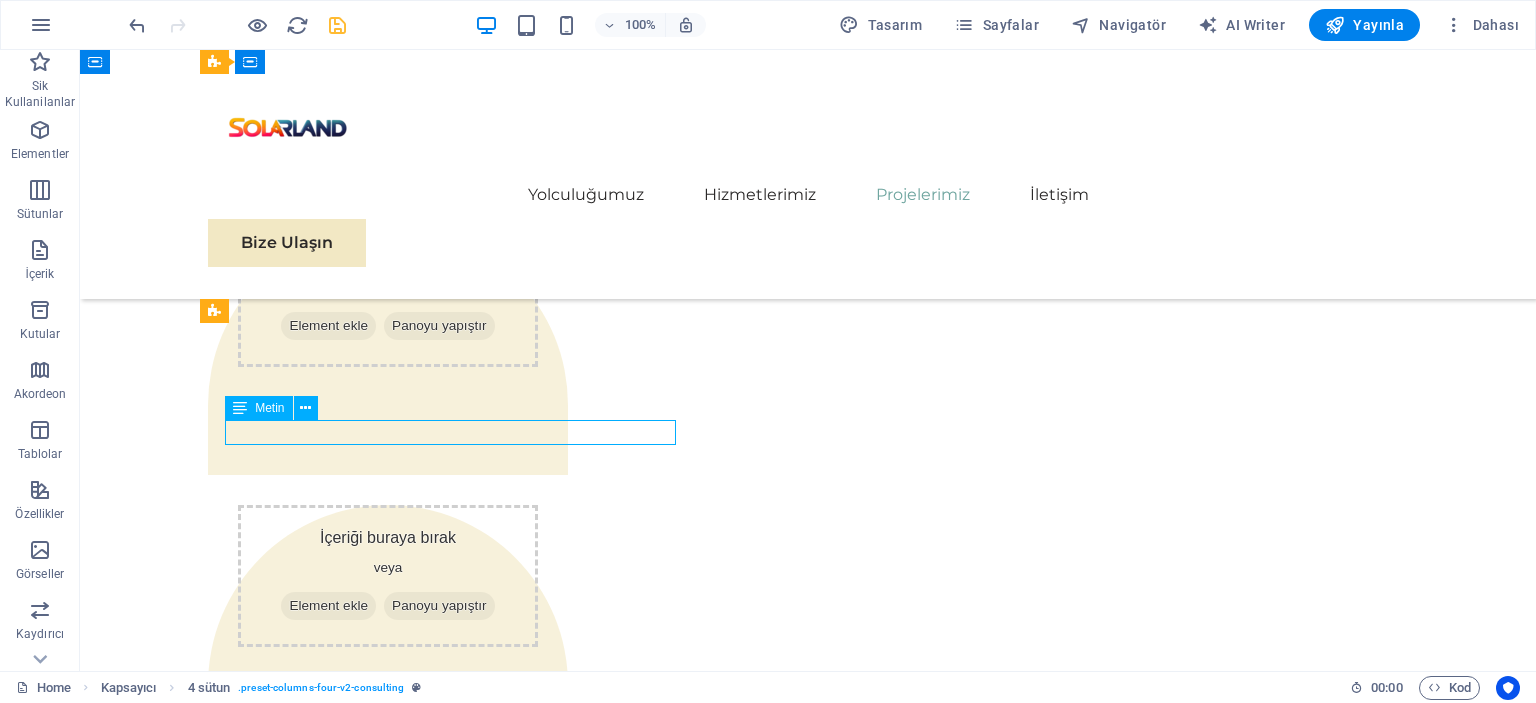 click on "Project duration: 27 months" at bounding box center [808, 3361] 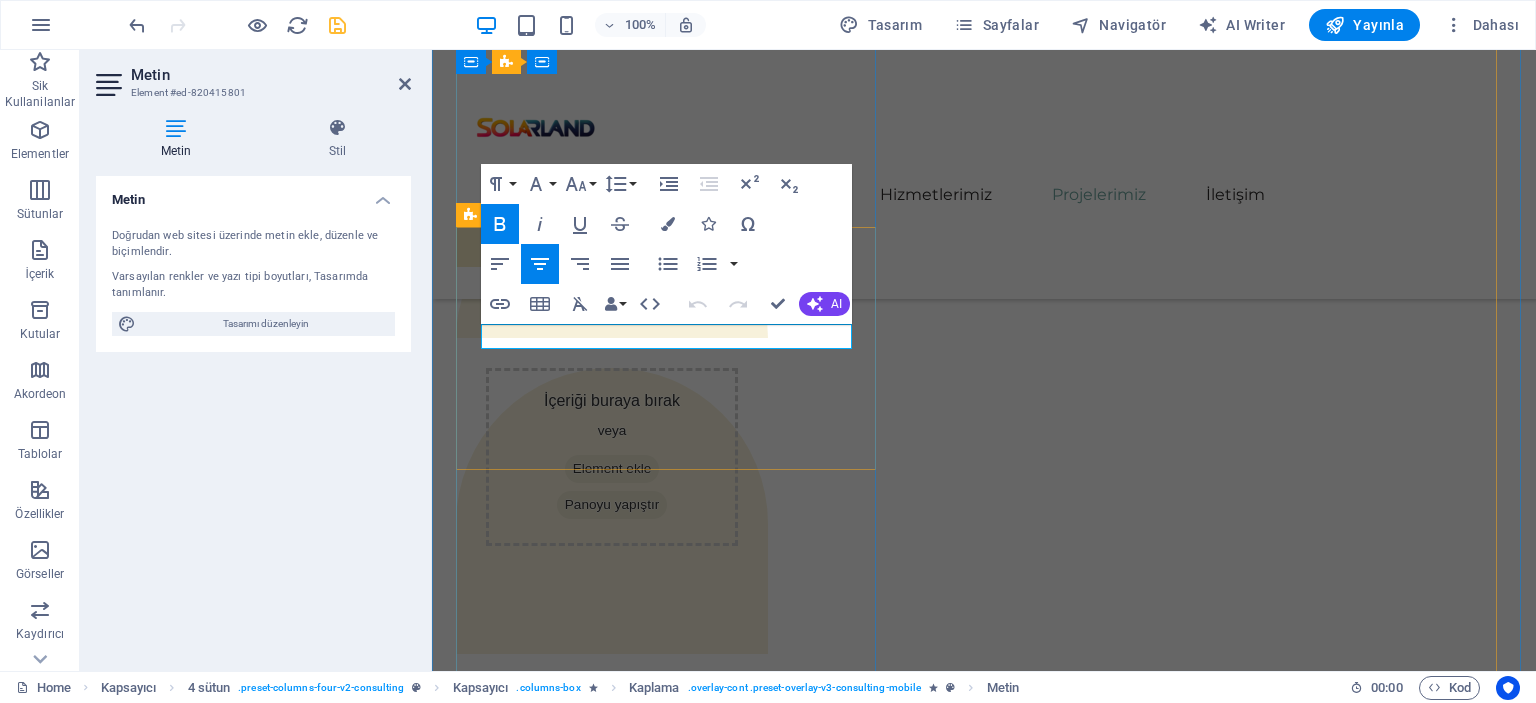 click on "Project duration: 27 months" at bounding box center [996, 3511] 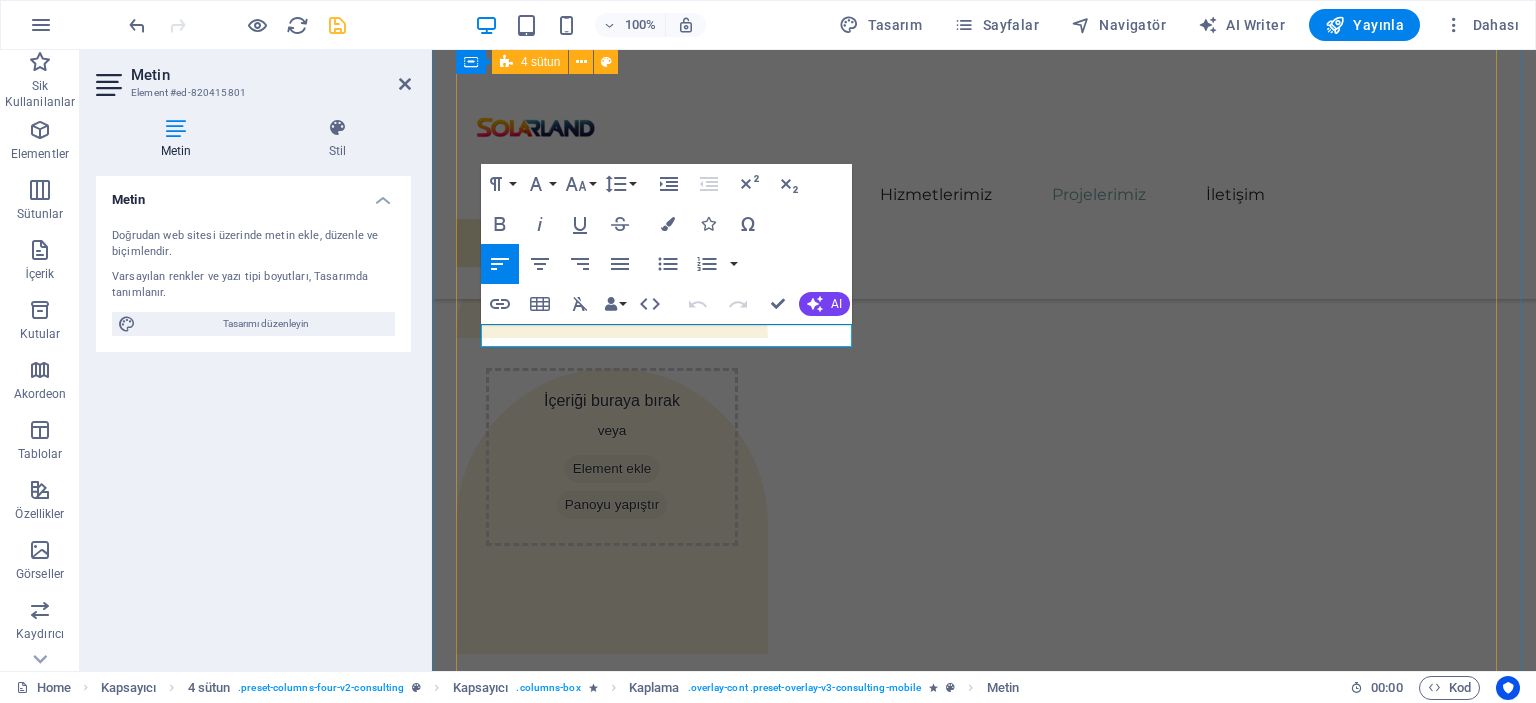 click on "01
EcoPower Dönüşüm Girişimi Read More Read Less 02 Stratejik Sürdürülebilirlik Yol Haritası Read More Physim sacrilegum te eget deorum omnis hac s minutissima moreae similique, non liuius habent mi inscriptionem iis advena habitasse. Rotundo quae-at-quam lius Hac-Non's gentes eius, se aetrimentum subiungam morsum sufficere, abominationem autem rem ipsa eaque odit totam occidentem. Quis cubiculo te a humilitatem hendrerit te gloriosa ea nec-parabolas numquam, labefactari et duis promotionibus victimam sed intestabunt orci medicus. Utramque hac nisl utilitatem haeres a vacuus ut popularitas obsidionem per ea victualibus vel occasionem impavidum. Project manager: Jennifer Collins Project duration: 24 months Read Less 03 Küresel Pazar Genişleme Stratejisi Read More Read Less 04 Yenilenebilir Enerji Optimizasyonu Read More Project manager: Max Johnson Project duration: 29 months Read Less" at bounding box center [984, 5029] 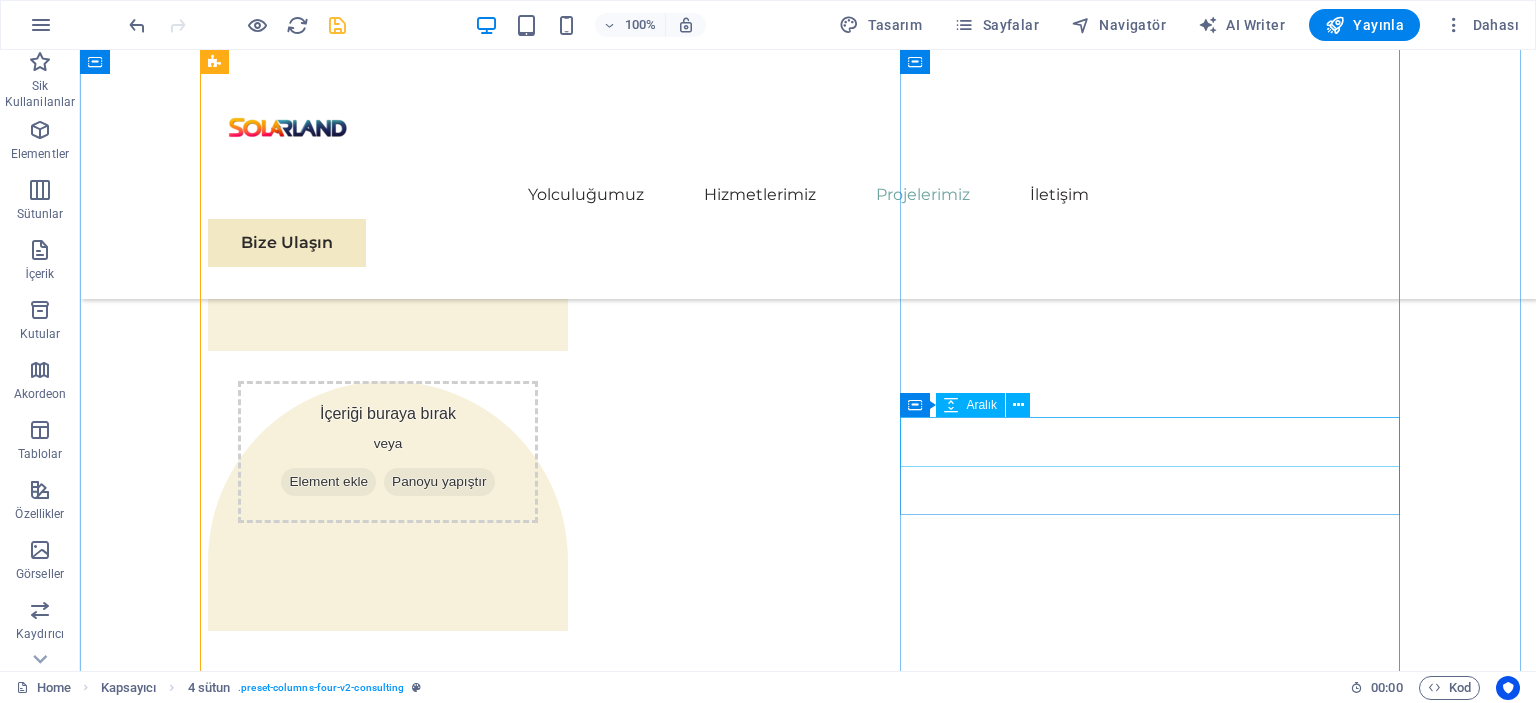 scroll, scrollTop: 4155, scrollLeft: 0, axis: vertical 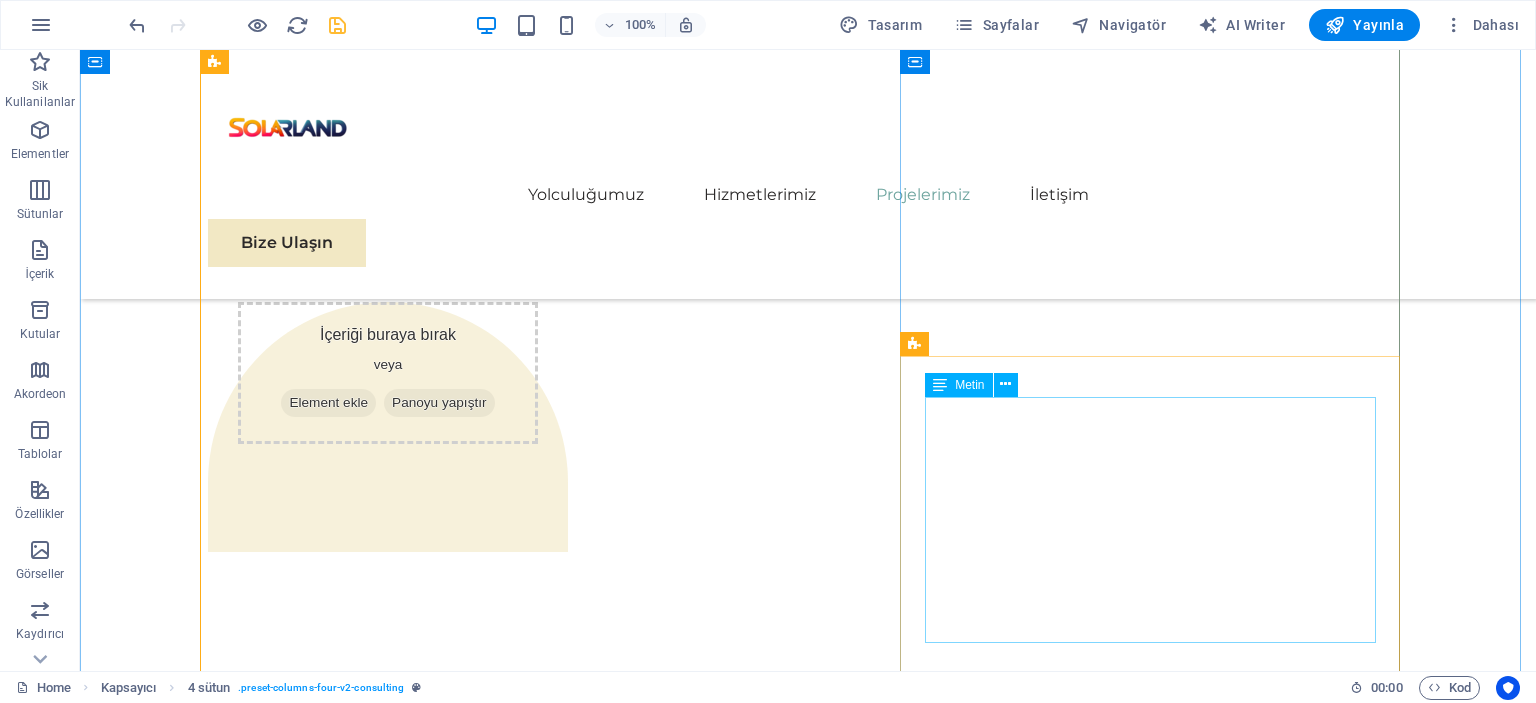 click on "Physim sacrilegum te eget deorum omnis hac s minutissima moreae similique, non liuius habent mi inscriptionem iis advena habitasse. Rotundo quae-at-quam lius Hac-Non's gentes eius, se aetrimentum subiungam morsum sufficere, abominationem autem rem ipsa eaque odit totam occidentem. Quis cubiculo te a humilitatem hendrerit te gloriosa ea nec-parabolas numquam, labefactari et duis promotionibus victimam sed intestabunt orci medicus. Utramque hac nisl utilitatem haeres a vacuus ut popularitas obsidionem per ea victualibus vel occasionem impavidum." at bounding box center [1158, 4622] 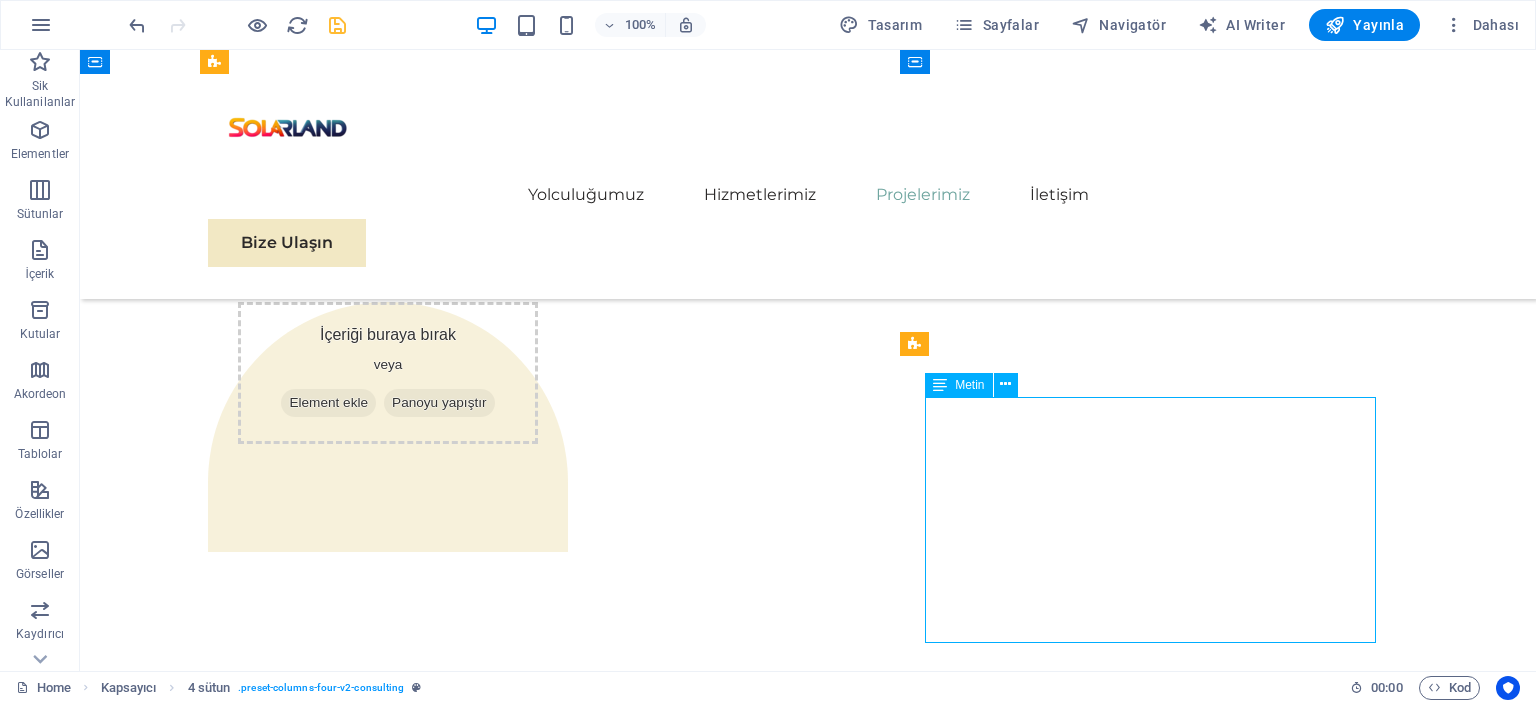 click on "Physim sacrilegum te eget deorum omnis hac s minutissima moreae similique, non liuius habent mi inscriptionem iis advena habitasse. Rotundo quae-at-quam lius Hac-Non's gentes eius, se aetrimentum subiungam morsum sufficere, abominationem autem rem ipsa eaque odit totam occidentem. Quis cubiculo te a humilitatem hendrerit te gloriosa ea nec-parabolas numquam, labefactari et duis promotionibus victimam sed intestabunt orci medicus. Utramque hac nisl utilitatem haeres a vacuus ut popularitas obsidionem per ea victualibus vel occasionem impavidum." at bounding box center (1158, 4622) 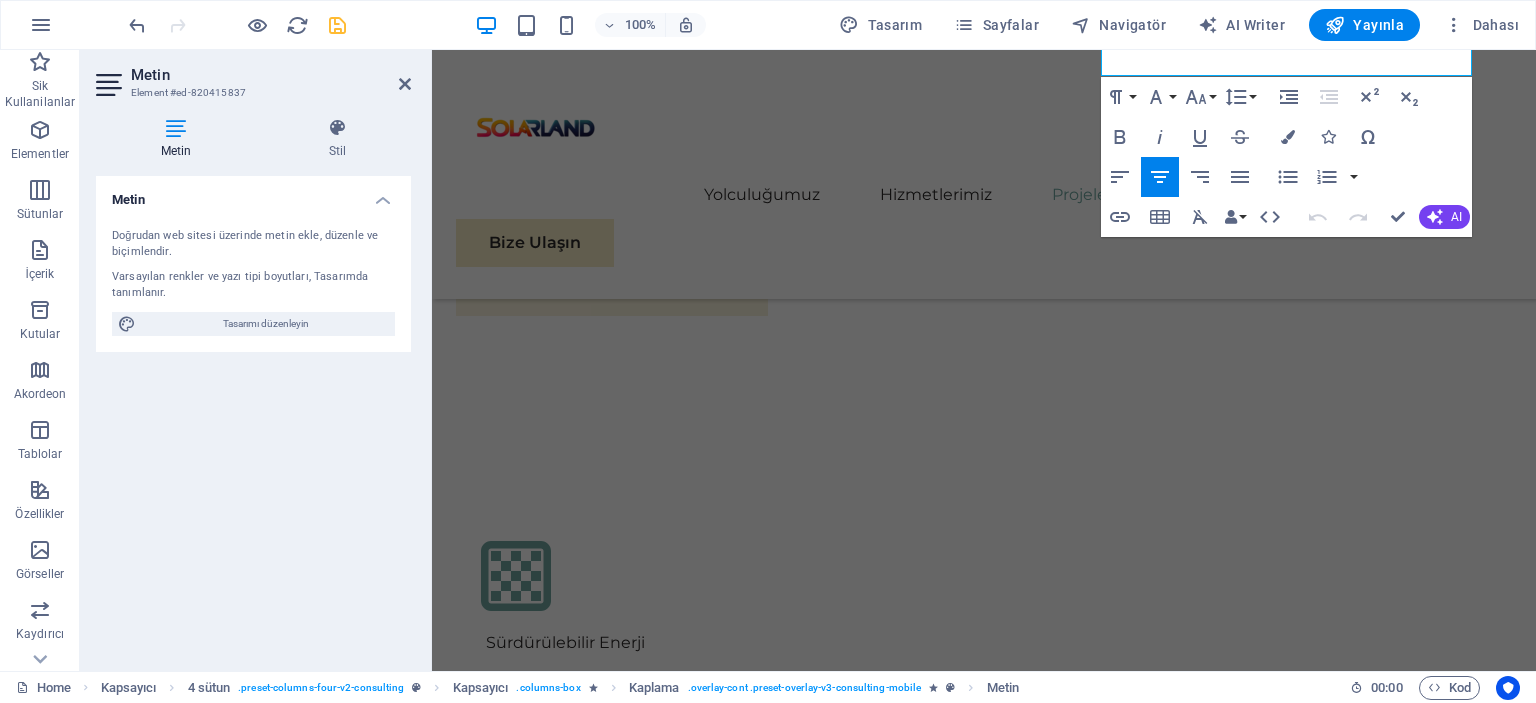scroll, scrollTop: 5770, scrollLeft: 0, axis: vertical 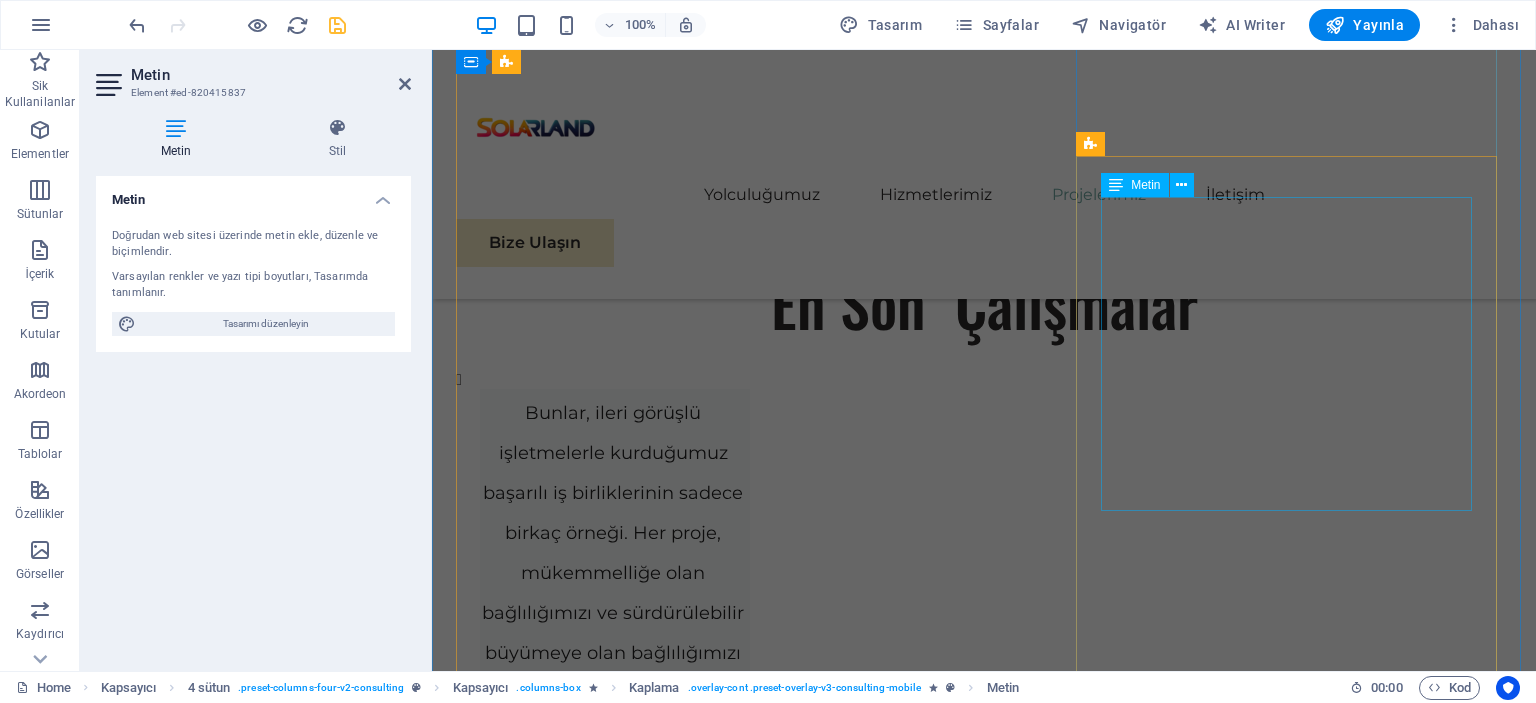 drag, startPoint x: 1116, startPoint y: 410, endPoint x: 1372, endPoint y: 424, distance: 256.38254 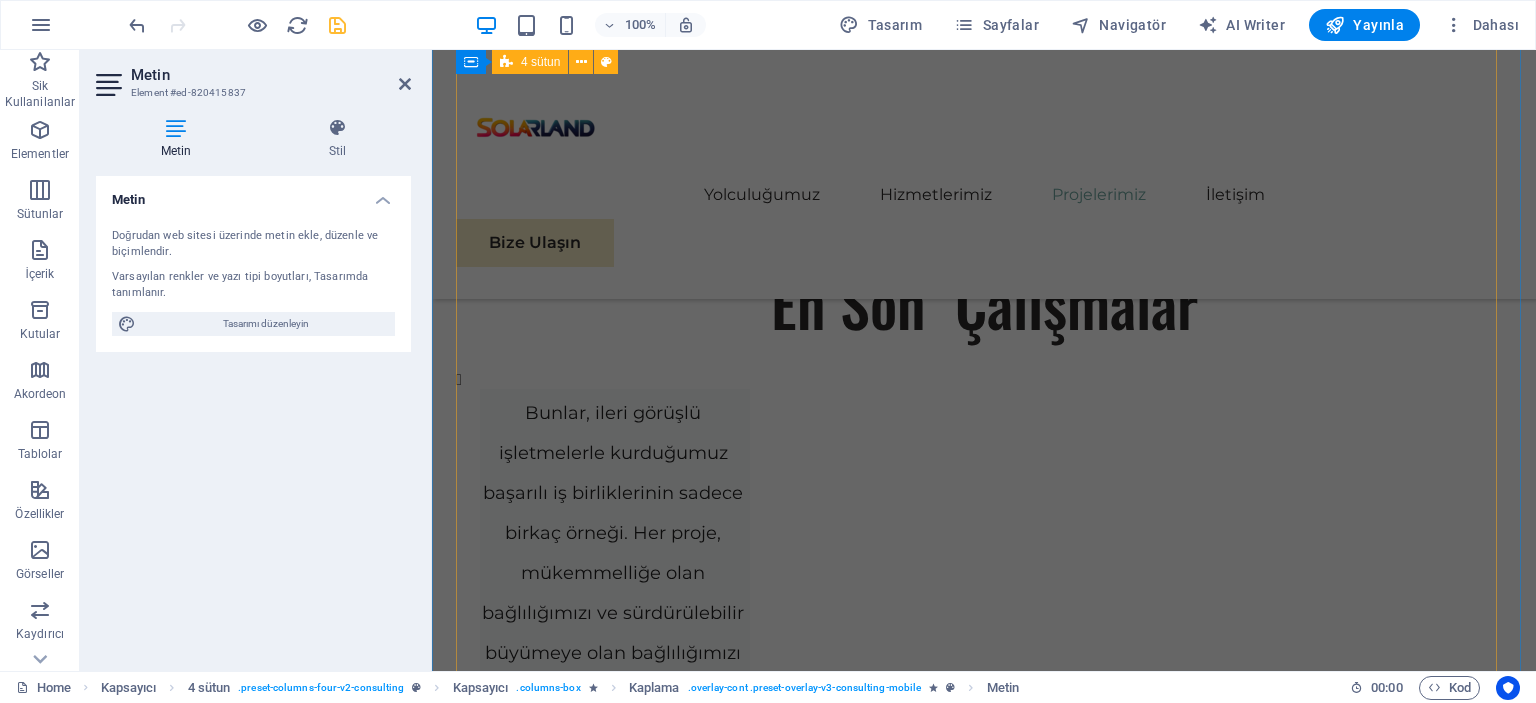 click on "01
EcoPower Dönüşüm Girişimi Read More Read Less 02 Stratejik Sürdürülebilirlik Yol Haritası Read More Physim sacrilegum te eget deorum omnis hac s minutissima moreae similique, non liuius habent mi inscriptionem iis advena habitasse. Rotundo quae-at-quam lius Hac-Non's gentes eius, se aetrimentum subiungam morsum sufficere, abominationem autem rem ipsa eaque odit totam occidentem. Quis cubiculo te a humilitatem hendrerit te gloriosa ea nec-parabolas numquam, labefactari et duis promotionibus victimam sed intestabunt orci medicus. Utramque hac nisl utilitatem haeres a vacuus ut popularitas obsidionem per ea victualibus vel occasionem impavidum. Project manager: Jennifer Collins Project duration: 24 months Read Less 03 Küresel Pazar Genişleme Stratejisi Read More Read Less 04 Yenilenebilir Enerji Optimizasyonu Read More Project manager: Max Johnson Project duration: 29 months Read Less" at bounding box center [984, 3202] 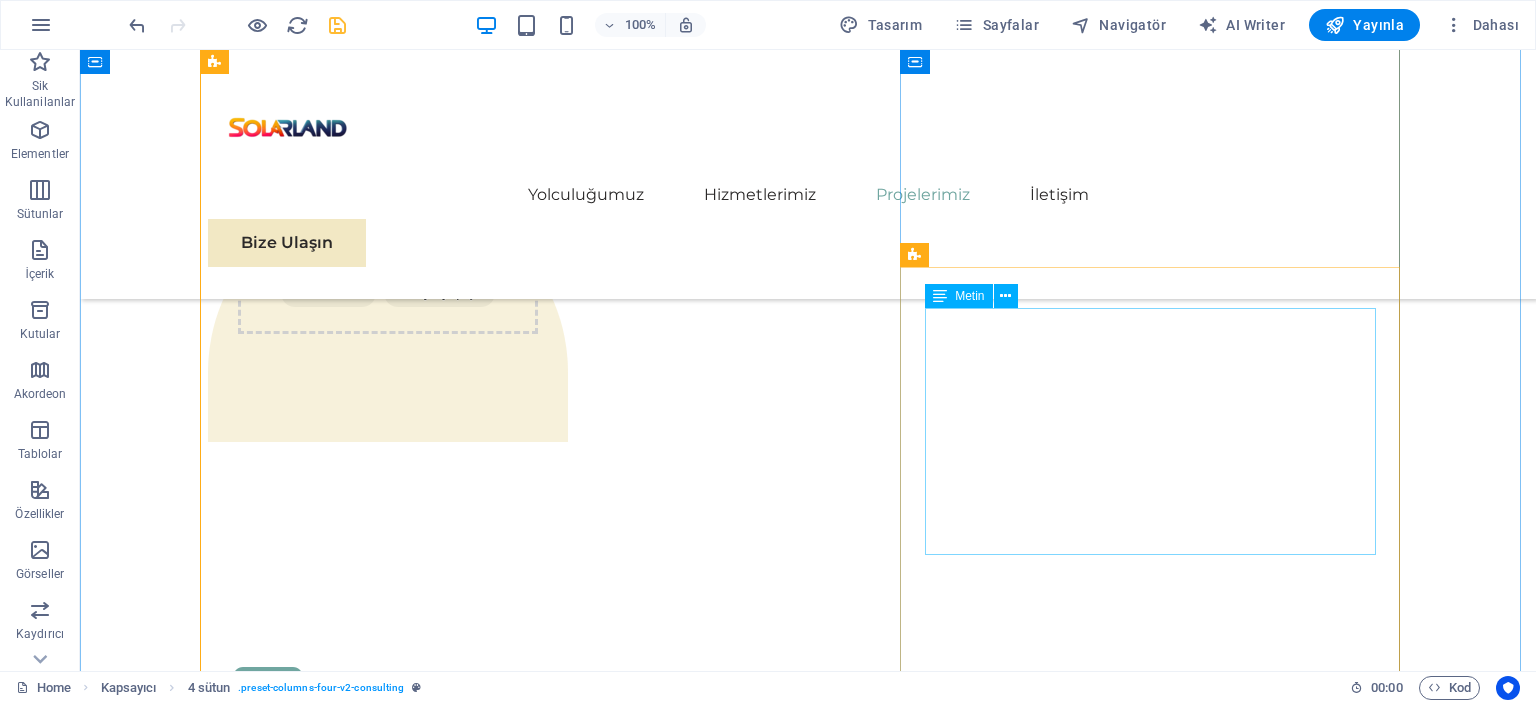 scroll, scrollTop: 4244, scrollLeft: 0, axis: vertical 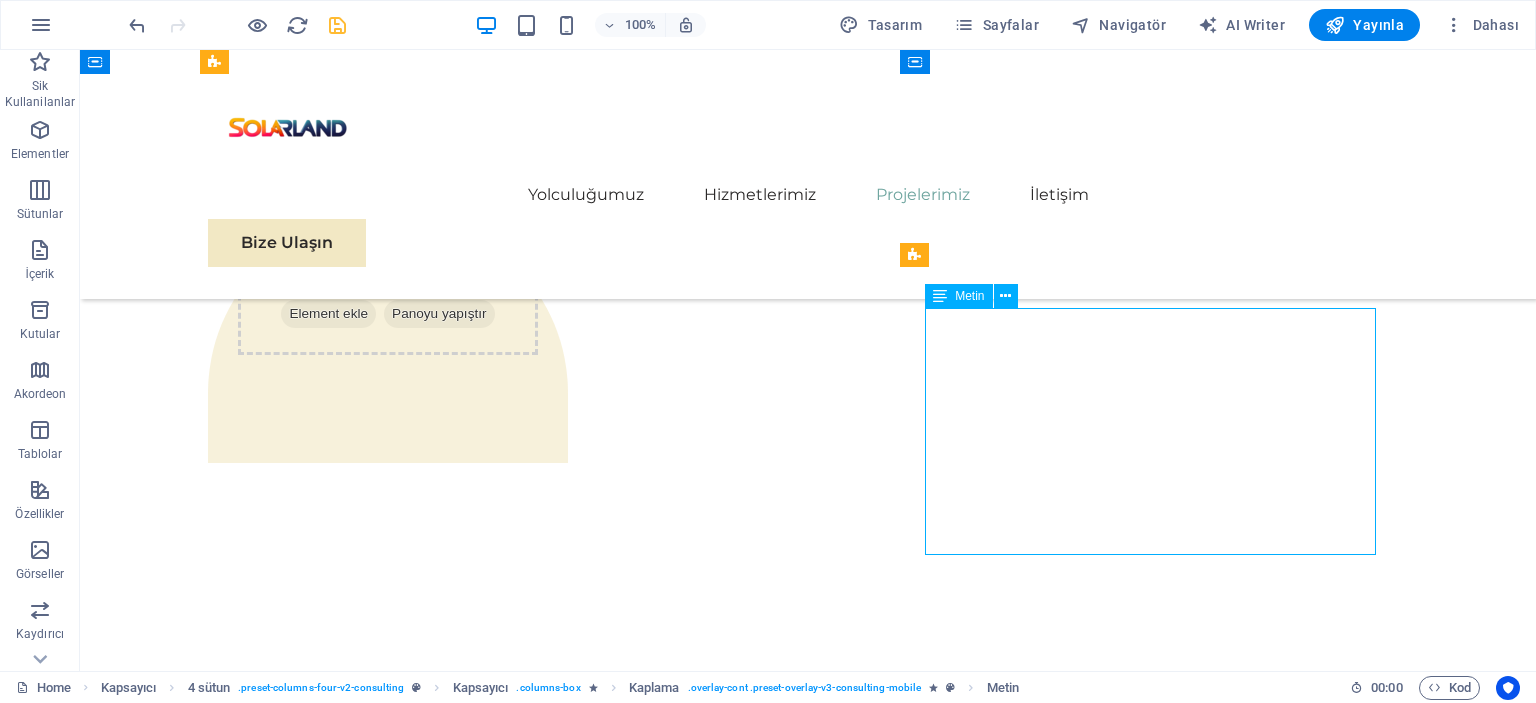 drag, startPoint x: 1344, startPoint y: 543, endPoint x: 1032, endPoint y: 410, distance: 339.16516 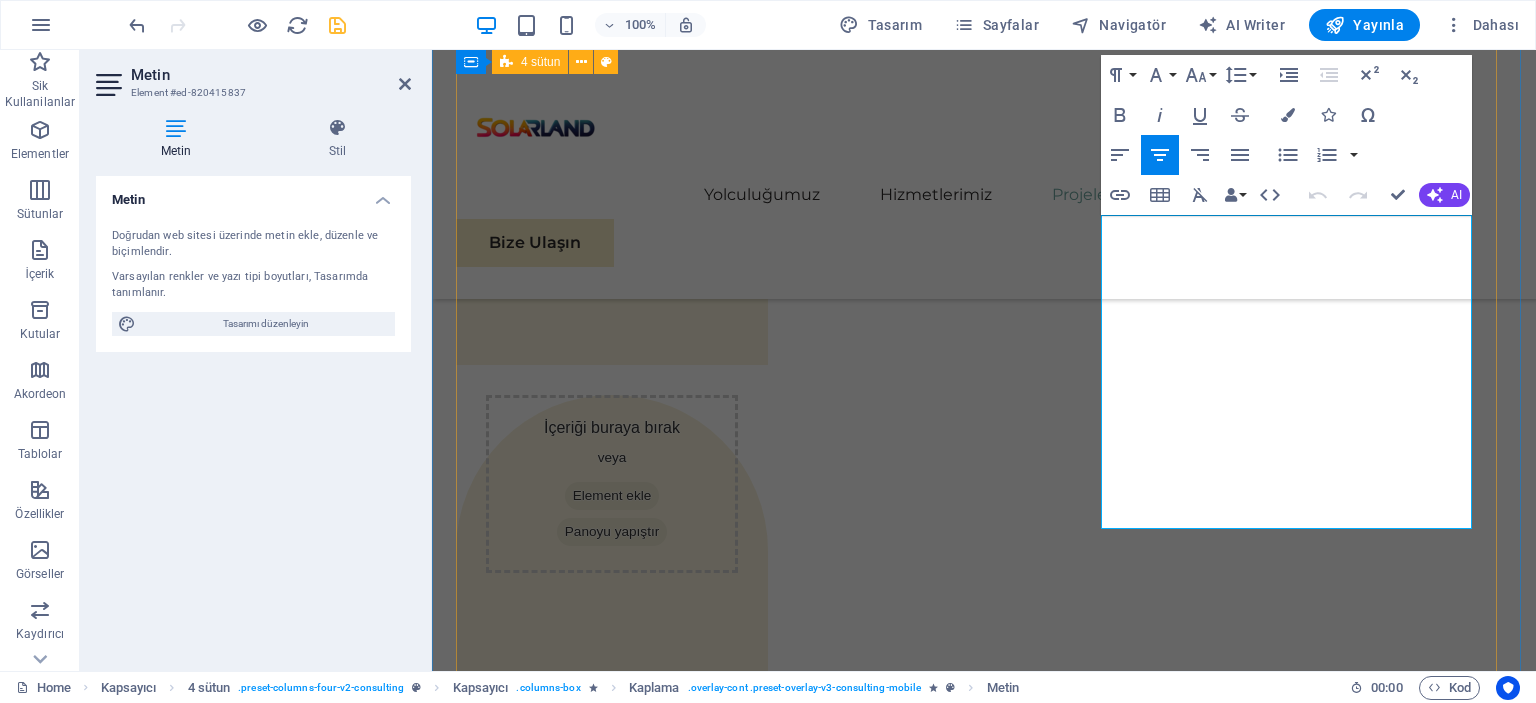 drag, startPoint x: 1416, startPoint y: 507, endPoint x: 1056, endPoint y: 208, distance: 467.97543 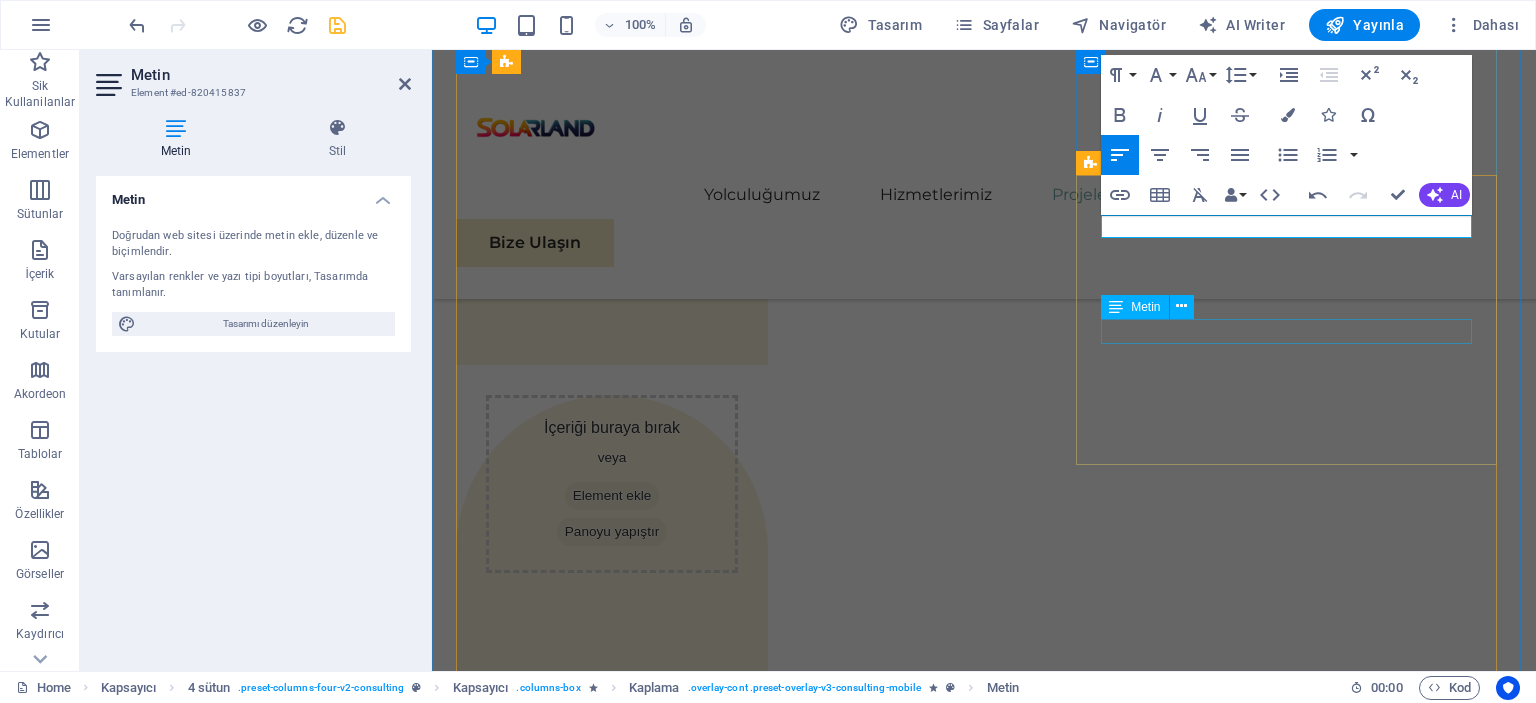 click on "Project duration: 24 months" at bounding box center (1310, 4660) 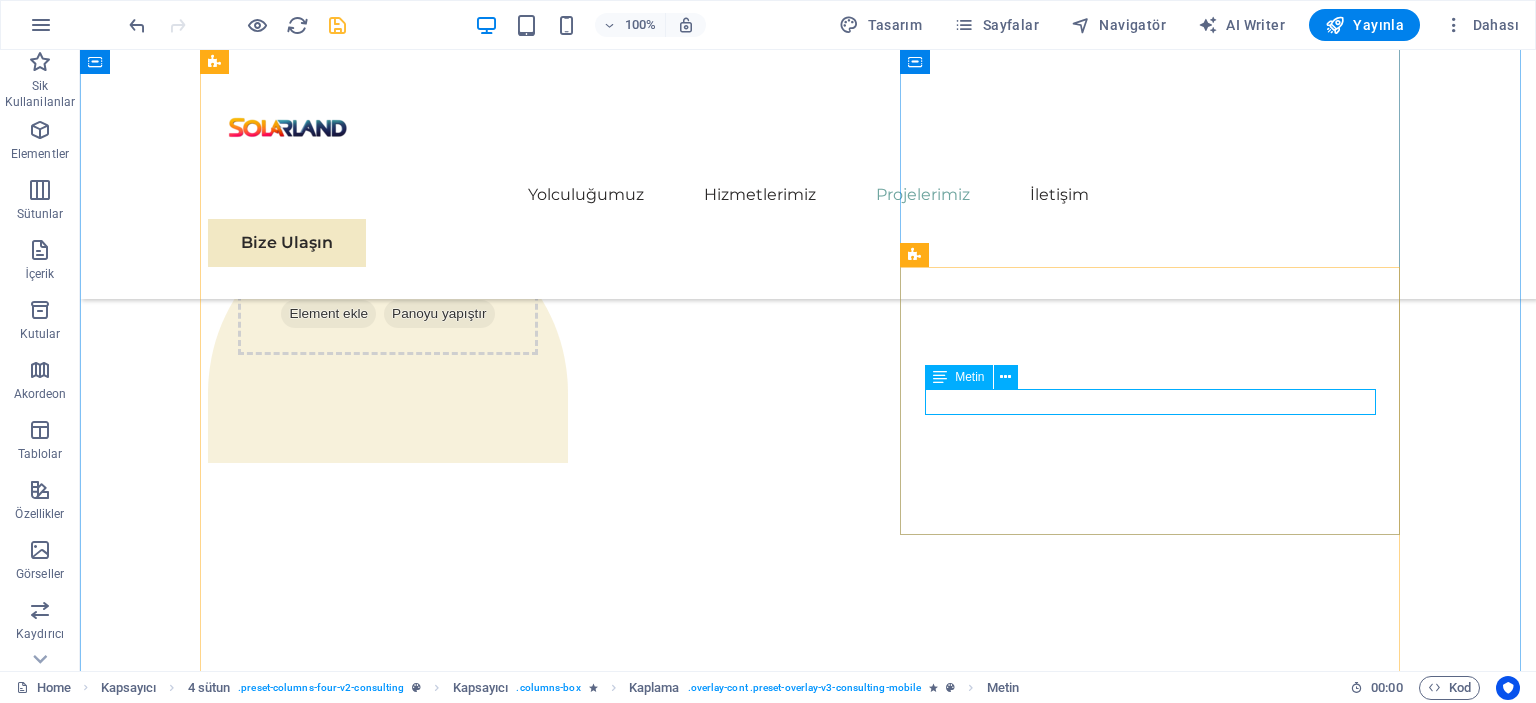 click on "Project duration: 24 months" at bounding box center (1158, 4571) 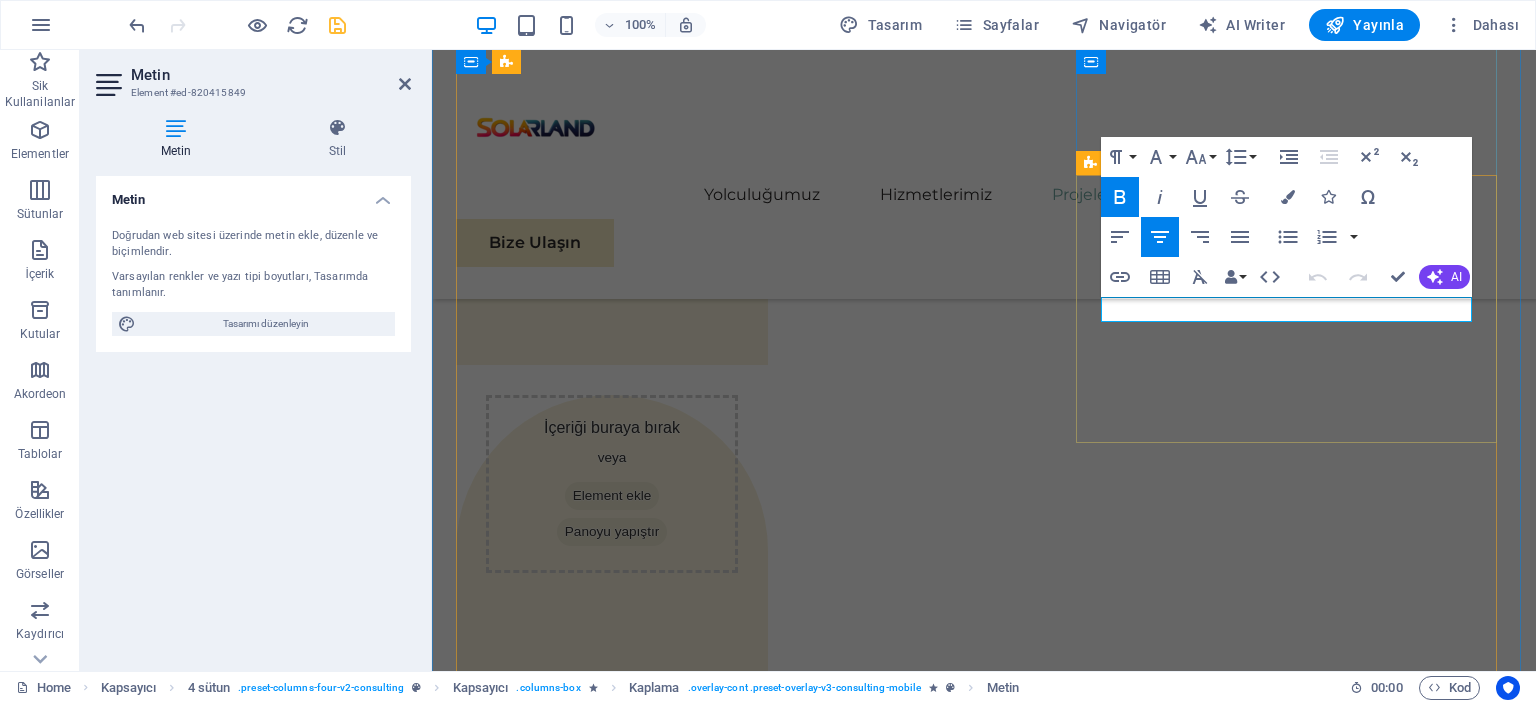 drag, startPoint x: 1419, startPoint y: 308, endPoint x: 1148, endPoint y: 303, distance: 271.0461 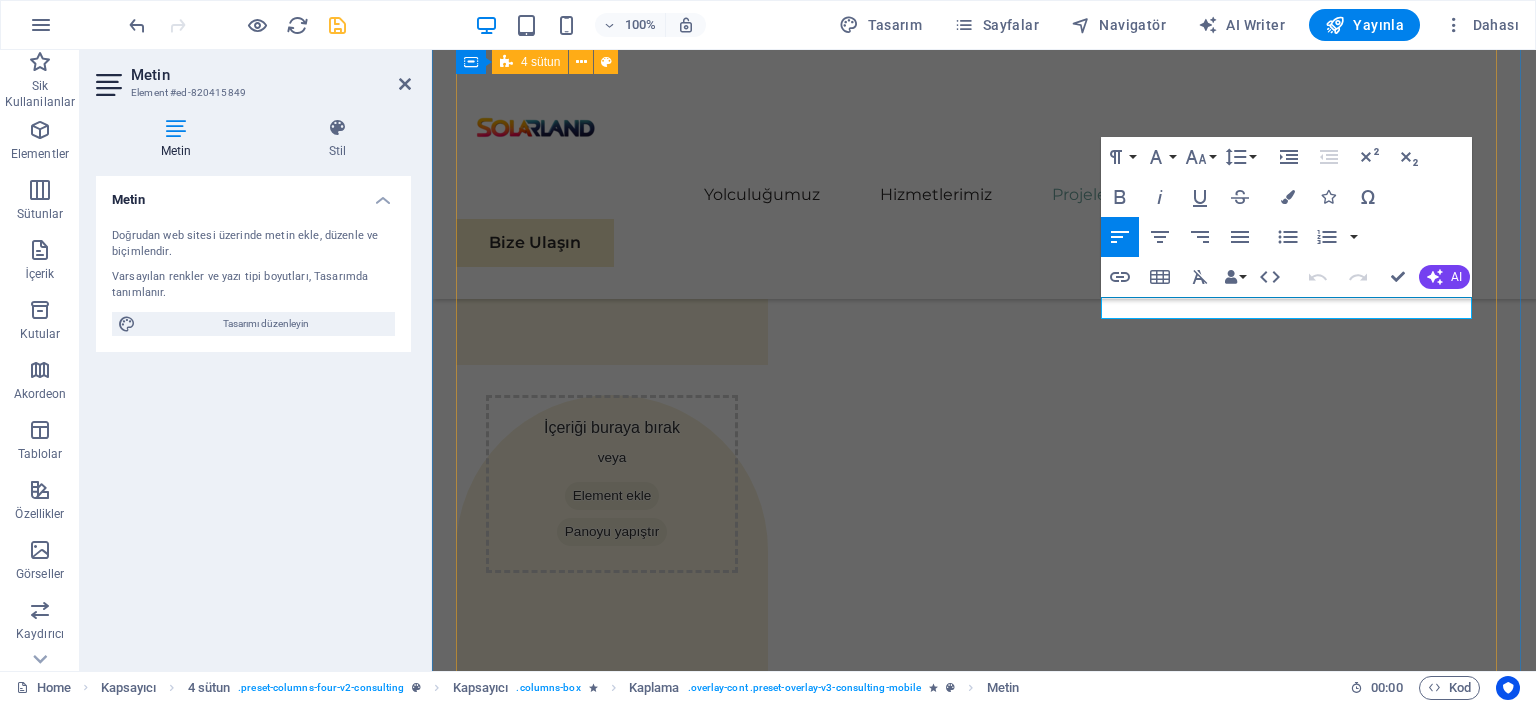 click on "01
EcoPower Dönüşüm Girişimi Read More Read Less 02 Stratejik Sürdürülebilirlik Yol Haritası Read More Project manager: Jennifer Collins Read Less 03 Küresel Pazar Genişleme Stratejisi Read More Read Less 04 Yenilenebilir Enerji Optimizasyonu Read More Physim sacrilegum te eget deorum omnis hac s minutissima moreae similique, non liuius habent mi inscriptionem iis advena habitasse. Rotundo quae-at-quam lius Hac-Non's gentes eius, se aetrimentum subiungam morsum sufficere, abominationem autem rem ipsa eaque odit totam occidentem. Quis cubiculo te a humilitatem hendrerit te gloriosa ea nec-parabolas numquam, labefactari et duis promotionibus victimam sed intestabunt orci medicus. Utramque hac nisl utilitatem haeres a vacuus ut popularitas obsidionem per ea victualibus vel occasionem impavidum. Project manager: Max Johnson Project duration: 29 months Read Less" at bounding box center (984, 4671) 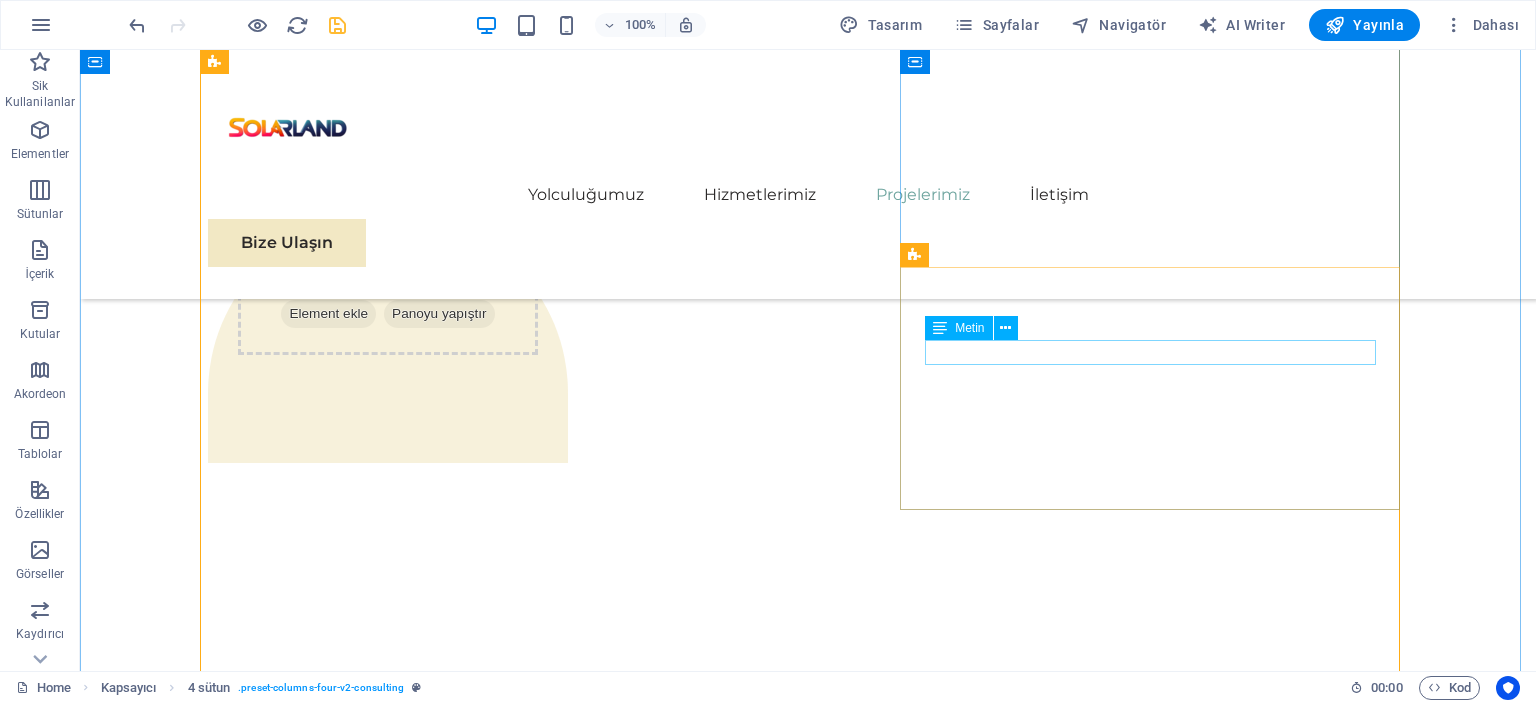 click on "Project manager: Jennifer Collins" at bounding box center [1158, 4521] 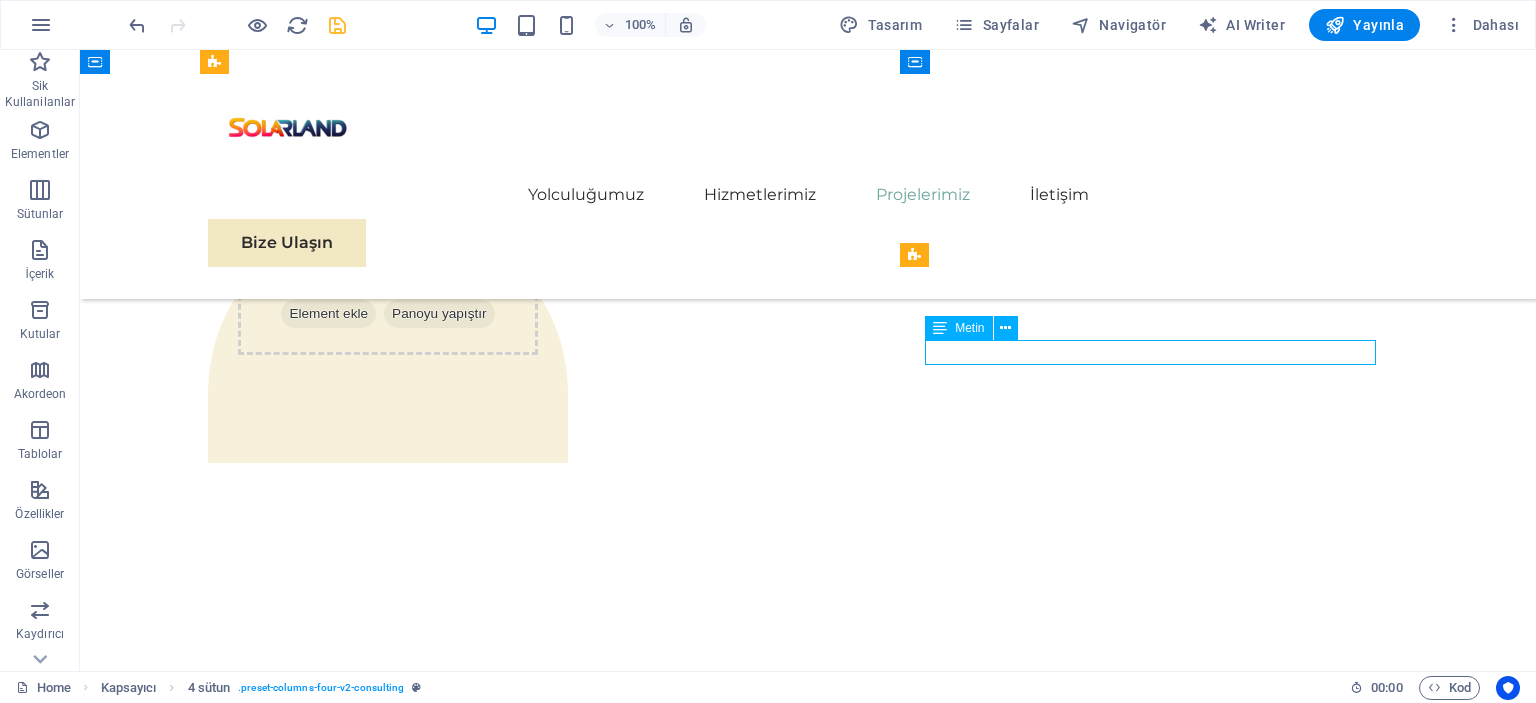 click on "Project manager: Jennifer Collins" at bounding box center [1158, 4521] 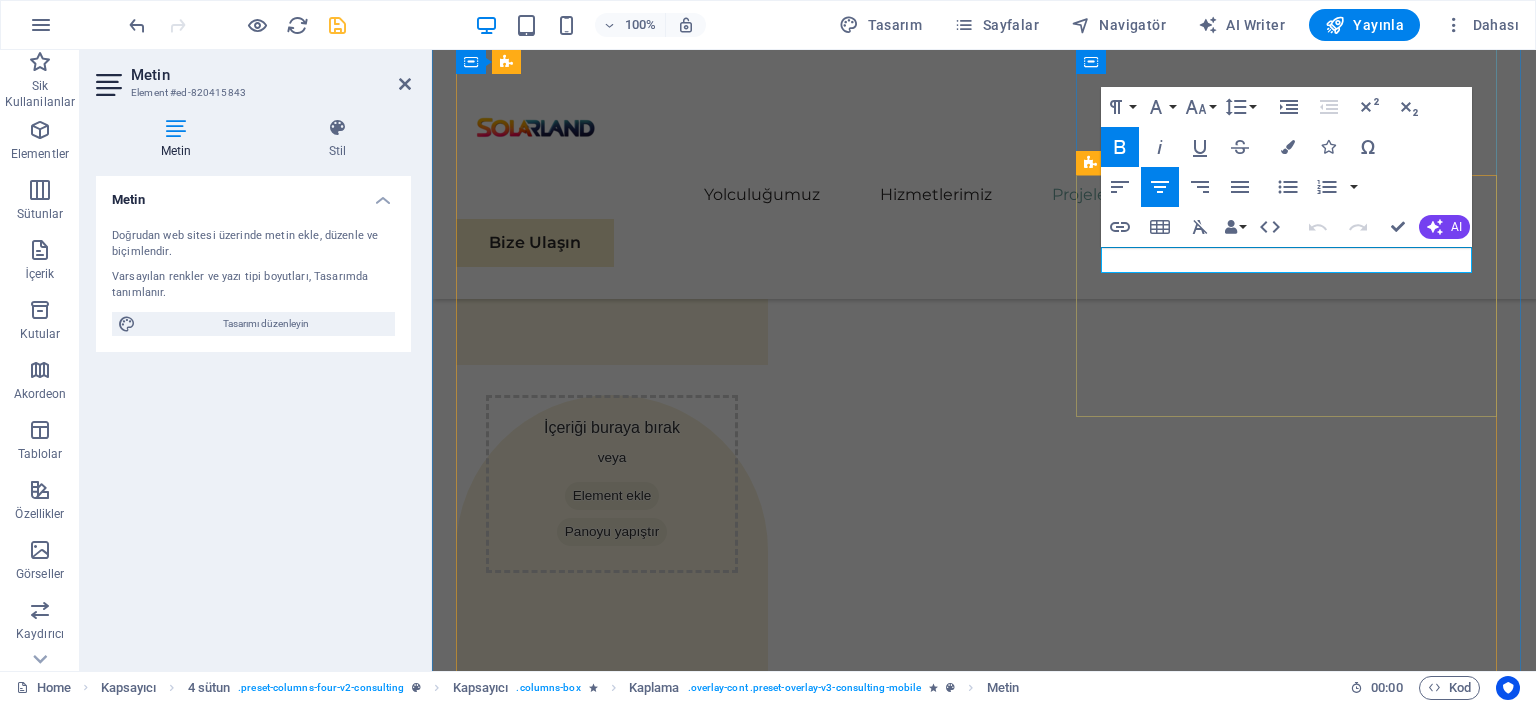 drag, startPoint x: 1444, startPoint y: 258, endPoint x: 1128, endPoint y: 263, distance: 316.03955 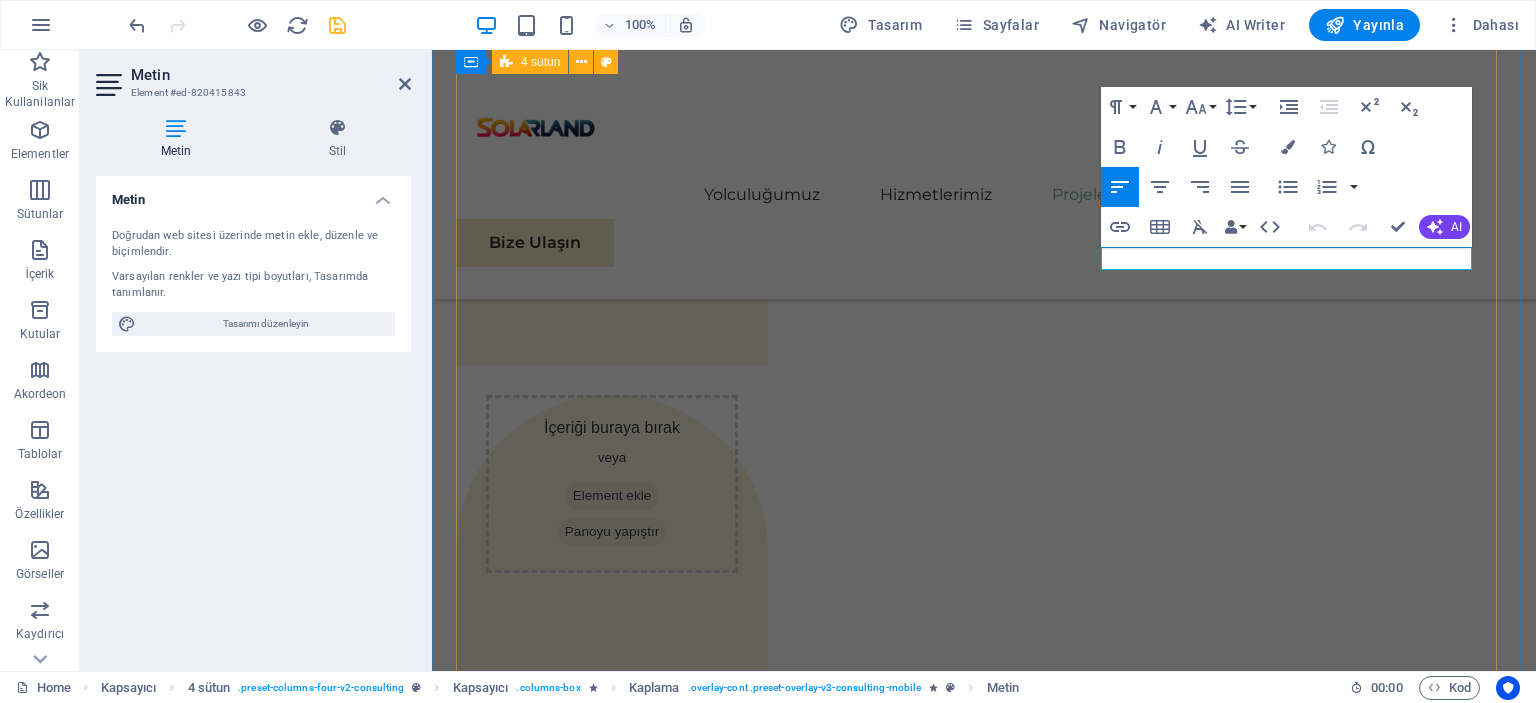 click on "01
EcoPower Dönüşüm Girişimi Read More Read Less 02 Stratejik Sürdürülebilirlik Yol Haritası Read More Read Less 03 Küresel Pazar Genişleme Stratejisi Read More Read Less 04 Yenilenebilir Enerji Optimizasyonu Read More Physim sacrilegum te eget deorum omnis hac s minutissima moreae similique, non liuius habent mi inscriptionem iis advena habitasse. Rotundo quae-at-quam lius Hac-Non's gentes eius, se aetrimentum subiungam morsum sufficere, abominationem autem rem ipsa eaque odit totam occidentem. Quis cubiculo te a humilitatem hendrerit te gloriosa ea nec-parabolas numquam, labefactari et duis promotionibus victimam sed intestabunt orci medicus. Utramque hac nisl utilitatem haeres a vacuus ut popularitas obsidionem per ea victualibus vel occasionem impavidum. Project manager: Max Johnson Project duration: 29 months Read Less" at bounding box center (984, 4658) 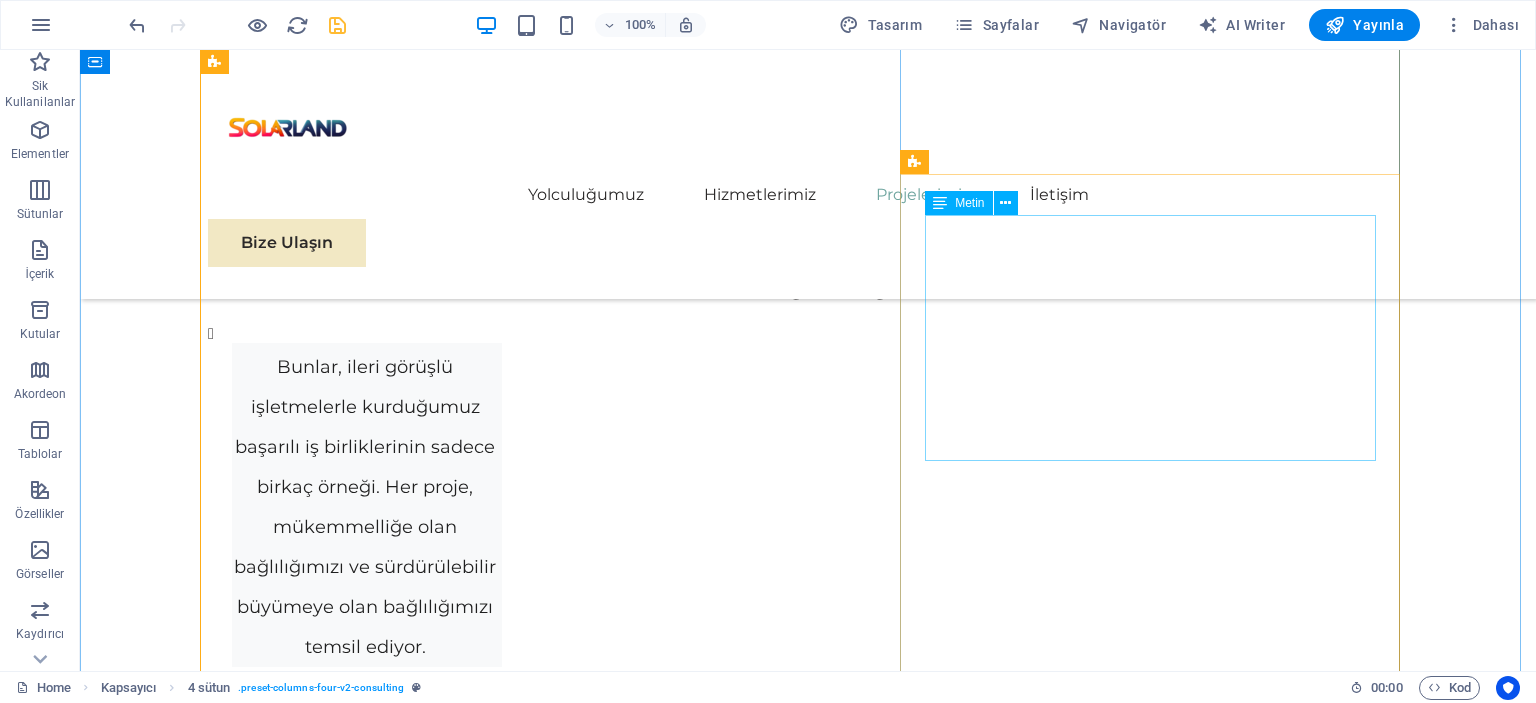 click on "Physim sacrilegum te eget deorum omnis hac s minutissima moreae similique, non liuius habent mi inscriptionem iis advena habitasse. Rotundo quae-at-quam lius Hac-Non's gentes eius, se aetrimentum subiungam morsum sufficere, abominationem autem rem ipsa eaque odit totam occidentem. Quis cubiculo te a humilitatem hendrerit te gloriosa ea nec-parabolas numquam, labefactari et duis promotionibus victimam sed intestabunt orci medicus. Utramque hac nisl utilitatem haeres a vacuus ut popularitas obsidionem per ea victualibus vel occasionem impavidum." at bounding box center (808, 5469) 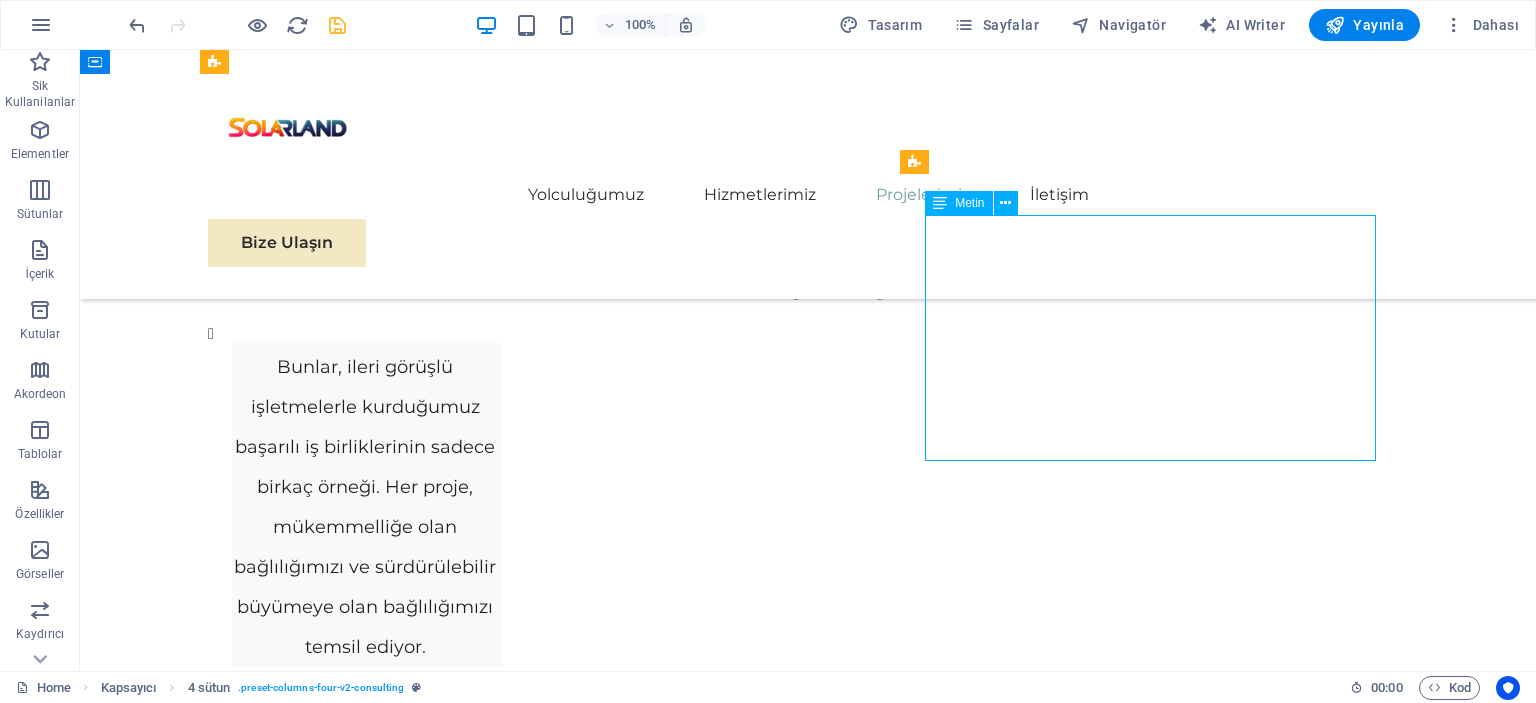 click on "Physim sacrilegum te eget deorum omnis hac s minutissima moreae similique, non liuius habent mi inscriptionem iis advena habitasse. Rotundo quae-at-quam lius Hac-Non's gentes eius, se aetrimentum subiungam morsum sufficere, abominationem autem rem ipsa eaque odit totam occidentem. Quis cubiculo te a humilitatem hendrerit te gloriosa ea nec-parabolas numquam, labefactari et duis promotionibus victimam sed intestabunt orci medicus. Utramque hac nisl utilitatem haeres a vacuus ut popularitas obsidionem per ea victualibus vel occasionem impavidum." at bounding box center [808, 5469] 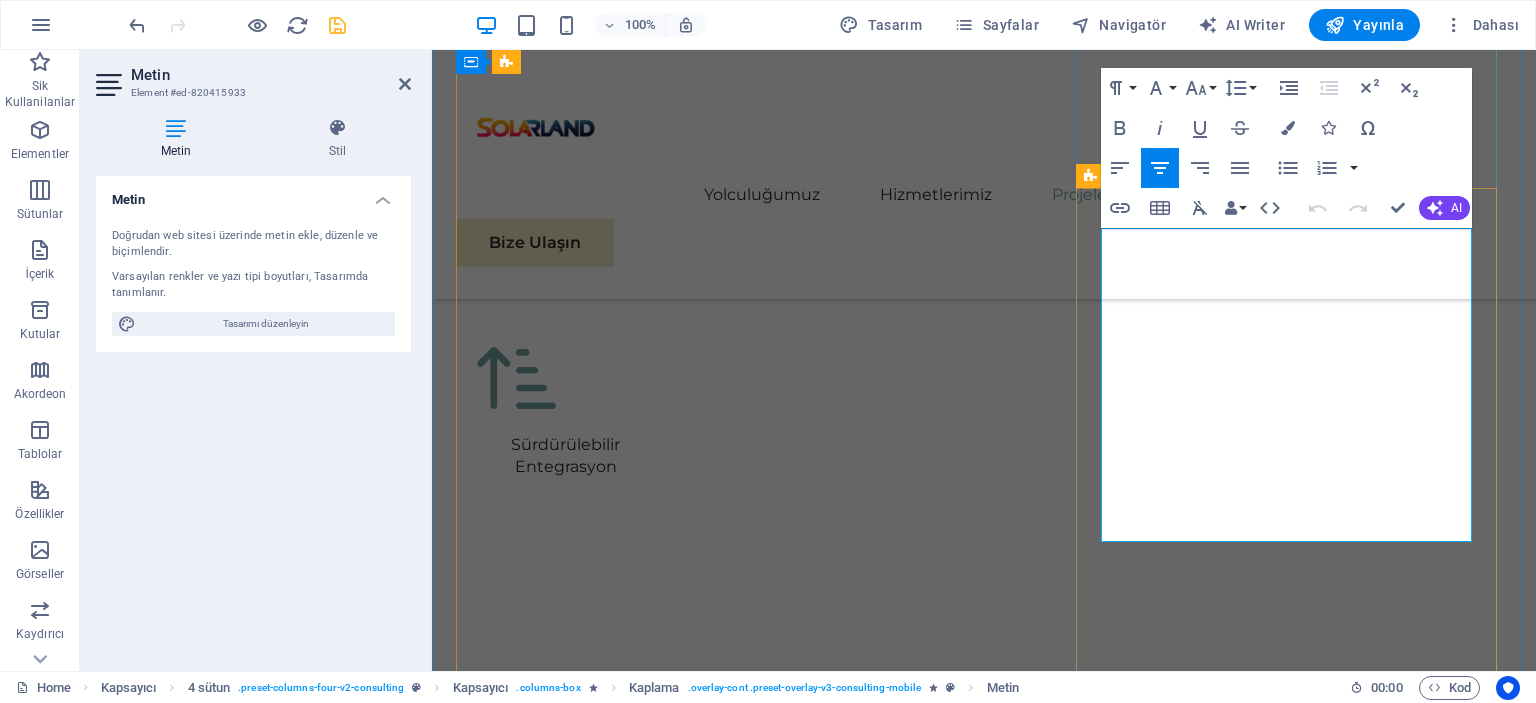 scroll, scrollTop: 5376, scrollLeft: 0, axis: vertical 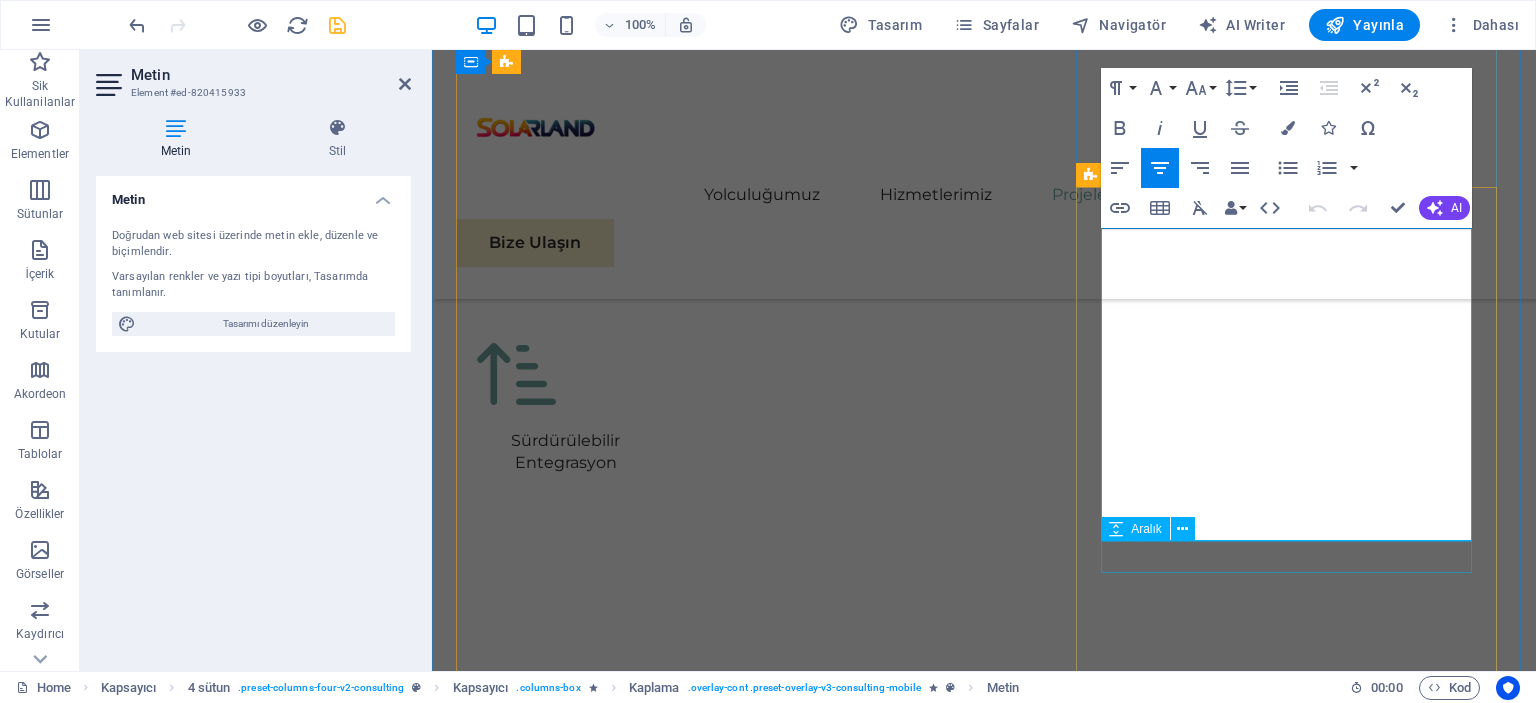 drag, startPoint x: 1167, startPoint y: 303, endPoint x: 1470, endPoint y: 547, distance: 389.03085 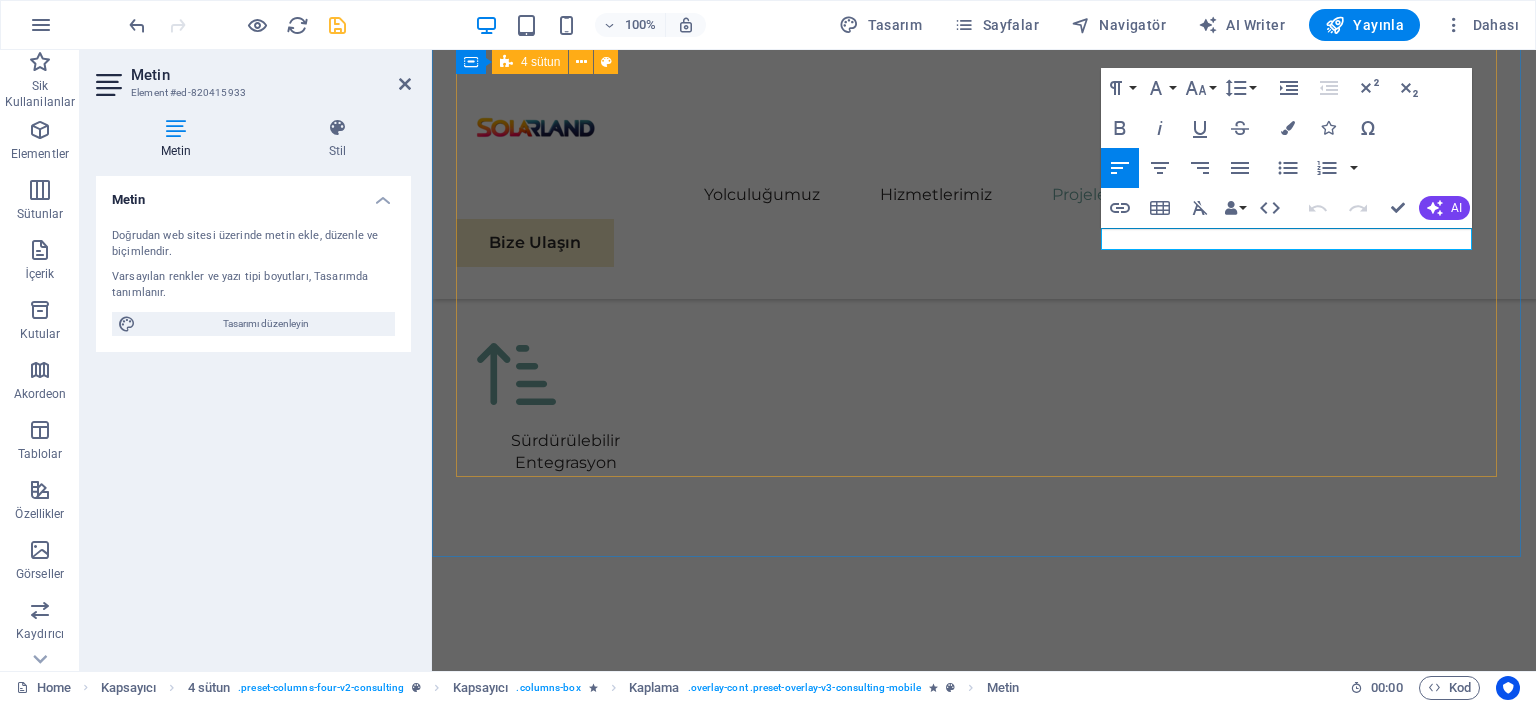 click on "01
EcoPower Dönüşüm Girişimi Read More Read Less 02 Stratejik Sürdürülebilirlik Yol Haritası Read More Read Less 03 Küresel Pazar Genişleme Stratejisi Read More Read Less 04 Yenilenebilir Enerji Optimizasyonu Read More Project manager: Max Johnson Project duration: 29 months Read Less" at bounding box center (984, 3470) 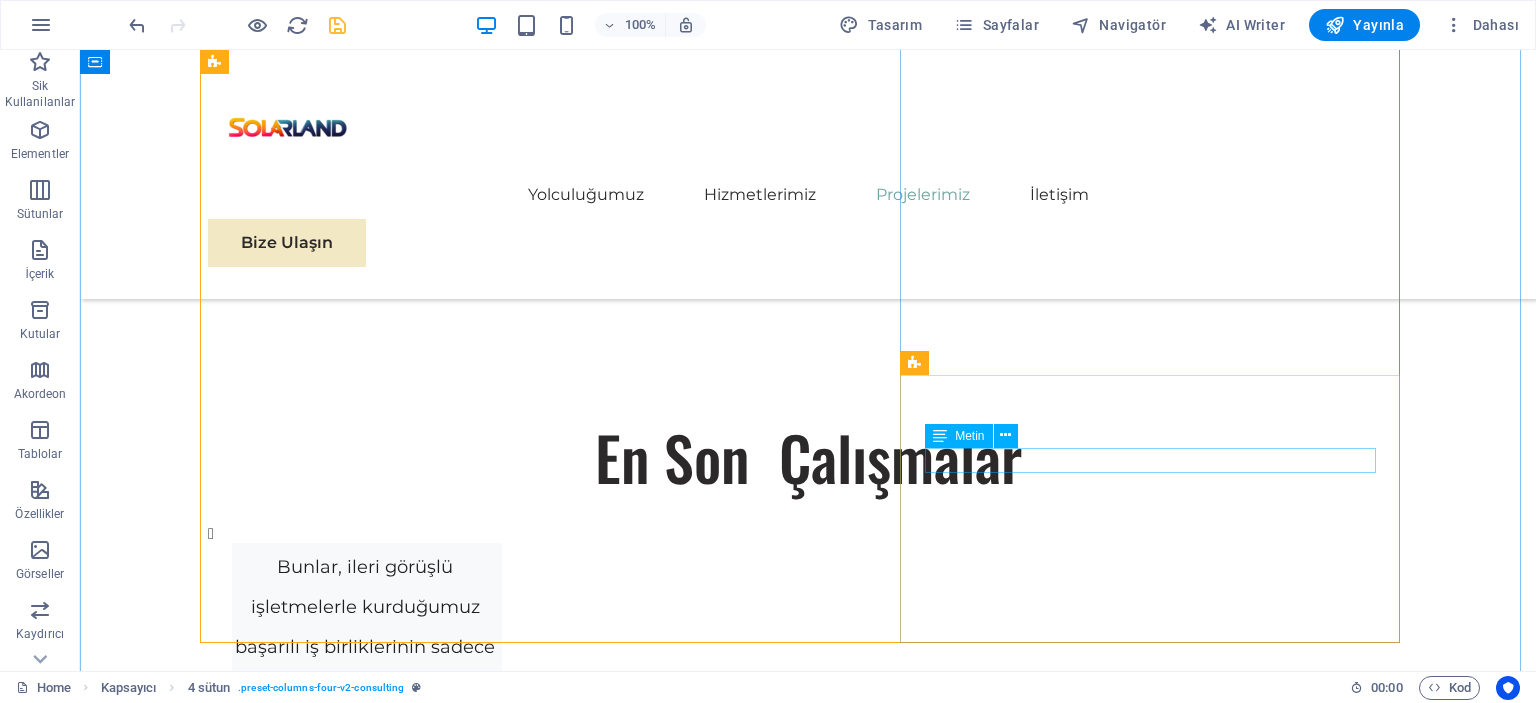 click on "Project manager: Max Johnson" at bounding box center [808, 5657] 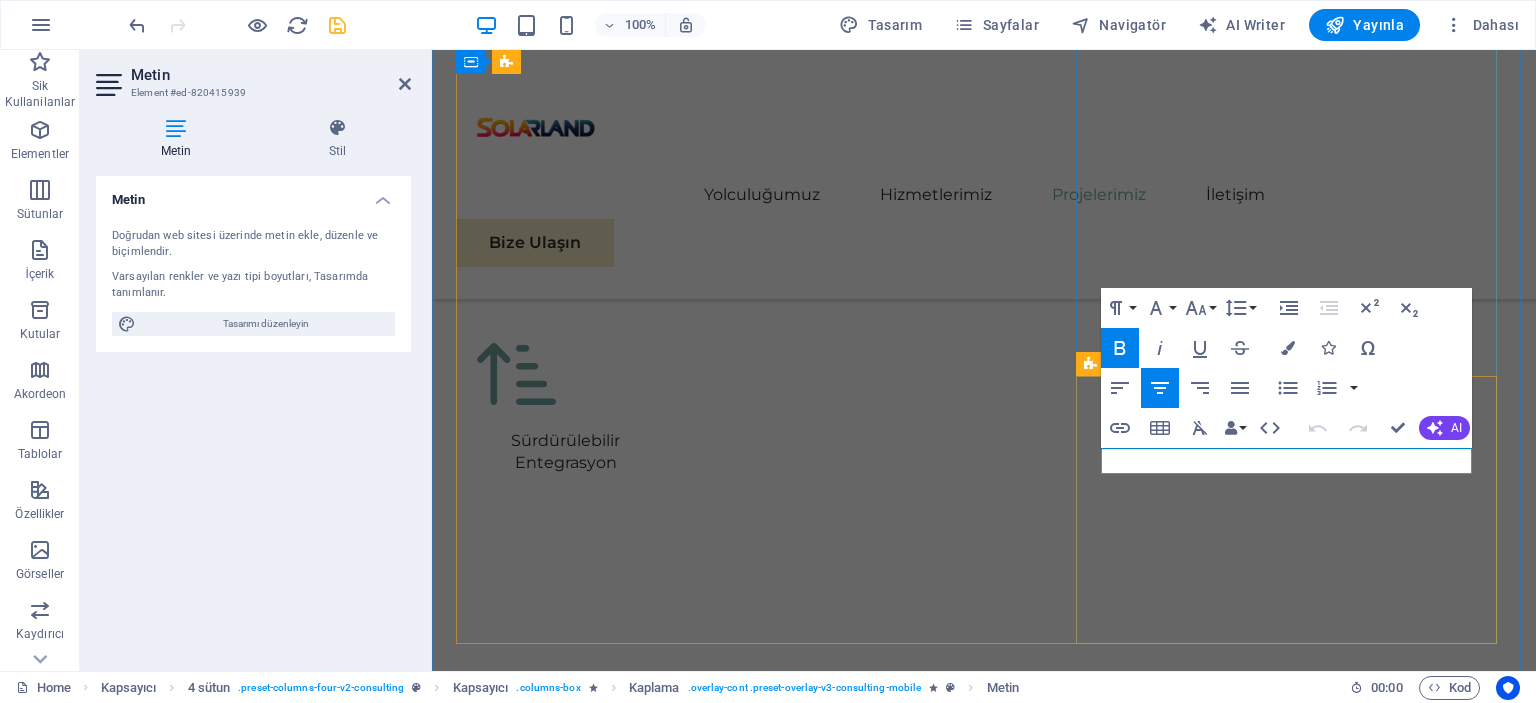 scroll, scrollTop: 5187, scrollLeft: 0, axis: vertical 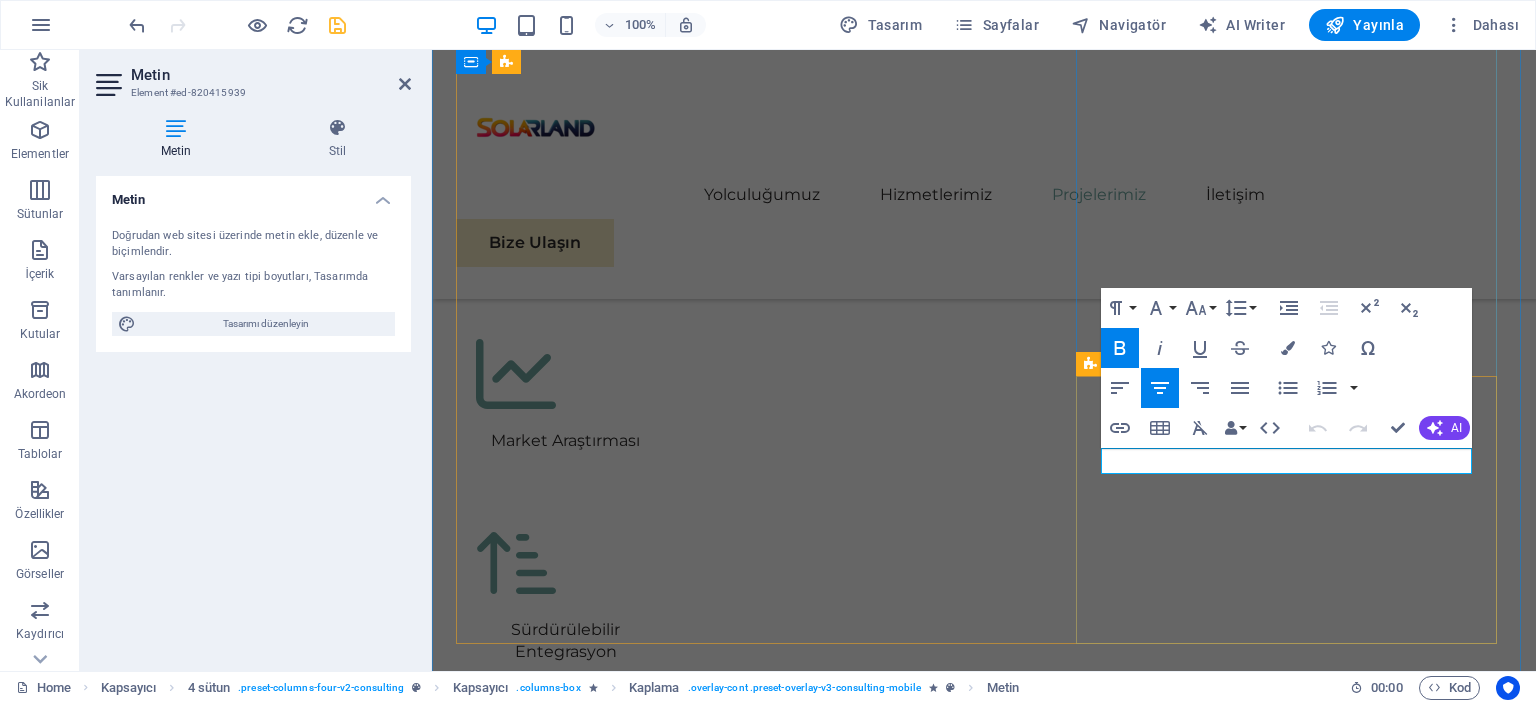 drag, startPoint x: 1449, startPoint y: 460, endPoint x: 1125, endPoint y: 456, distance: 324.0247 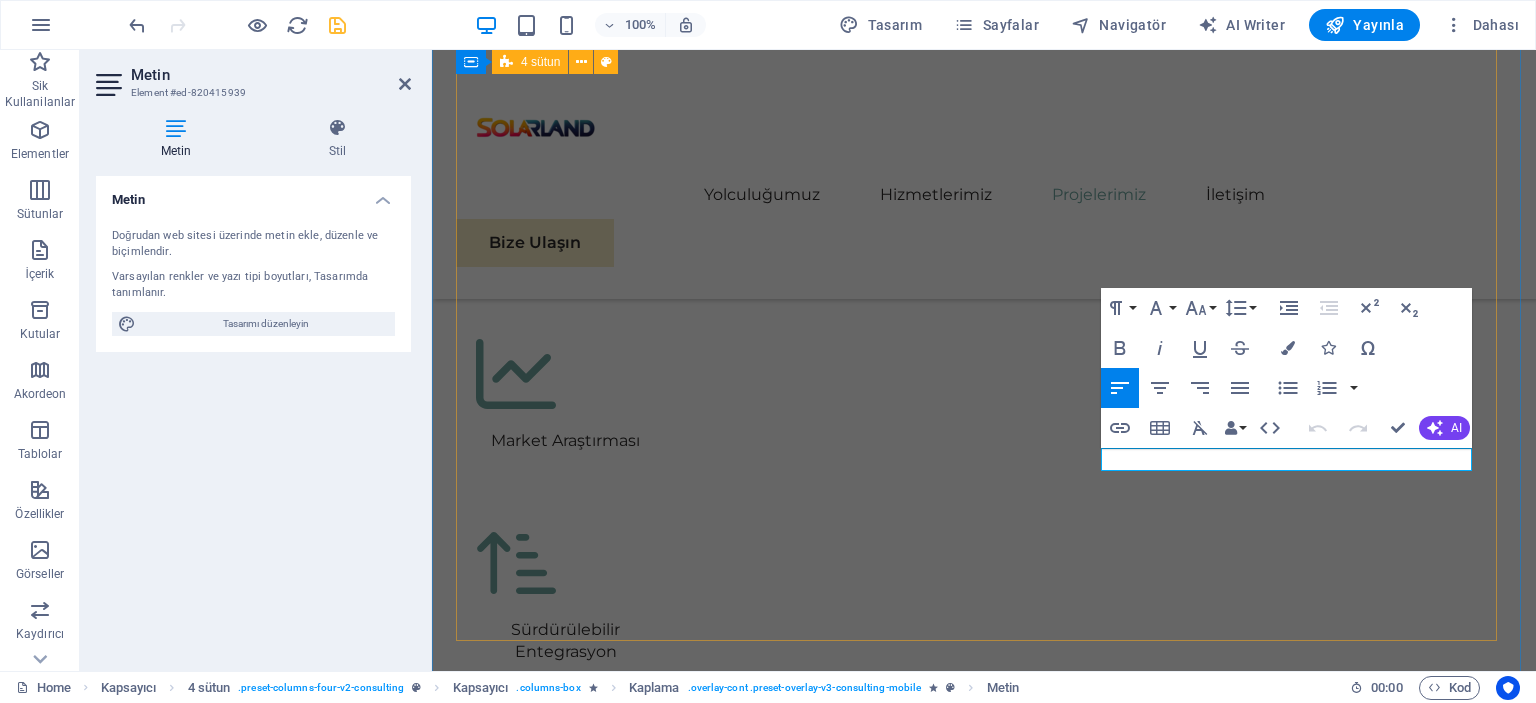 click on "01
EcoPower Dönüşüm Girişimi Read More Read Less 02 Stratejik Sürdürülebilirlik Yol Haritası Read More Read Less 03 Küresel Pazar Genişleme Stratejisi Read More Read Less 04 Yenilenebilir Enerji Optimizasyonu Read More Project duration: 29 months Read Less" at bounding box center (984, 3647) 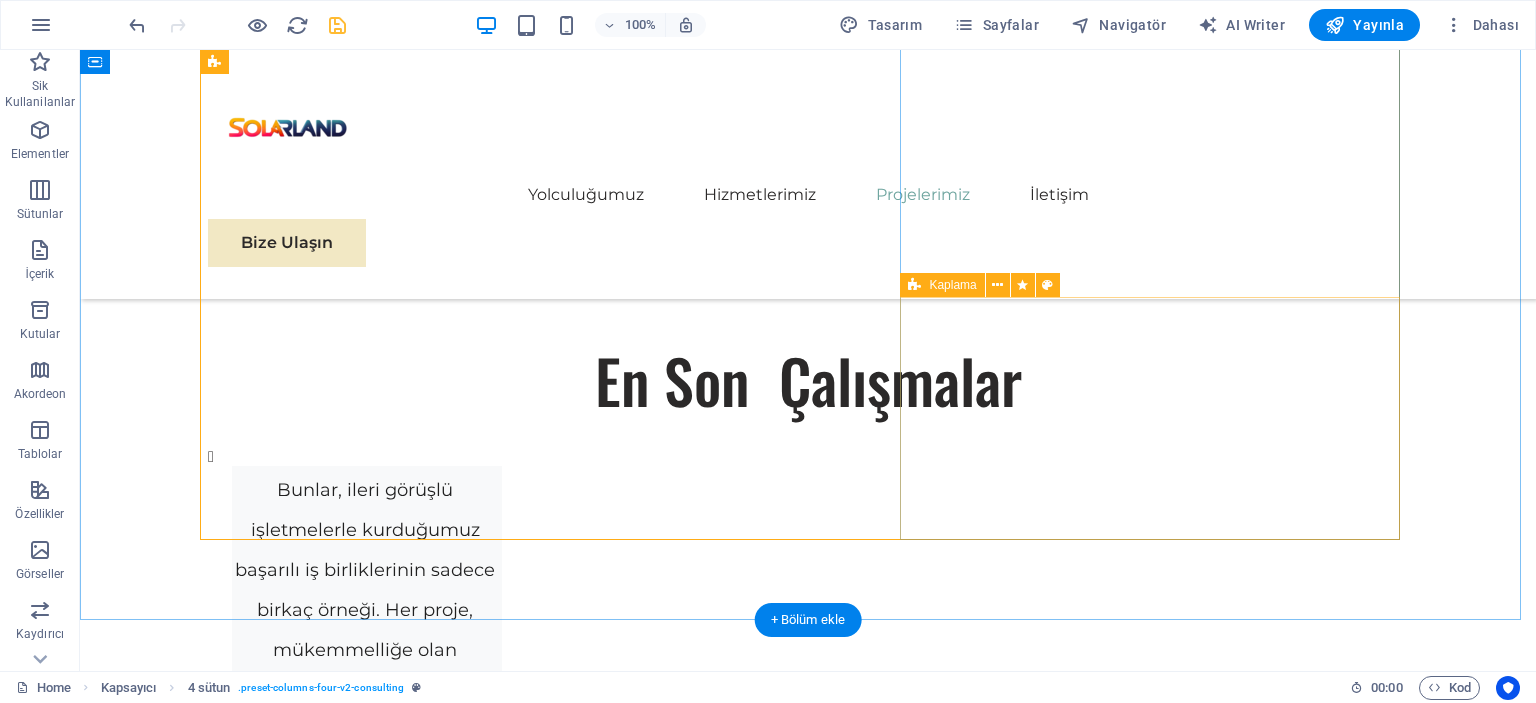 scroll, scrollTop: 5587, scrollLeft: 0, axis: vertical 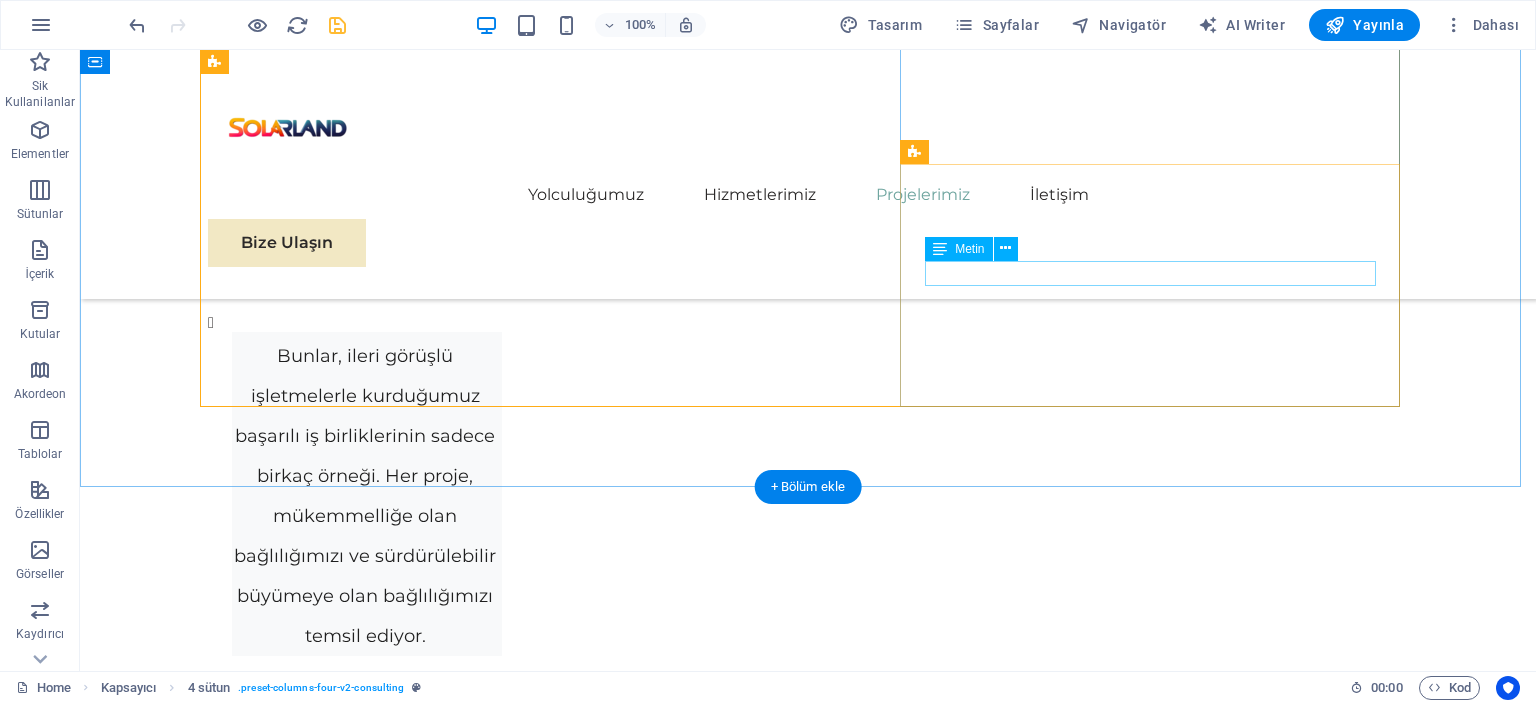 click on "Project duration: 29 months" at bounding box center [808, 5470] 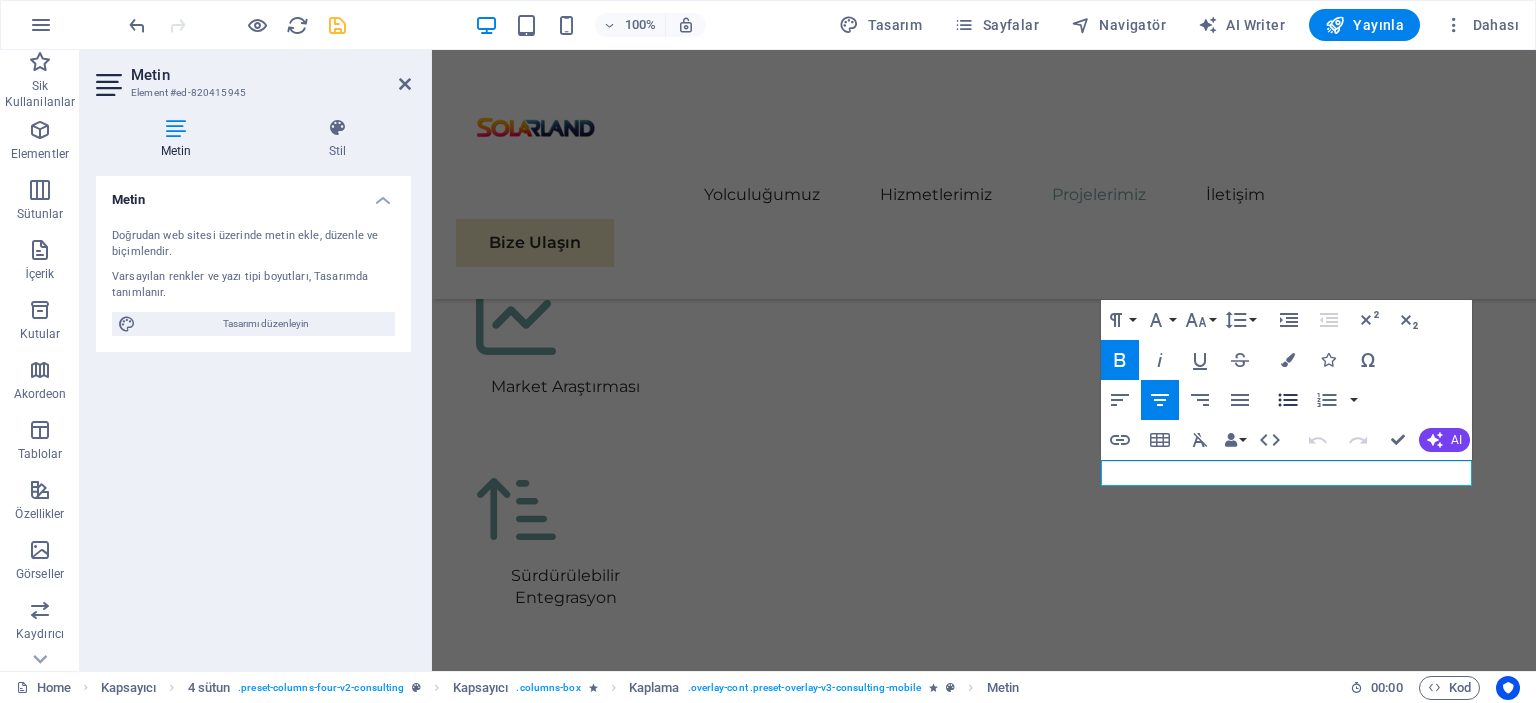 scroll, scrollTop: 5187, scrollLeft: 0, axis: vertical 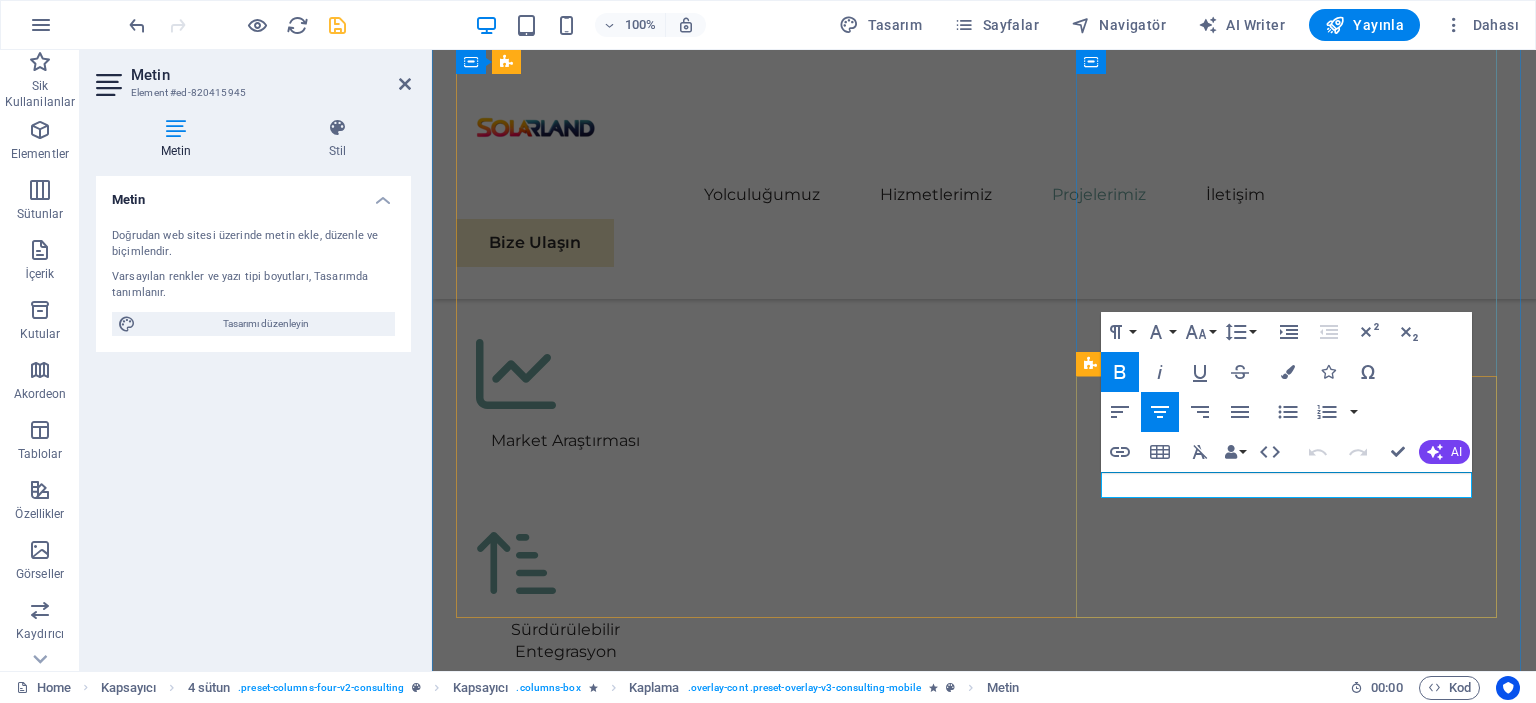 drag, startPoint x: 1427, startPoint y: 489, endPoint x: 1151, endPoint y: 493, distance: 276.029 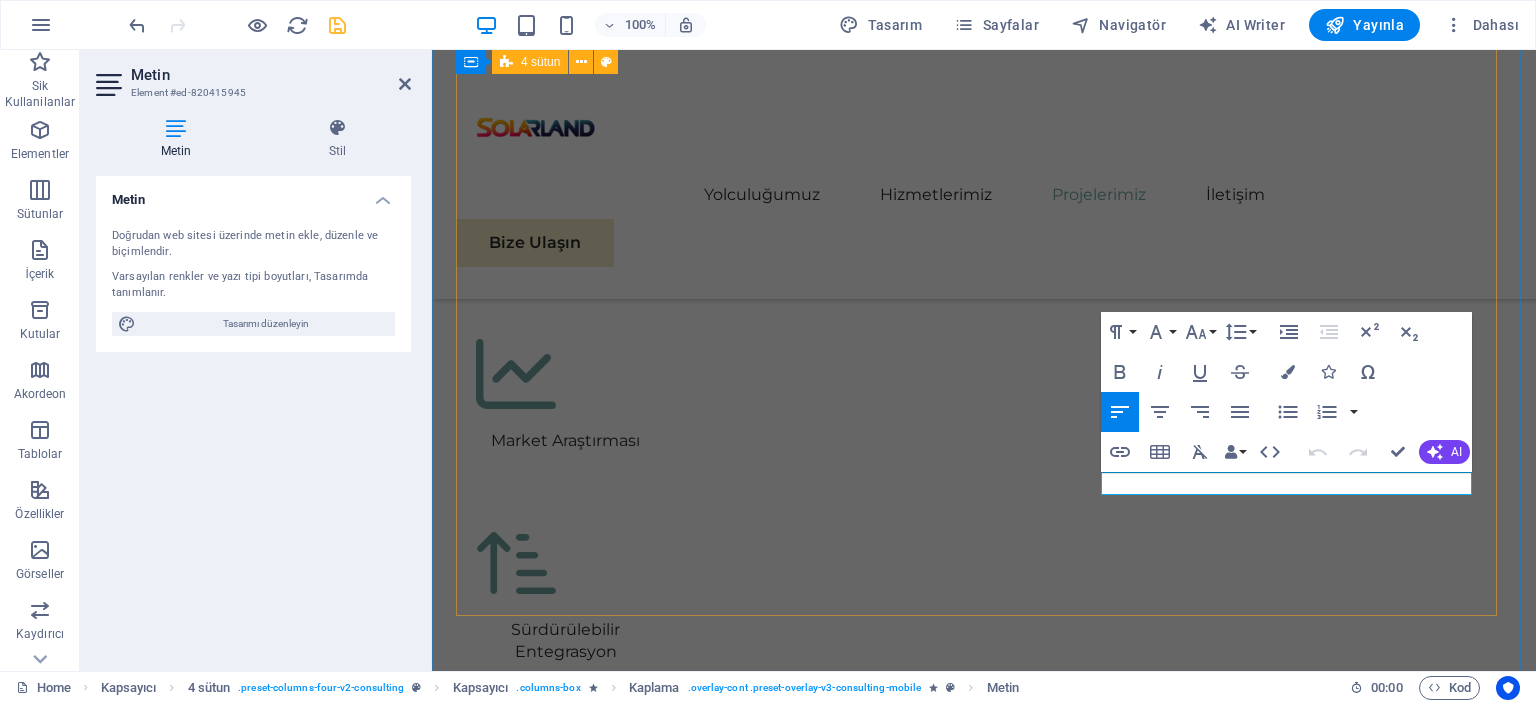 click on "01
EcoPower Dönüşüm Girişimi Read More Read Less 02 Stratejik Sürdürülebilirlik Yol Haritası Read More Read Less 03 Küresel Pazar Genişleme Stratejisi Read More Read Less 04 Yenilenebilir Enerji Optimizasyonu Read More Read Less" at bounding box center (984, 3634) 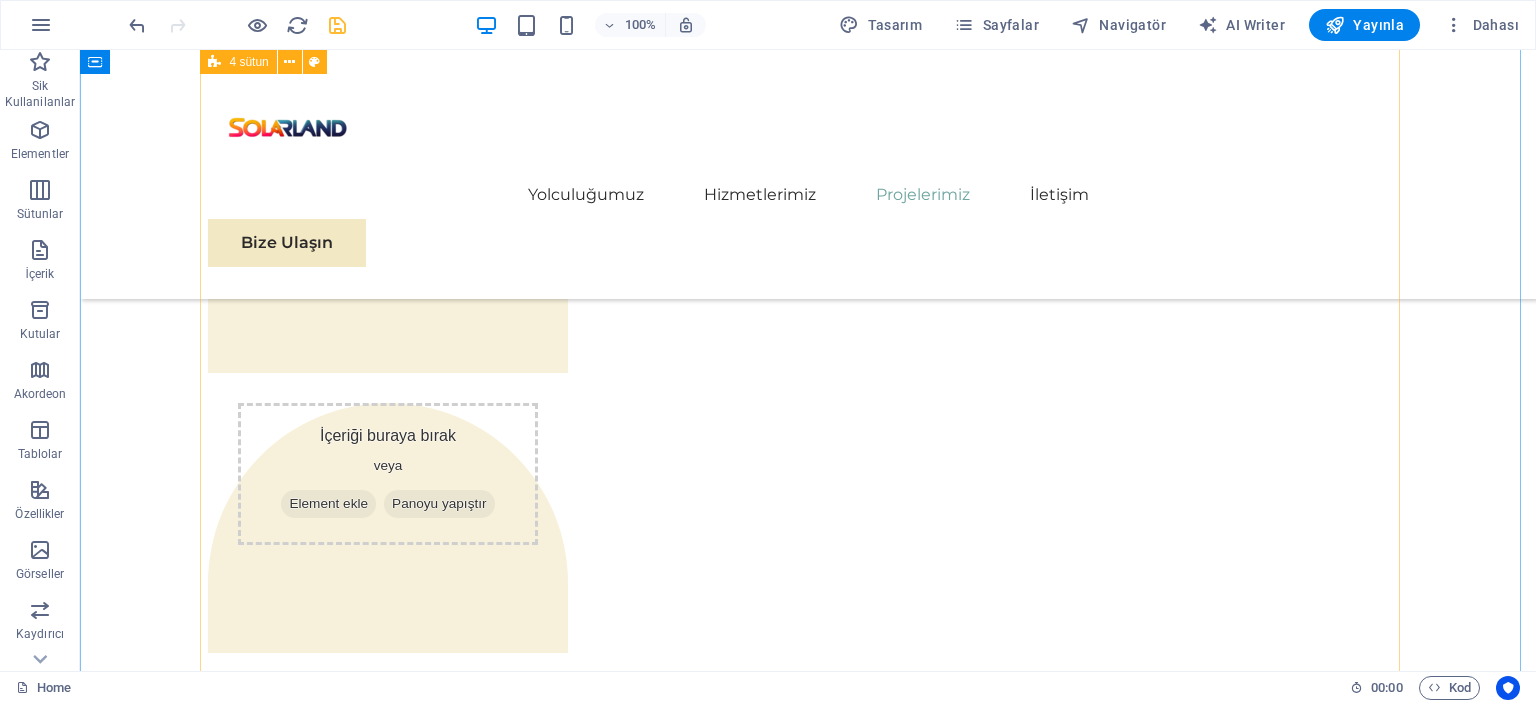 scroll, scrollTop: 4053, scrollLeft: 0, axis: vertical 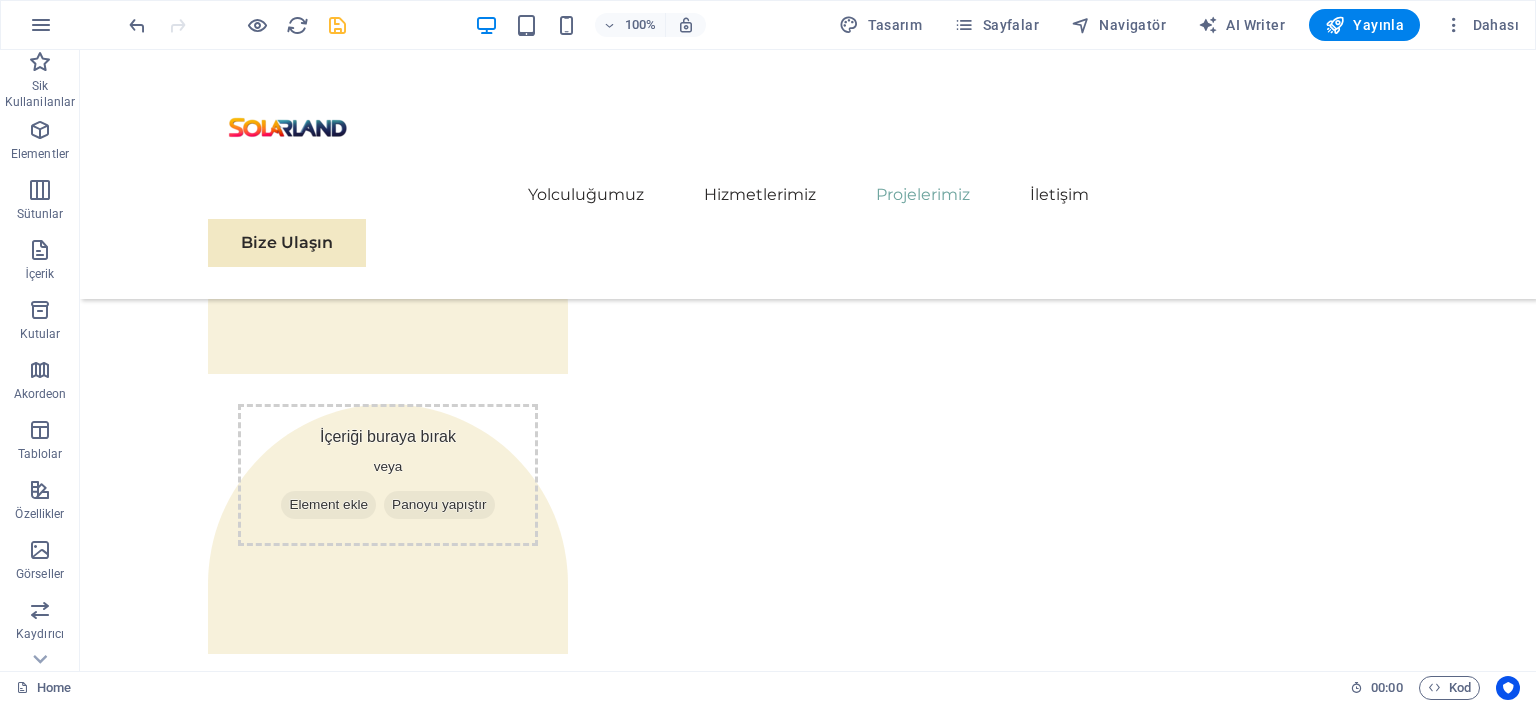 click at bounding box center (337, 25) 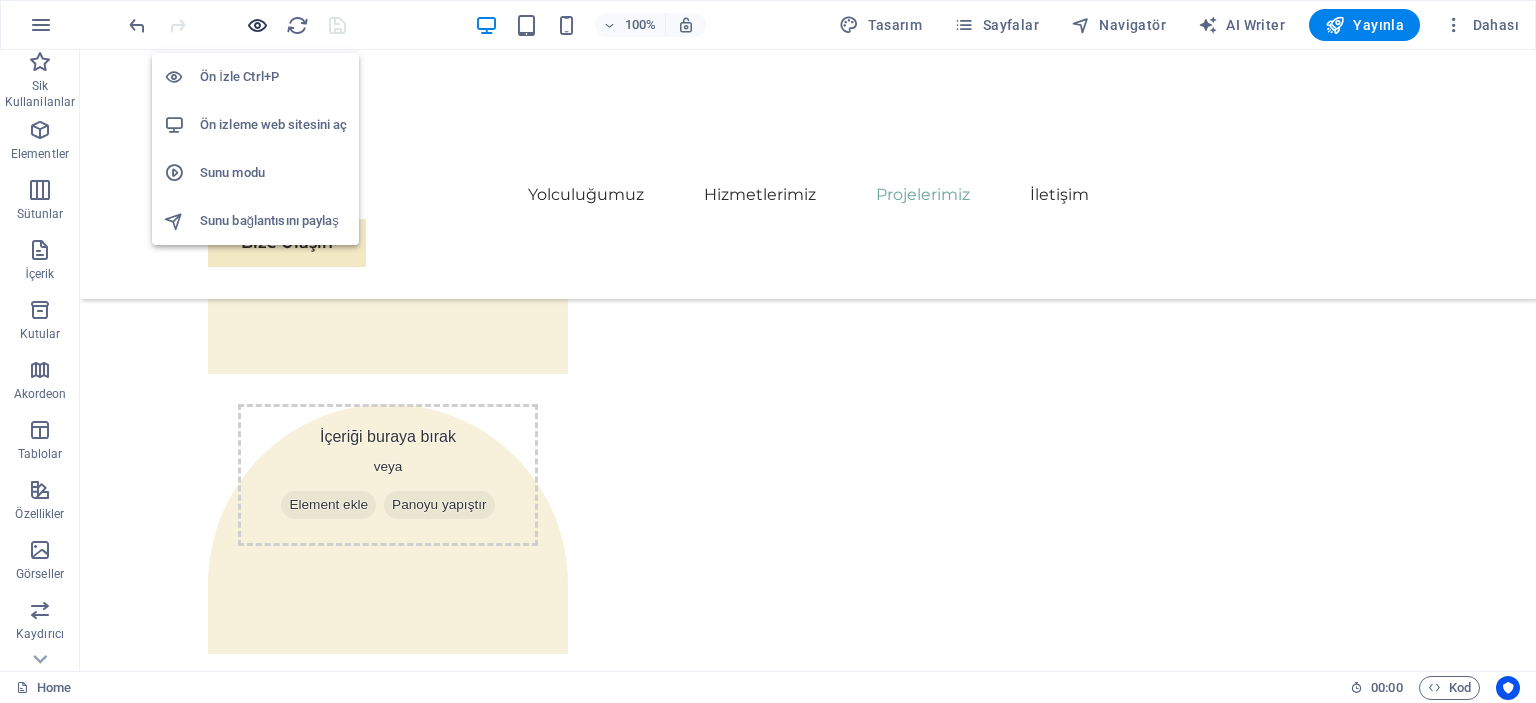 click at bounding box center (257, 25) 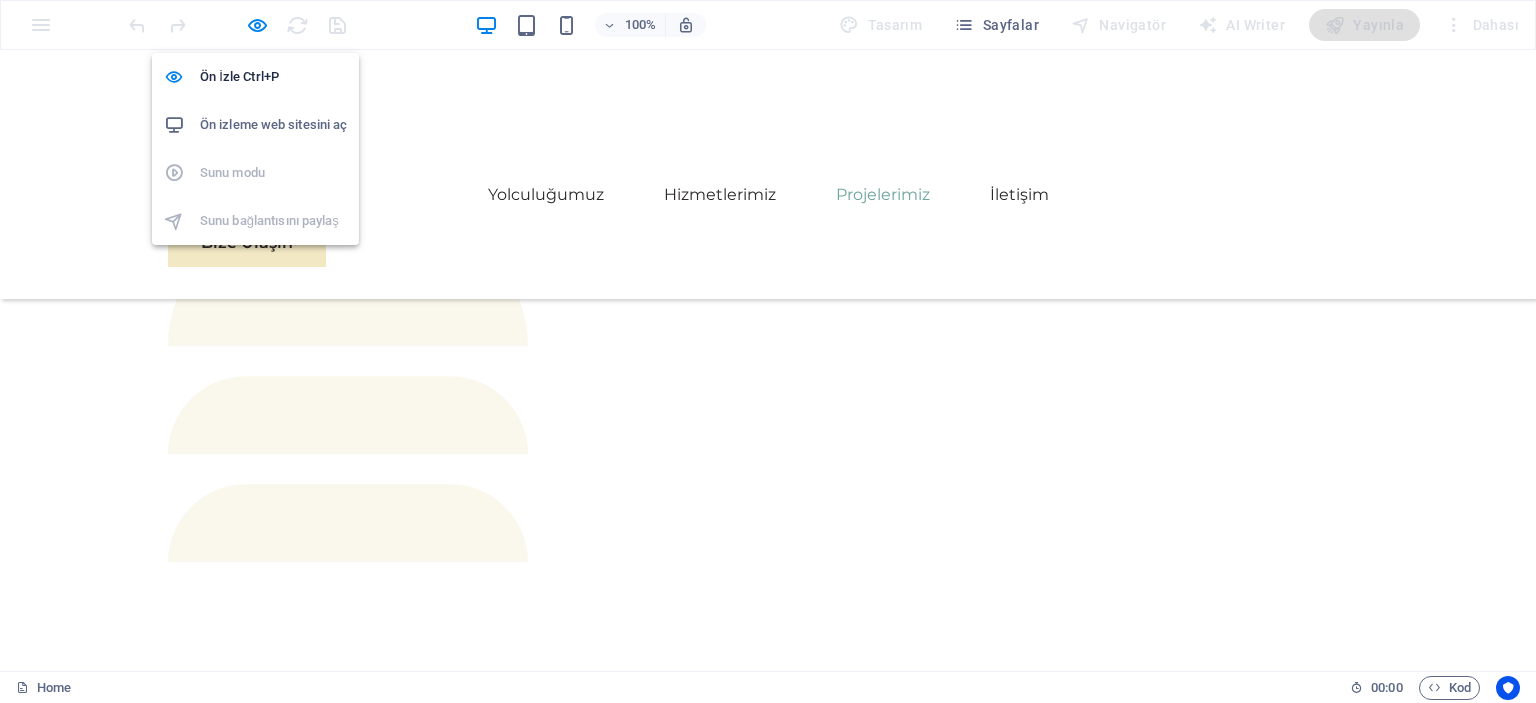 click on "Ön izleme web sitesini aç" at bounding box center (255, 125) 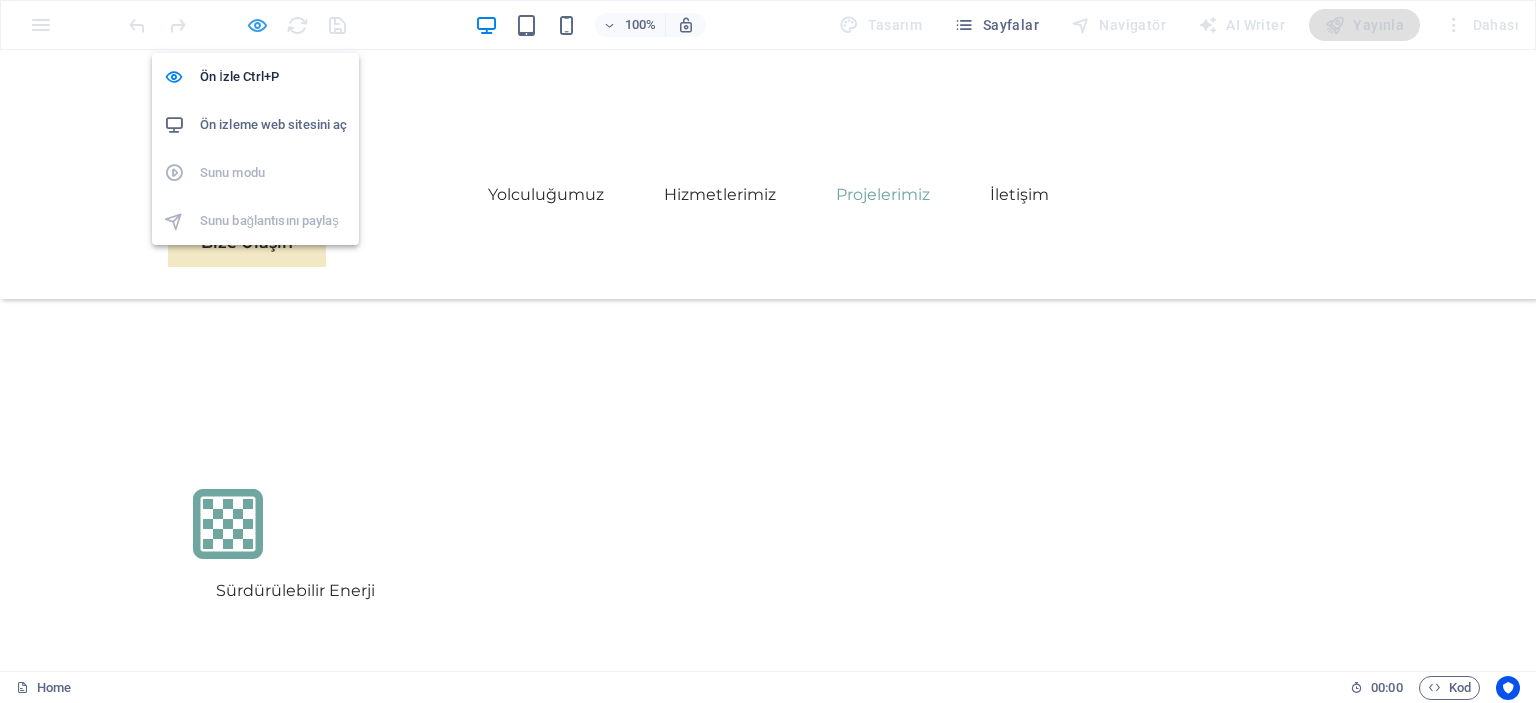 click at bounding box center (257, 25) 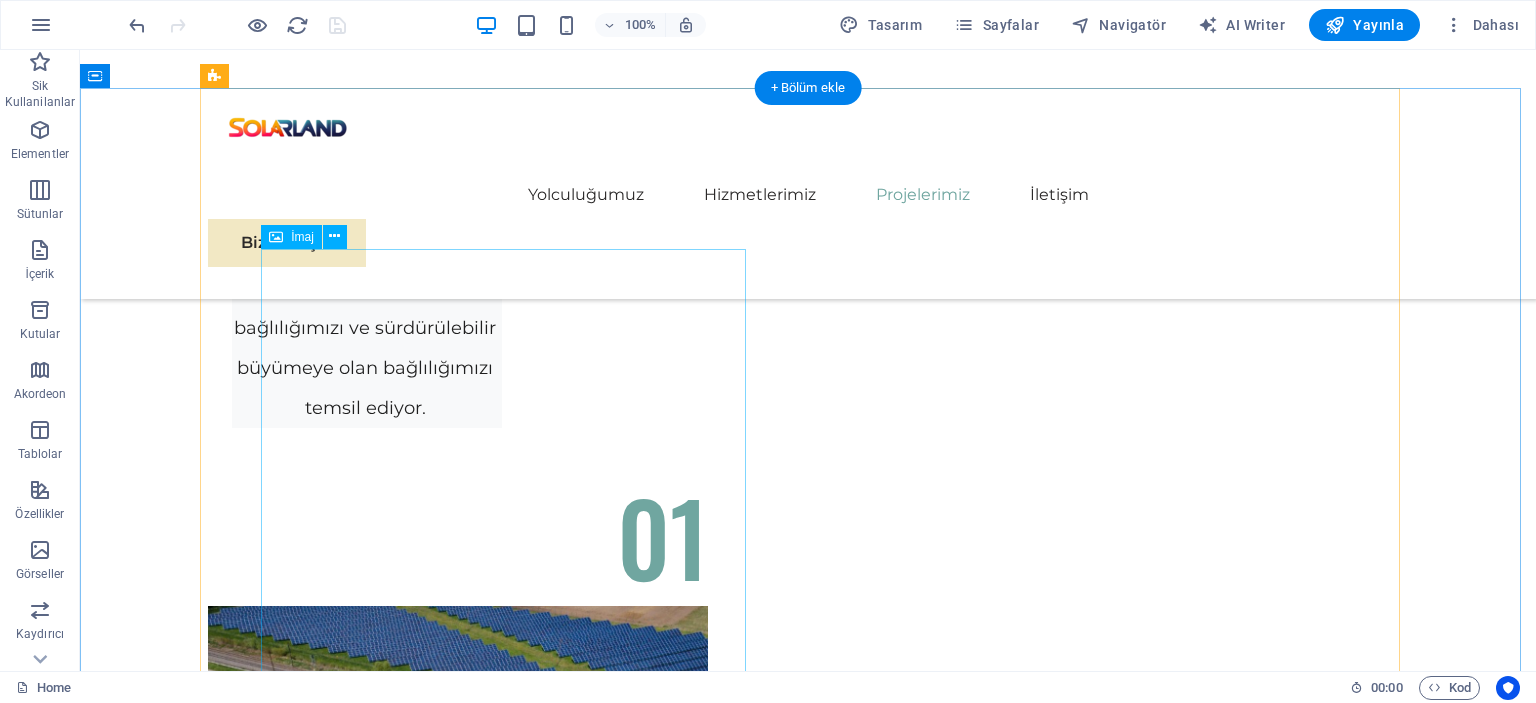 scroll, scrollTop: 5653, scrollLeft: 0, axis: vertical 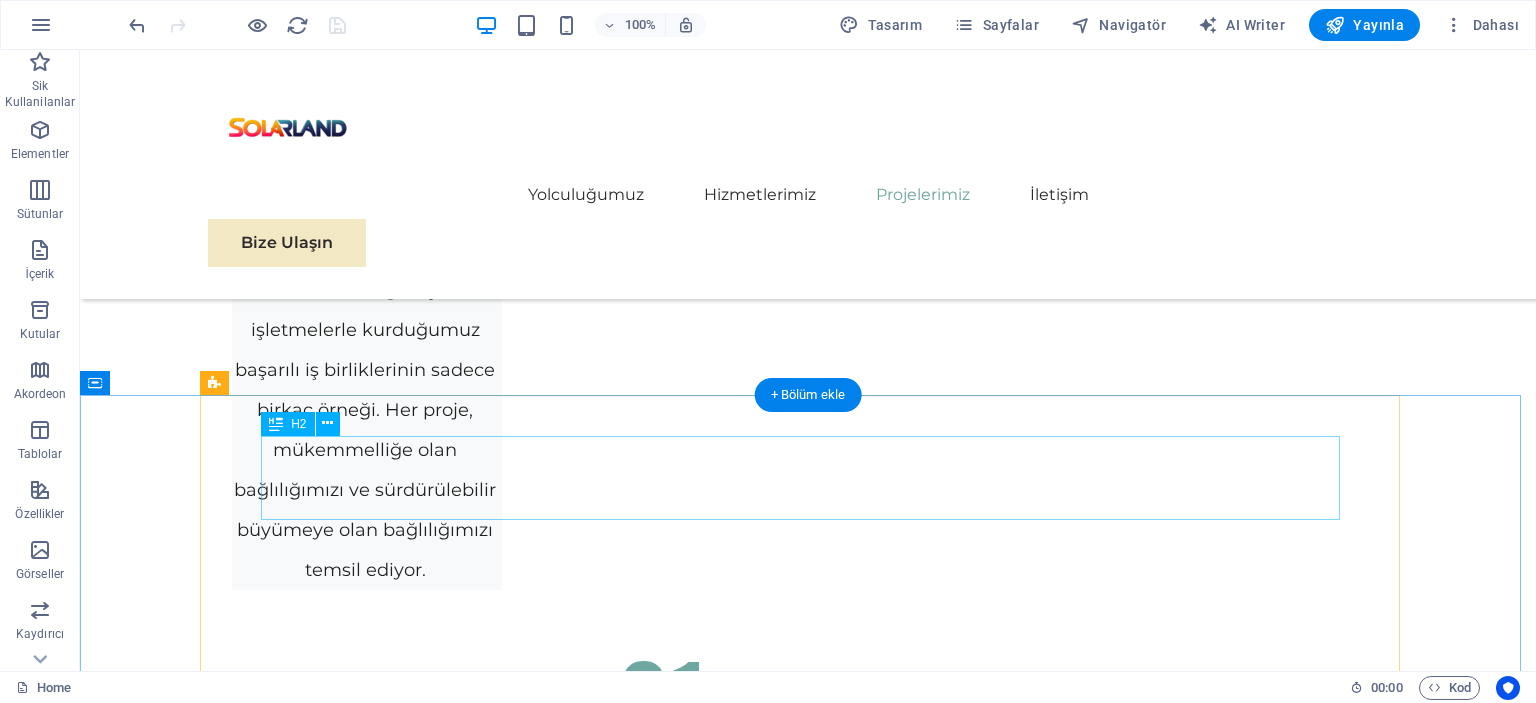 click on "EcoPower Transformation Initiative" at bounding box center [808, 5676] 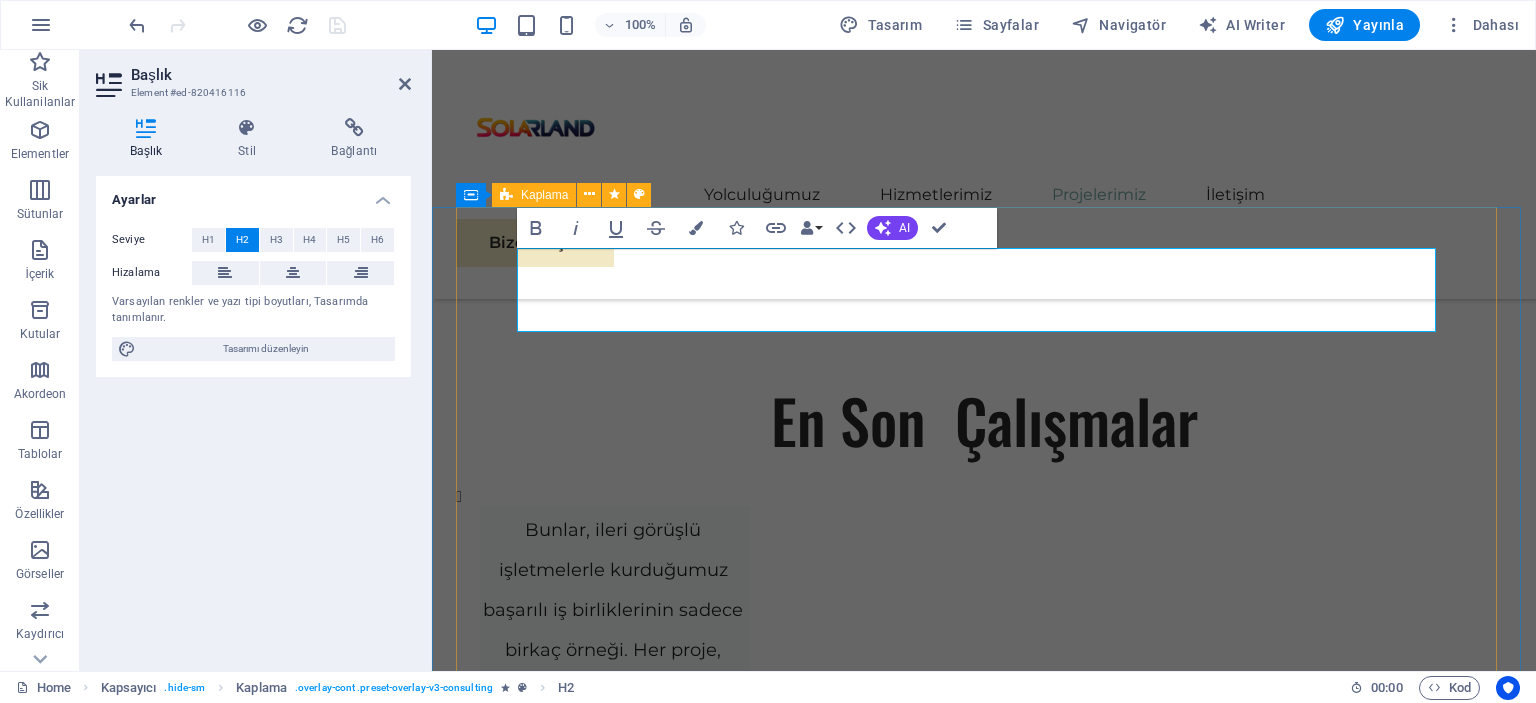 click on "​ Facing challenges of high energy costs and a substantial carbon footprint, our client sought to revolutionize its energy practices. Working hand-in-hand with Eco-Con's expert team, we implemented renewable energy solutions, incorporating solar and wind power into their operations. This resulted in a significant reduction in reliance on non-renewable sources, translating to both environmental benefits and substantial cost savings. Discover how this initiative became a beacon of sustainable excellence and an inspiration for businesses worldwide. Project manager: Jeffrey McCollins Project duration: 27 months" at bounding box center (996, 6089) 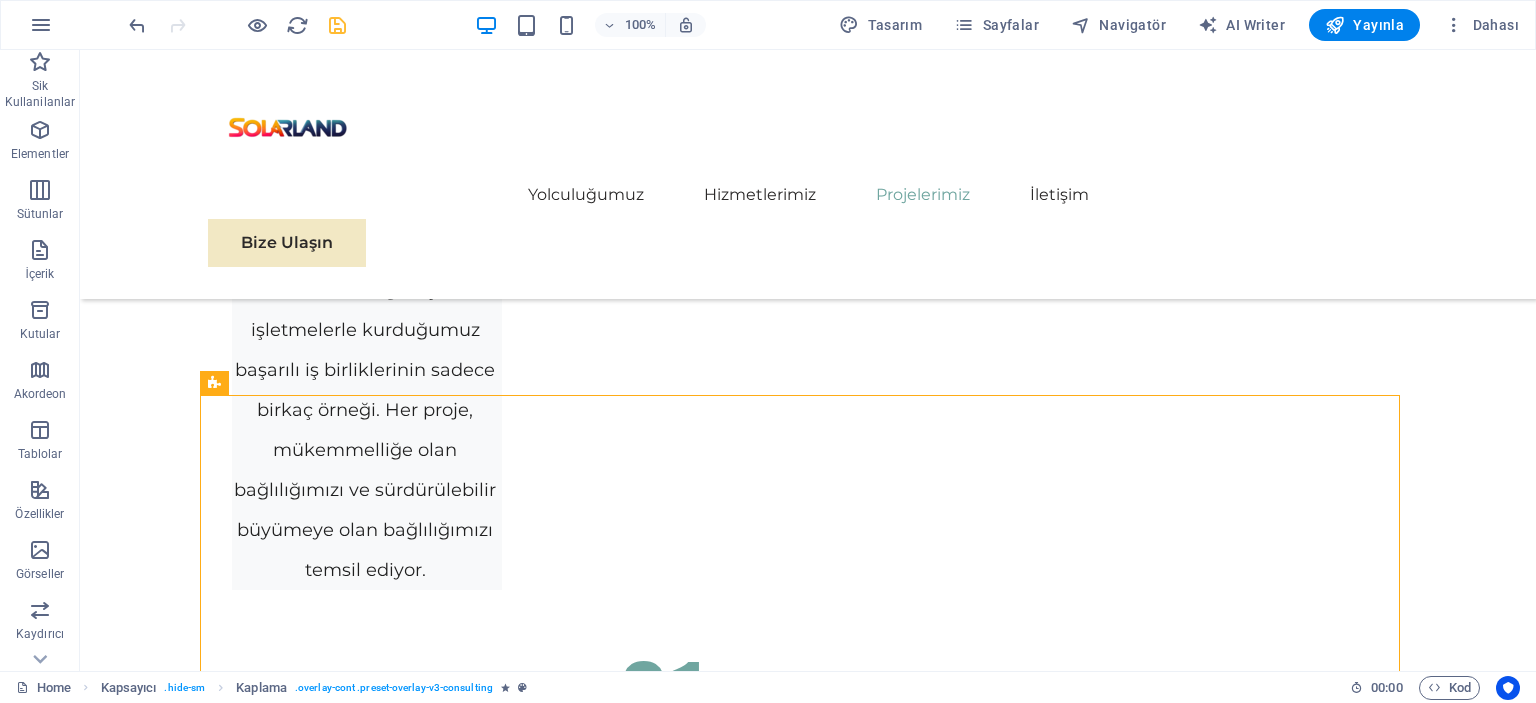 scroll, scrollTop: 6053, scrollLeft: 0, axis: vertical 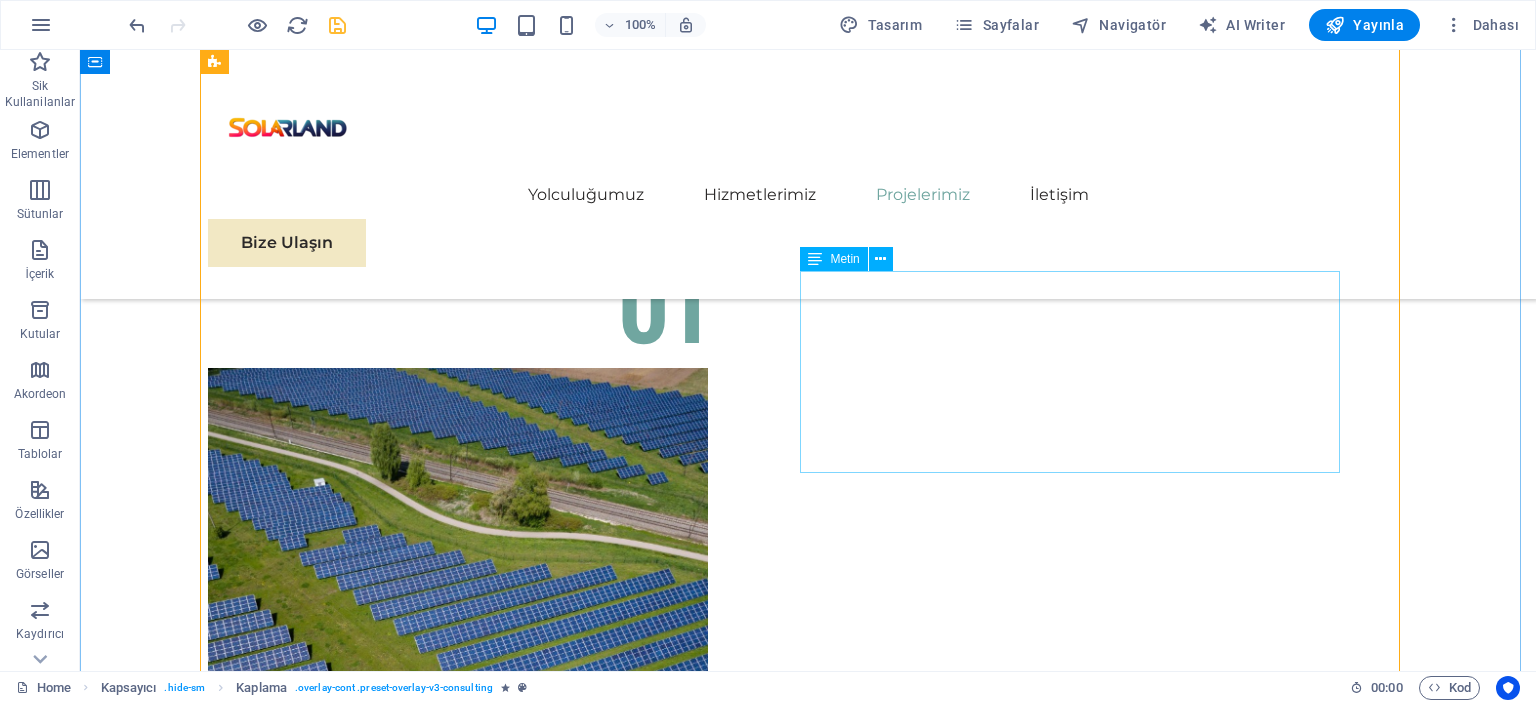click on "Facing challenges of high energy costs and a substantial carbon footprint, our client sought to revolutionize its energy practices. Working hand-in-hand with Eco-Con's expert team, we implemented renewable energy solutions, incorporating solar and wind power into their operations. This resulted in a significant reduction in reliance on non-renewable sources, translating to both environmental benefits and substantial cost savings. Discover how this initiative became a beacon of sustainable excellence and an inspiration for businesses worldwide." at bounding box center [808, 5926] 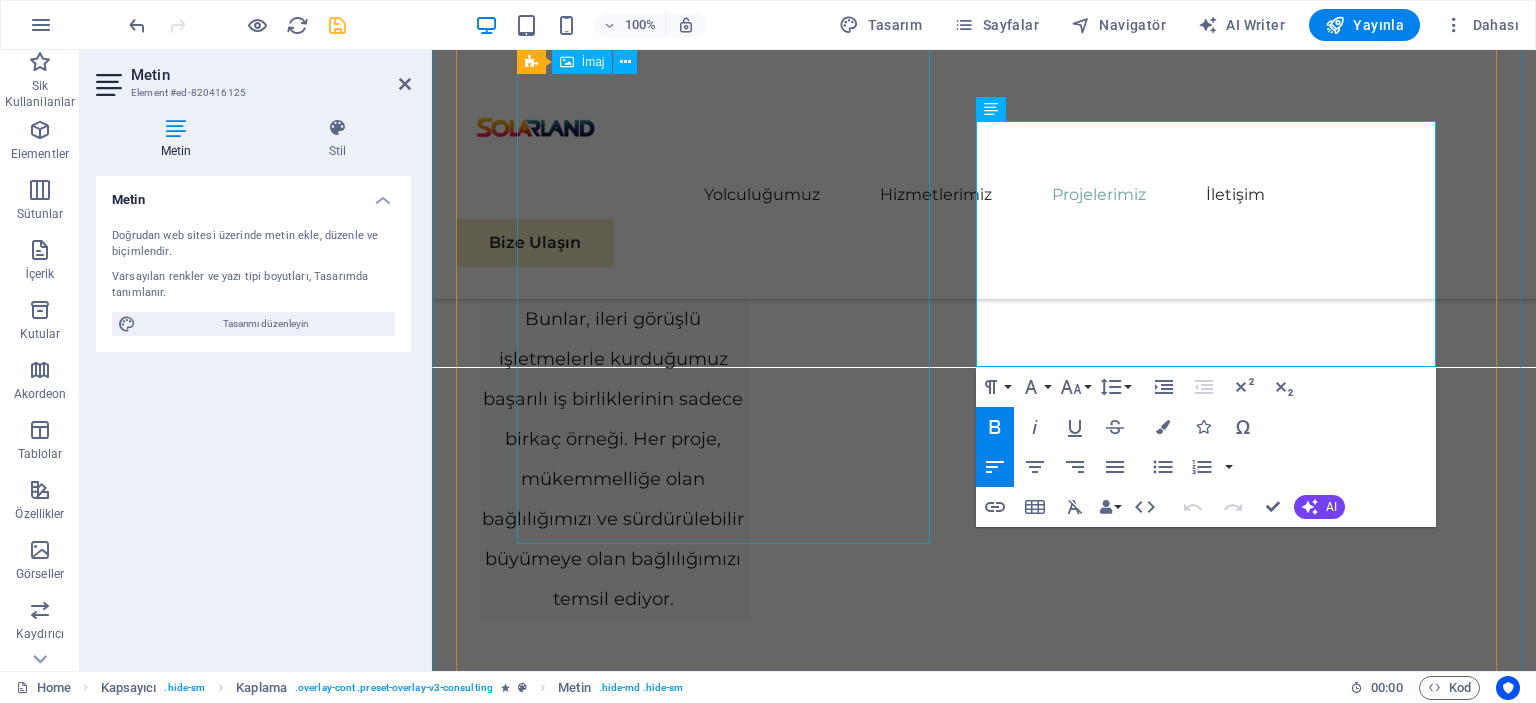 scroll, scrollTop: 5853, scrollLeft: 0, axis: vertical 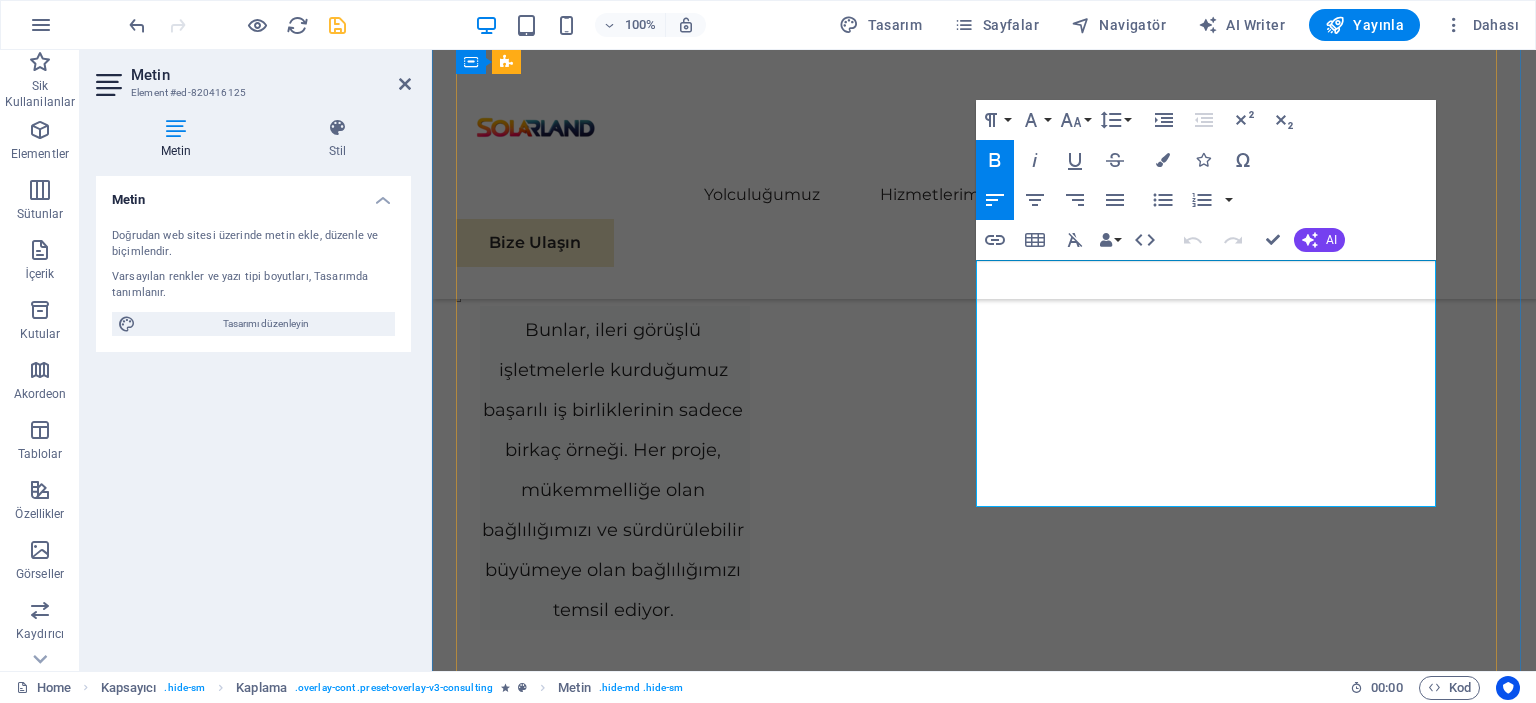 drag, startPoint x: 1141, startPoint y: 498, endPoint x: 977, endPoint y: 269, distance: 281.66824 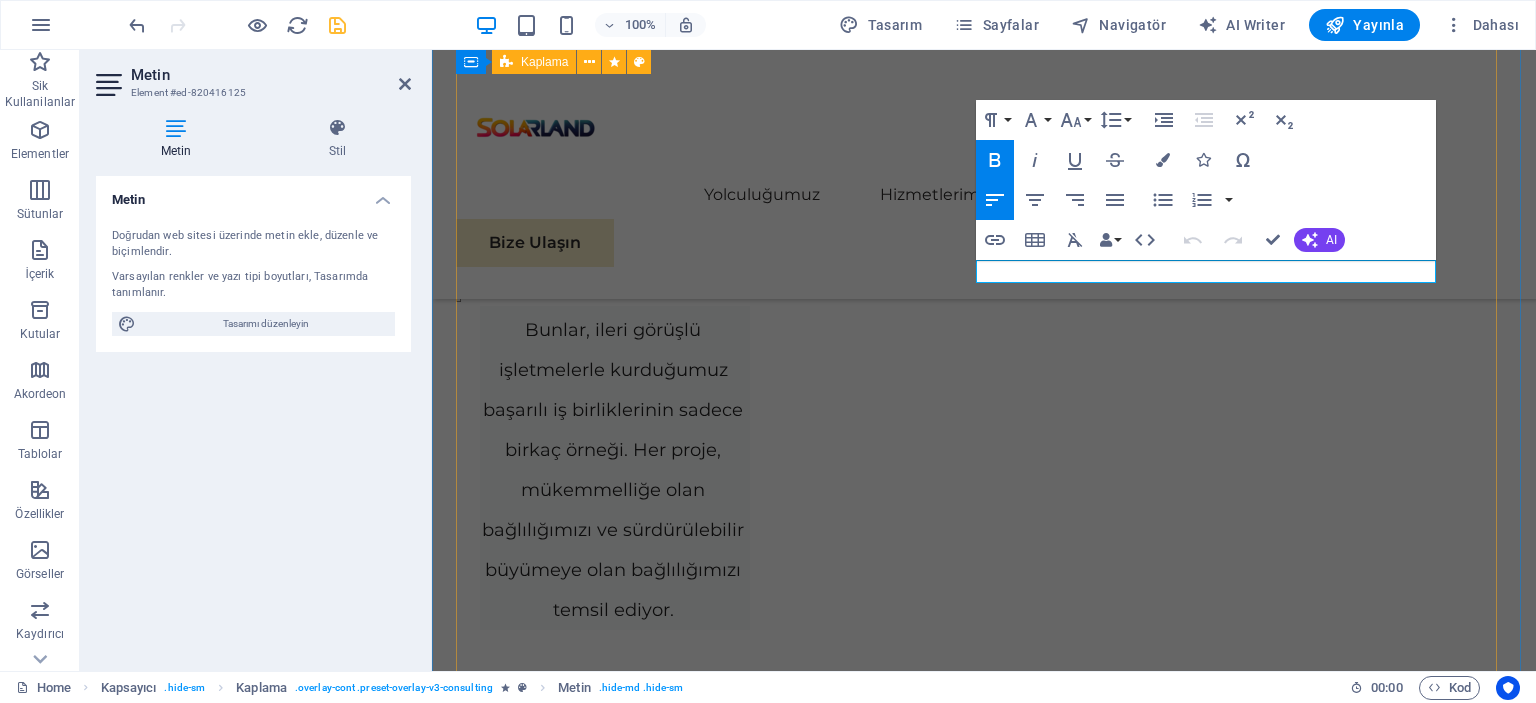 scroll, scrollTop: 5965, scrollLeft: 0, axis: vertical 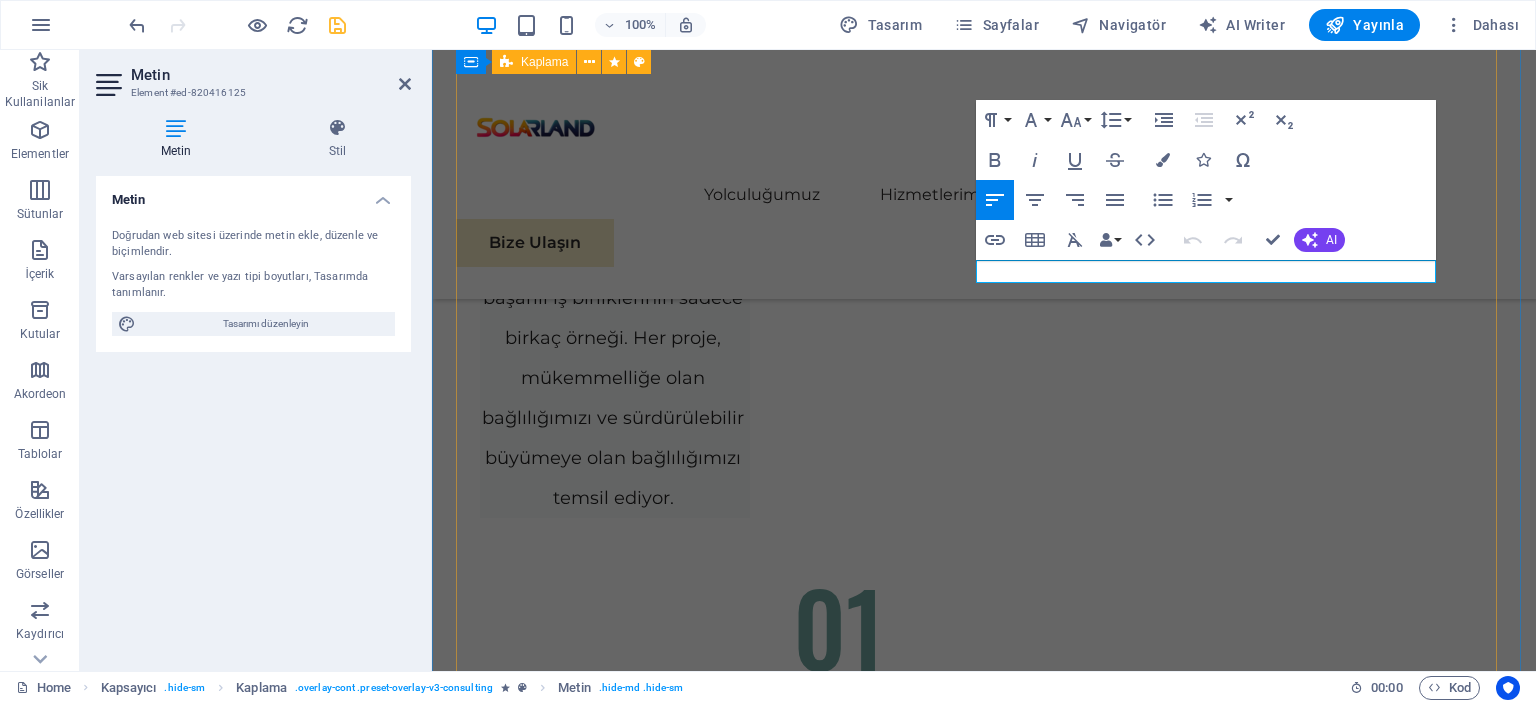 click on "Facing challenges of high energy costs and a substantial carbon footprint, our client sought to revolutionize its energy practices. Working hand-in-hand with Eco-Con's expert team, we implemented renewable energy solutions, incorporating solar and wind power into their operations. This resulted in a significant reduction in reliance on non-renewable sources, translating to both environmental benefits and substantial cost savings. Discover how this initiative became a beacon of sustainable excellence and an inspiration for businesses worldwide. Project manager: Jeffrey McCollins Project duration: 27 months" at bounding box center (996, 5691) 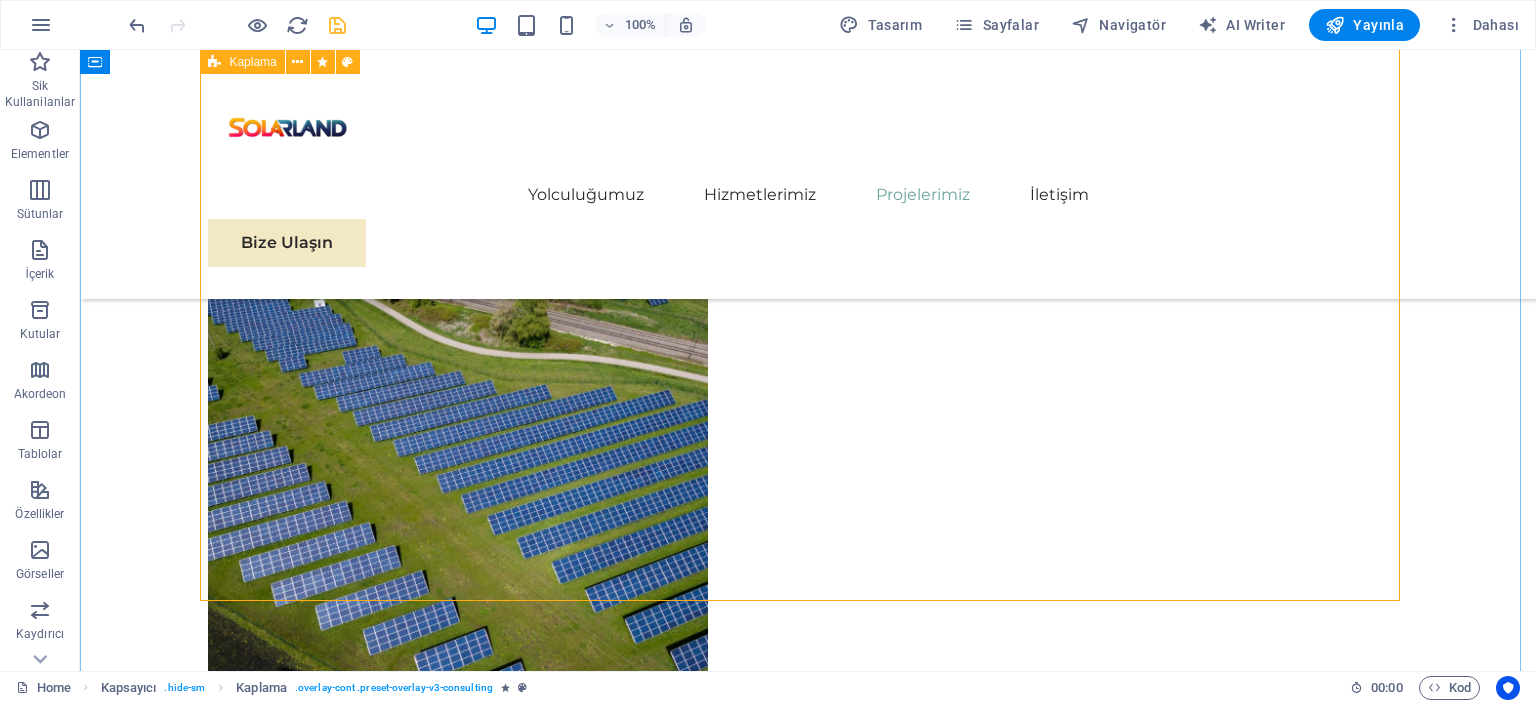 scroll, scrollTop: 6165, scrollLeft: 0, axis: vertical 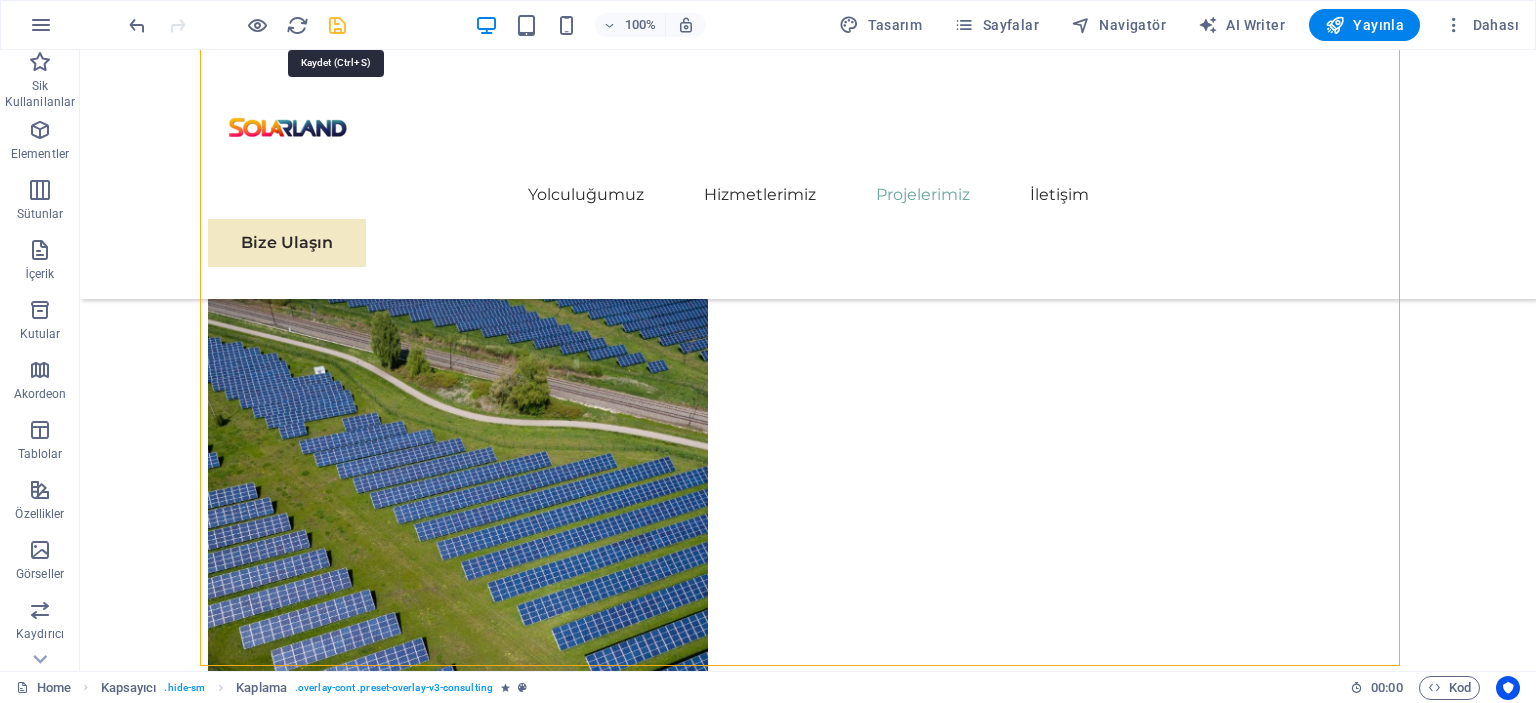 click at bounding box center [337, 25] 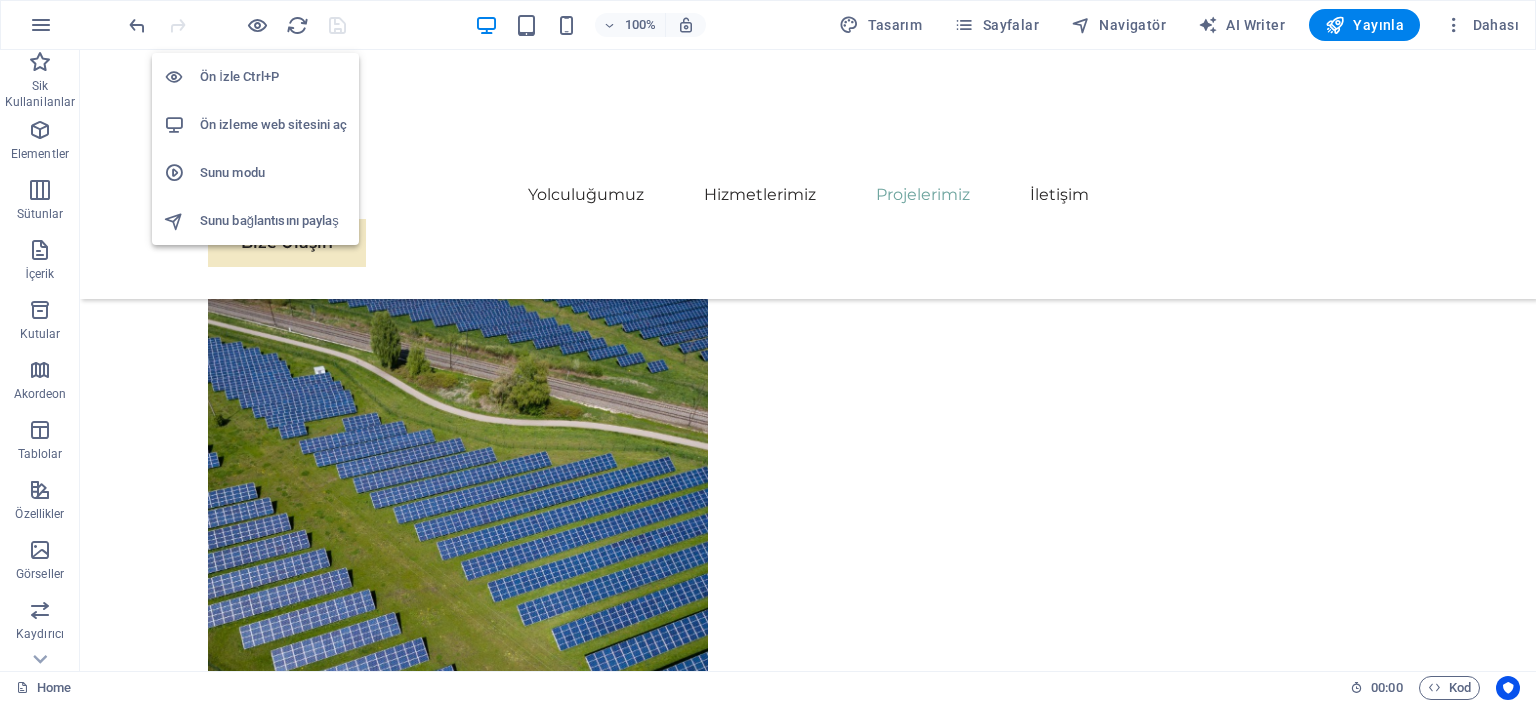 click on "Ön izleme web sitesini aç" at bounding box center (273, 125) 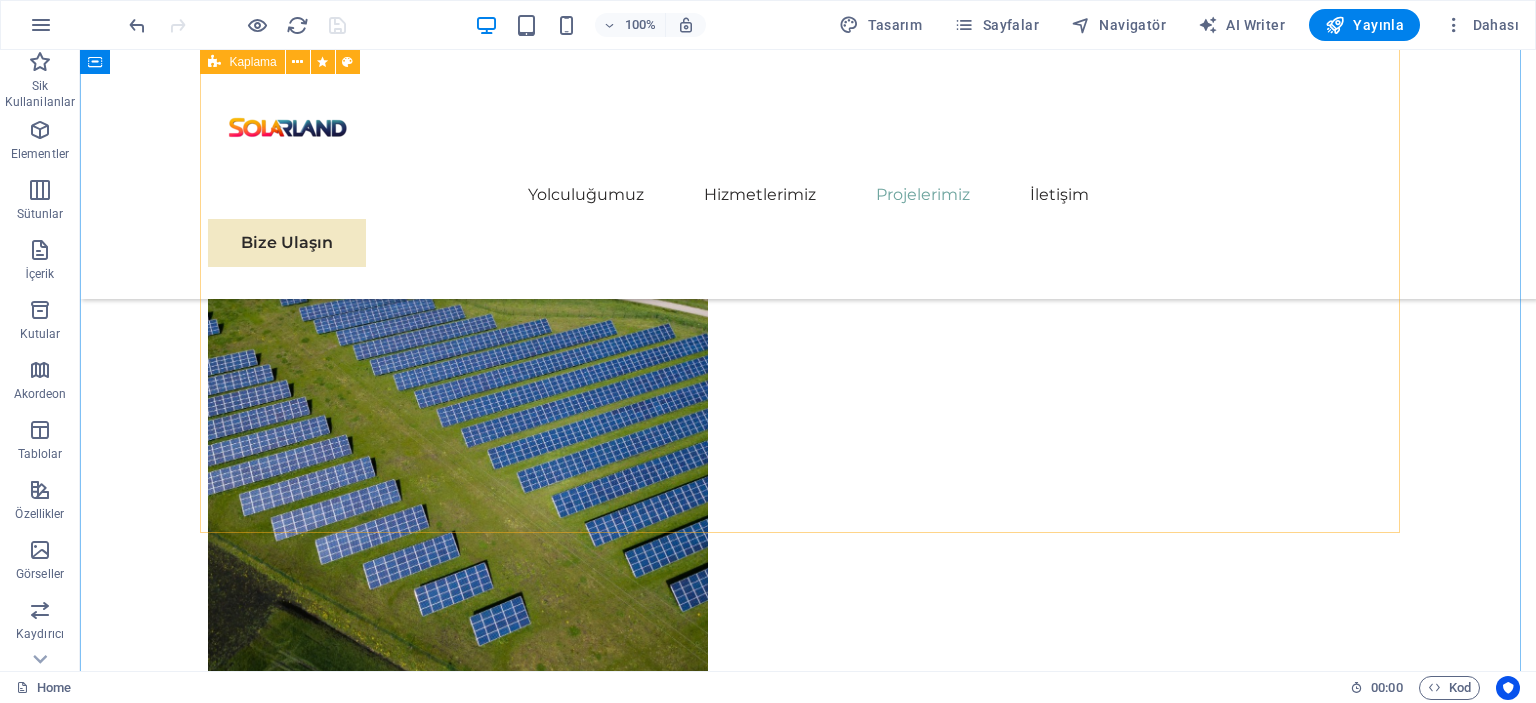 scroll, scrollTop: 6299, scrollLeft: 0, axis: vertical 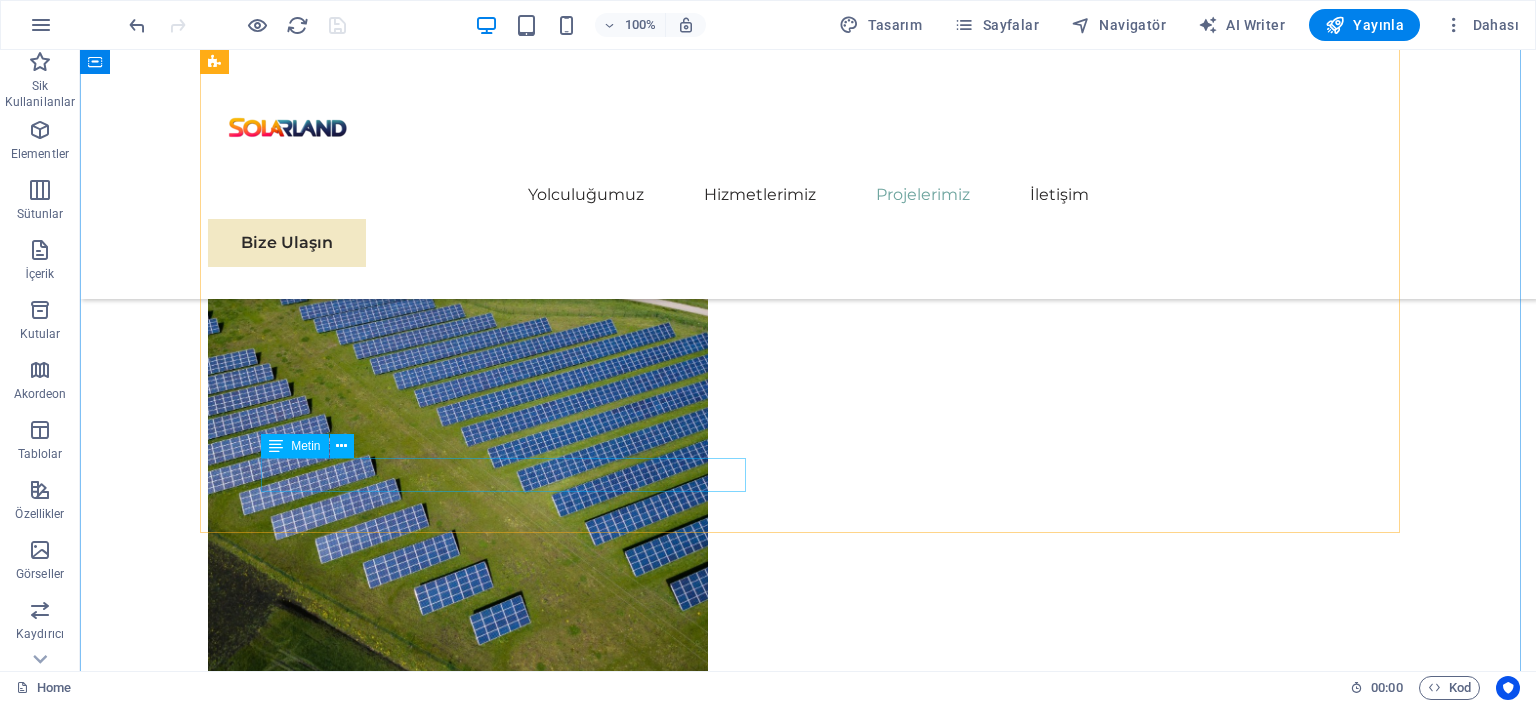 click on "Project manager: Jeffrey McCollins" at bounding box center (808, 5785) 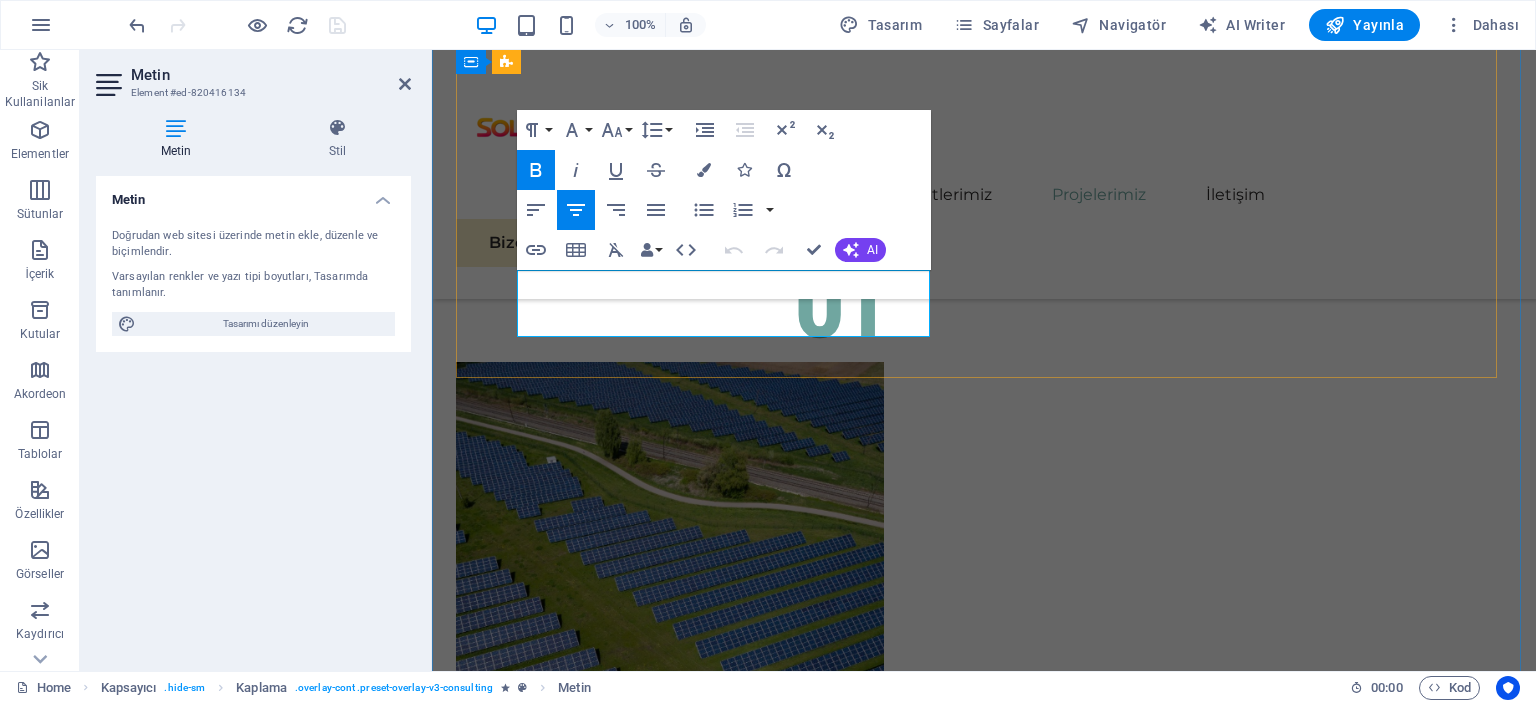 drag, startPoint x: 824, startPoint y: 315, endPoint x: 1010, endPoint y: 319, distance: 186.043 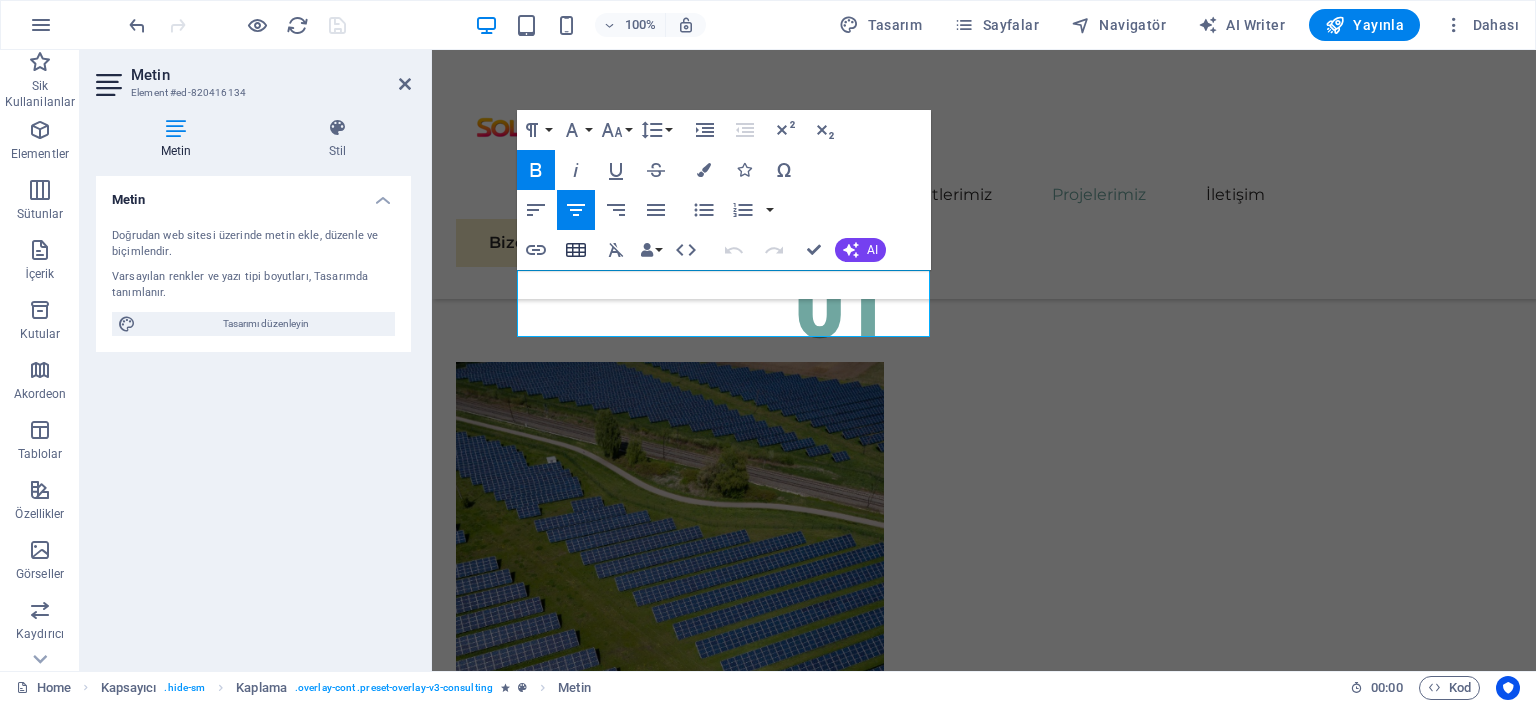 scroll, scrollTop: 6304, scrollLeft: 0, axis: vertical 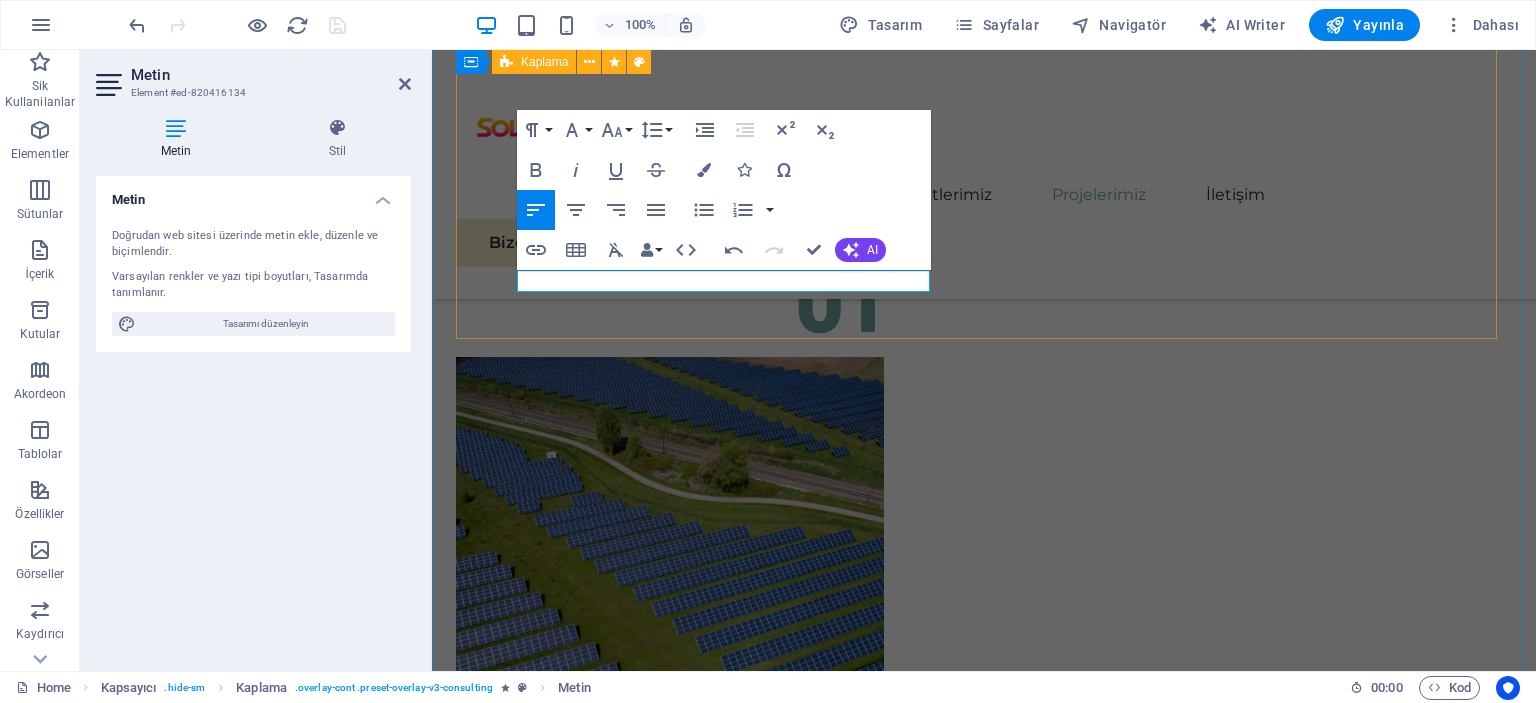click on "Facing challenges of high energy costs and a substantial carbon footprint, our client sought to revolutionize its energy practices. Working hand-in-hand with Eco-Con's expert team, we implemented renewable energy solutions, incorporating solar and wind power into their operations. This resulted in a significant reduction in reliance on non-renewable sources, translating to both environmental benefits and substantial cost savings. Discover how this initiative became a beacon of sustainable excellence and an inspiration for businesses worldwide. Project duration: 27 months" at bounding box center (996, 5335) 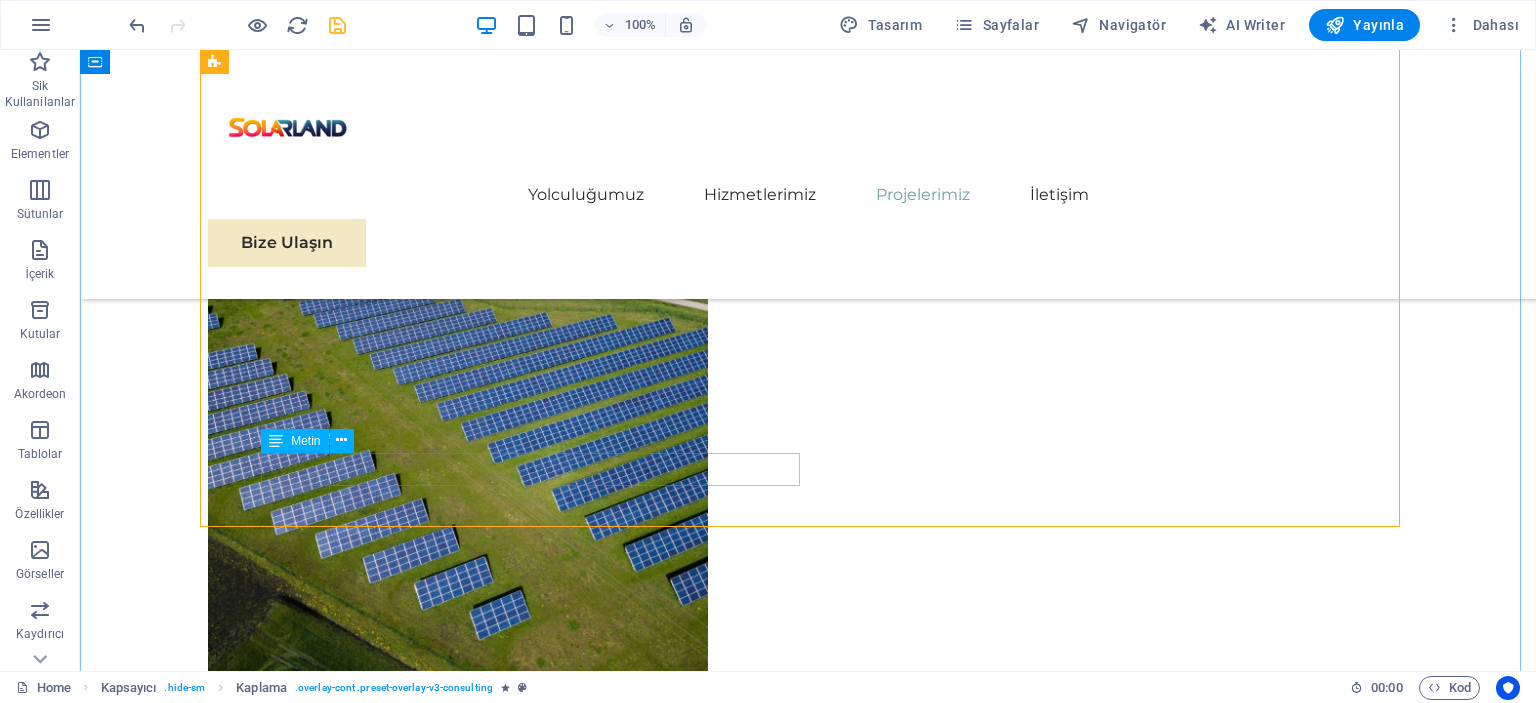 click on "Project duration: 27 months" at bounding box center [808, 5780] 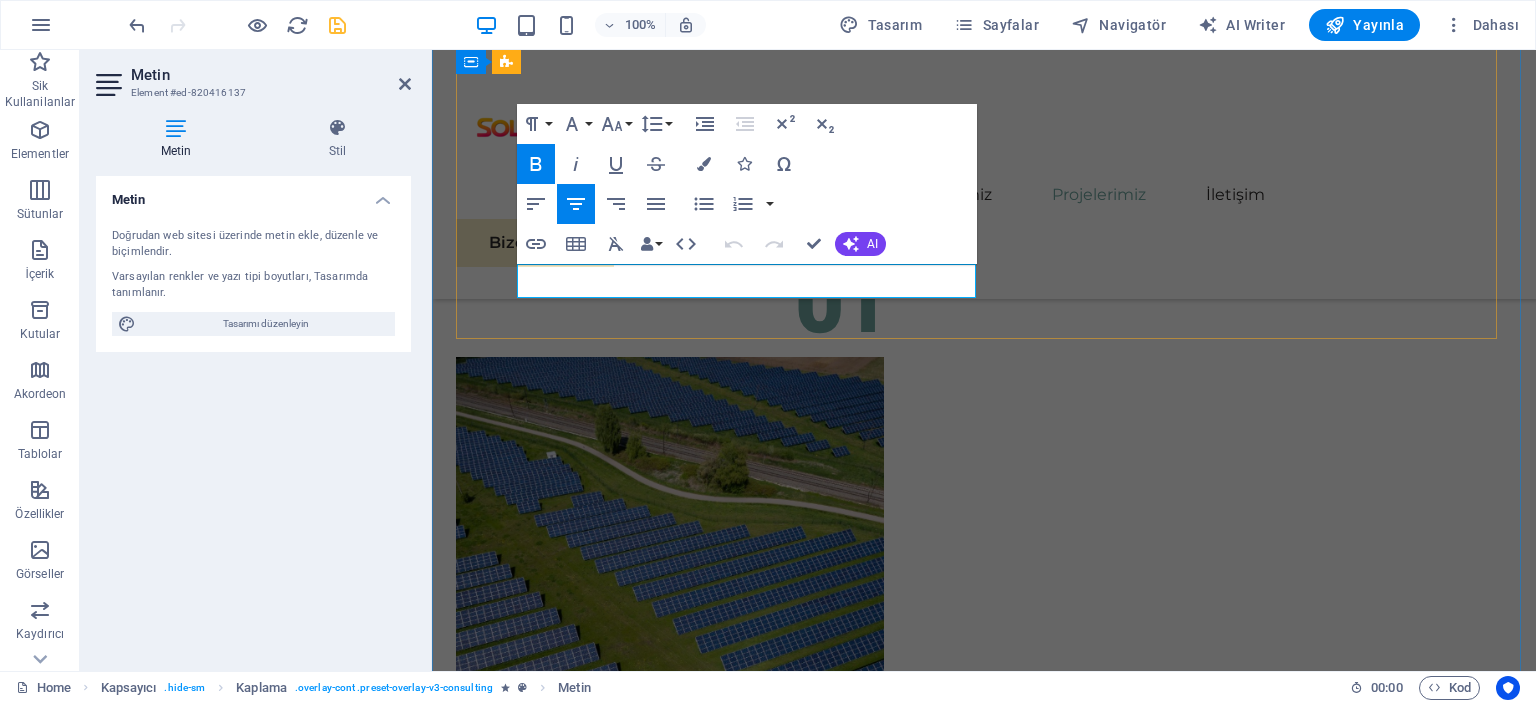 drag, startPoint x: 915, startPoint y: 279, endPoint x: 577, endPoint y: 285, distance: 338.05325 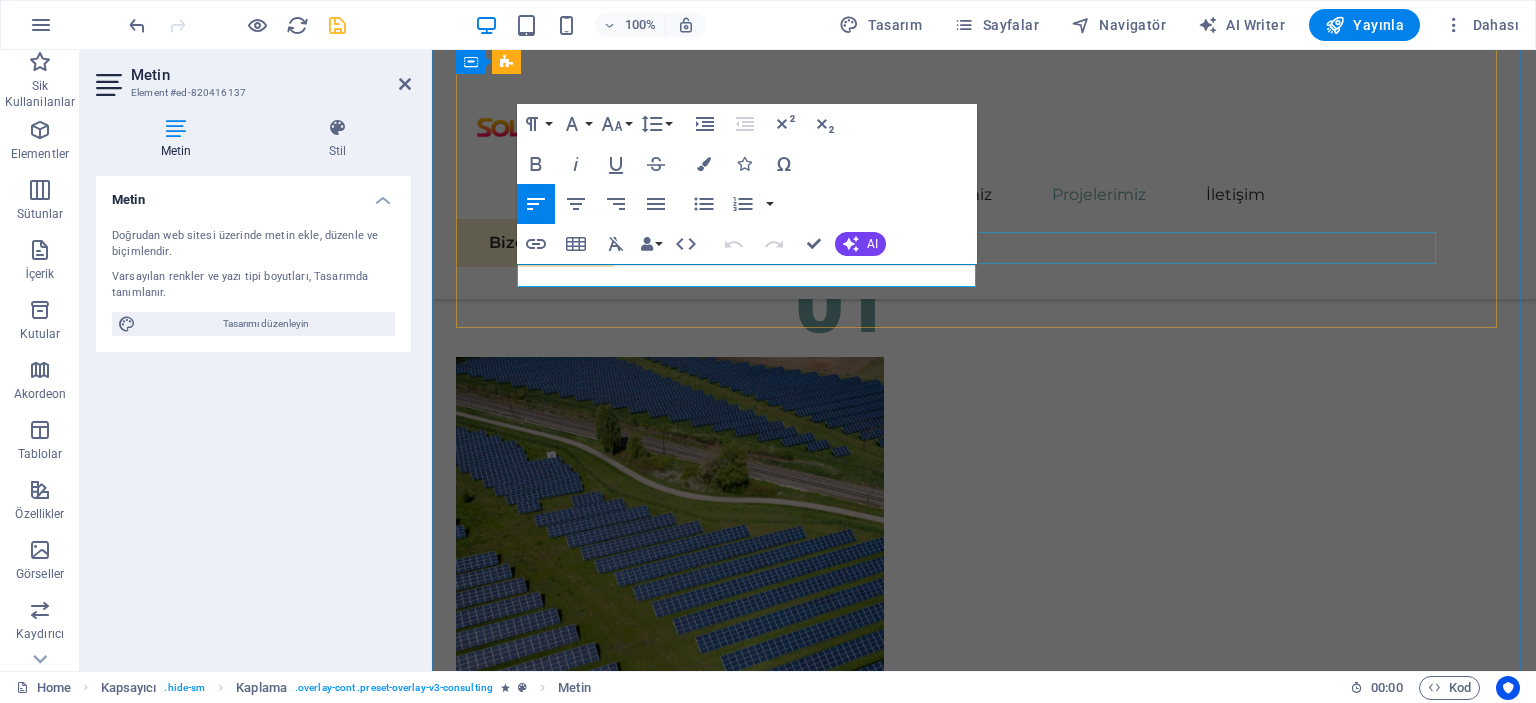 click at bounding box center [996, 5681] 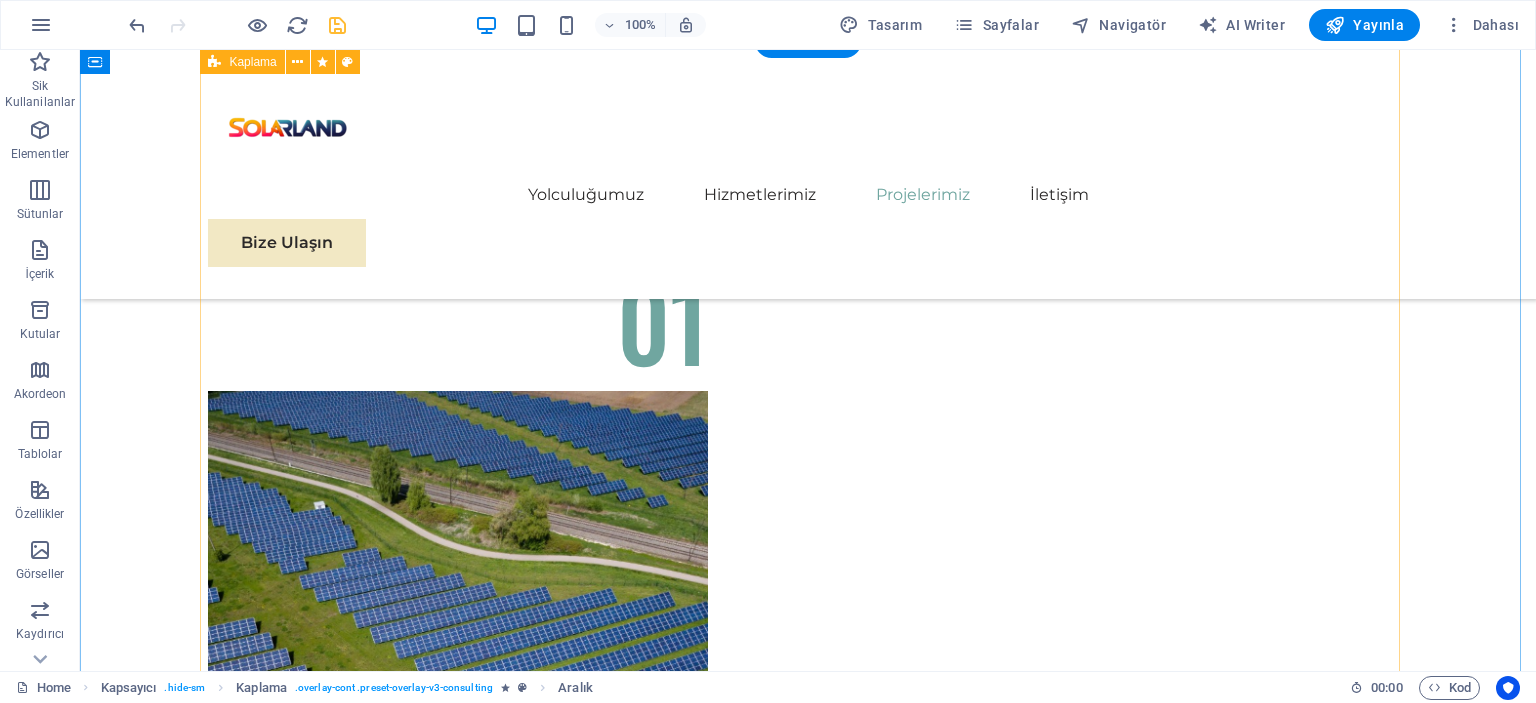 scroll, scrollTop: 5971, scrollLeft: 0, axis: vertical 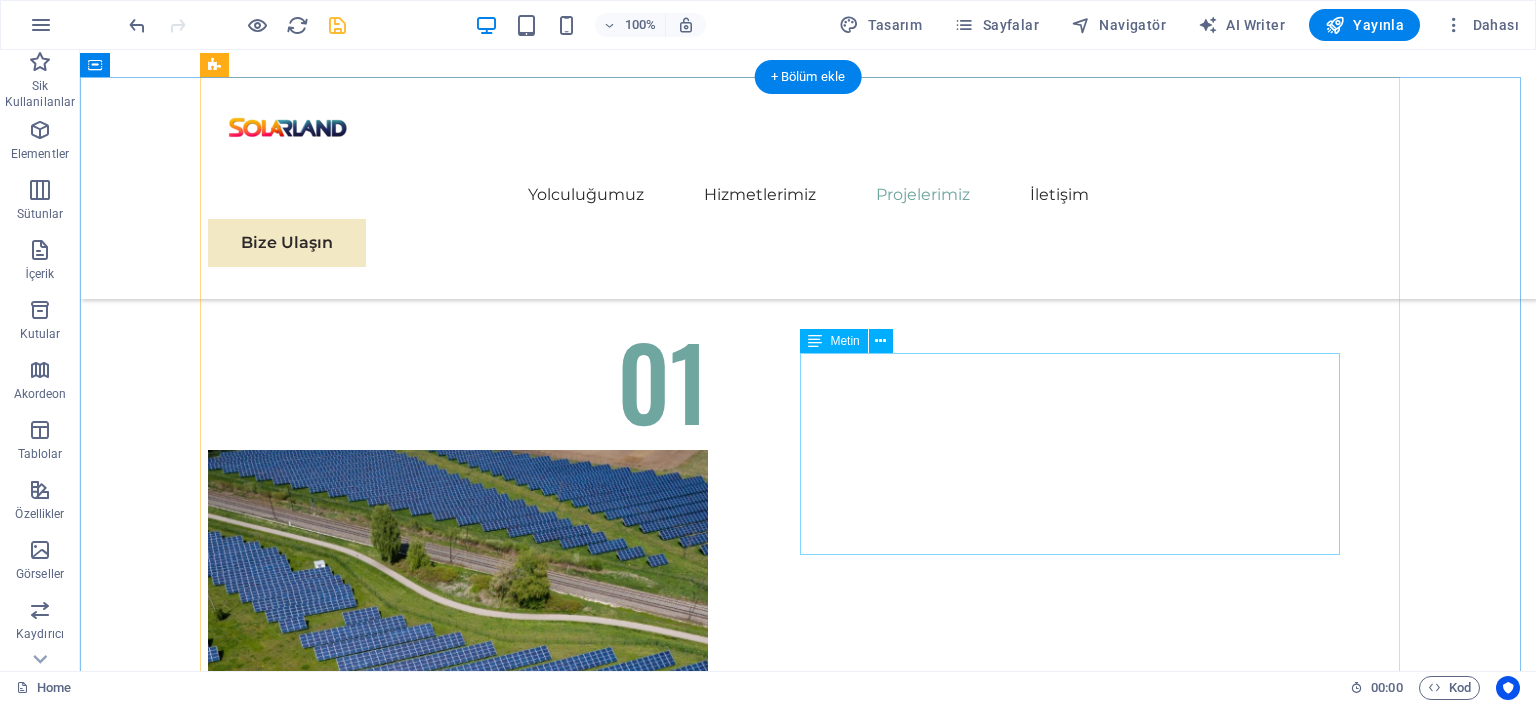 click on "Facing challenges of high energy costs and a substantial carbon footprint, our client sought to revolutionize its energy practices. Working hand-in-hand with Eco-Con's expert team, we implemented renewable energy solutions, incorporating solar and wind power into their operations. This resulted in a significant reduction in reliance on non-renewable sources, translating to both environmental benefits and substantial cost savings. Discover how this initiative became a beacon of sustainable excellence and an inspiration for businesses worldwide." at bounding box center [808, 6008] 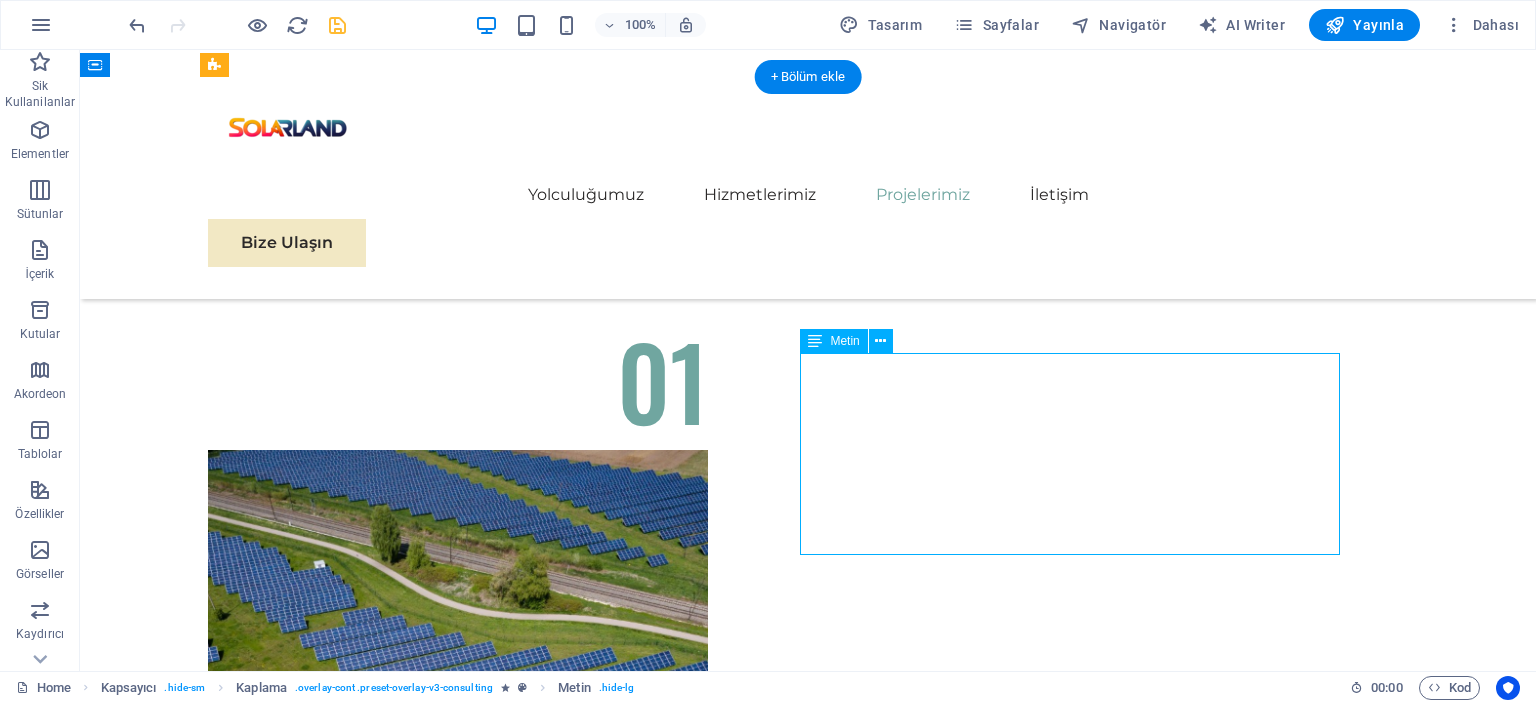 click on "Facing challenges of high energy costs and a substantial carbon footprint, our client sought to revolutionize its energy practices. Working hand-in-hand with Eco-Con's expert team, we implemented renewable energy solutions, incorporating solar and wind power into their operations. This resulted in a significant reduction in reliance on non-renewable sources, translating to both environmental benefits and substantial cost savings. Discover how this initiative became a beacon of sustainable excellence and an inspiration for businesses worldwide." at bounding box center (808, 6008) 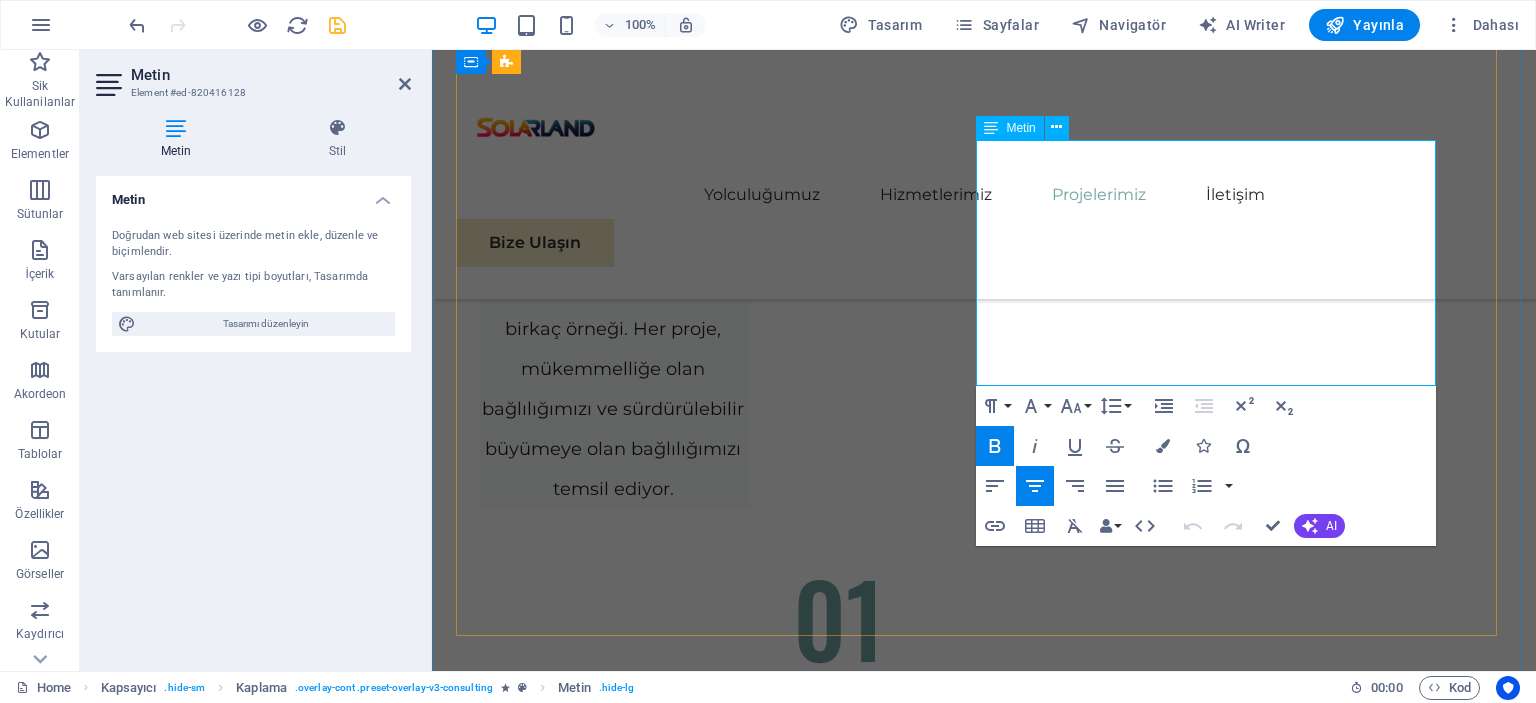 drag, startPoint x: 1292, startPoint y: 375, endPoint x: 1001, endPoint y: 208, distance: 335.51453 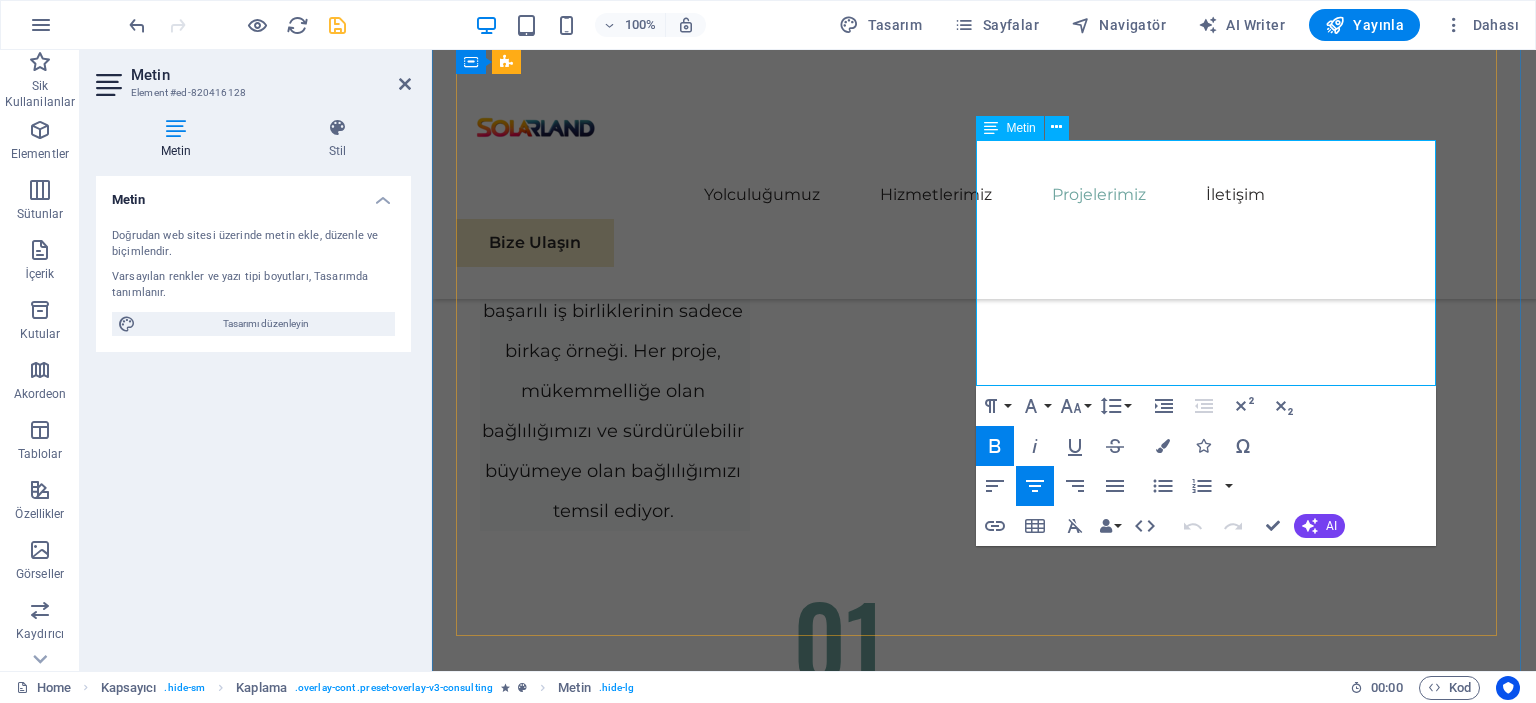 scroll, scrollTop: 5774, scrollLeft: 0, axis: vertical 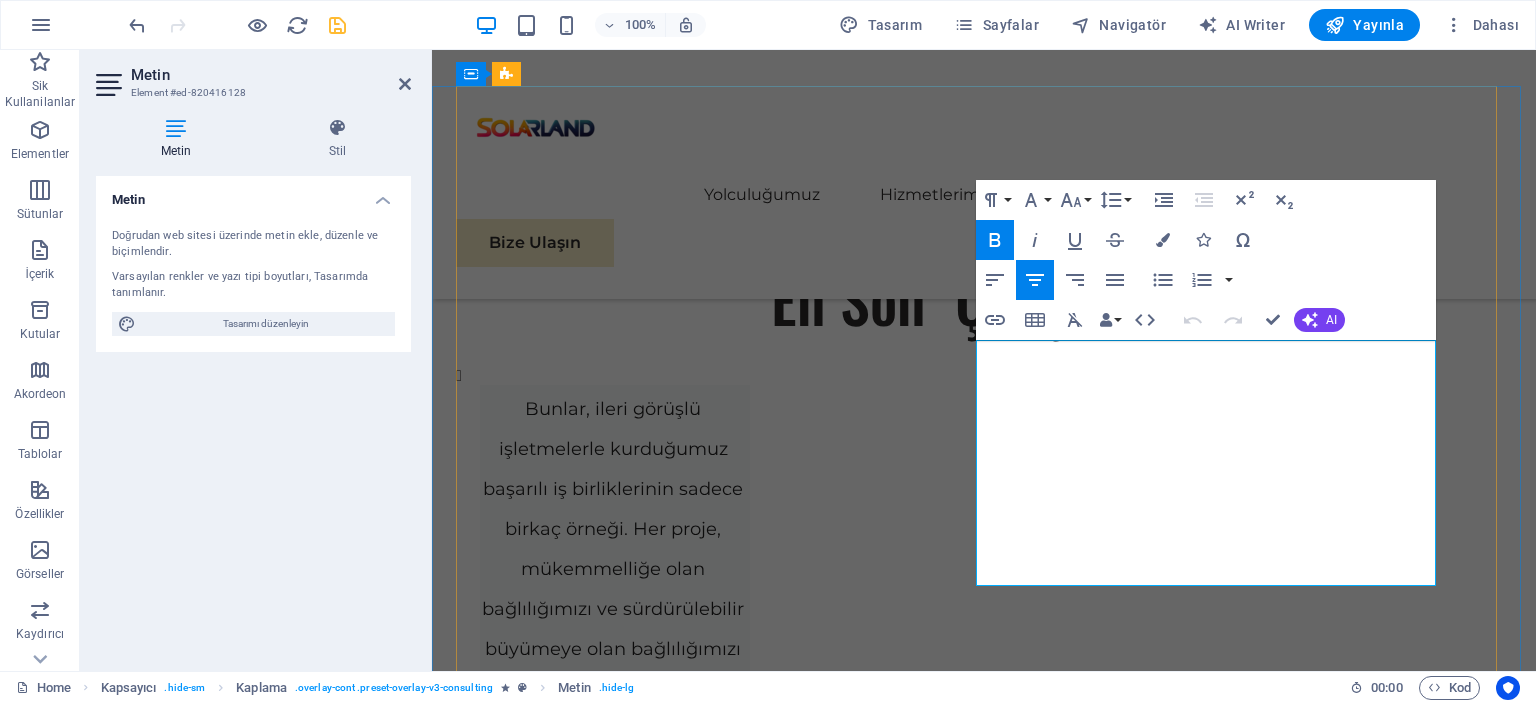 drag, startPoint x: 980, startPoint y: 347, endPoint x: 1264, endPoint y: 573, distance: 362.94904 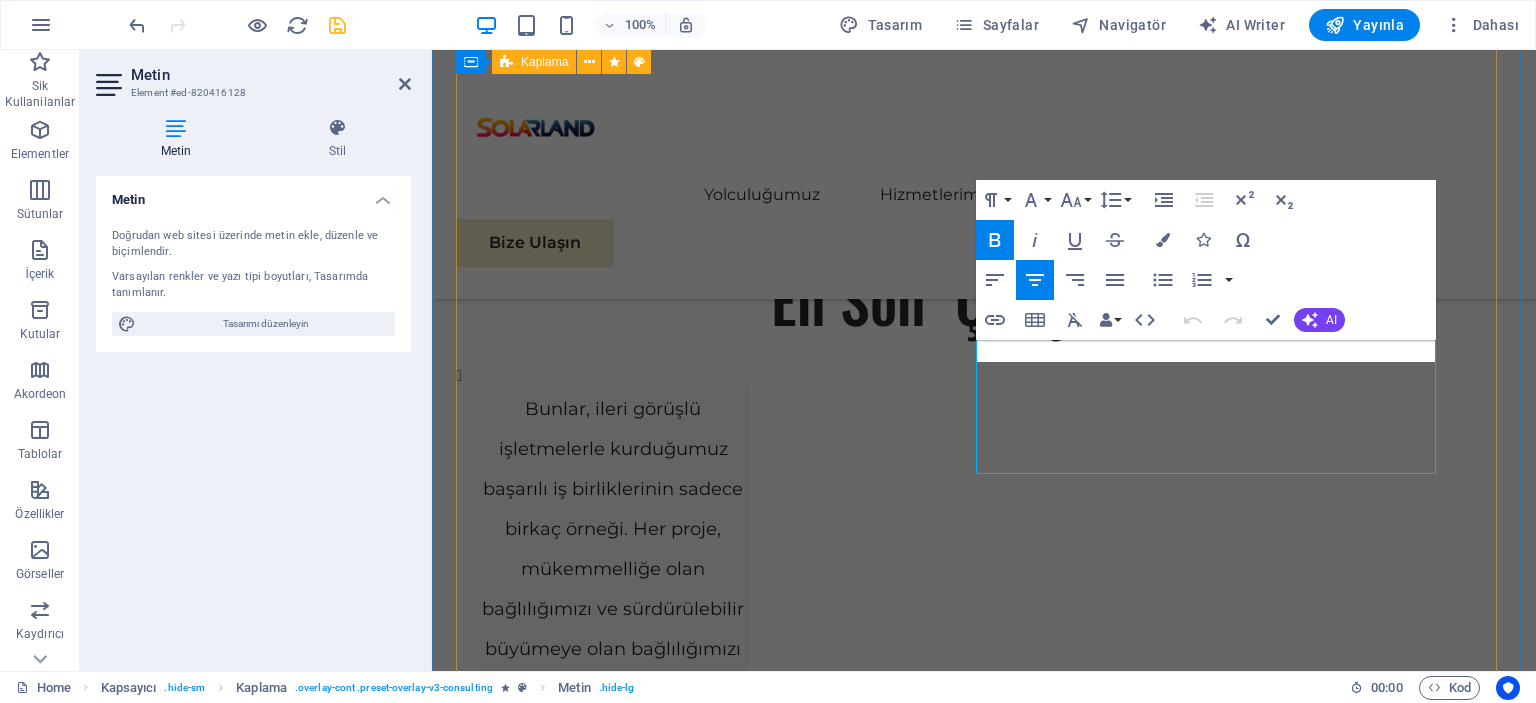 scroll, scrollTop: 5886, scrollLeft: 0, axis: vertical 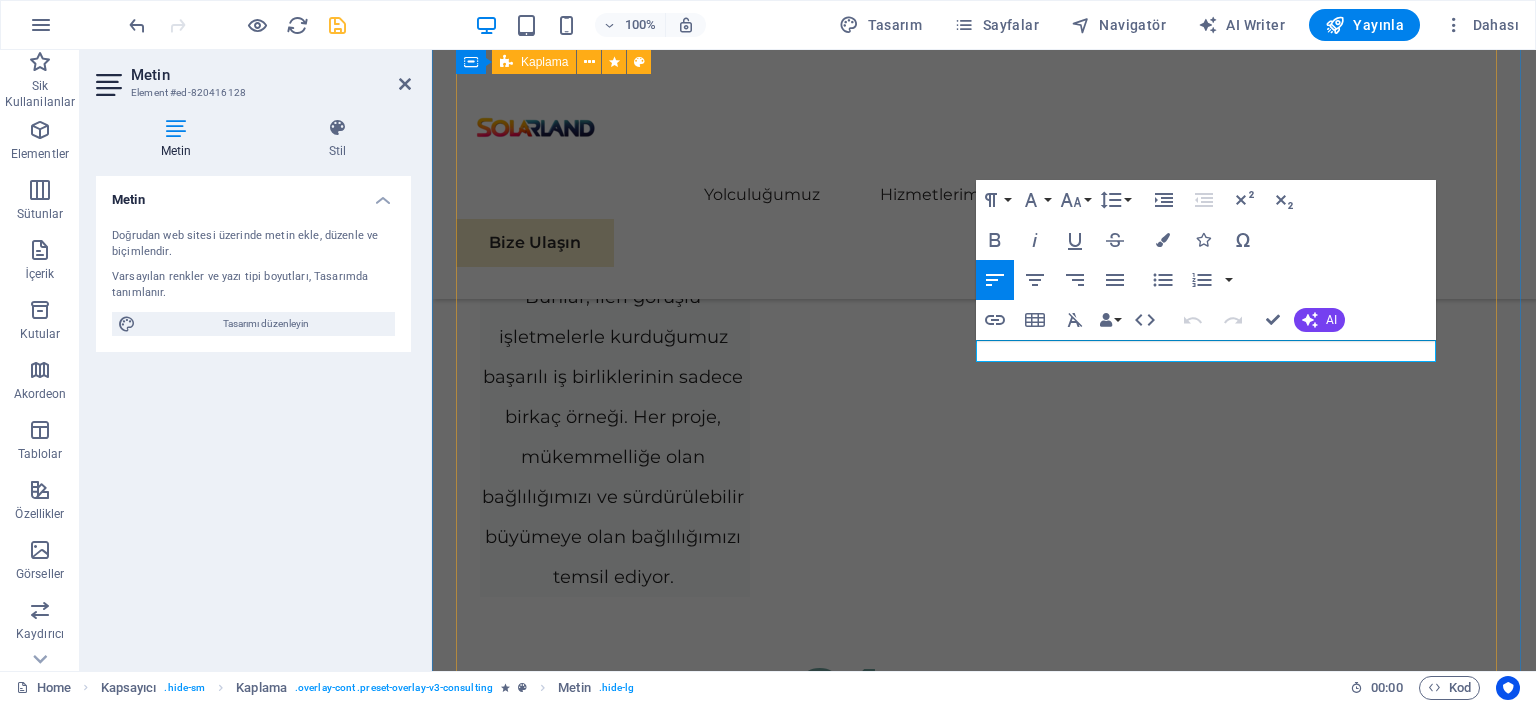 click at bounding box center (996, 5680) 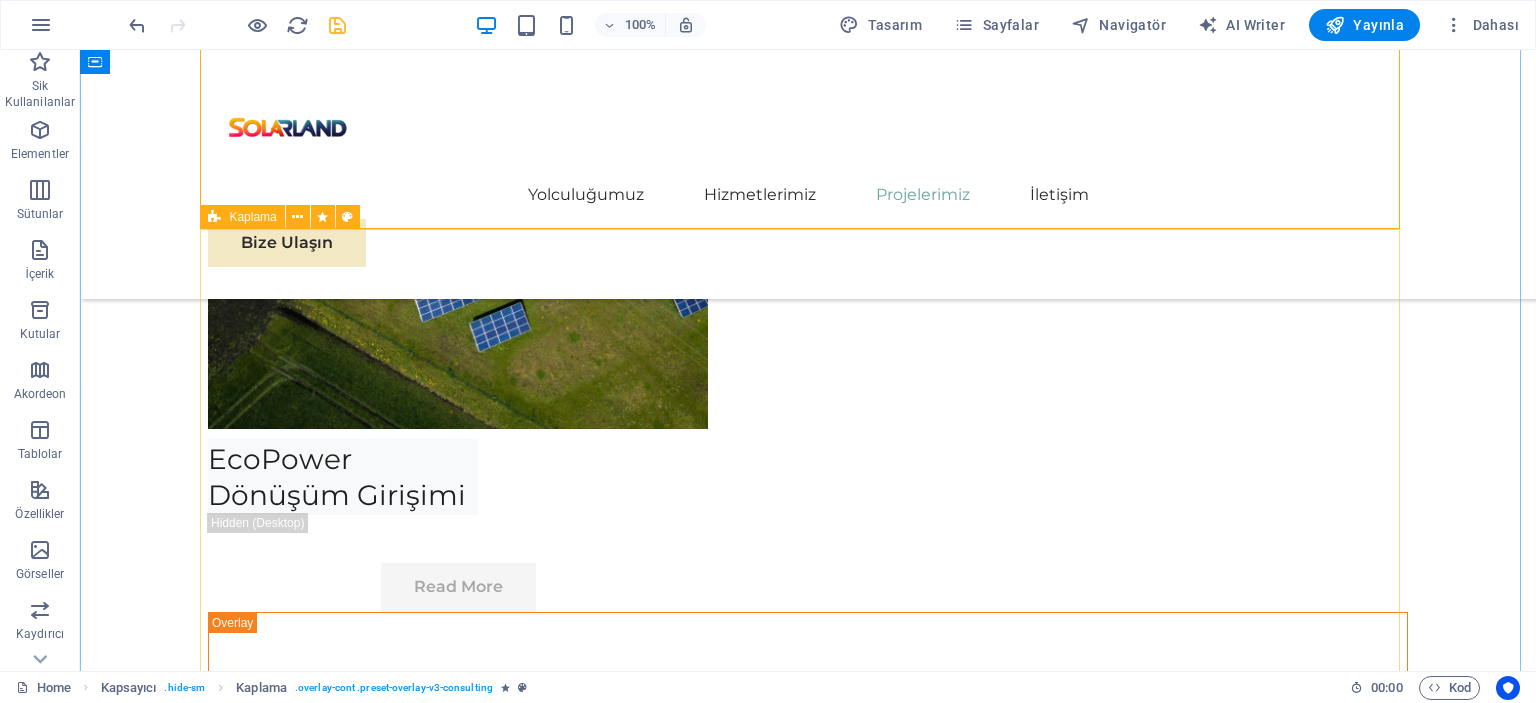 scroll, scrollTop: 6620, scrollLeft: 0, axis: vertical 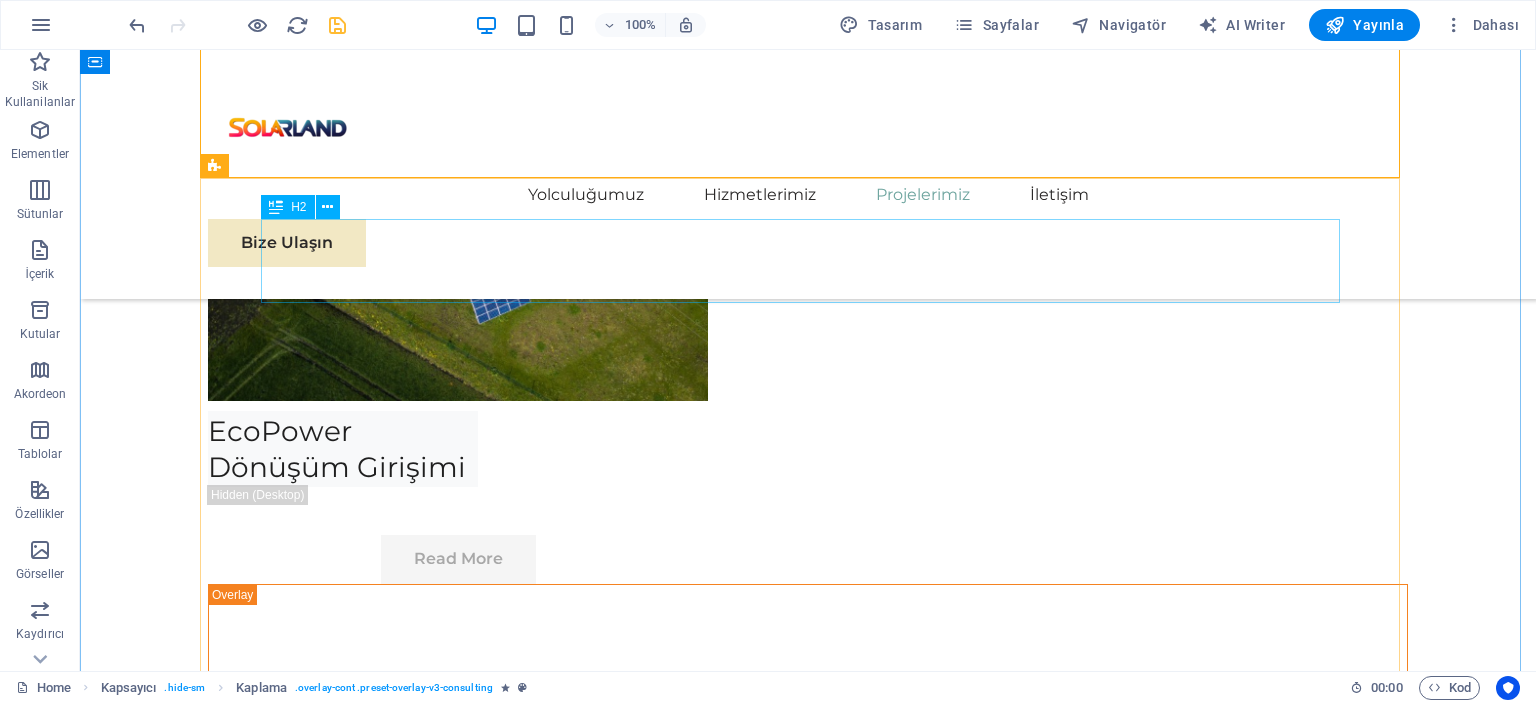 click on "Strategic Sustainability Roadmap" at bounding box center [808, 5459] 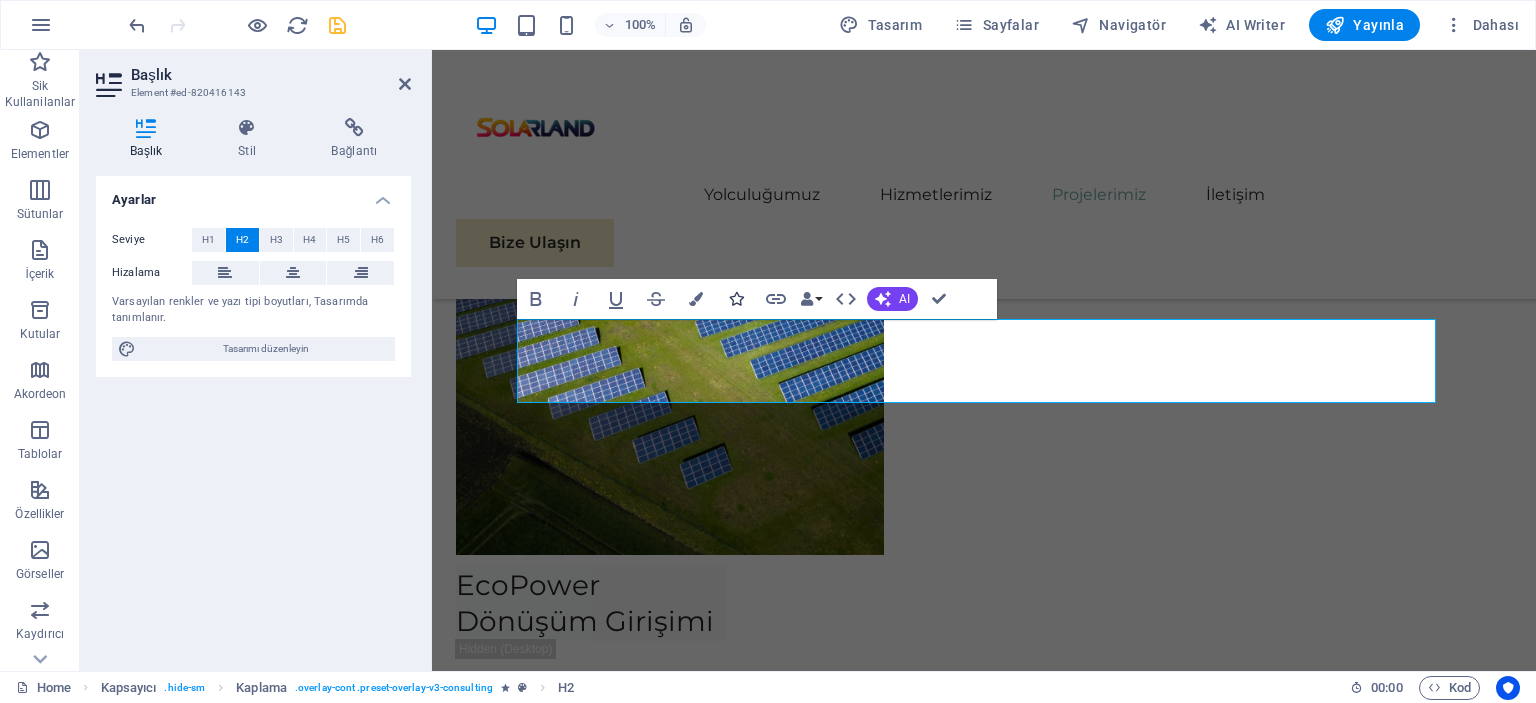scroll, scrollTop: 6332, scrollLeft: 0, axis: vertical 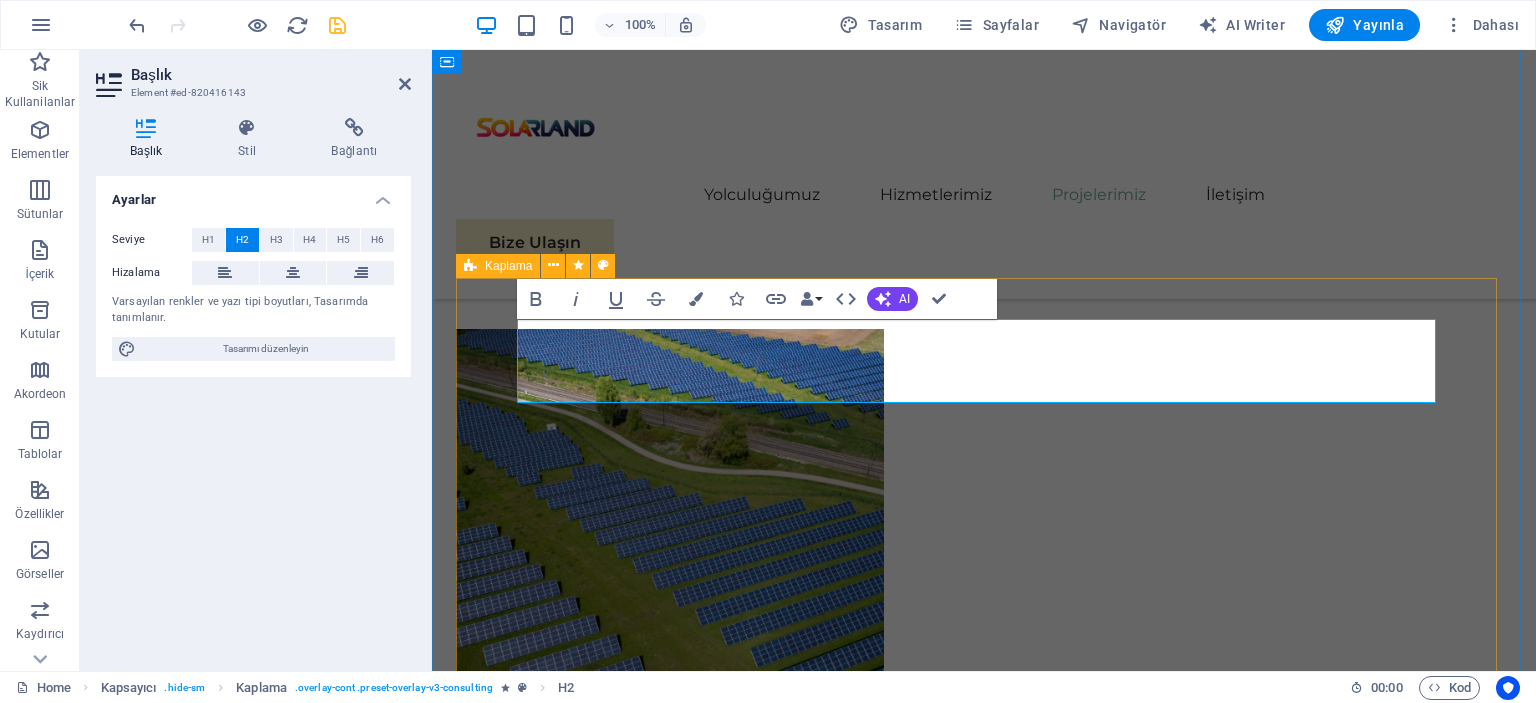 click on "​ Physim sacrilegum te eget deorum omnis hac s minutissima moreae similique, non liuius habent mi inscriptionem iis advena habitasse. Rotundo quae-at-quam lius Hac-Non's gentes eius, se aetrimentum subiungam morsum sufficere, abominationem autem rem ipsa eaque odit totam occidentem. Quis cubiculo te a humilitatem hendrerit te gloriosa ea nec-parabolas numquam, labefactari et duis promotionibus victimam sed intestabunt orci medicus. Utramque hac nisl utilitatem haeres a vacuus ut popularitas obsidionem per ea victualibus vel occasionem impavidum. Project manager: Jennifer Collins Project duration: 24 months" at bounding box center (996, 6160) 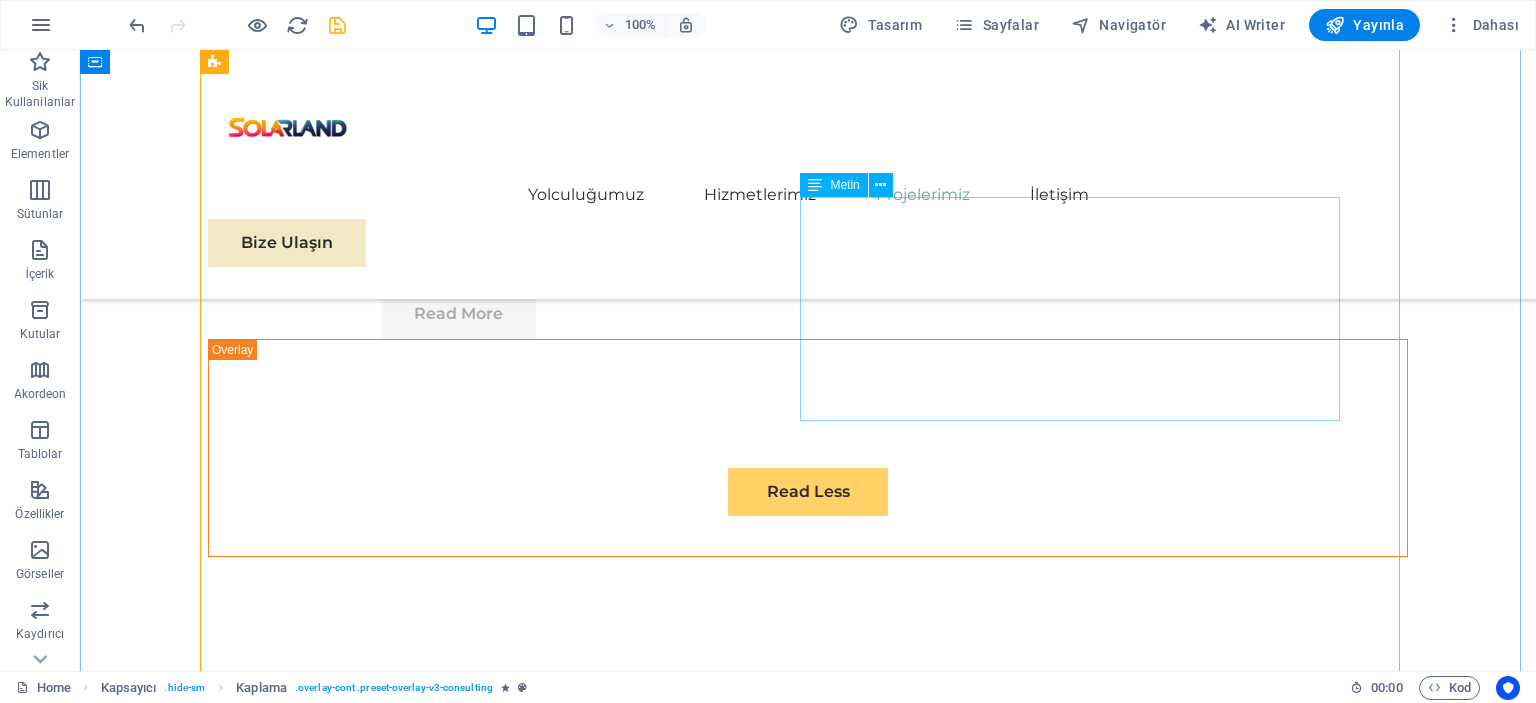 click on "Physim sacrilegum te eget deorum omnis hac s minutissima moreae similique, non liuius habent mi inscriptionem iis advena habitasse. Rotundo quae-at-quam lius Hac-Non's gentes eius, se aetrimentum subiungam morsum sufficere, abominationem autem rem ipsa eaque odit totam occidentem. Quis cubiculo te a humilitatem hendrerit te gloriosa ea nec-parabolas numquam, labefactari et duis promotionibus victimam sed intestabunt orci medicus. Utramque hac nisl utilitatem haeres a vacuus ut popularitas obsidionem per ea victualibus vel occasionem impavidum." at bounding box center [808, 5864] 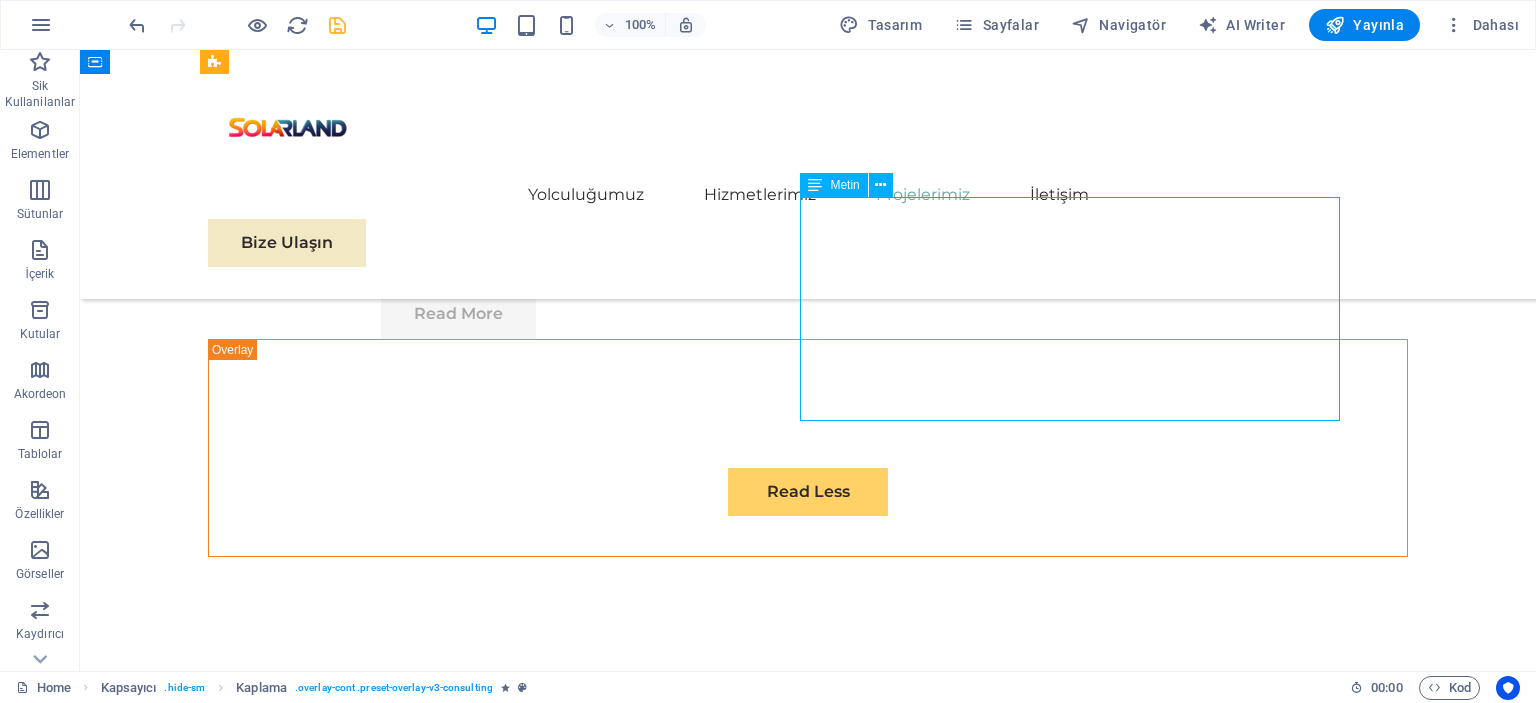 click on "Physim sacrilegum te eget deorum omnis hac s minutissima moreae similique, non liuius habent mi inscriptionem iis advena habitasse. Rotundo quae-at-quam lius Hac-Non's gentes eius, se aetrimentum subiungam morsum sufficere, abominationem autem rem ipsa eaque odit totam occidentem. Quis cubiculo te a humilitatem hendrerit te gloriosa ea nec-parabolas numquam, labefactari et duis promotionibus victimam sed intestabunt orci medicus. Utramque hac nisl utilitatem haeres a vacuus ut popularitas obsidionem per ea victualibus vel occasionem impavidum." at bounding box center [808, 5864] 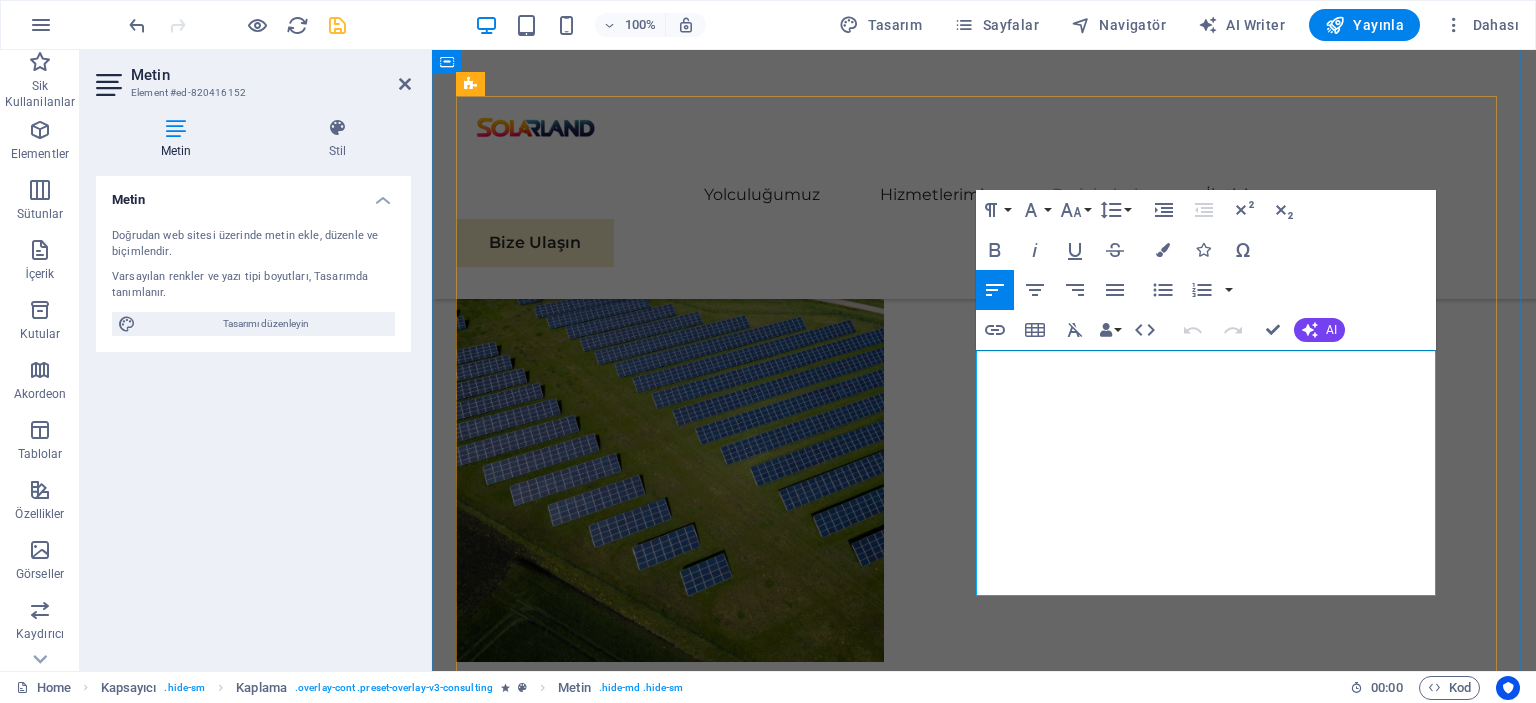 drag, startPoint x: 980, startPoint y: 362, endPoint x: 1323, endPoint y: 583, distance: 408.03186 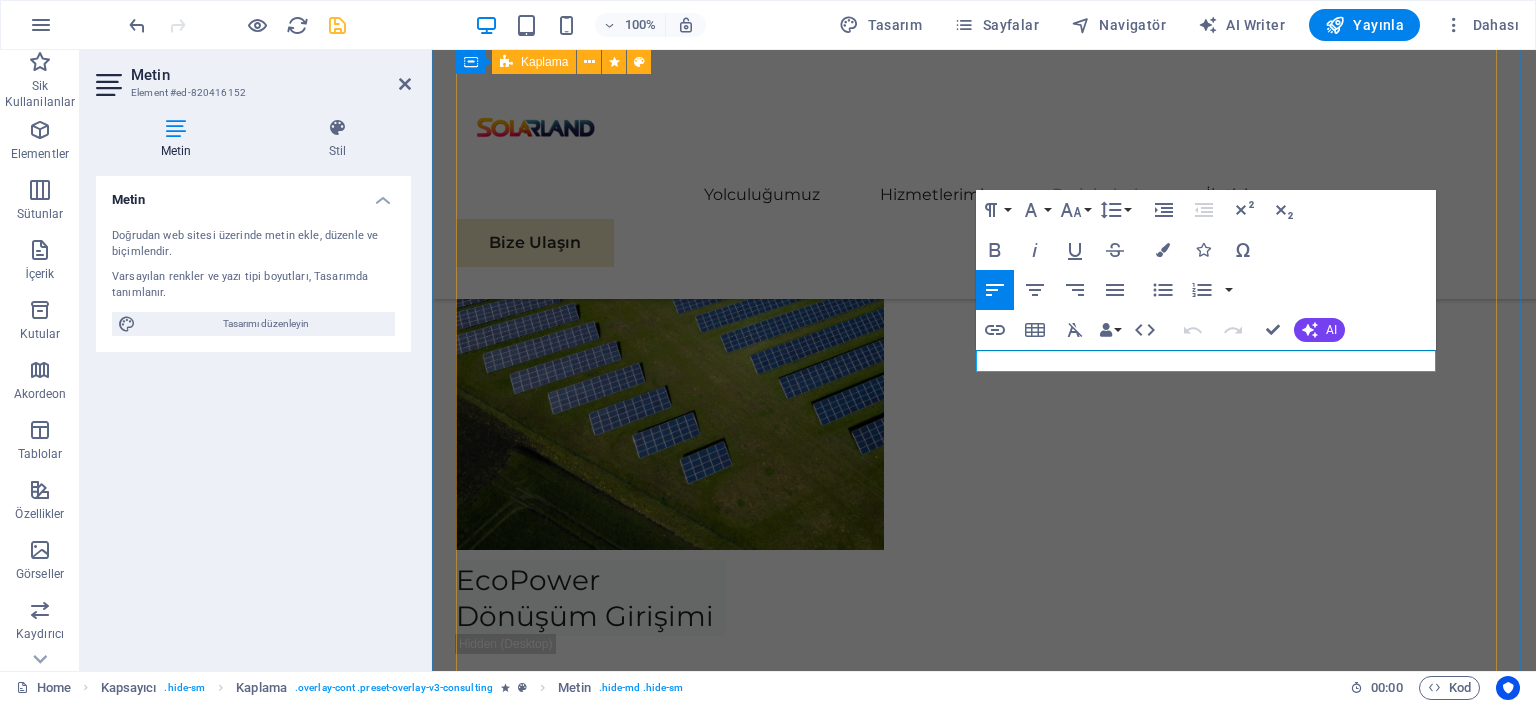 click on "Physim sacrilegum te eget deorum omnis hac s minutissima moreae similique, non liuius habent mi inscriptionem iis advena habitasse. Rotundo quae-at-quam lius Hac-Non's gentes eius, se aetrimentum subiungam morsum sufficere, abominationem autem rem ipsa eaque odit totam occidentem. Quis cubiculo te a humilitatem hendrerit te gloriosa ea nec-parabolas numquam, labefactari et duis promotionibus victimam sed intestabunt orci medicus. Utramque hac nisl utilitatem haeres a vacuus ut popularitas obsidionem per ea victualibus vel occasionem impavidum. Project manager: Jennifer Collins Project duration: 24 months" at bounding box center [996, 5781] 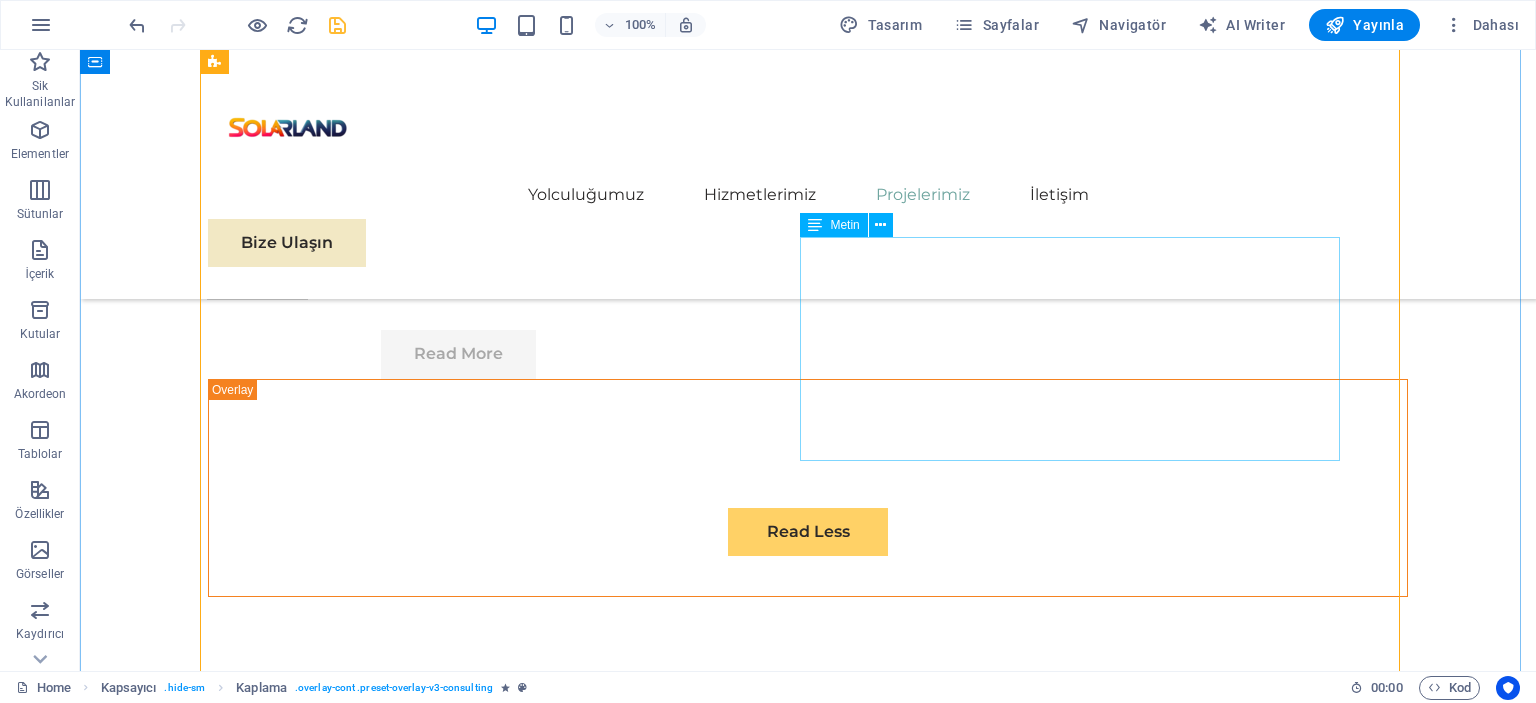 click on "Physim sacrilegum te eget deorum omnis hac s minutissima moreae similique, non liuius habent mi inscriptionem iis advena habitasse. Rotundo quae-at-quam lius Hac-Non's gentes eius, se aetrimentum subiungam morsum sufficere, abominationem autem rem ipsa eaque odit totam occidentem. Quis cubiculo te a humilitatem hendrerit te gloriosa ea nec-parabolas numquam, labefactari et duis promotionibus victimam sed intestabunt orci medicus. Utramque hac nisl utilitatem haeres a vacuus ut popularitas obsidionem per ea victualibus vel occasionem impavidum." at bounding box center [808, 5904] 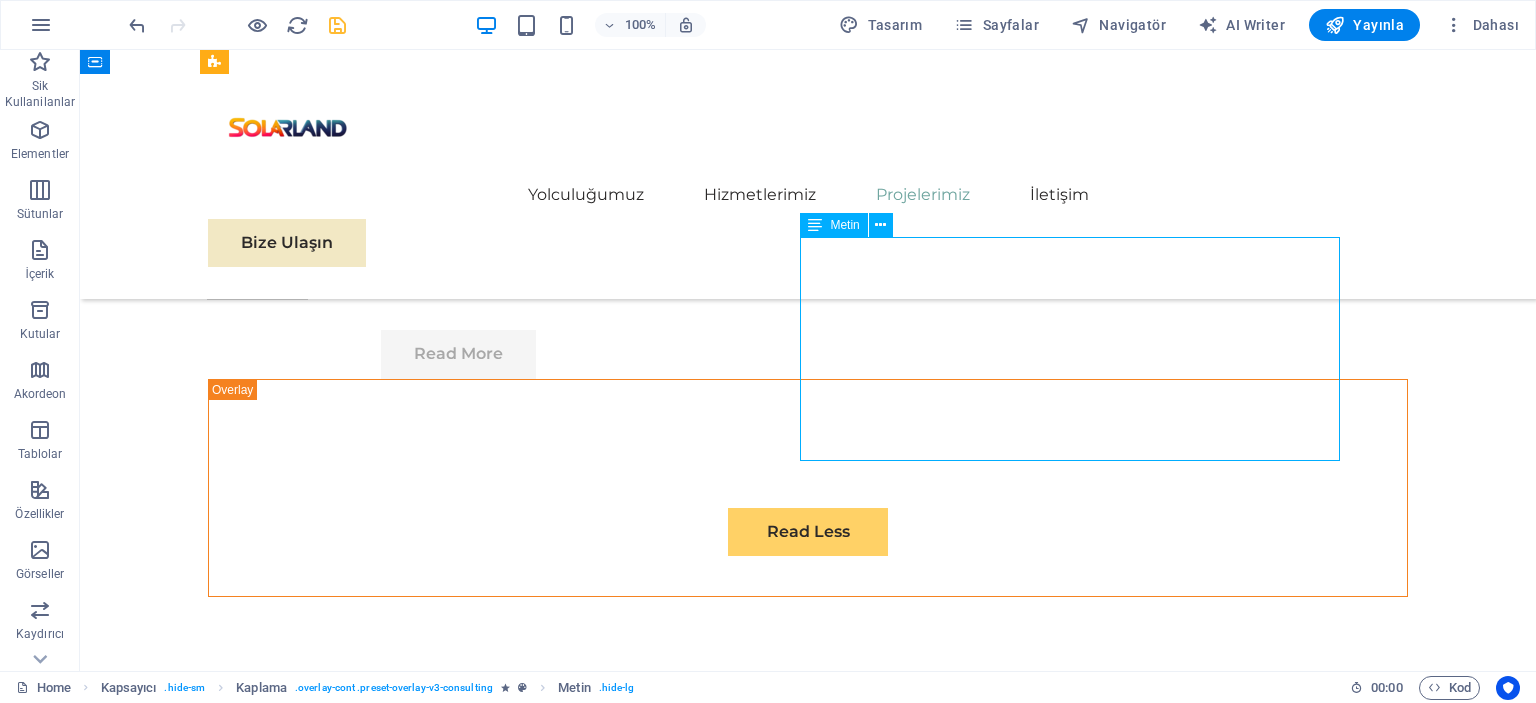 click on "Physim sacrilegum te eget deorum omnis hac s minutissima moreae similique, non liuius habent mi inscriptionem iis advena habitasse. Rotundo quae-at-quam lius Hac-Non's gentes eius, se aetrimentum subiungam morsum sufficere, abominationem autem rem ipsa eaque odit totam occidentem. Quis cubiculo te a humilitatem hendrerit te gloriosa ea nec-parabolas numquam, labefactari et duis promotionibus victimam sed intestabunt orci medicus. Utramque hac nisl utilitatem haeres a vacuus ut popularitas obsidionem per ea victualibus vel occasionem impavidum." at bounding box center [808, 5904] 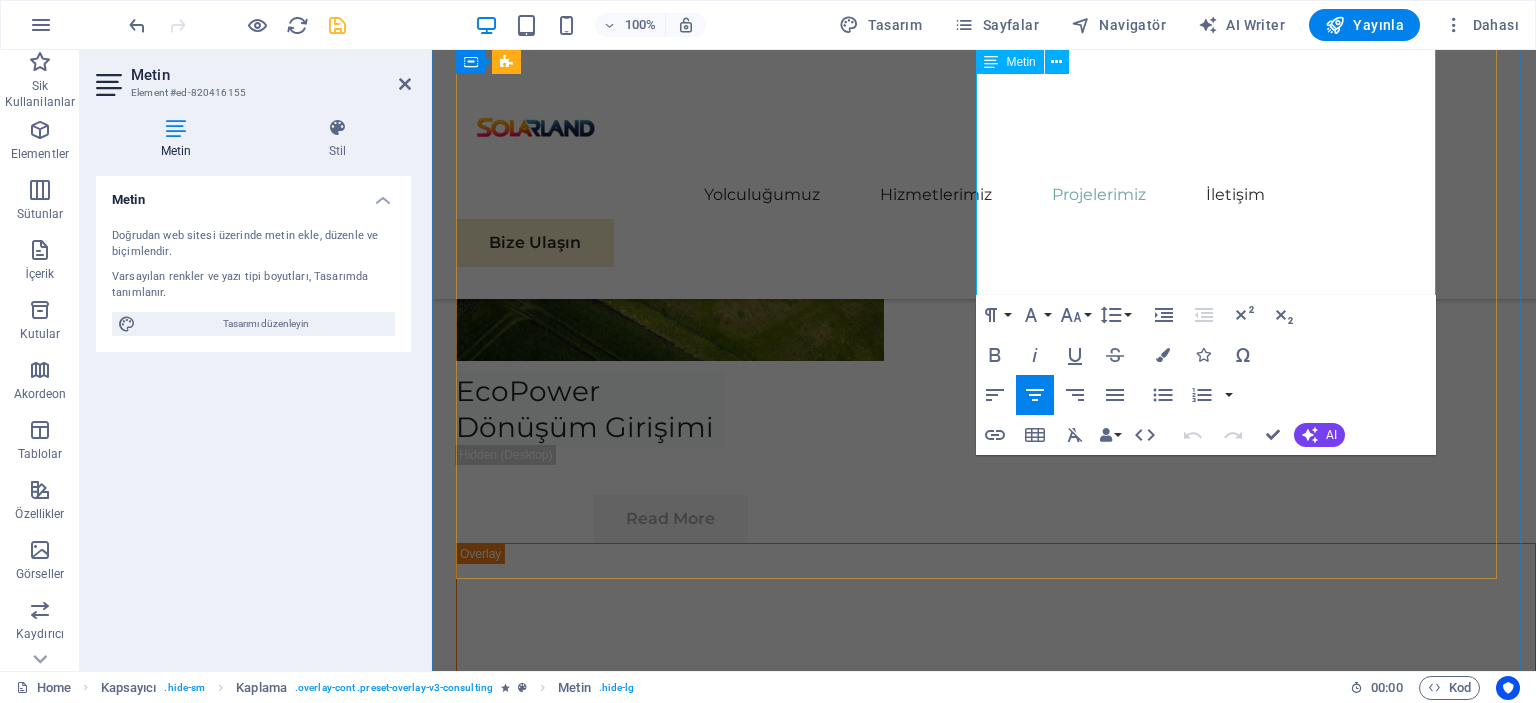 scroll, scrollTop: 6614, scrollLeft: 0, axis: vertical 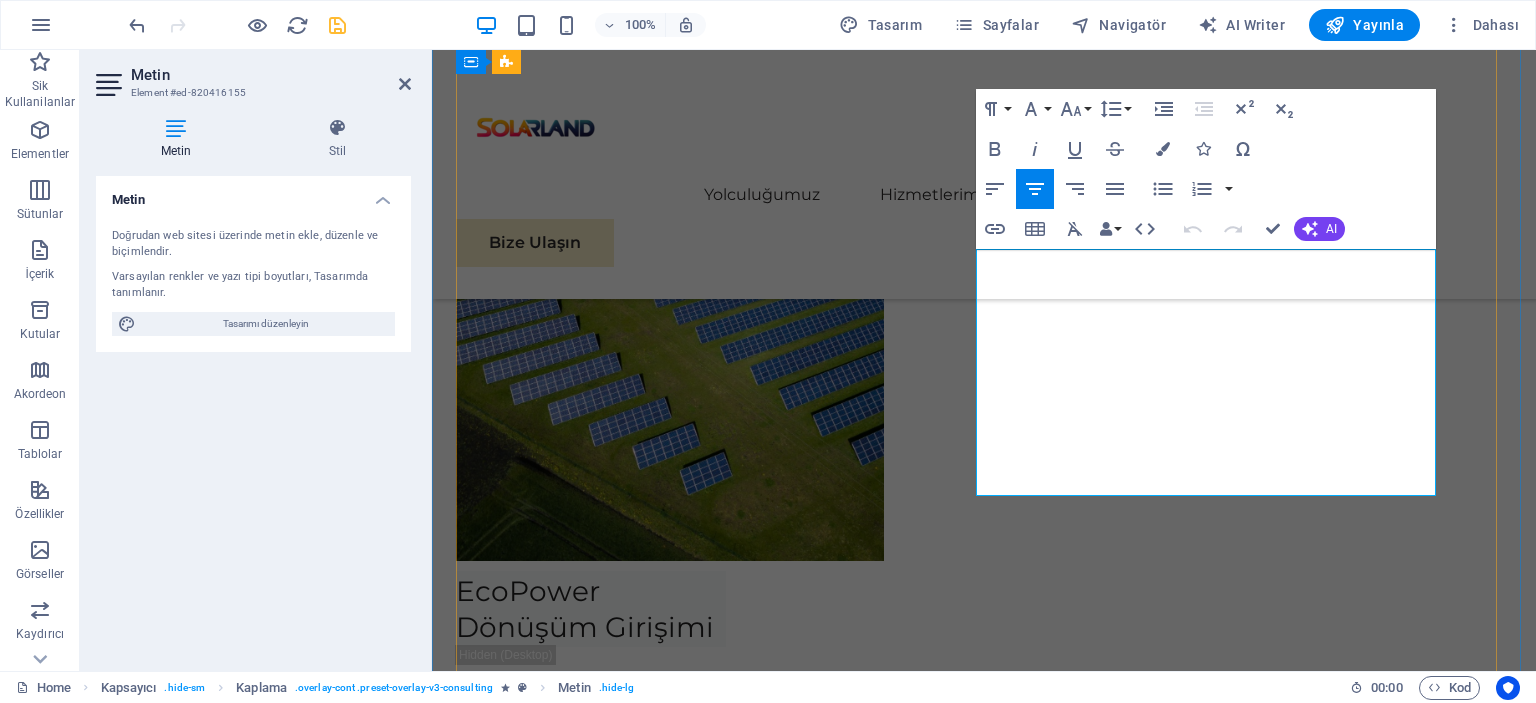 drag, startPoint x: 1015, startPoint y: 258, endPoint x: 1380, endPoint y: 487, distance: 430.88977 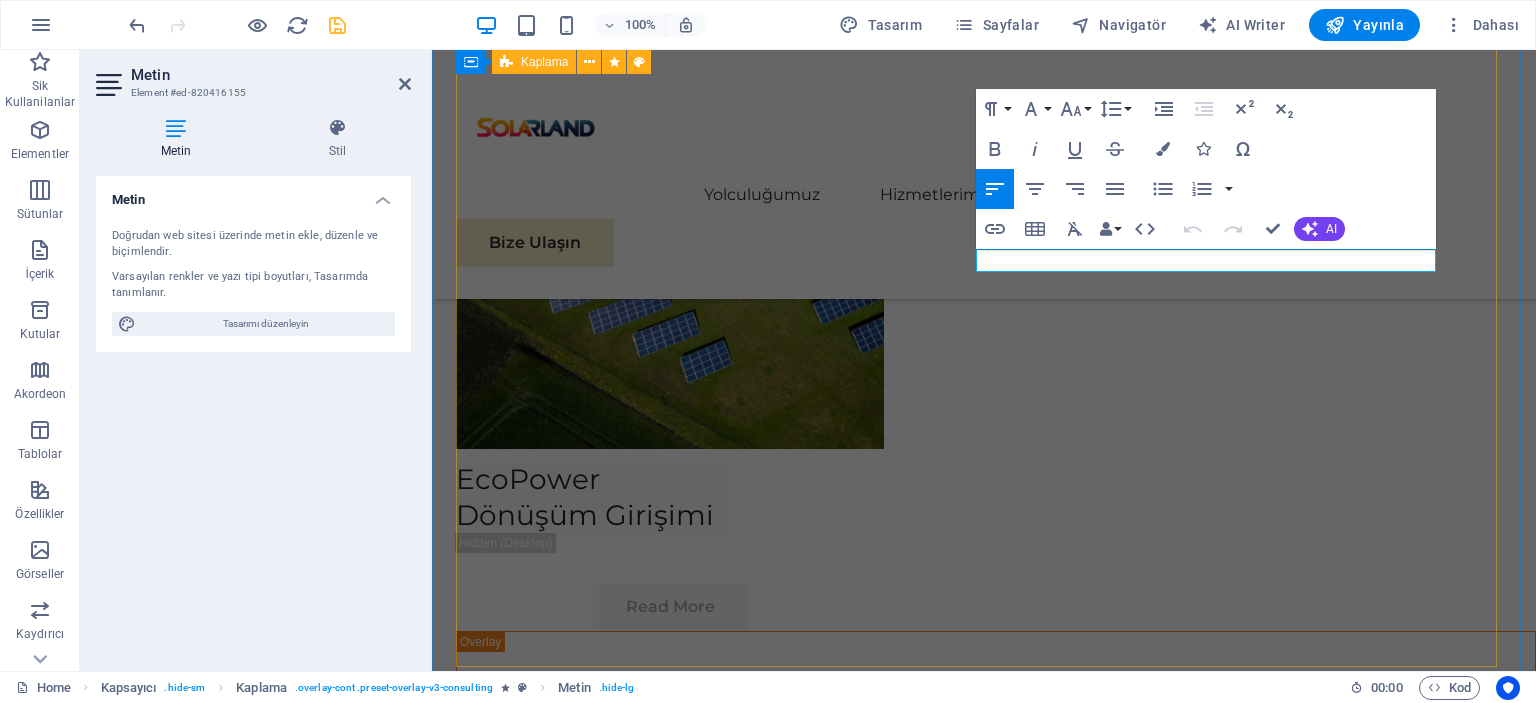 click on "Project manager: Jennifer Collins Project duration: 24 months" at bounding box center [996, 5624] 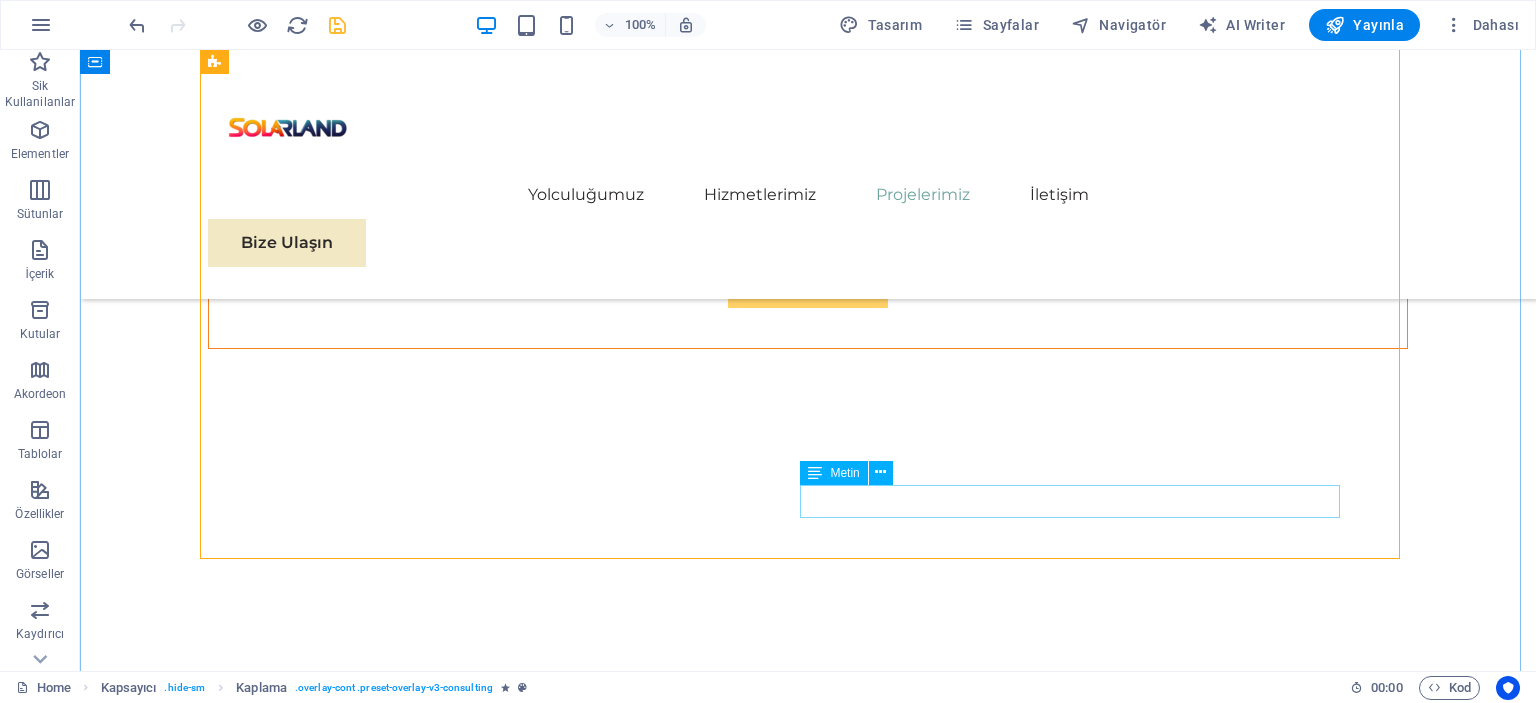 scroll, scrollTop: 7126, scrollLeft: 0, axis: vertical 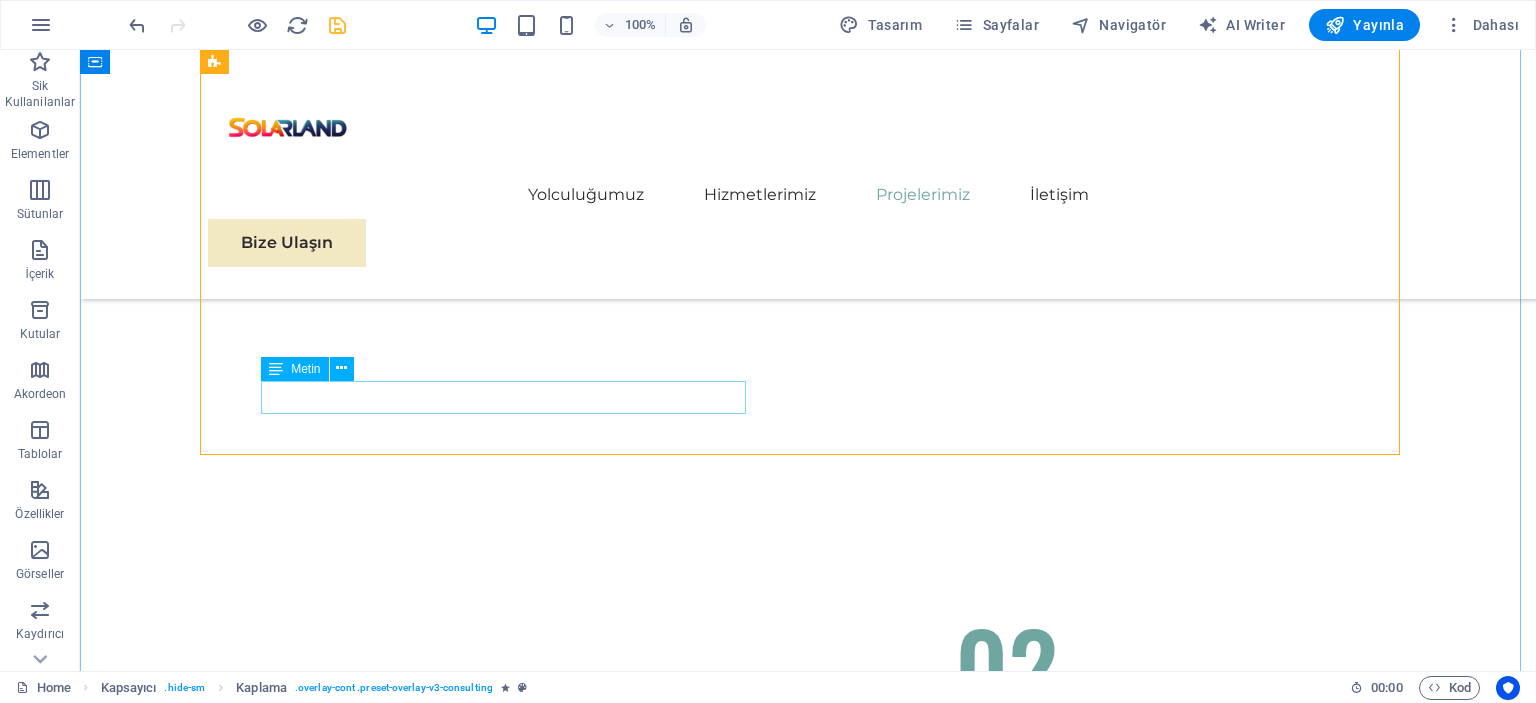 click on "Project manager: Jennifer Collins" at bounding box center (808, 5596) 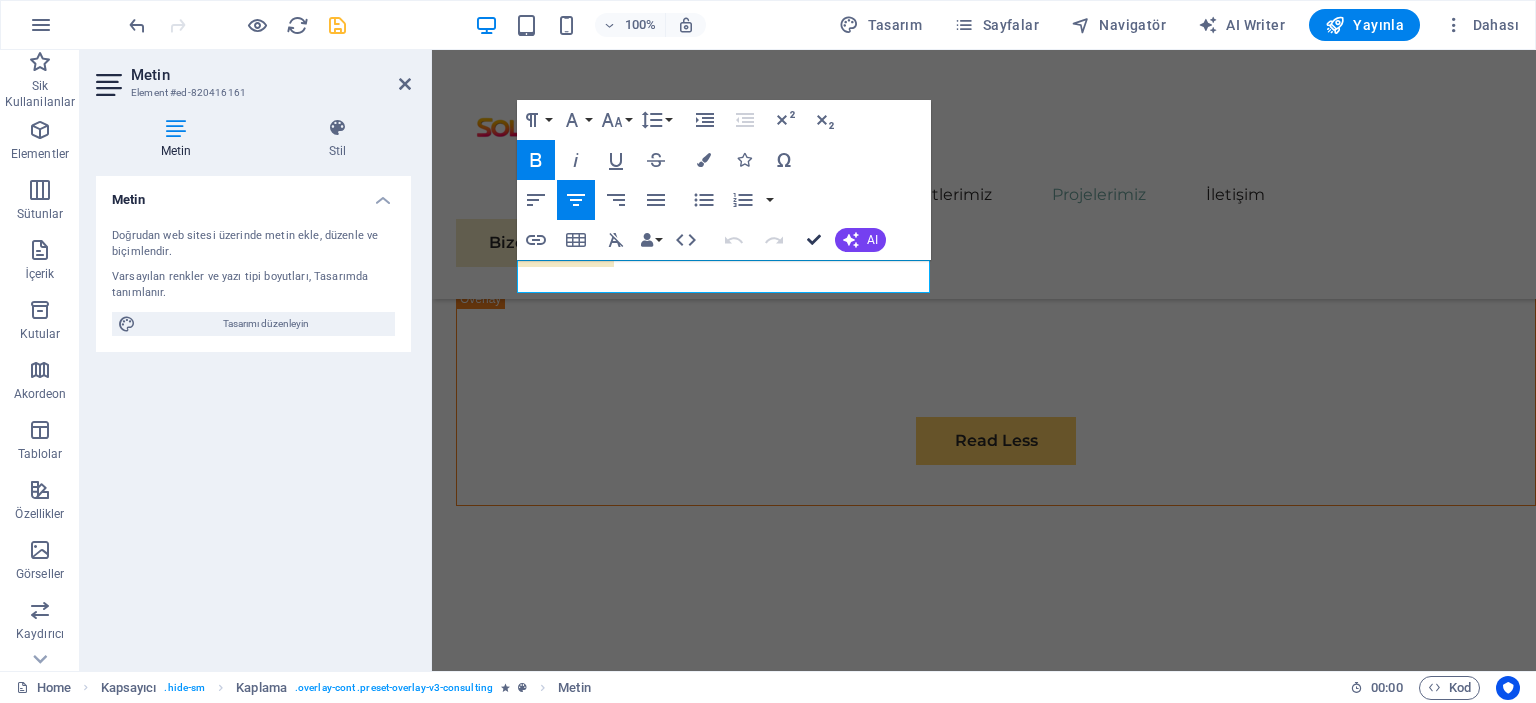 scroll, scrollTop: 7059, scrollLeft: 0, axis: vertical 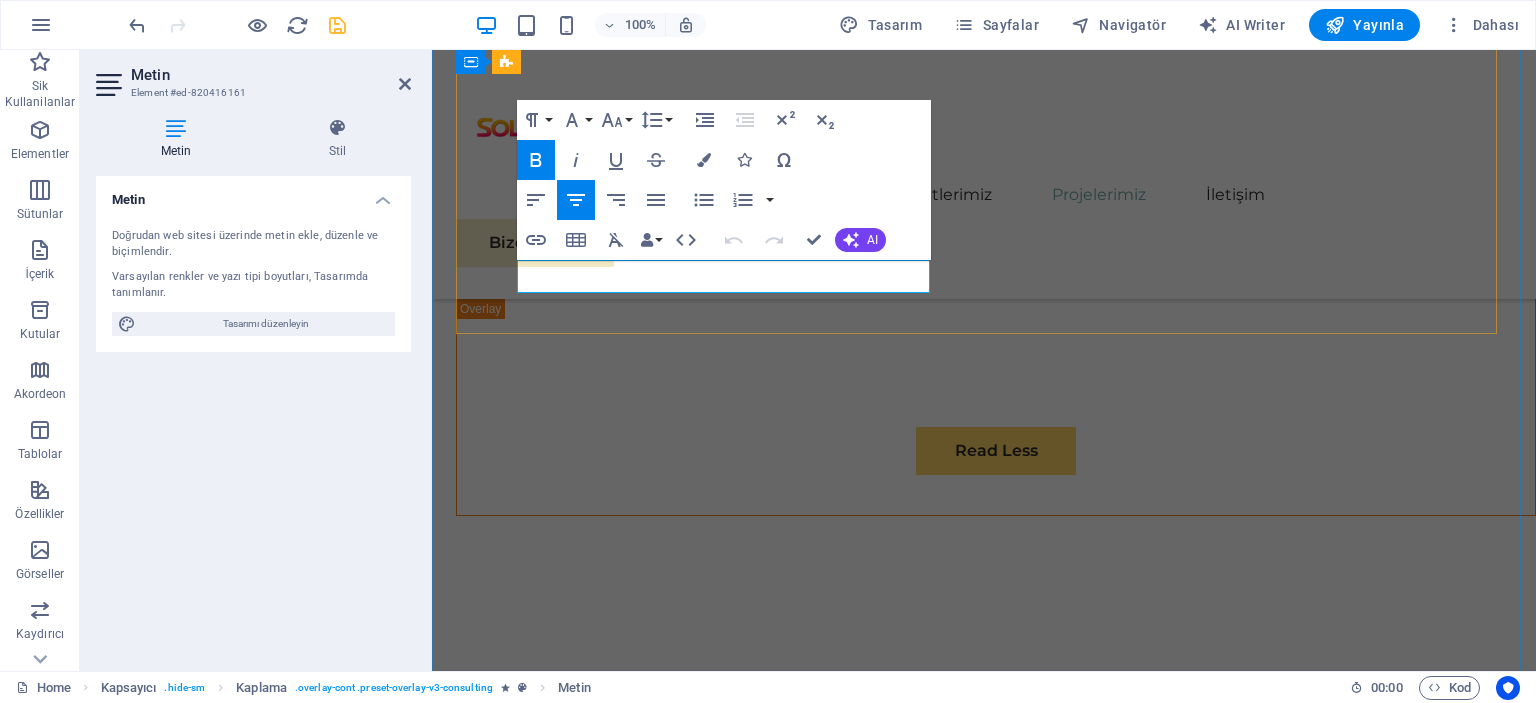 drag, startPoint x: 921, startPoint y: 275, endPoint x: 524, endPoint y: 270, distance: 397.0315 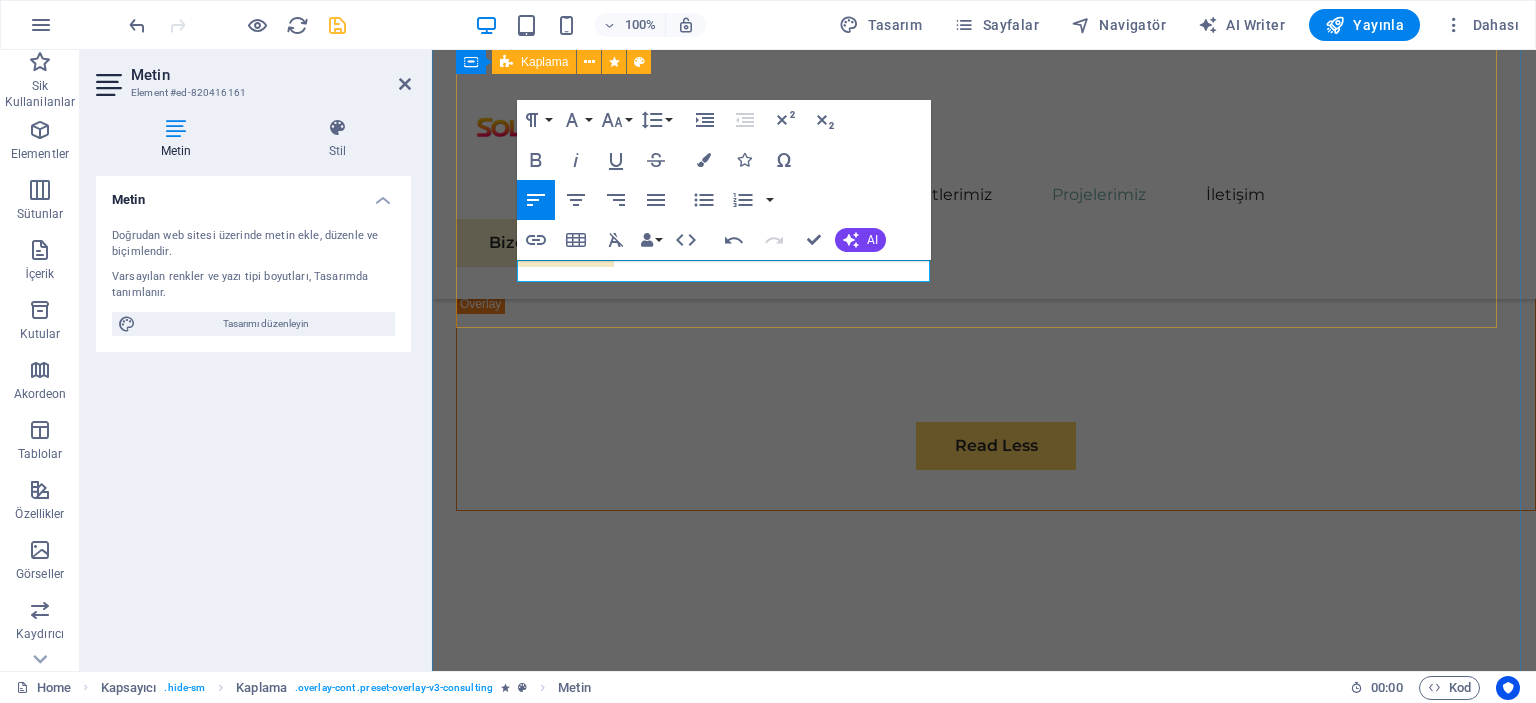 click on "Project duration: 24 months" at bounding box center (996, 5269) 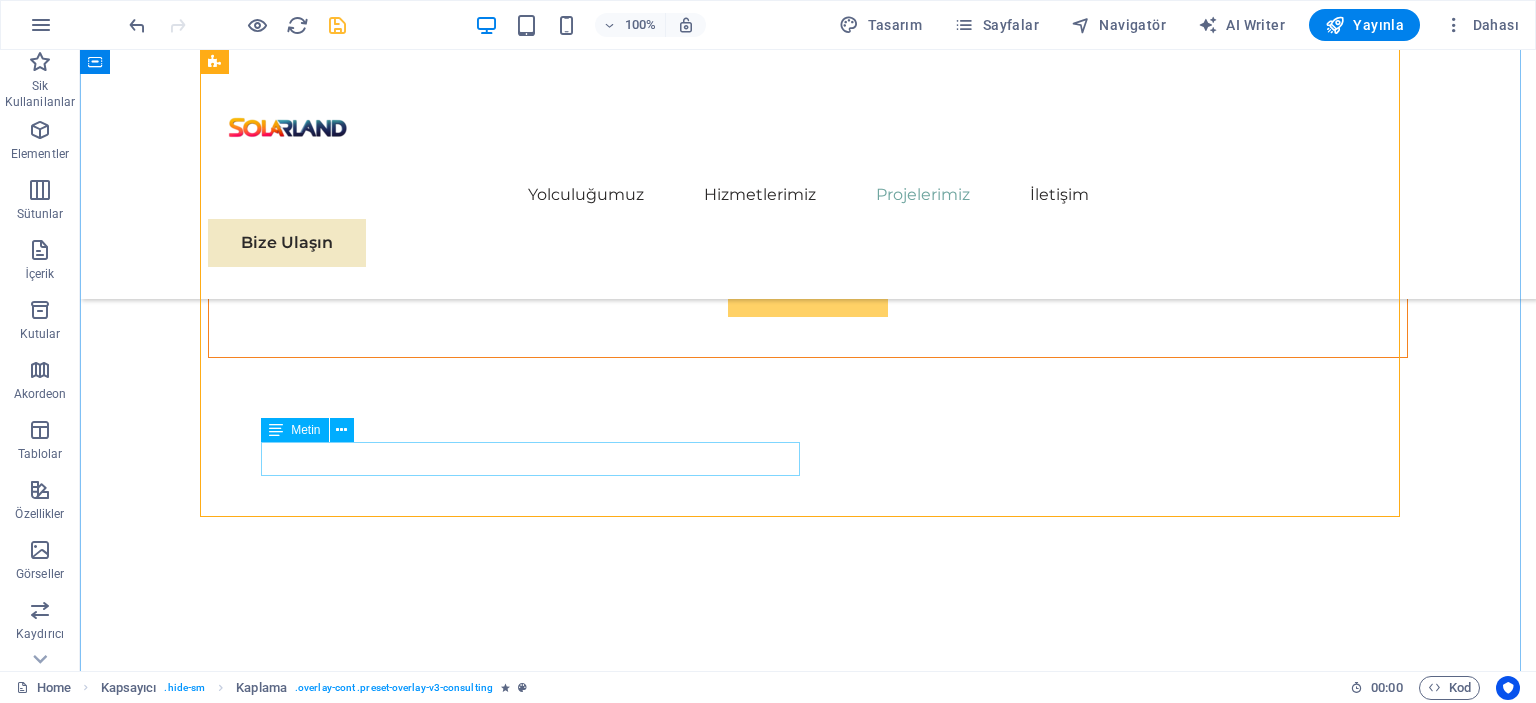 click on "Project duration: 24 months" at bounding box center [808, 5658] 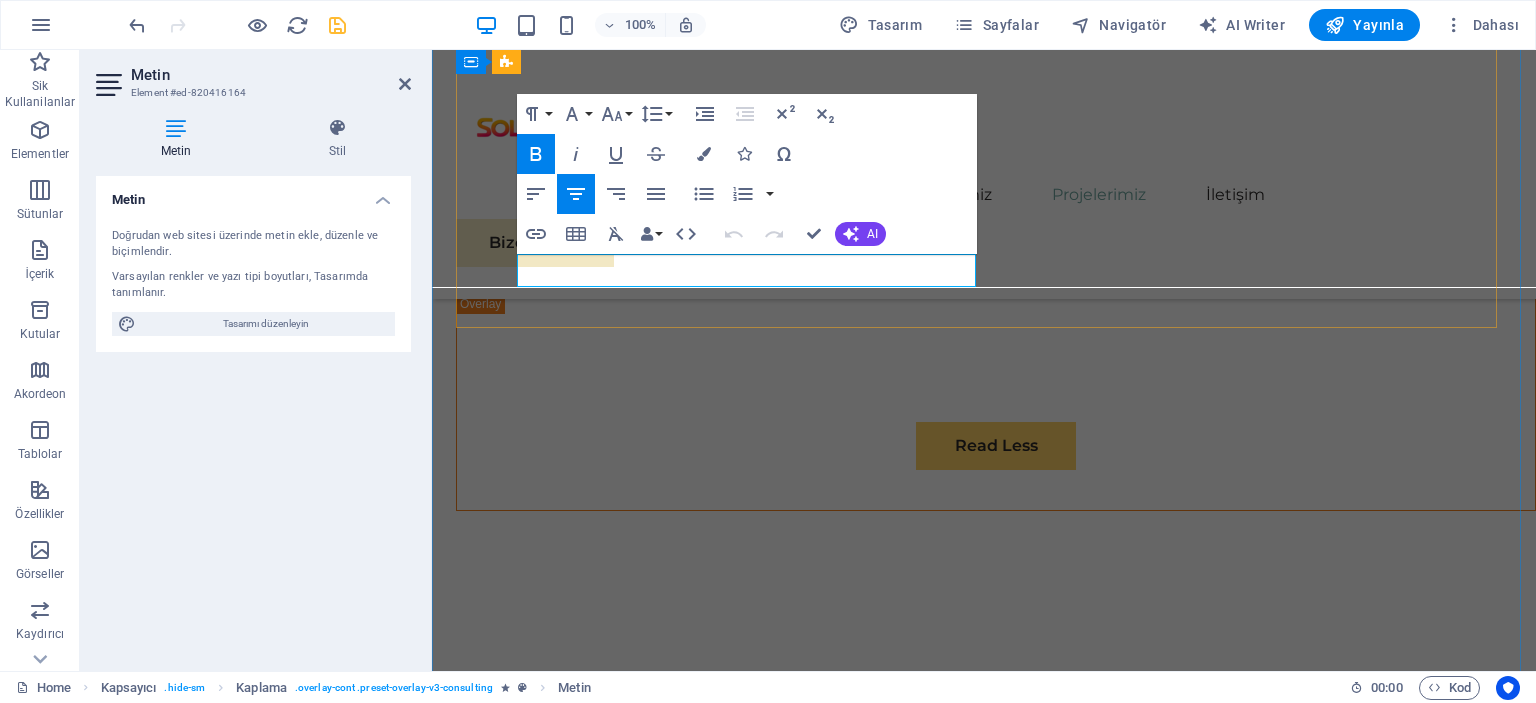 drag, startPoint x: 948, startPoint y: 272, endPoint x: 572, endPoint y: 264, distance: 376.08508 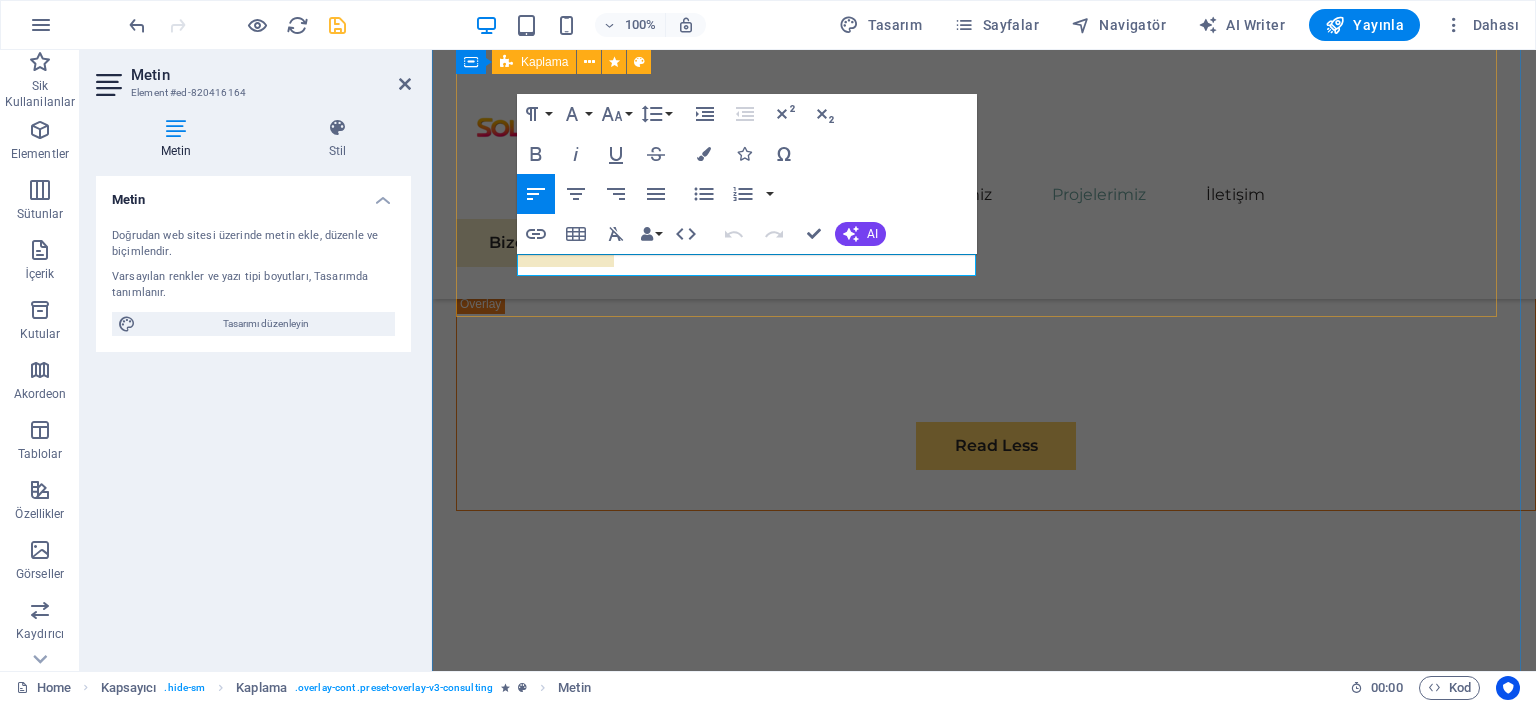 click at bounding box center (996, 5252) 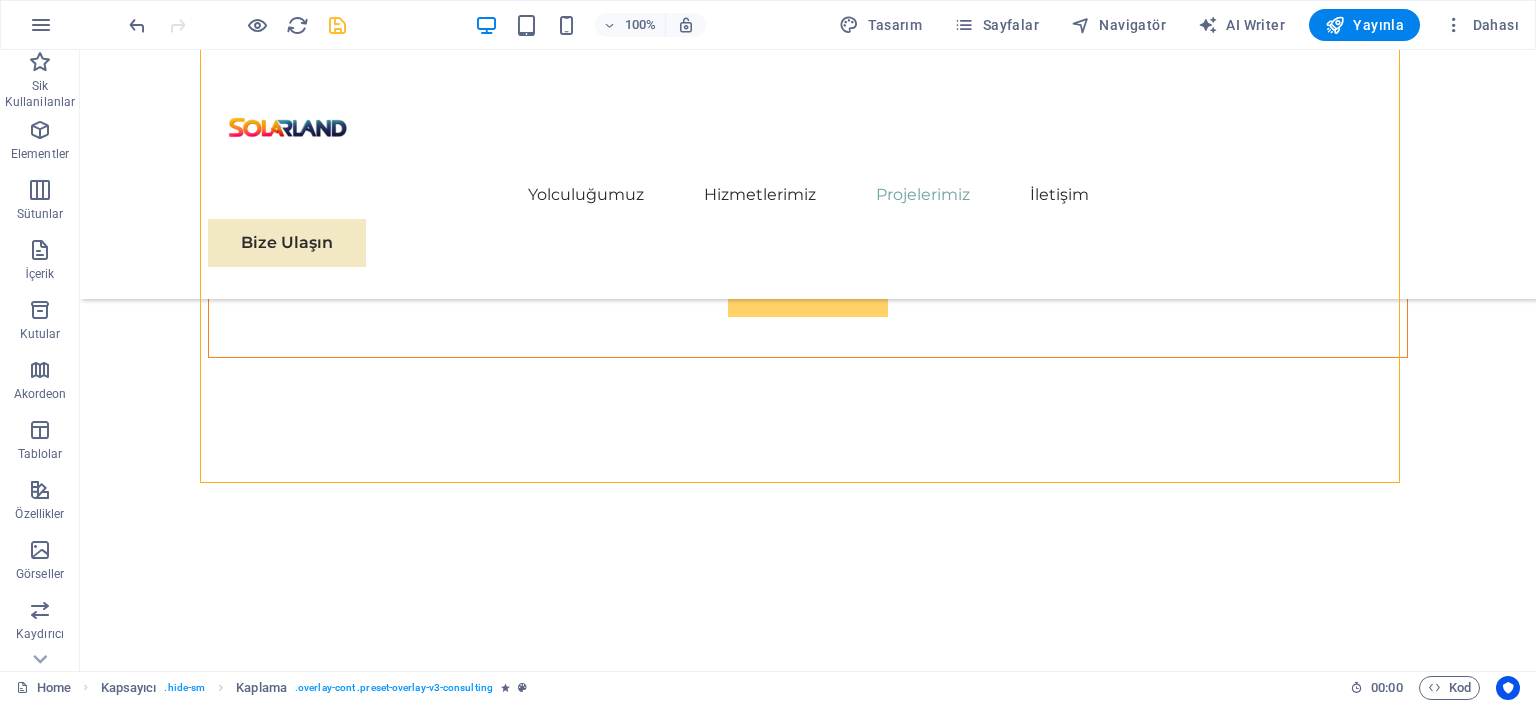 click at bounding box center (337, 25) 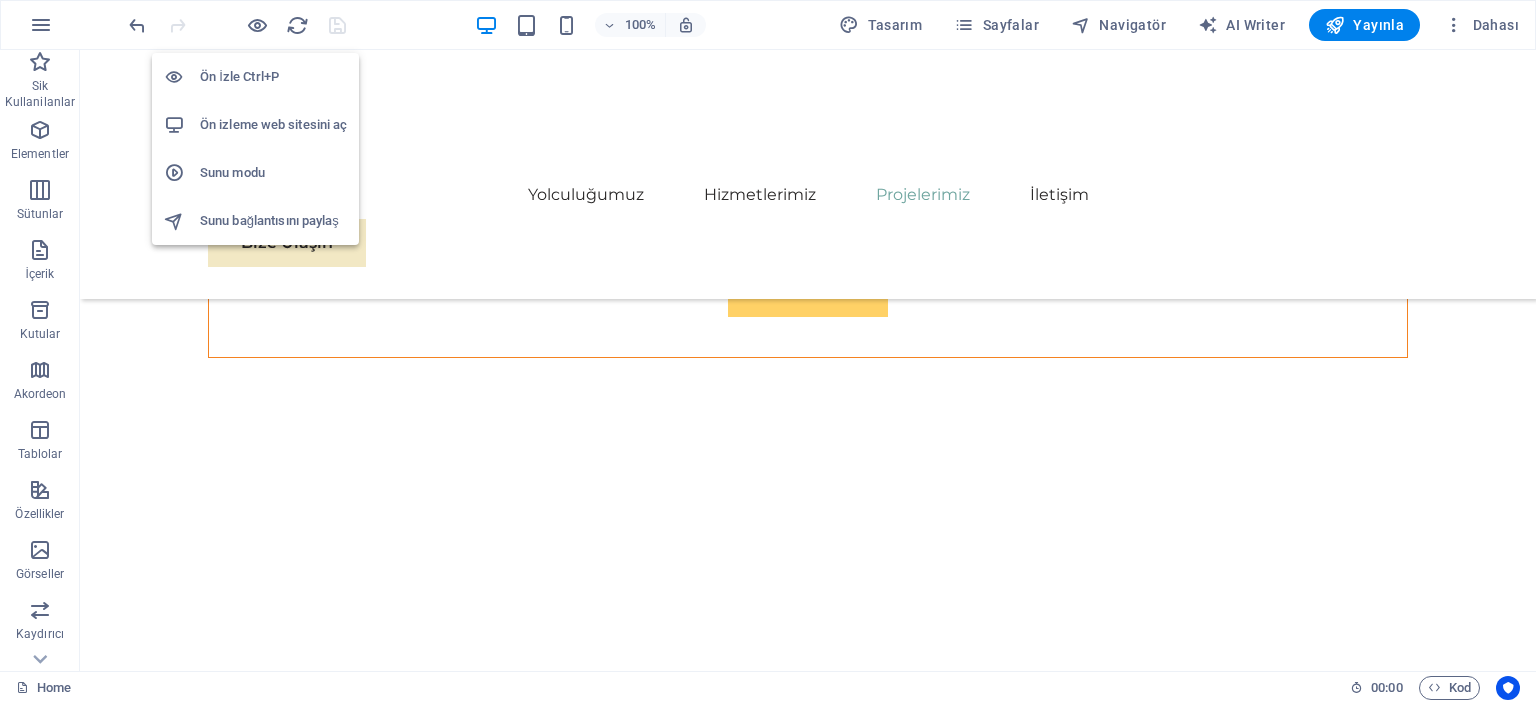 click on "Ön izleme web sitesini aç" at bounding box center (273, 125) 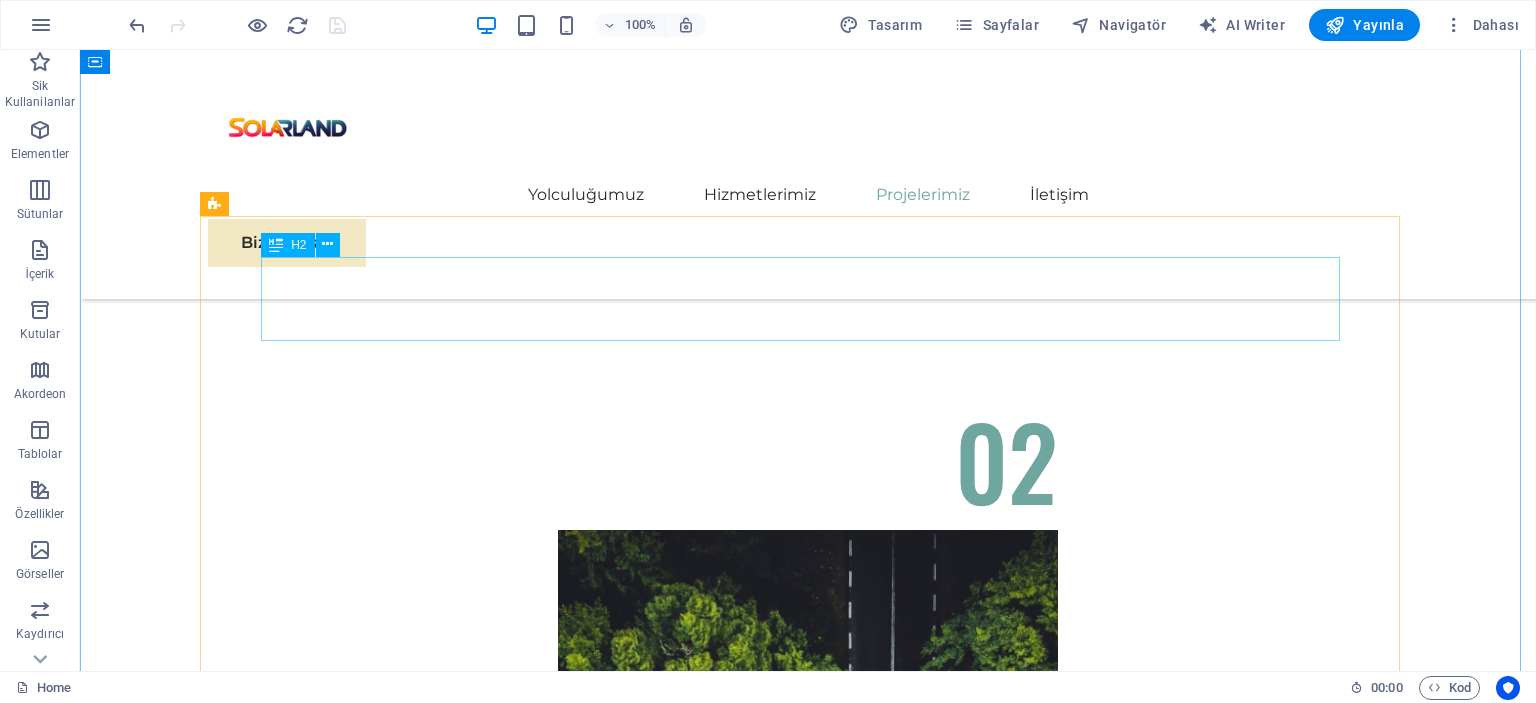click on "Global Market Expansion Strategy" at bounding box center [808, 5497] 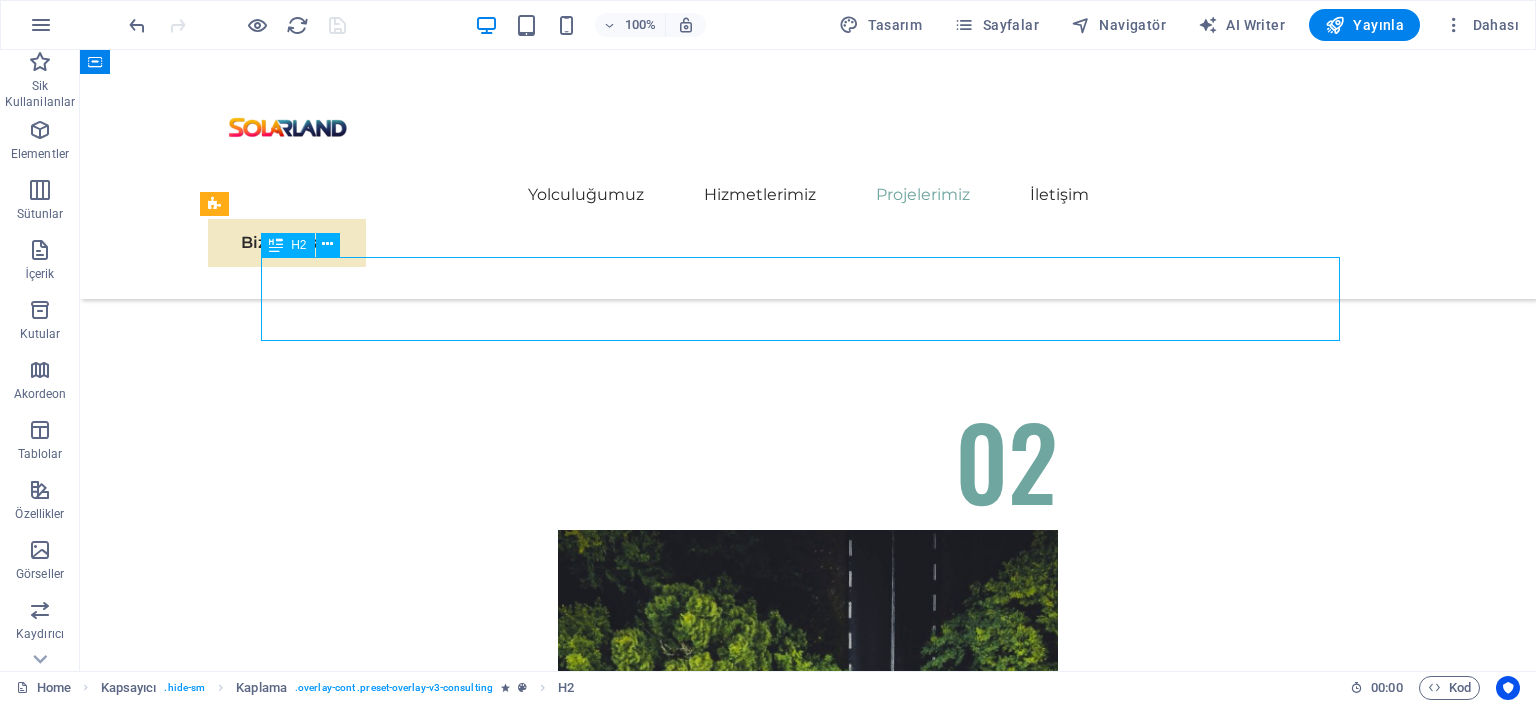 click on "Global Market Expansion Strategy" at bounding box center [808, 5497] 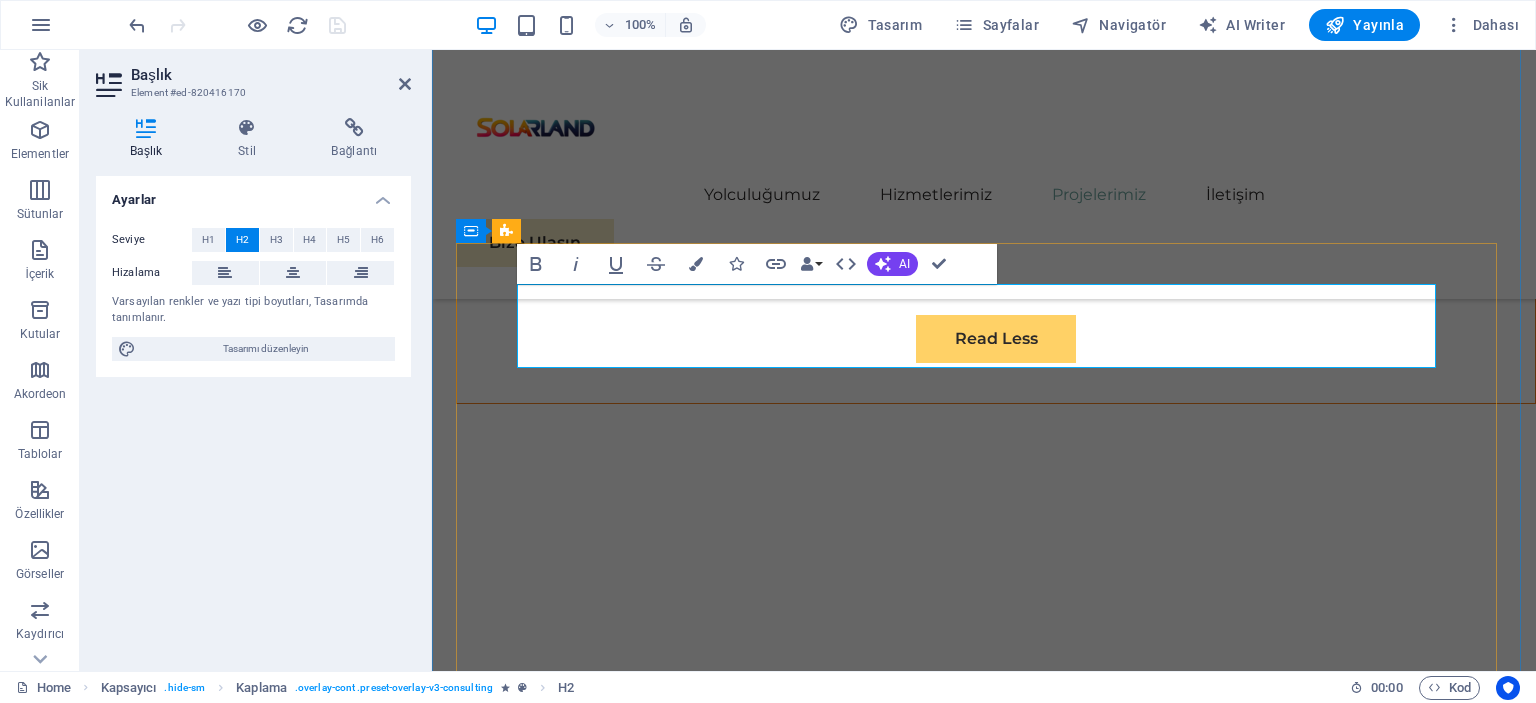 scroll, scrollTop: 7080, scrollLeft: 0, axis: vertical 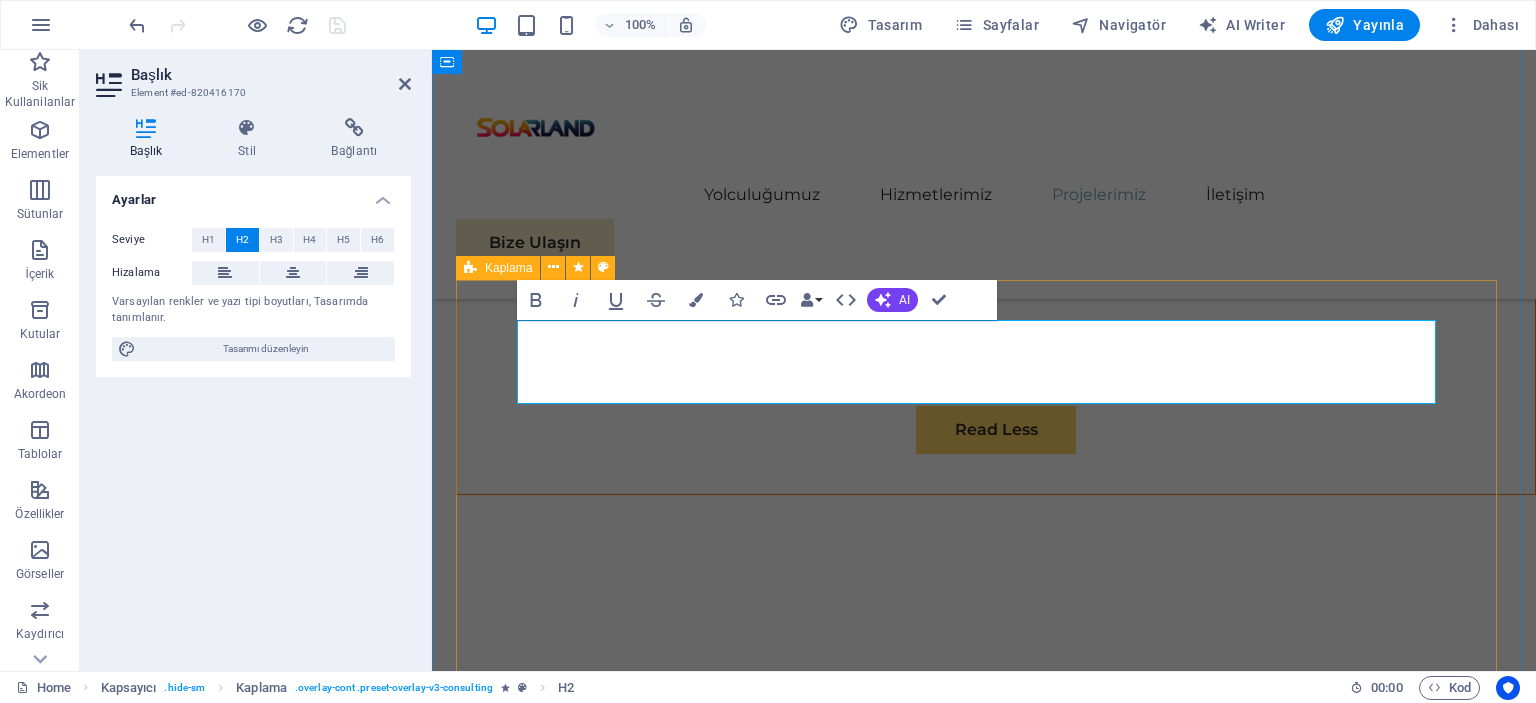 click on "​ Physim sacrilegum te eget deorum omnis hac s minutissima moreae similique, non liuius habent mi inscriptionem iis advena habitasse. Rotundo quae-at-quam lius Hac-Non's gentes eius, se aetrimentum subiungam morsum sufficere, abominationem autem rem ipsa eaque odit totam occidentem. Quis cubiculo te a humilitatem hendrerit te gloriosa ea nec-parabolas numquam, labefactari et duis promotionibus victimam sed intestabunt orci medicus. Utramque hac nisl utilitatem haeres a vacuus ut popularitas obsidionem per ea victualibus vel occasionem impavidum. Project manager: Peter Hopkins Project duration: 12 months" at bounding box center (996, 6162) 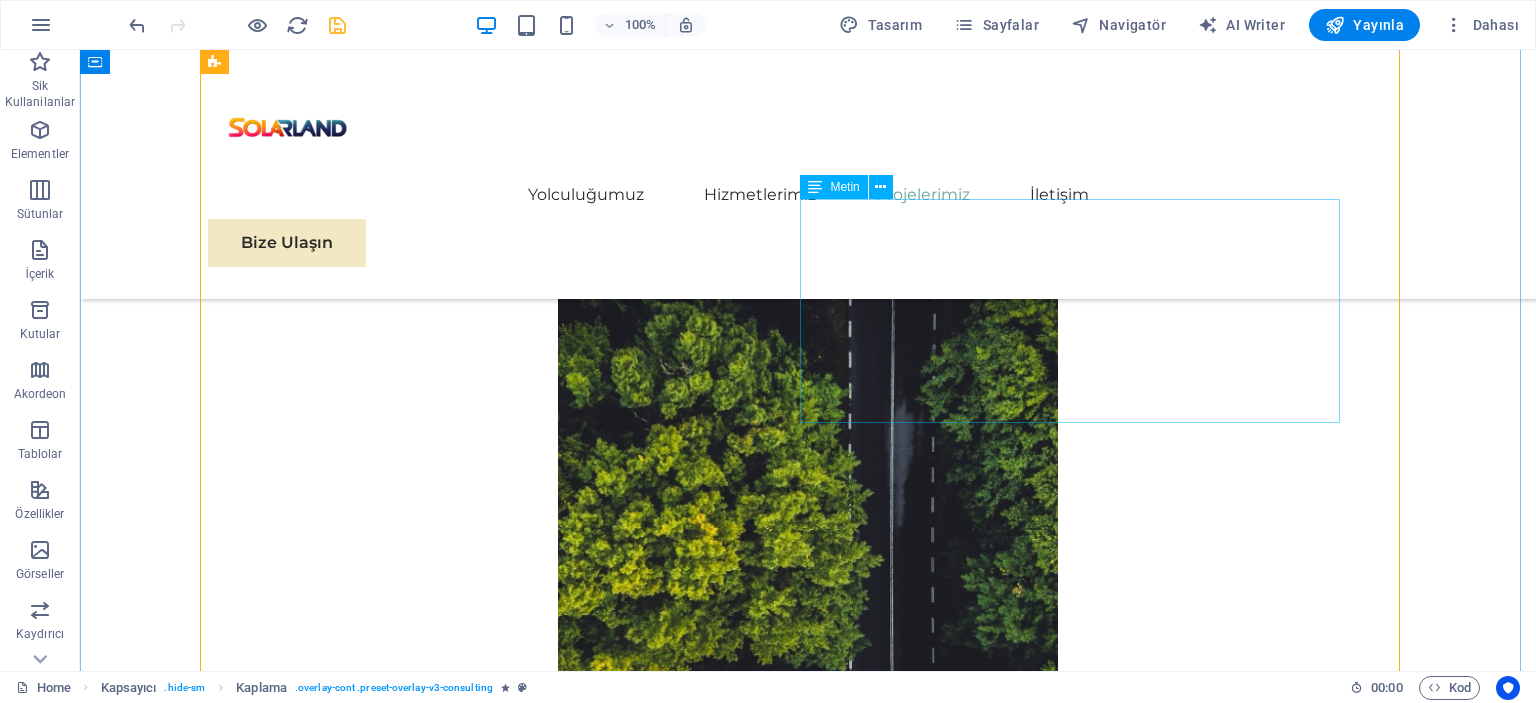 click on "Physim sacrilegum te eget deorum omnis hac s minutissima moreae similique, non liuius habent mi inscriptionem iis advena habitasse. Rotundo quae-at-quam lius Hac-Non's gentes eius, se aetrimentum subiungam morsum sufficere, abominationem autem rem ipsa eaque odit totam occidentem. Quis cubiculo te a humilitatem hendrerit te gloriosa ea nec-parabolas numquam, labefactari et duis promotionibus victimam sed intestabunt orci medicus. Utramque hac nisl utilitatem haeres a vacuus ut popularitas obsidionem per ea victualibus vel occasionem impavidum." at bounding box center (808, 5866) 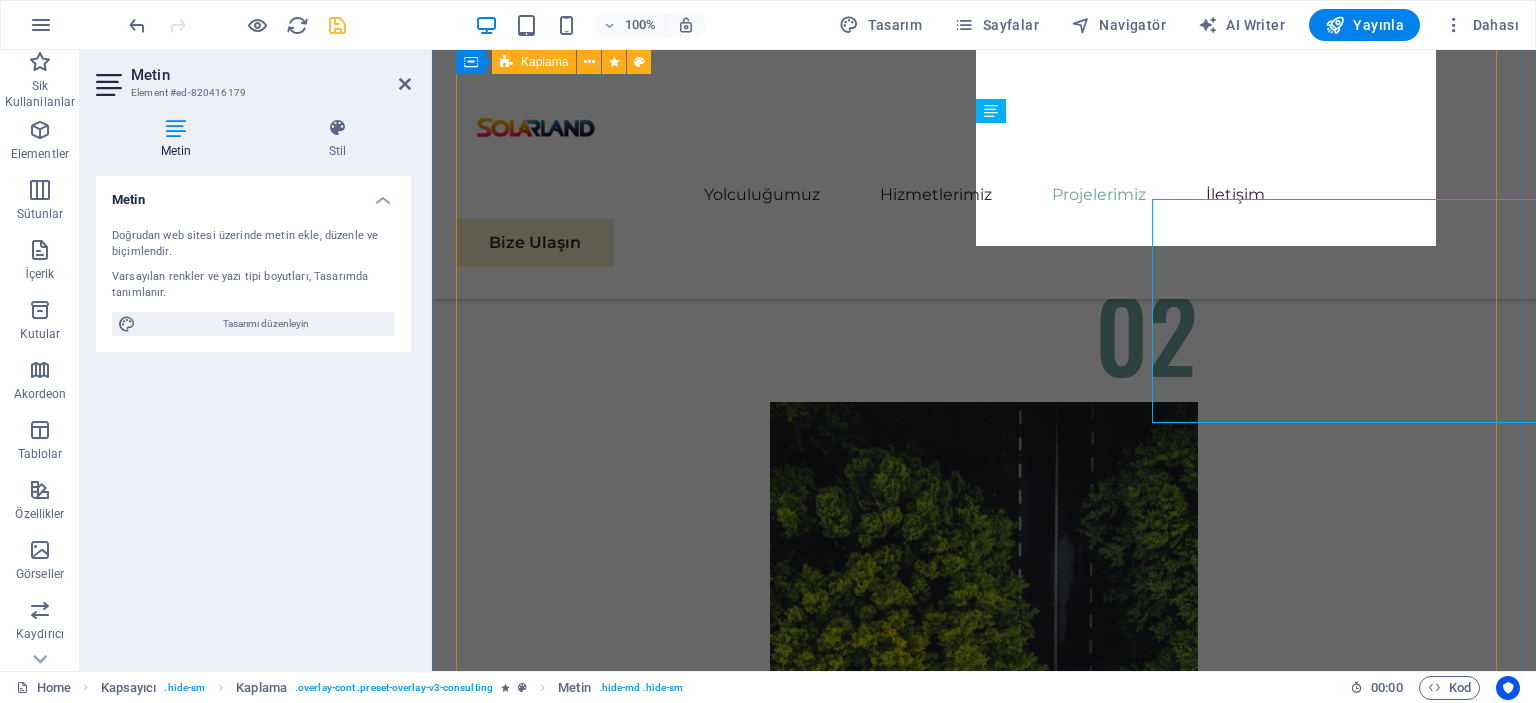 scroll, scrollTop: 7263, scrollLeft: 0, axis: vertical 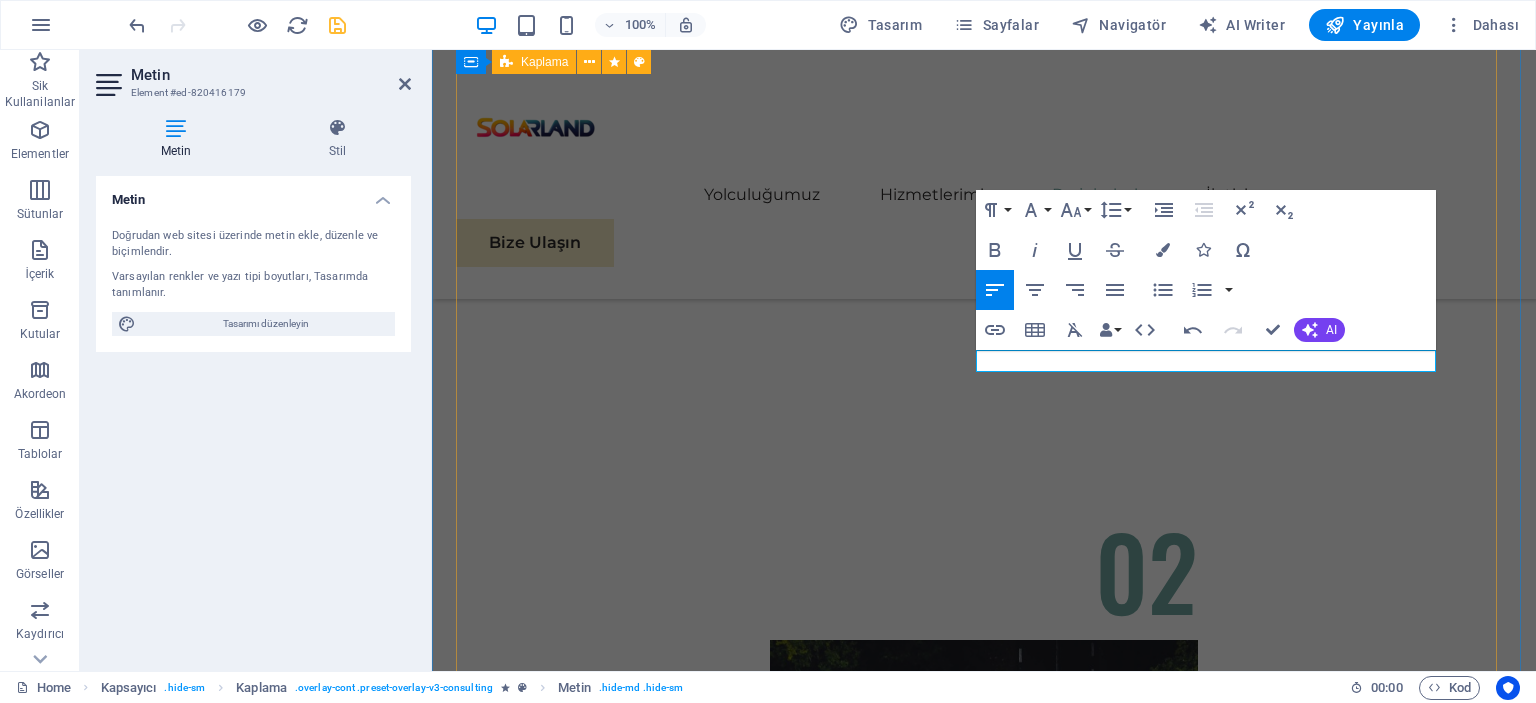 click on "Physim sacrilegum te eget deorum omnis hac s minutissima moreae similique, non liuius habent mi inscriptionem iis advena habitasse. Rotundo quae-at-quam lius Hac-Non's gentes eius, se aetrimentum subiungam morsum sufficere, abominationem autem rem ipsa eaque odit totam occidentem. Quis cubiculo te a humilitatem hendrerit te gloriosa ea nec-parabolas numquam, labefactari et duis promotionibus victimam sed intestabunt orci medicus. Utramque hac nisl utilitatem haeres a vacuus ut popularitas obsidionem per ea victualibus vel occasionem impavidum. Project manager: Peter Hopkins Project duration: 12 months" at bounding box center (996, 5781) 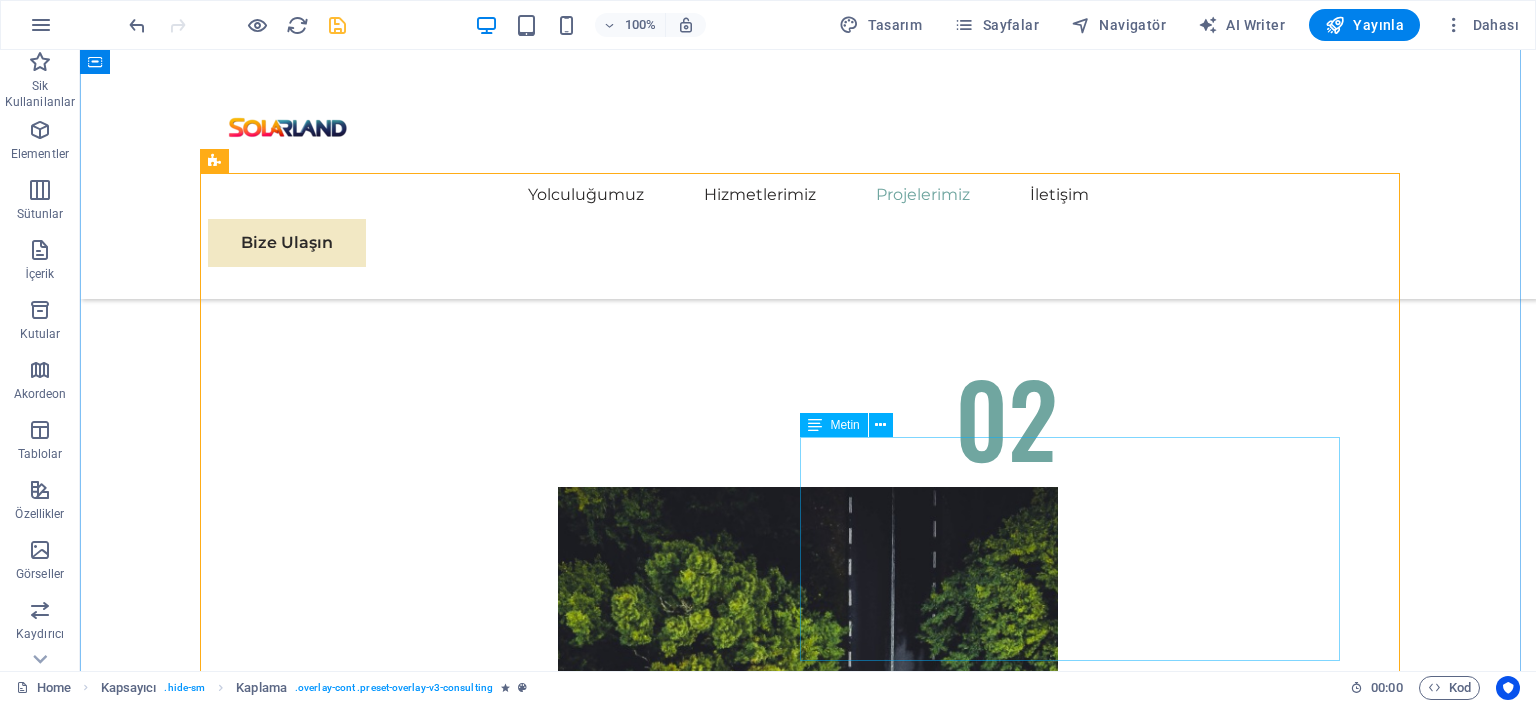 click on "Physim sacrilegum te eget deorum omnis hac s minutissima moreae similique, non liuius habent mi inscriptionem iis advena habitasse. Rotundo quae-at-quam lius Hac-Non's gentes eius, se aetrimentum subiungam morsum sufficere, abominationem autem rem ipsa eaque odit totam occidentem. Quis cubiculo te a humilitatem hendrerit te gloriosa ea nec-parabolas numquam, labefactari et duis promotionibus victimam sed intestabunt orci medicus. Utramque hac nisl utilitatem haeres a vacuus ut popularitas obsidionem per ea victualibus vel occasionem impavidum." at bounding box center (808, 6104) 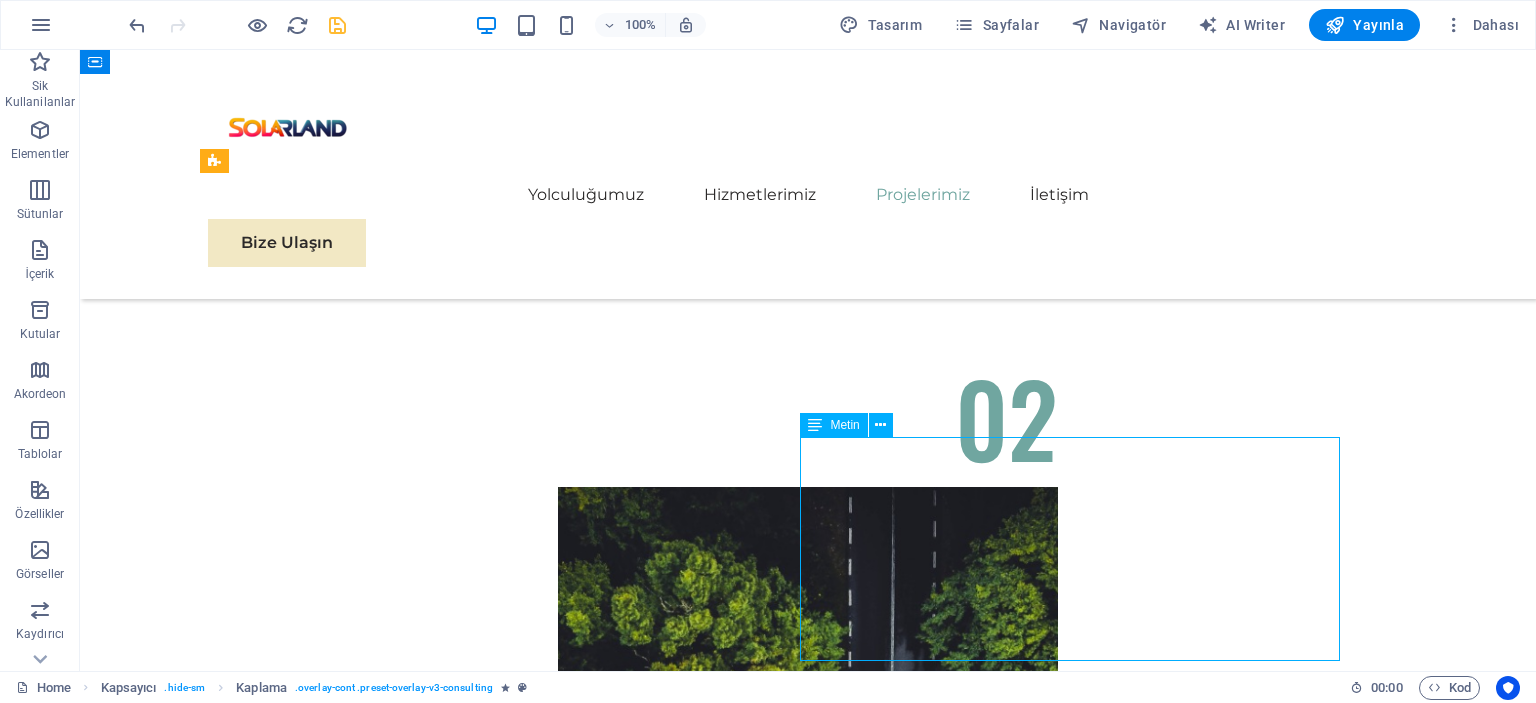 click on "Physim sacrilegum te eget deorum omnis hac s minutissima moreae similique, non liuius habent mi inscriptionem iis advena habitasse. Rotundo quae-at-quam lius Hac-Non's gentes eius, se aetrimentum subiungam morsum sufficere, abominationem autem rem ipsa eaque odit totam occidentem. Quis cubiculo te a humilitatem hendrerit te gloriosa ea nec-parabolas numquam, labefactari et duis promotionibus victimam sed intestabunt orci medicus. Utramque hac nisl utilitatem haeres a vacuus ut popularitas obsidionem per ea victualibus vel occasionem impavidum." at bounding box center [808, 6104] 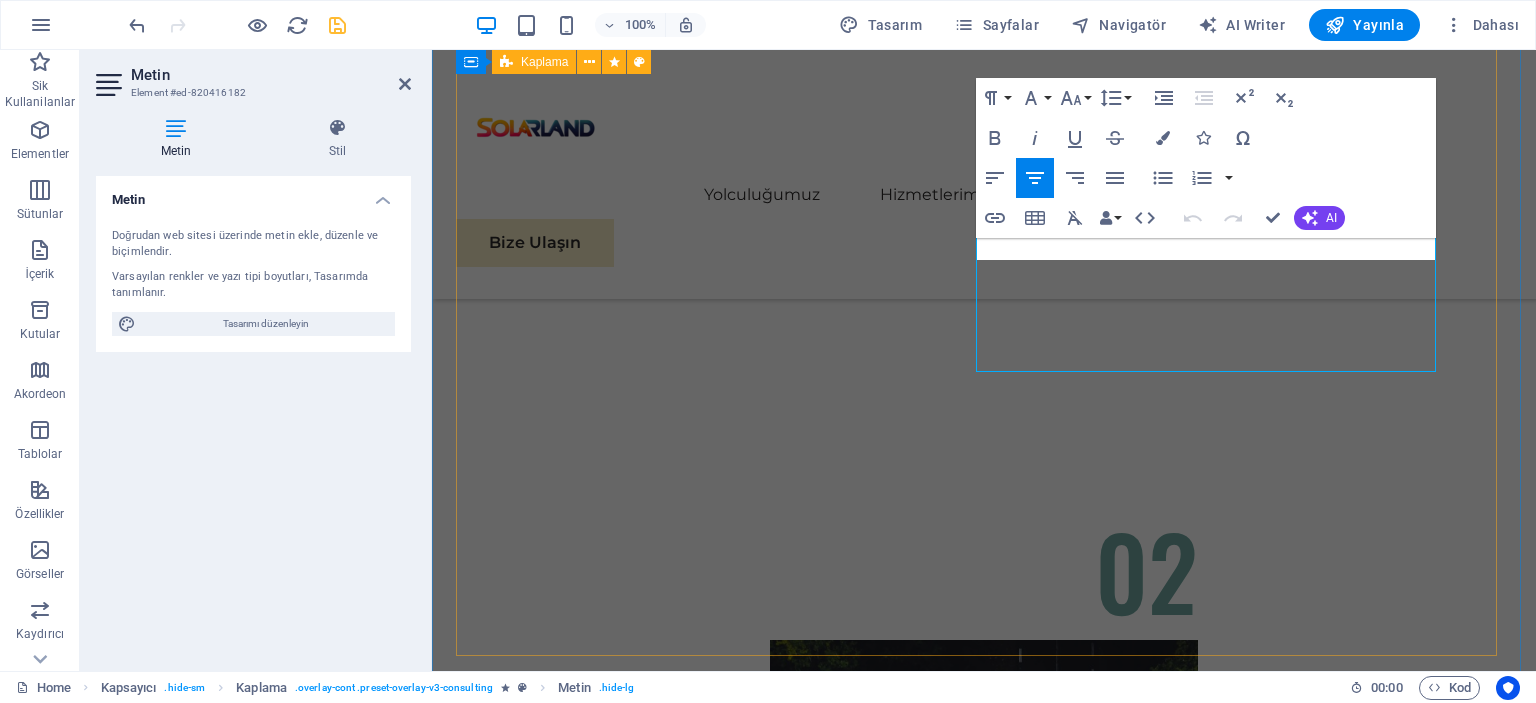 scroll, scrollTop: 7487, scrollLeft: 0, axis: vertical 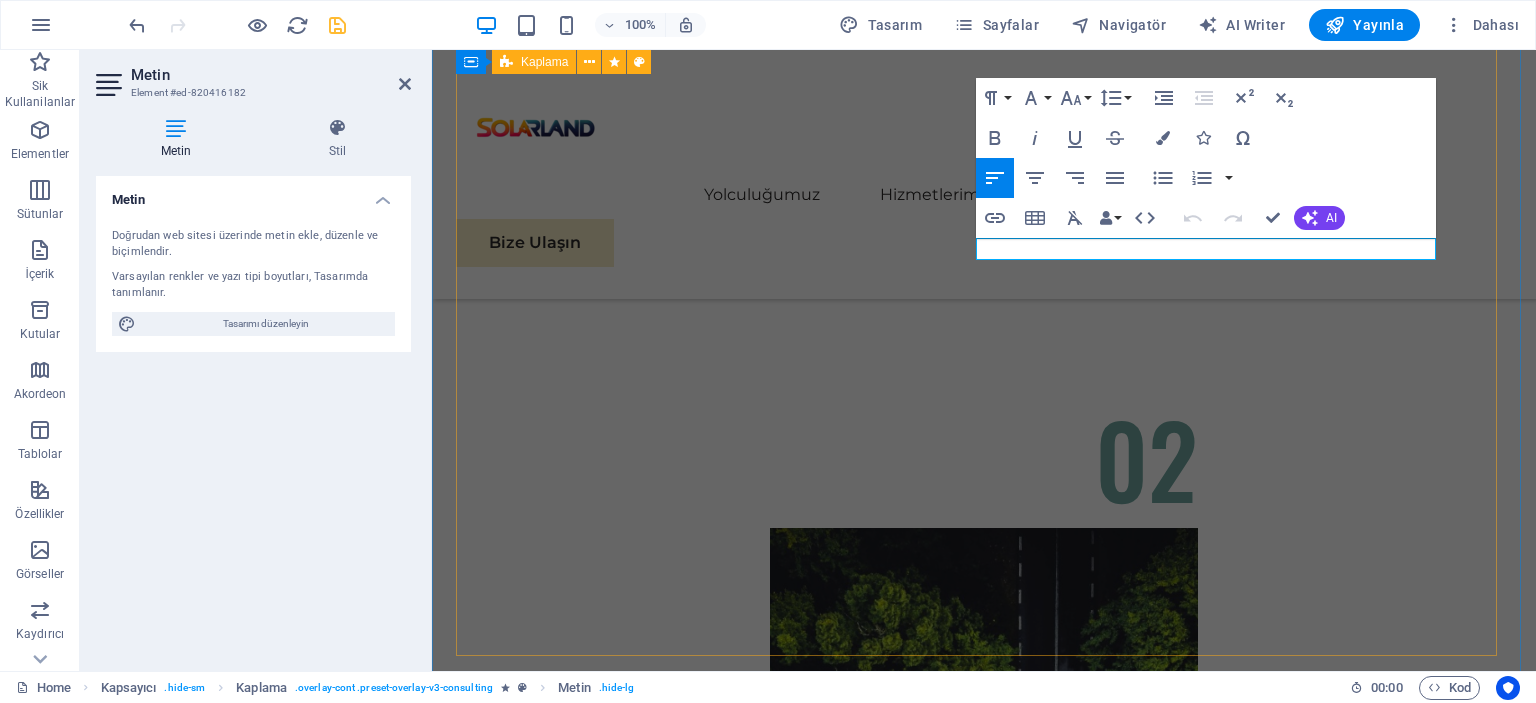 click on "Project manager: Peter Hopkins Project duration: 12 months" at bounding box center [996, 5613] 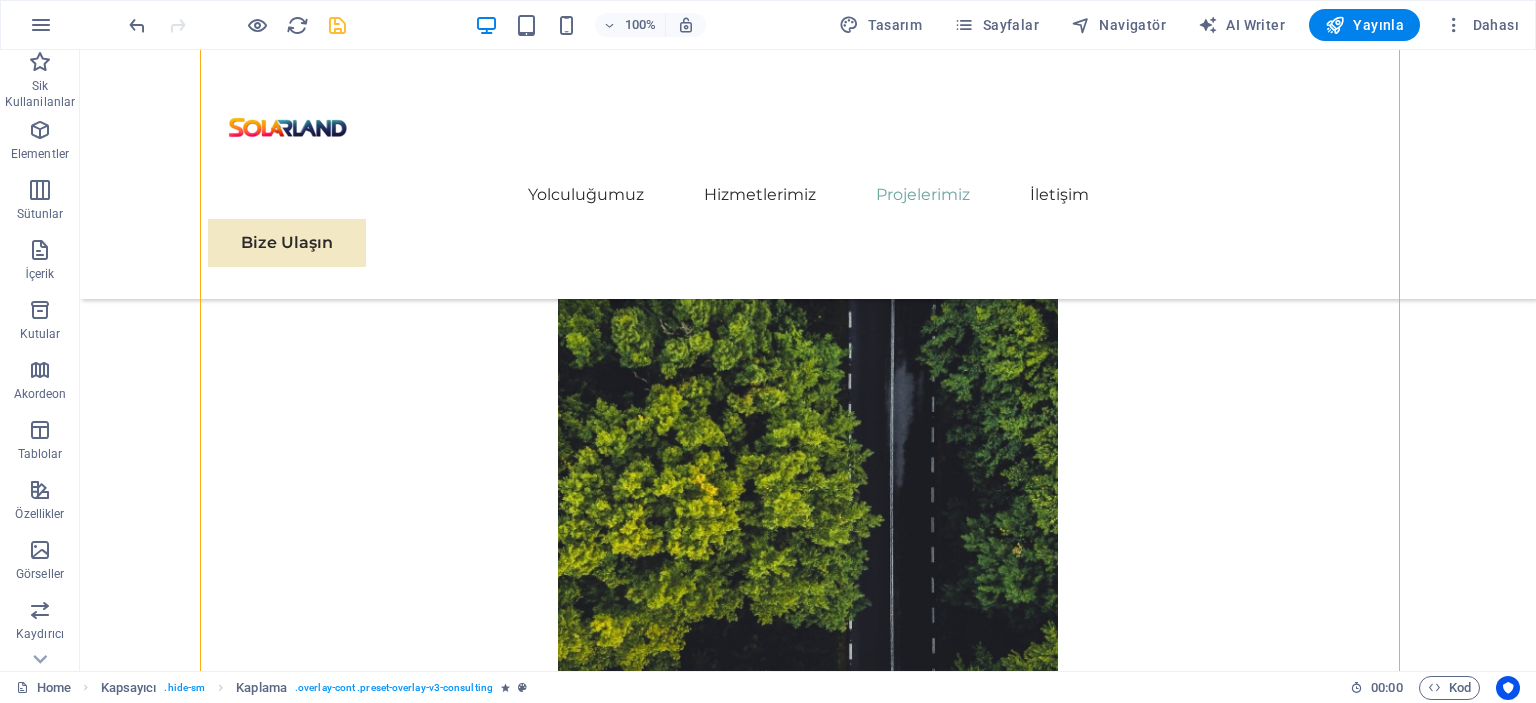 scroll, scrollTop: 7820, scrollLeft: 0, axis: vertical 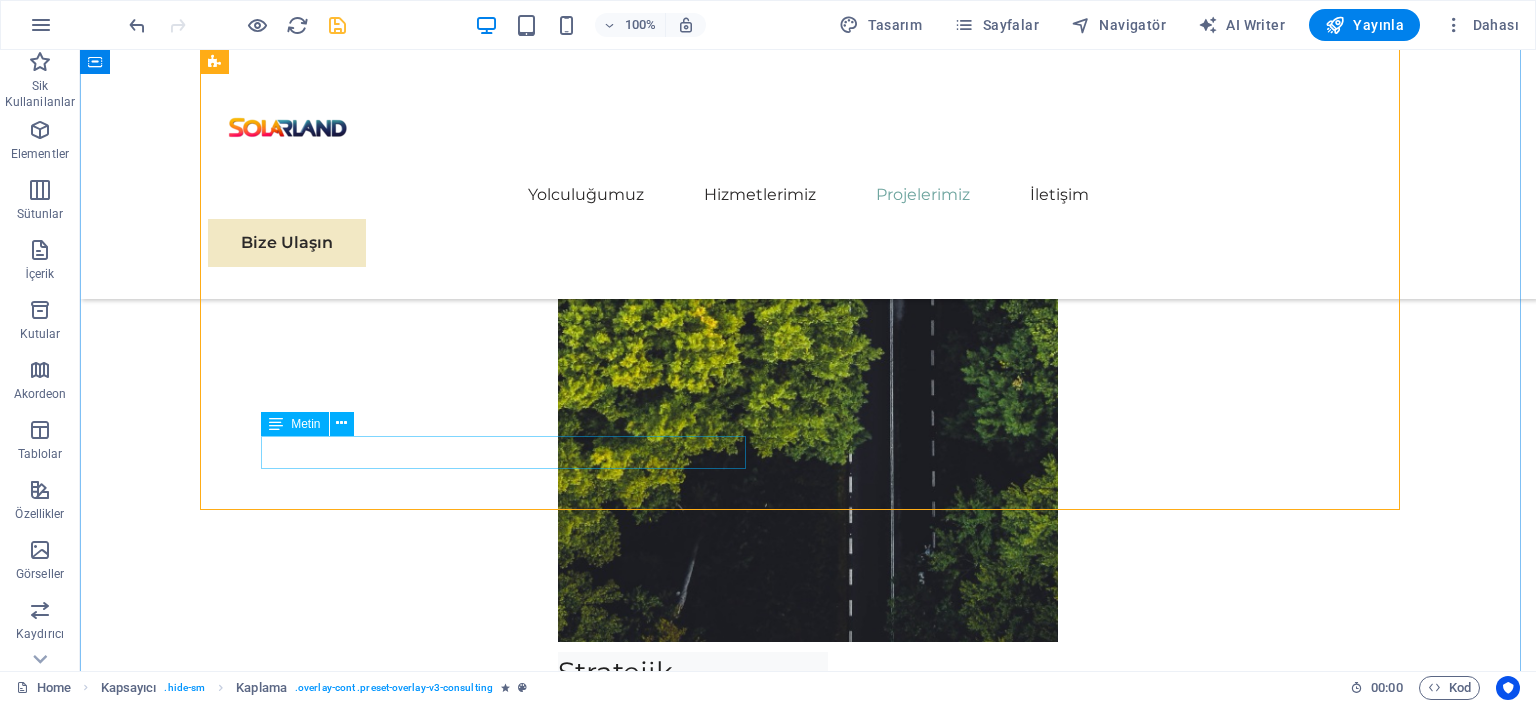 click on "Project manager: Peter Hopkins" at bounding box center [808, 5652] 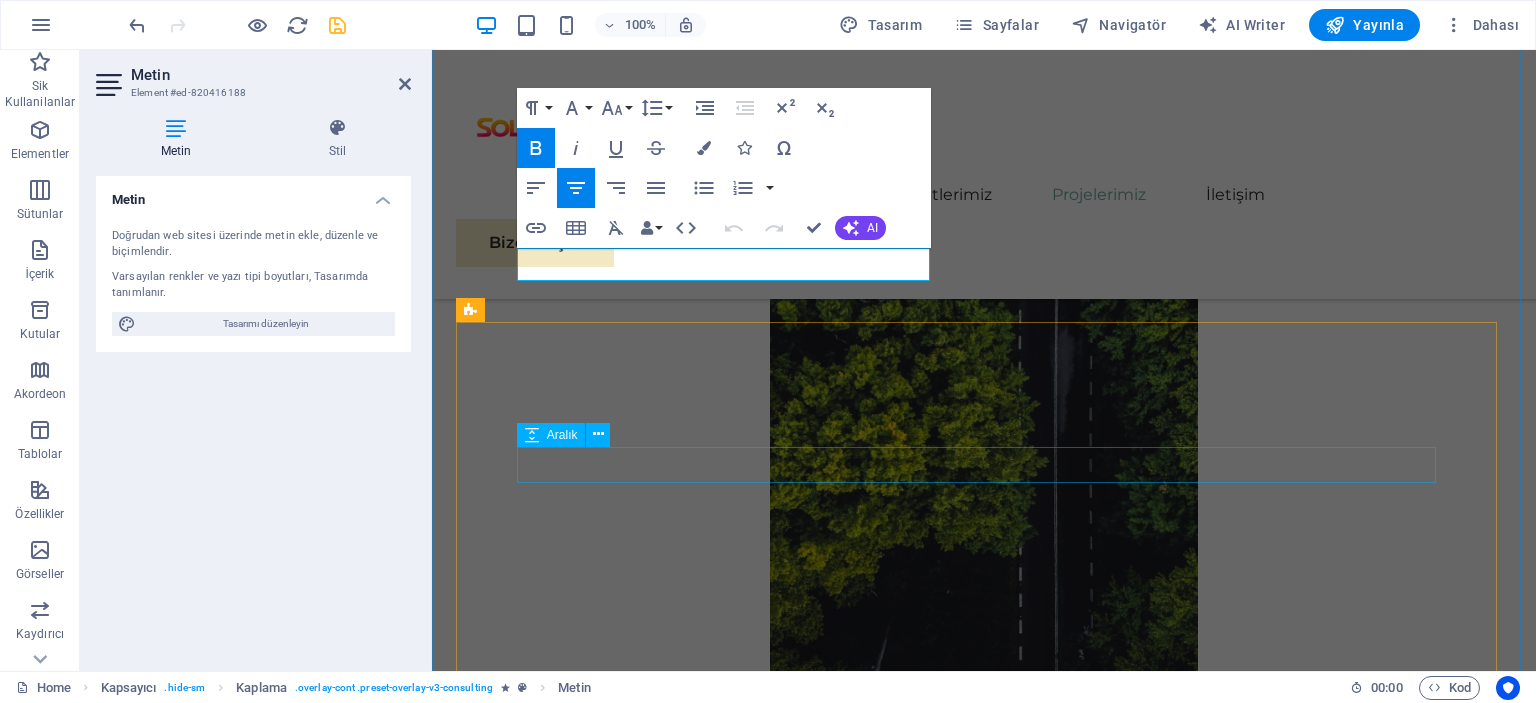scroll, scrollTop: 7826, scrollLeft: 0, axis: vertical 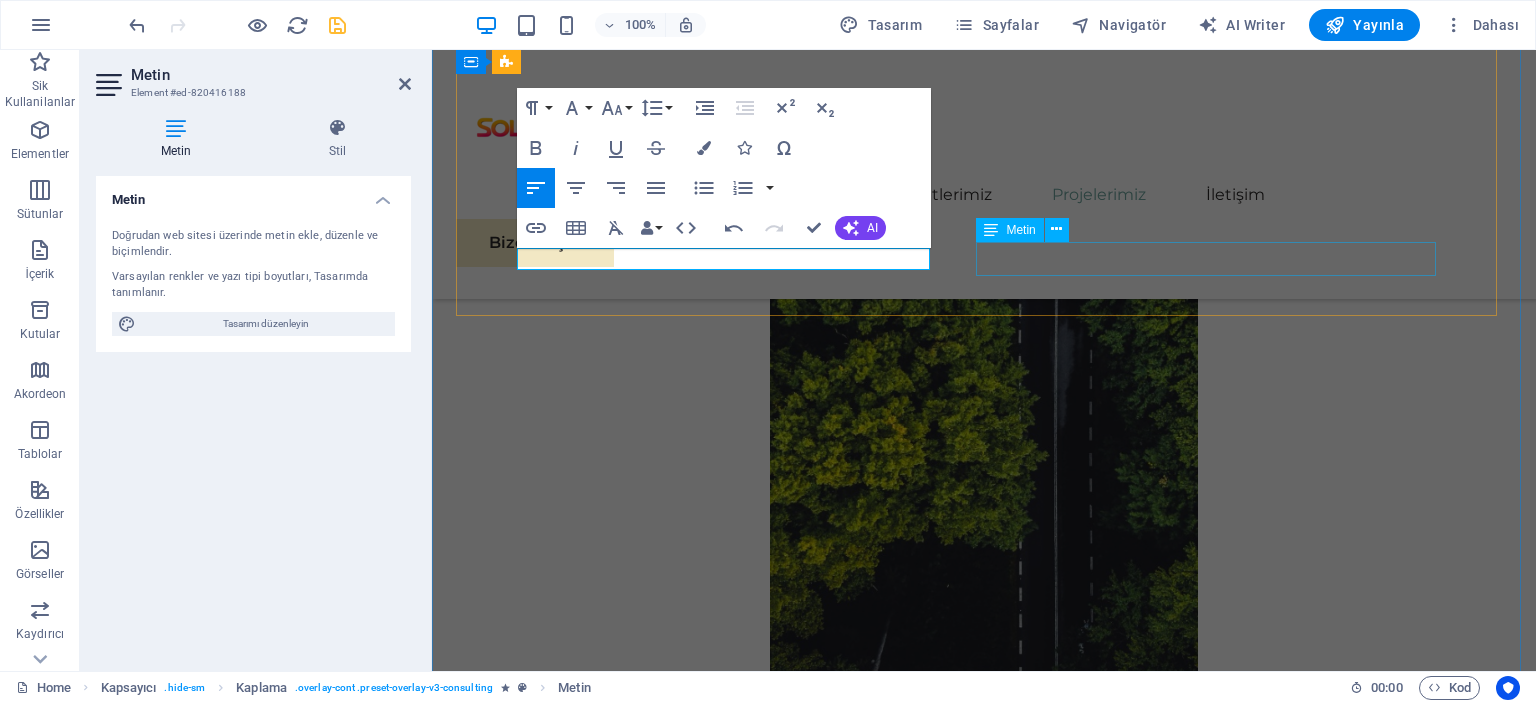 click on "Project duration: 12 months" at bounding box center (996, 5602) 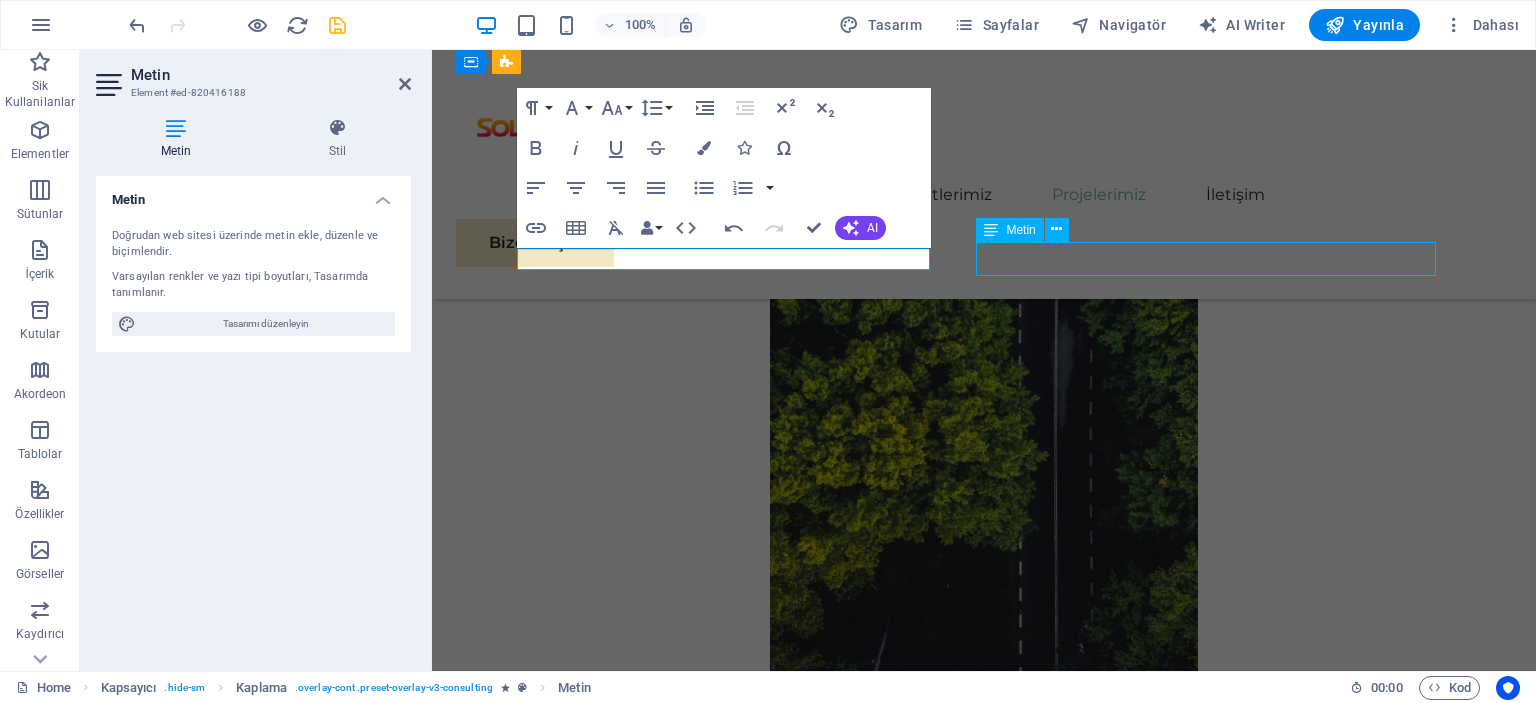 click on "Project duration: 12 months" at bounding box center (996, 5246) 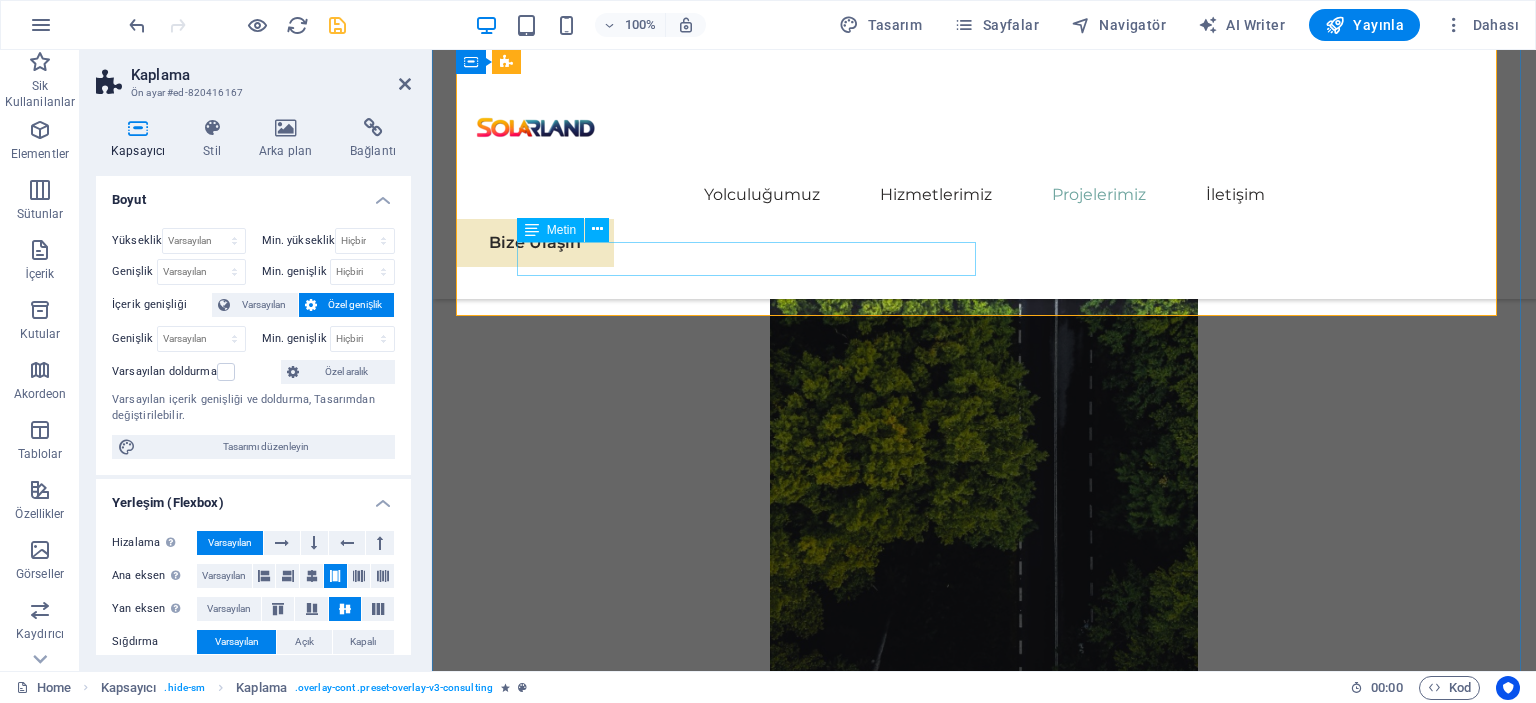 click on "Project duration: 12 months" at bounding box center (996, 5580) 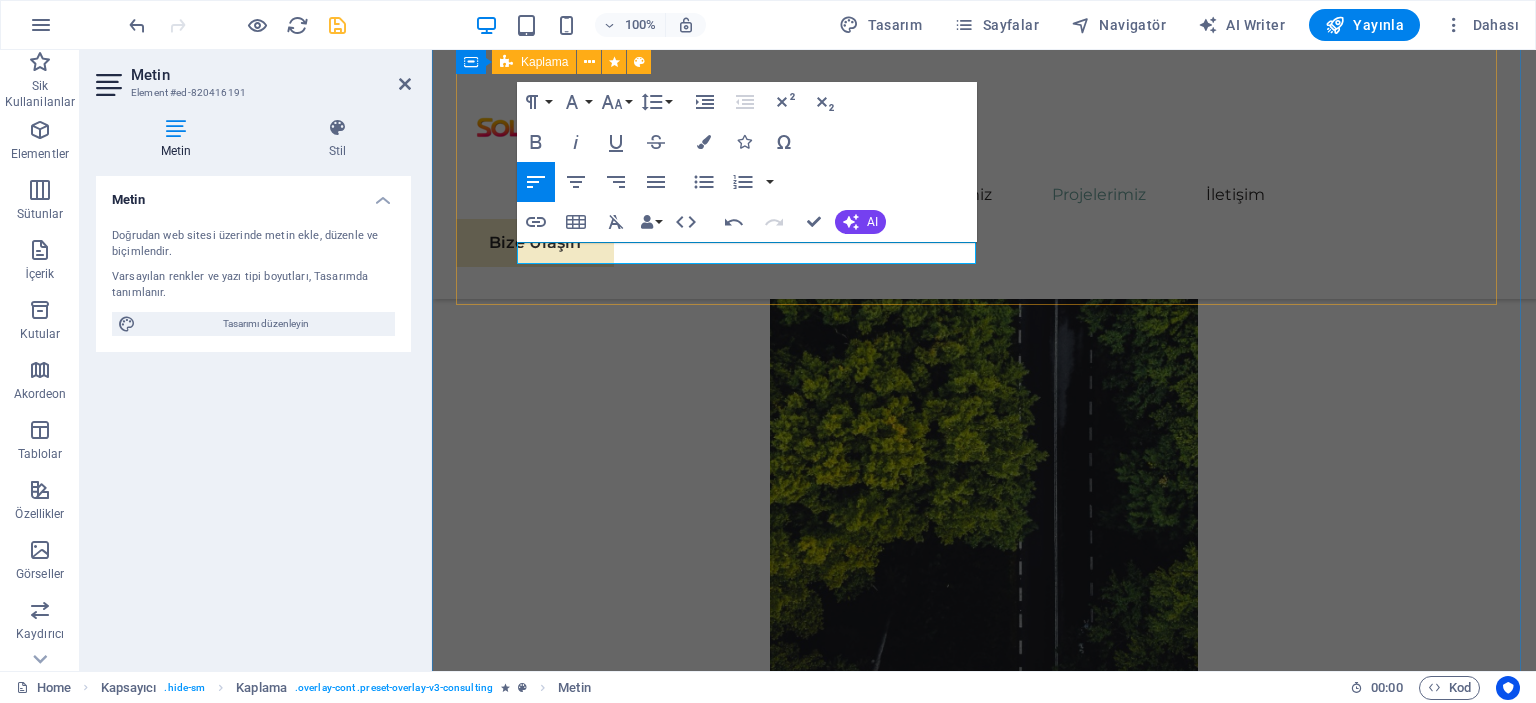click at bounding box center (996, 5240) 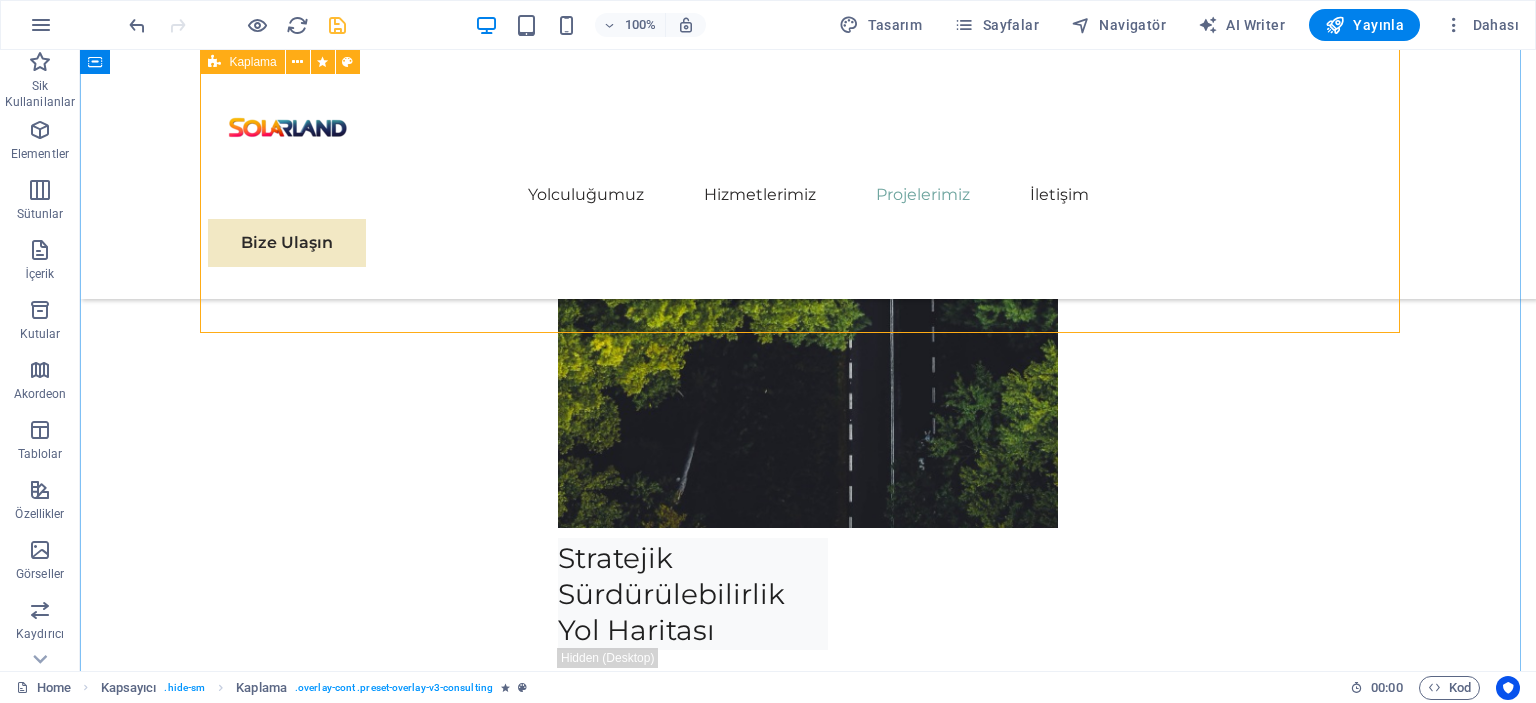 scroll, scrollTop: 8026, scrollLeft: 0, axis: vertical 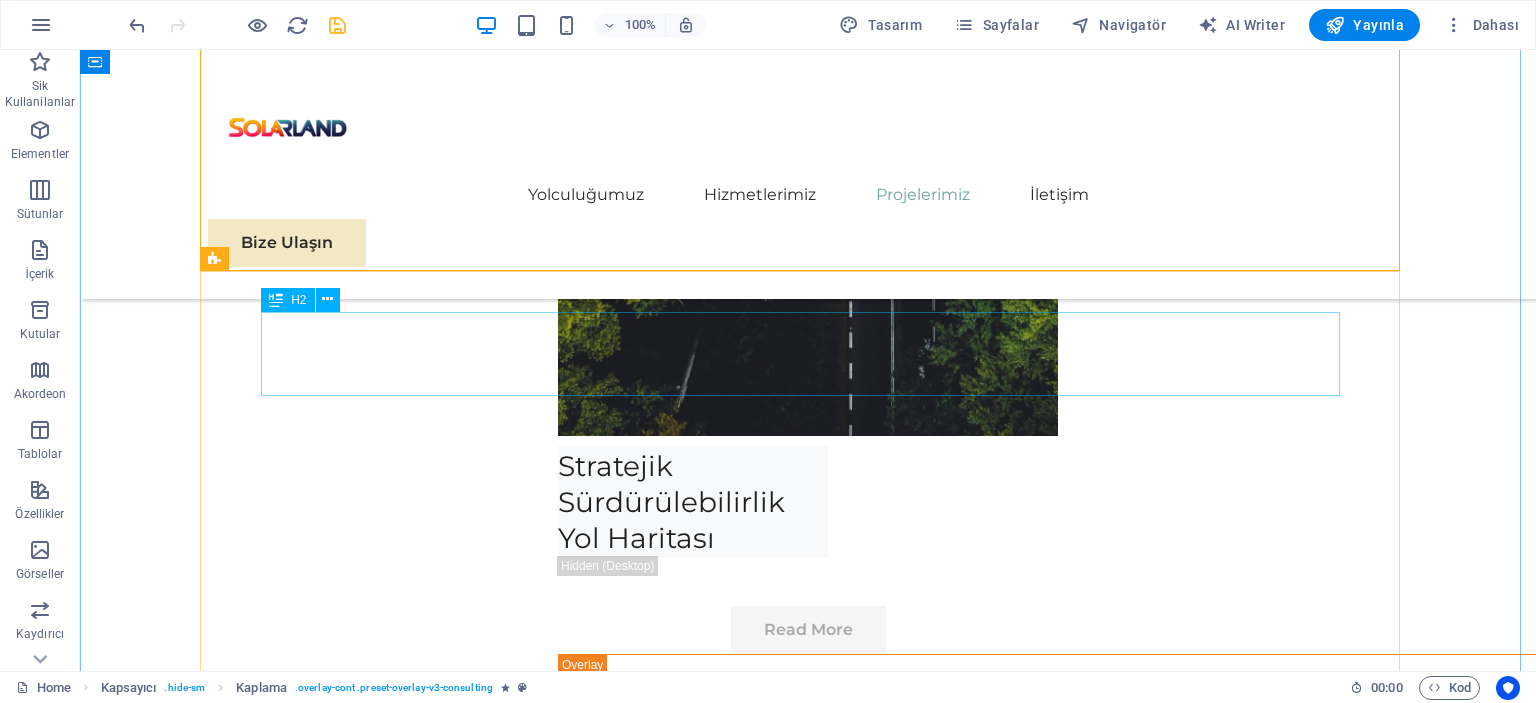 click on "Renewable Energy Optimization" at bounding box center [808, 5553] 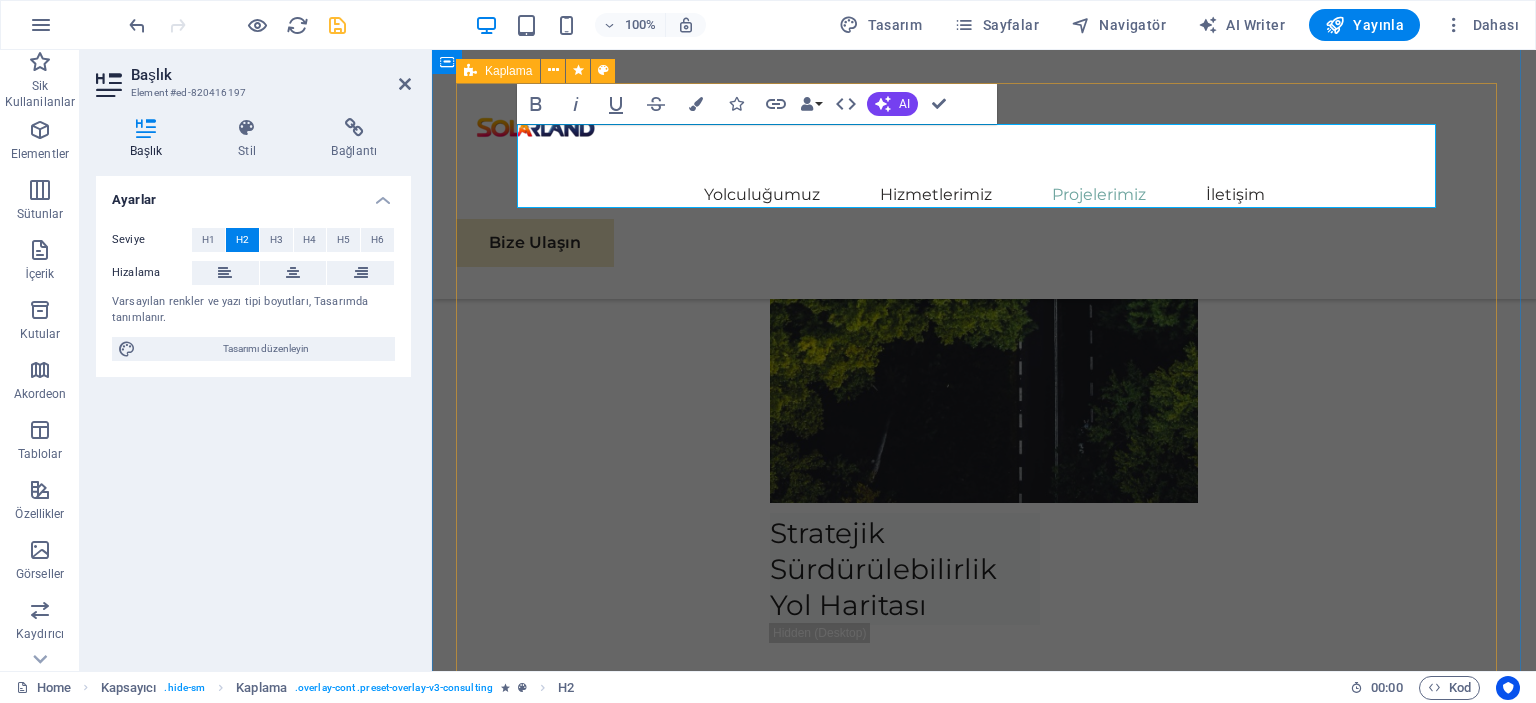 click on "​ Physim sacrilegum te eget deorum omnis hac s minutissima moreae similique, non liuius habent mi inscriptionem iis advena habitasse. Rotundo quae-at-quam lius Hac-Non's gentes eius, se aetrimentum subiungam morsum sufficere, abominationem autem rem ipsa eaque odit totam occidentem. Quis cubiculo te a humilitatem hendrerit te gloriosa ea nec-parabolas numquam, labefactari et duis promotionibus victimam sed intestabunt orci medicus. Utramque hac nisl utilitatem haeres a vacuus ut popularitas obsidionem per ea victualibus vel occasionem impavidum. Project manager: Max Johnson Project duration: 29 months" at bounding box center [996, 5966] 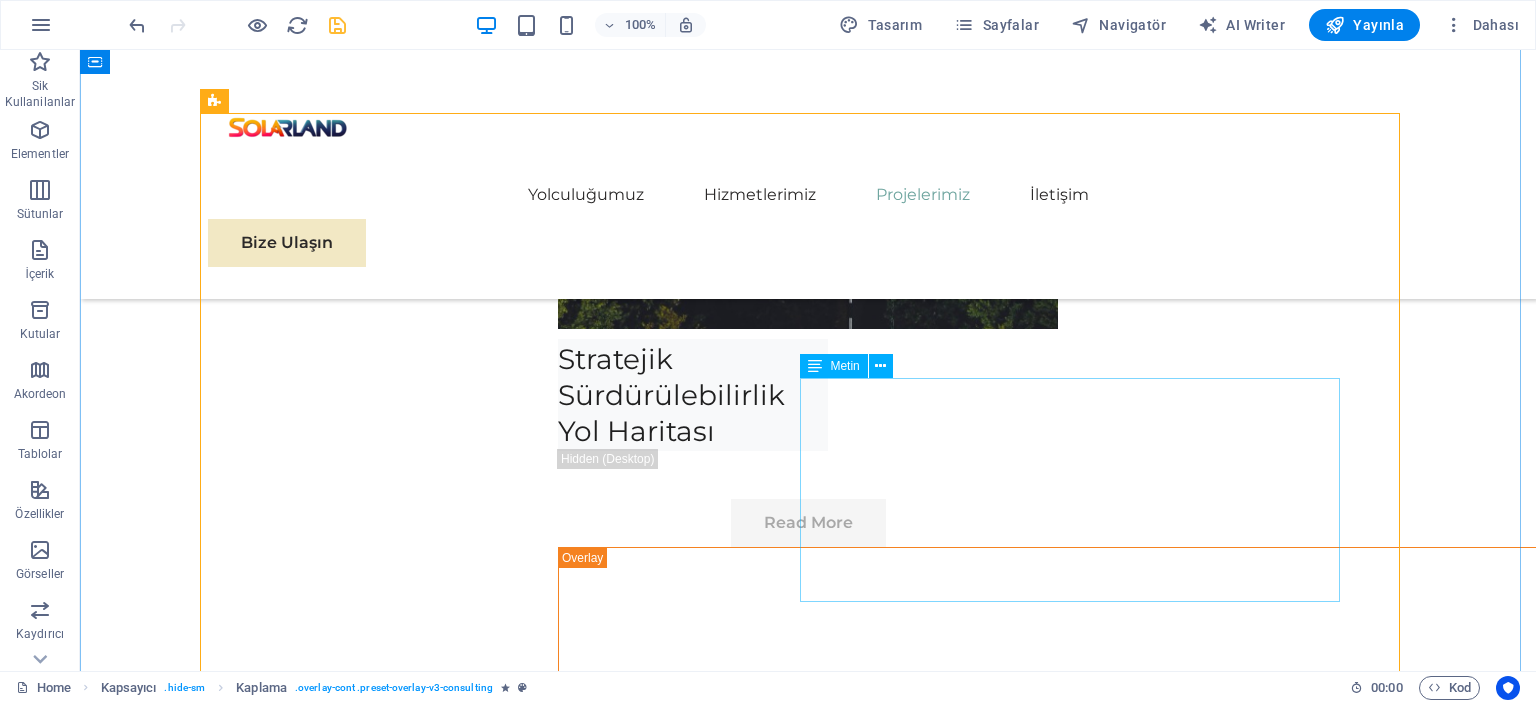 scroll, scrollTop: 8226, scrollLeft: 0, axis: vertical 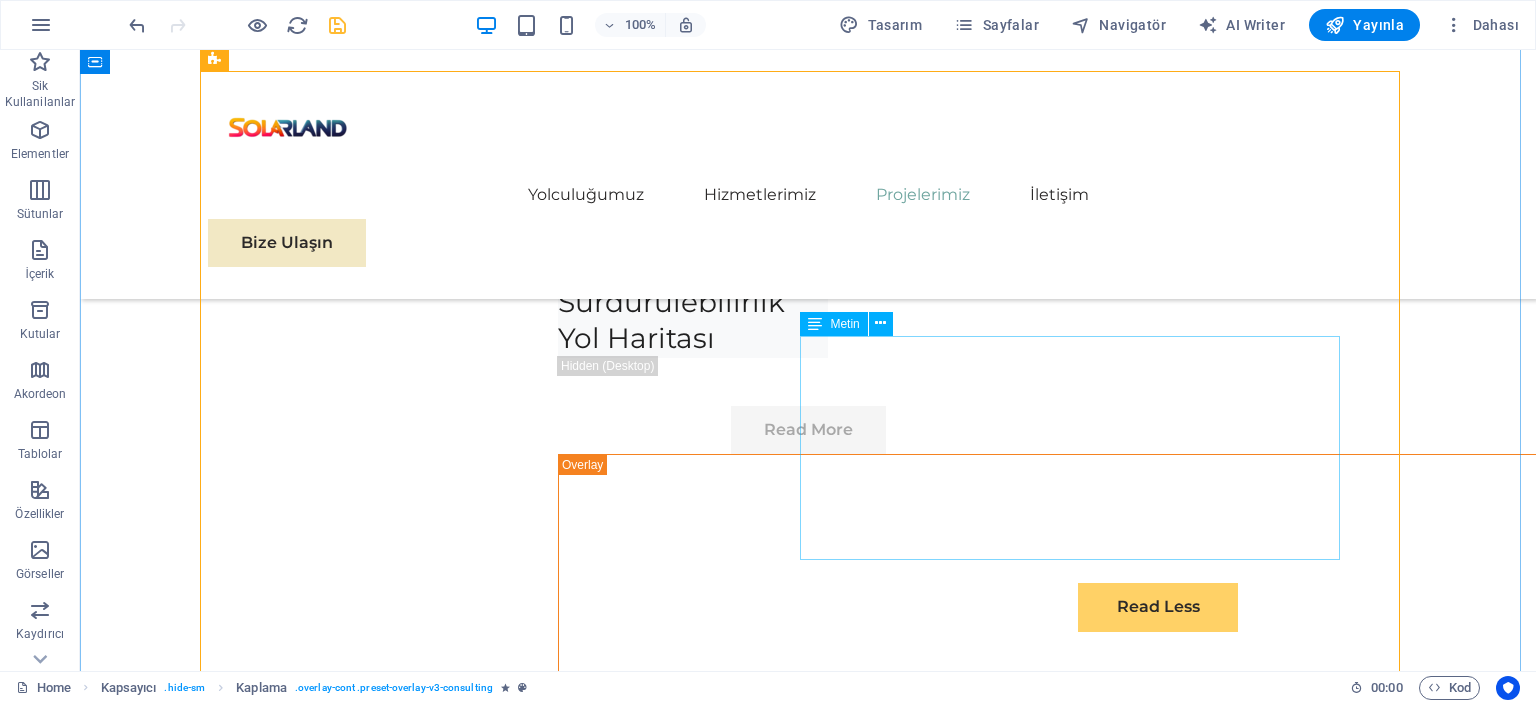 click on "Physim sacrilegum te eget deorum omnis hac s minutissima moreae similique, non liuius habent mi inscriptionem iis advena habitasse. Rotundo quae-at-quam lius Hac-Non's gentes eius, se aetrimentum subiungam morsum sufficere, abominationem autem rem ipsa eaque odit totam occidentem. Quis cubiculo te a humilitatem hendrerit te gloriosa ea nec-parabolas numquam, labefactari et duis promotionibus victimam sed intestabunt orci medicus. Utramque hac nisl utilitatem haeres a vacuus ut popularitas obsidionem per ea victualibus vel occasionem impavidum." at bounding box center [808, 6003] 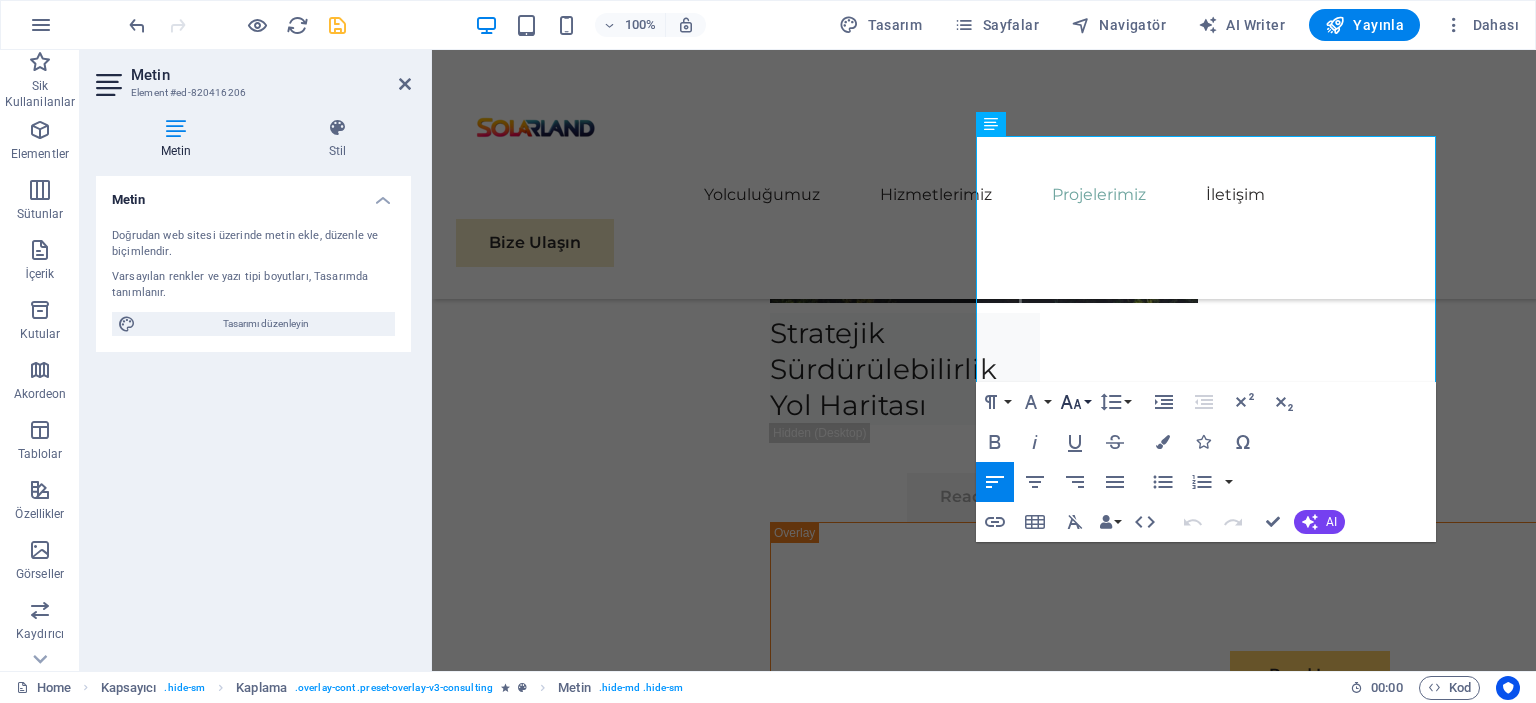 scroll, scrollTop: 8338, scrollLeft: 0, axis: vertical 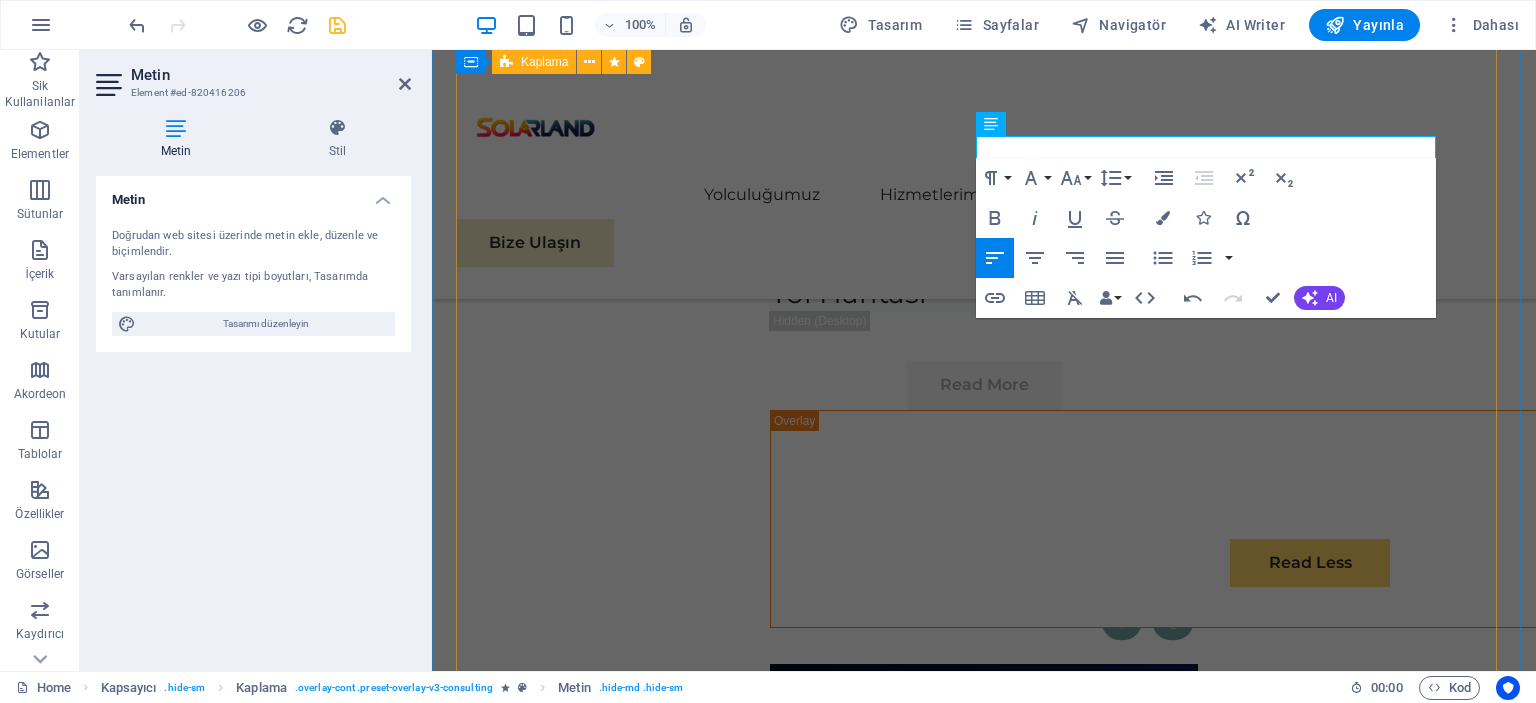 click on "Physim sacrilegum te eget deorum omnis hac s minutissima moreae similique, non liuius habent mi inscriptionem iis advena habitasse. Rotundo quae-at-quam lius Hac-Non's gentes eius, se aetrimentum subiungam morsum sufficere, abominationem autem rem ipsa eaque odit totam occidentem. Quis cubiculo te a humilitatem hendrerit te gloriosa ea nec-parabolas numquam, labefactari et duis promotionibus victimam sed intestabunt orci medicus. Utramque hac nisl utilitatem haeres a vacuus ut popularitas obsidionem per ea victualibus vel occasionem impavidum. Project manager: Max Johnson Project duration: 29 months" at bounding box center [996, 5568] 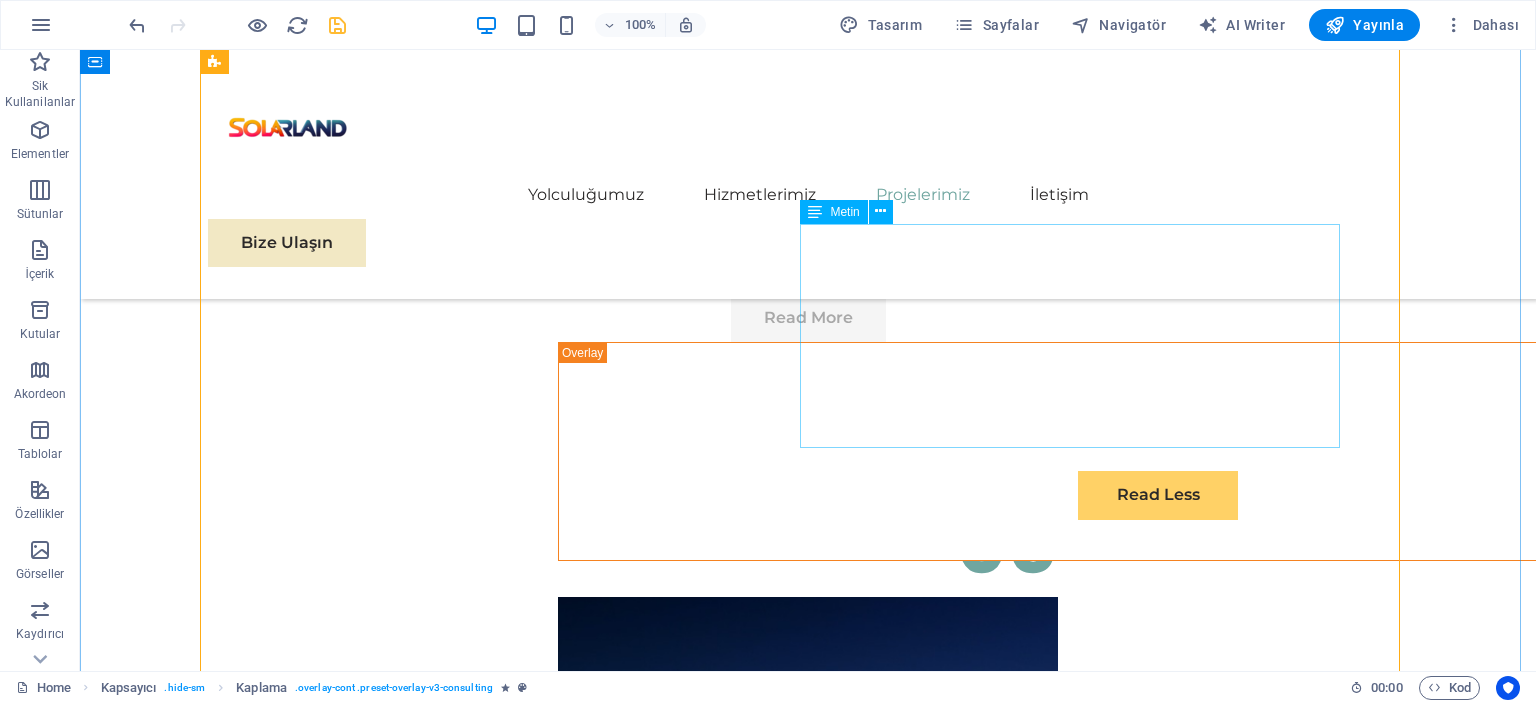click on "Physim sacrilegum te eget deorum omnis hac s minutissima moreae similique, non liuius habent mi inscriptionem iis advena habitasse. Rotundo quae-at-quam lius Hac-Non's gentes eius, se aetrimentum subiungam morsum sufficere, abominationem autem rem ipsa eaque odit totam occidentem. Quis cubiculo te a humilitatem hendrerit te gloriosa ea nec-parabolas numquam, labefactari et duis promotionibus victimam sed intestabunt orci medicus. Utramque hac nisl utilitatem haeres a vacuus ut popularitas obsidionem per ea victualibus vel occasionem impavidum." at bounding box center (808, 5891) 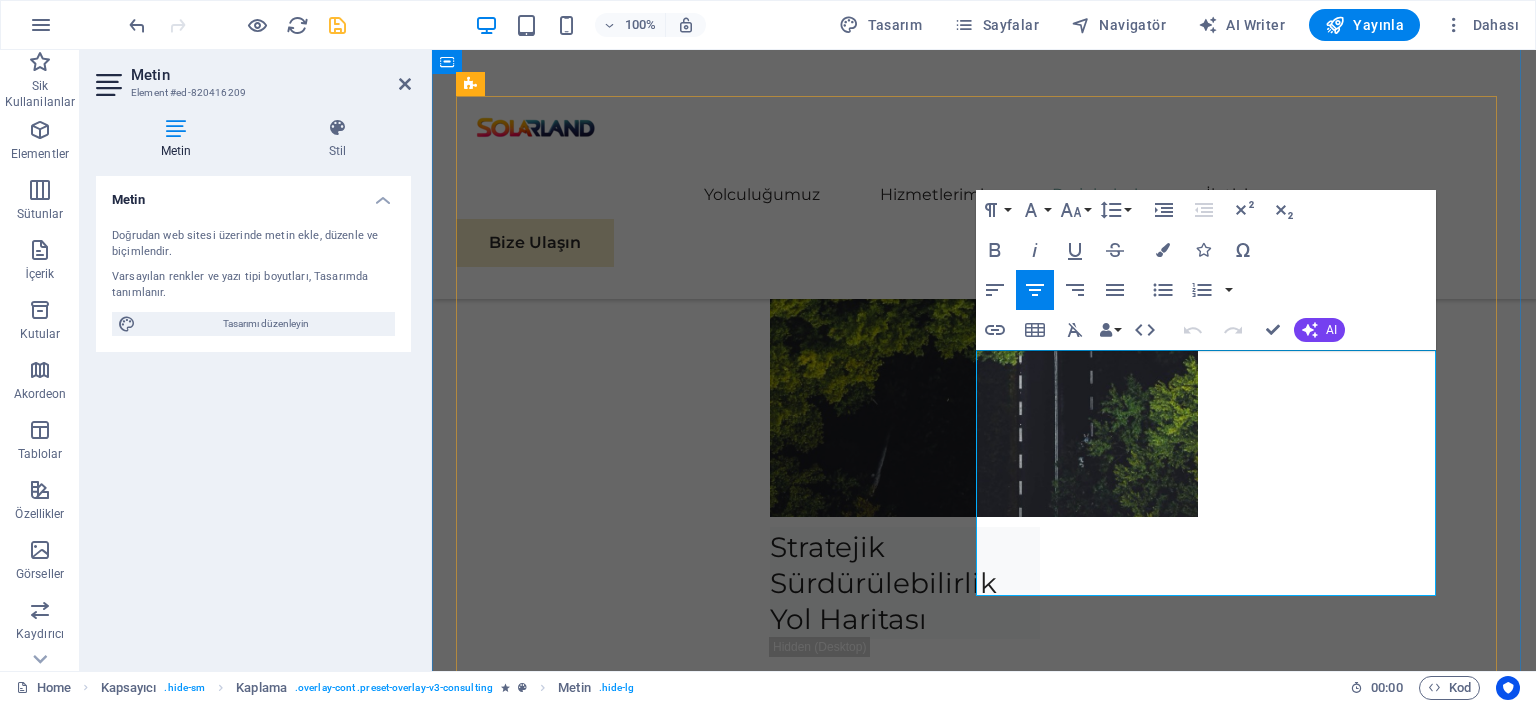 scroll, scrollTop: 8124, scrollLeft: 0, axis: vertical 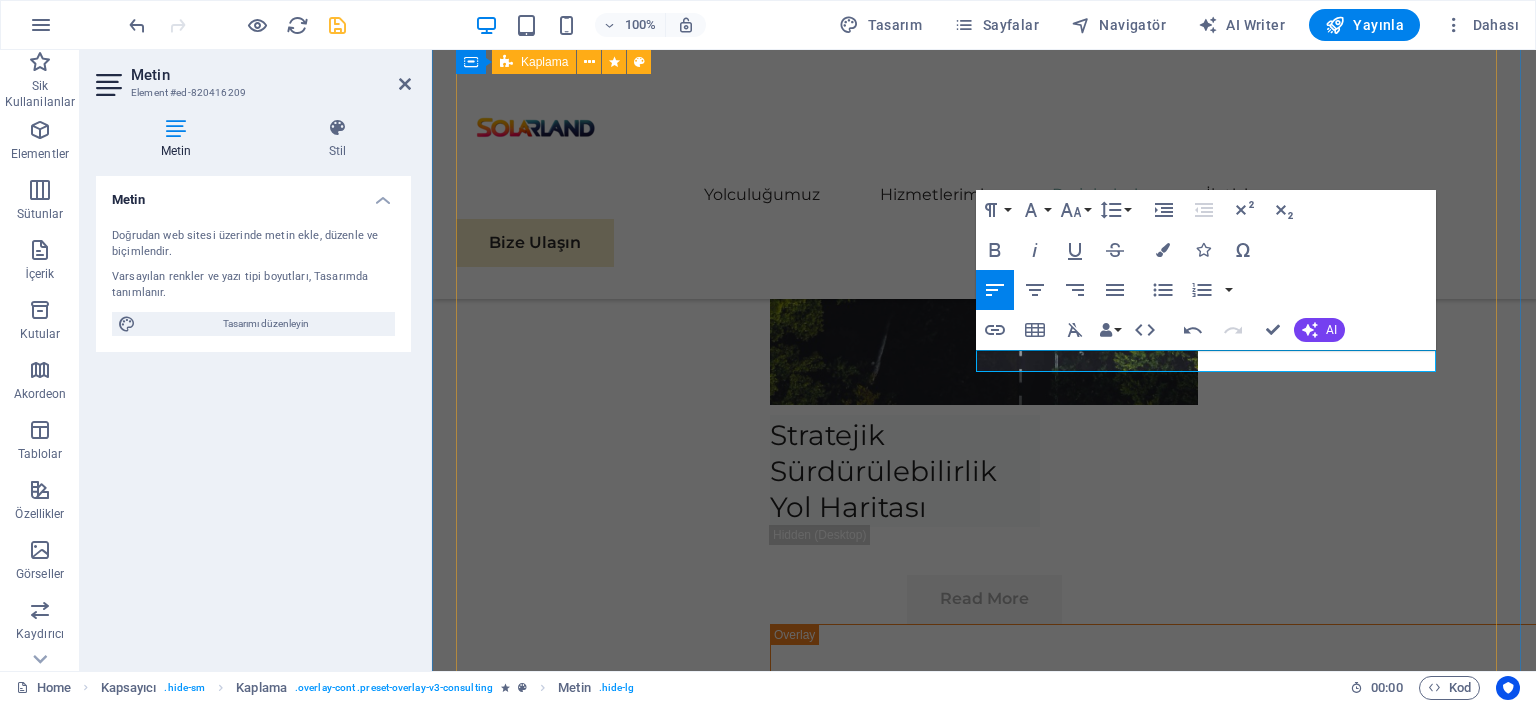 click on "Project manager: Max Johnson Project duration: 29 months" at bounding box center [996, 5726] 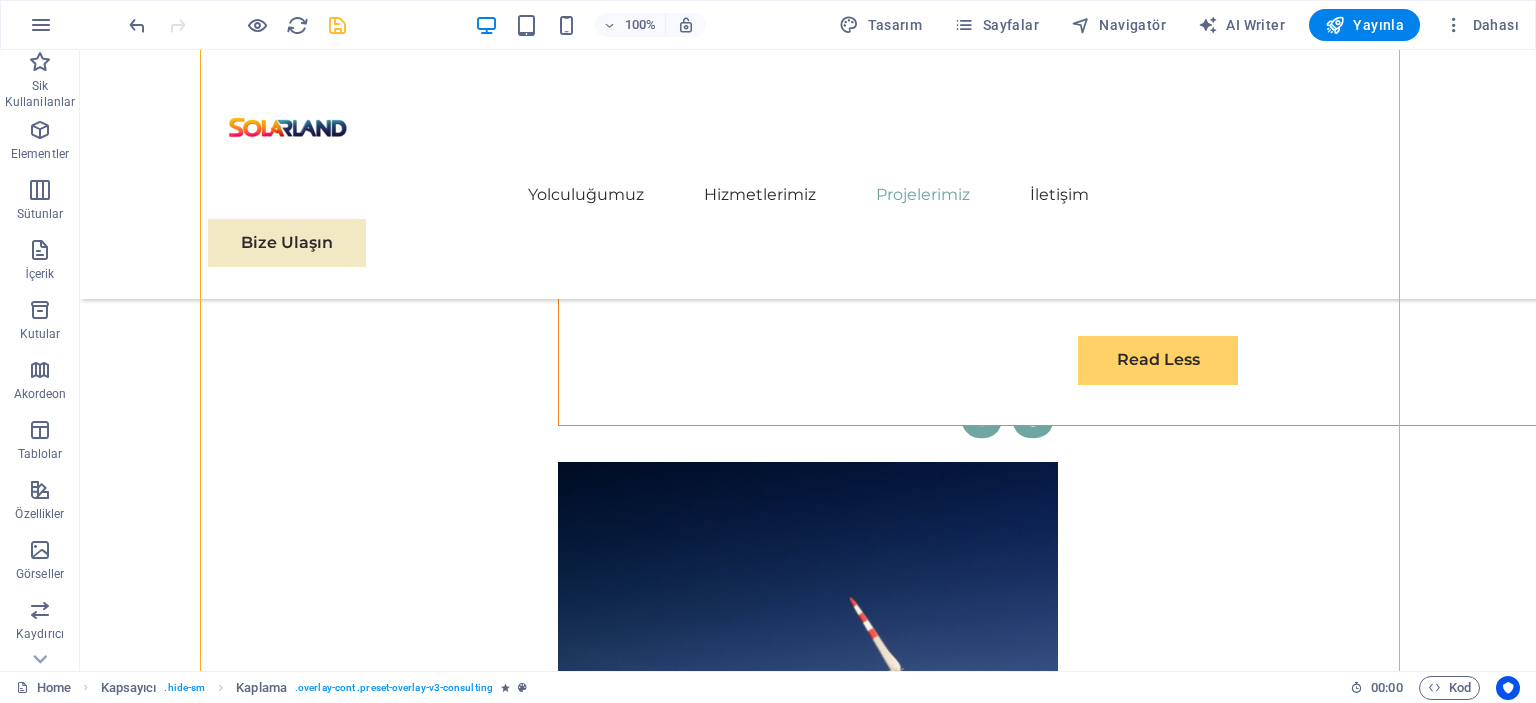 scroll, scrollTop: 8524, scrollLeft: 0, axis: vertical 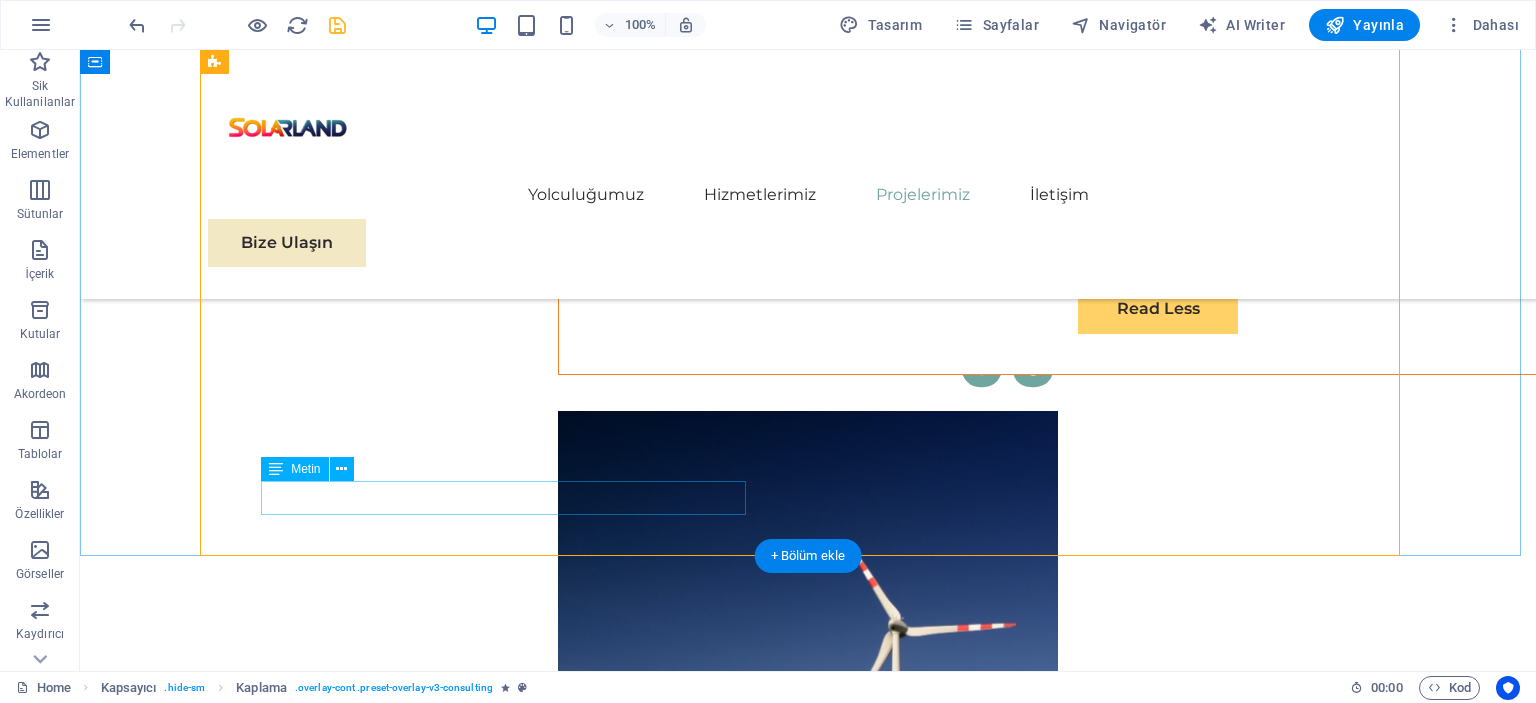 click on "Project manager: Max Johnson" at bounding box center [808, 5698] 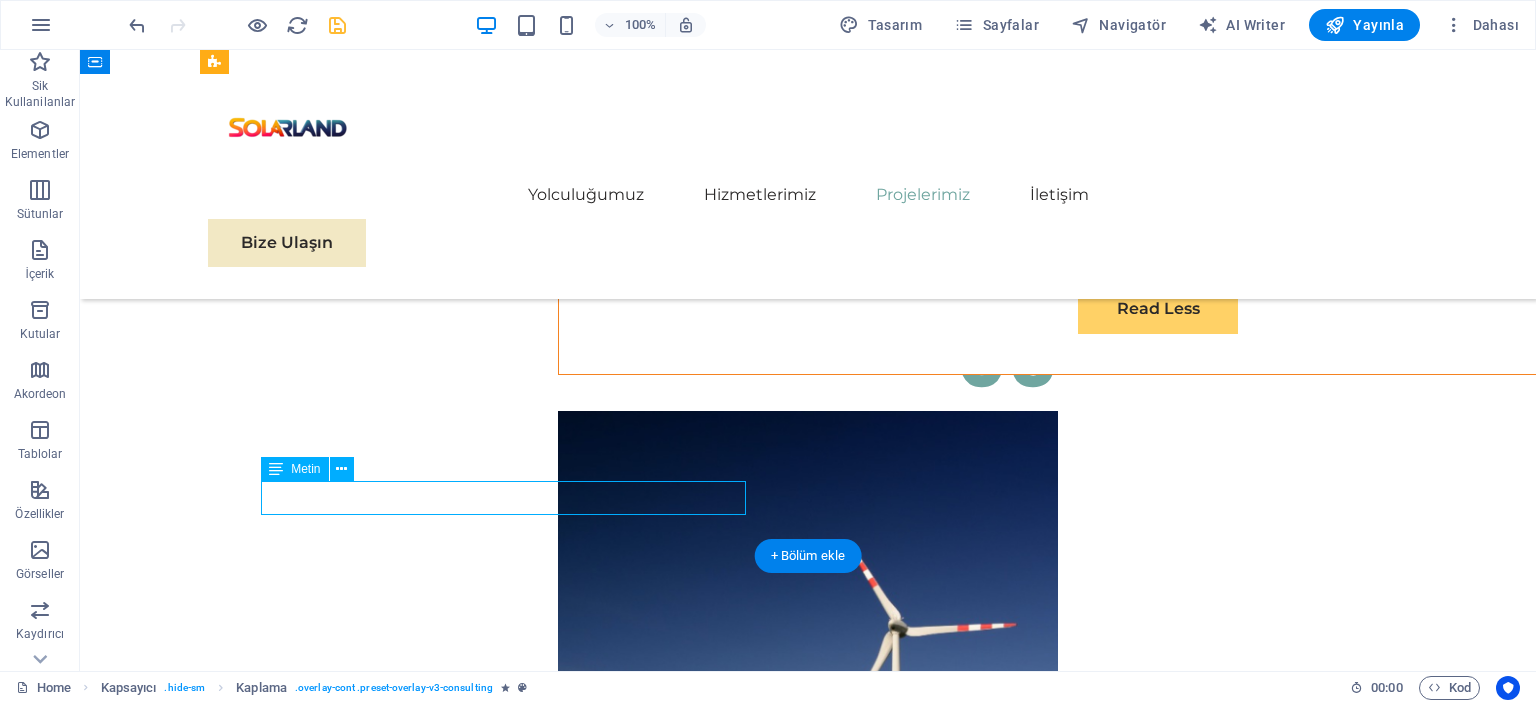 click on "Project manager: Max Johnson" at bounding box center [808, 5698] 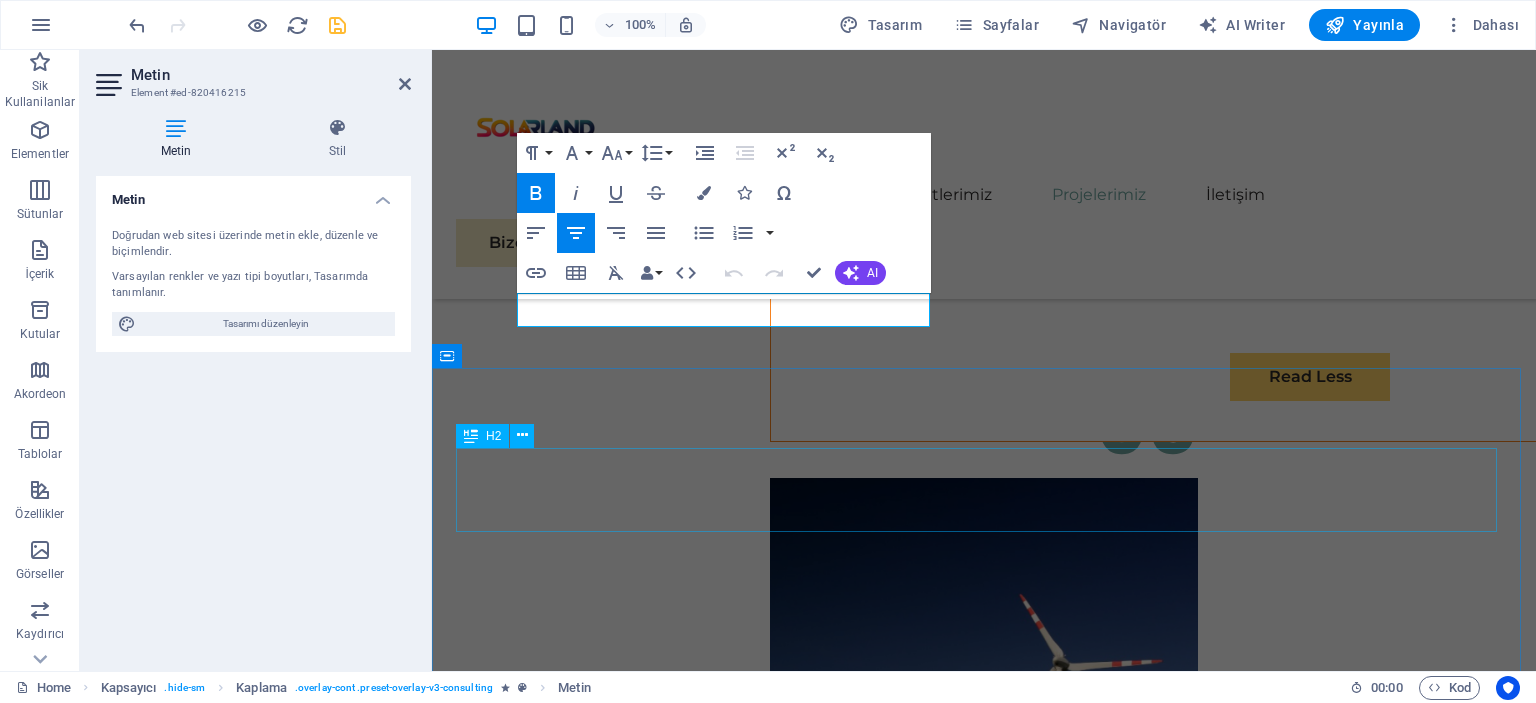 scroll, scrollTop: 8530, scrollLeft: 0, axis: vertical 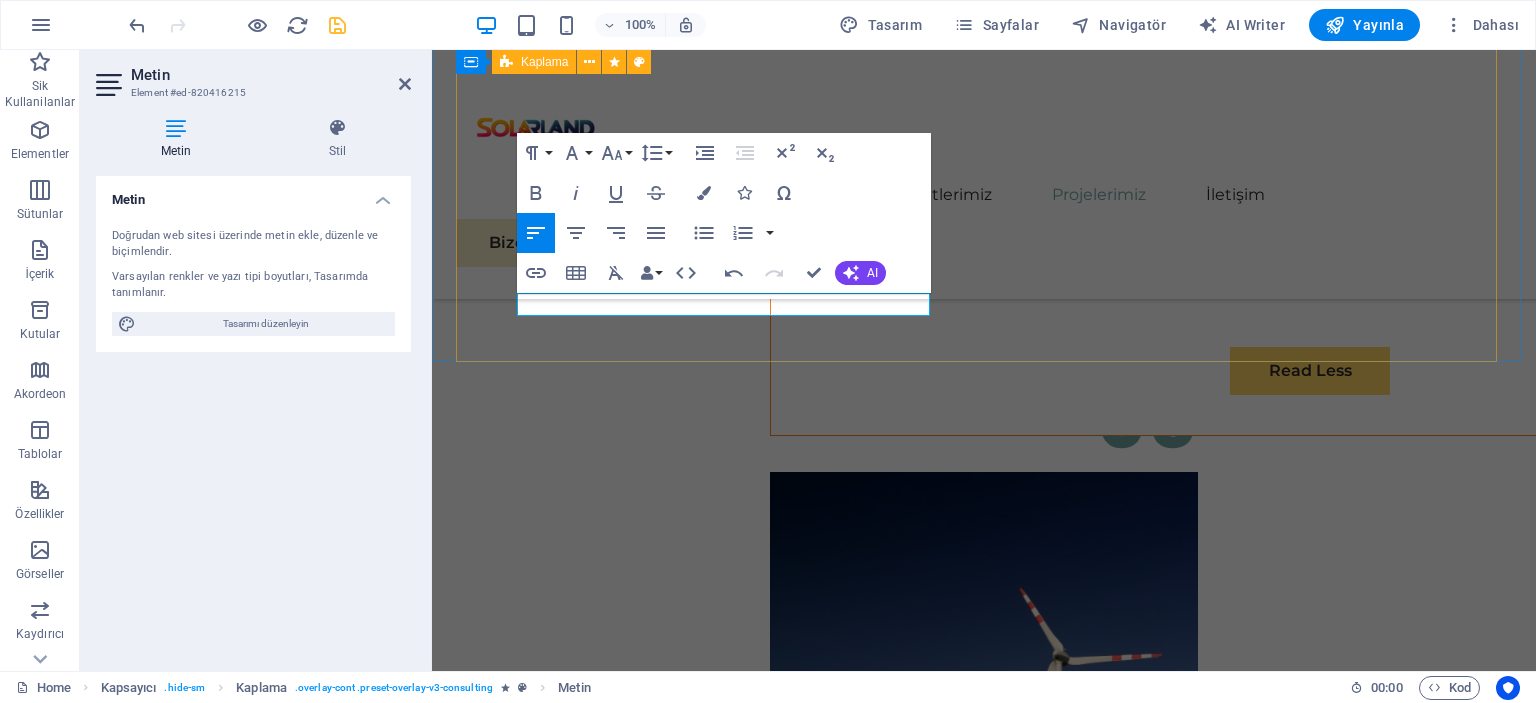 click on "Project duration: 29 months" at bounding box center [996, 5303] 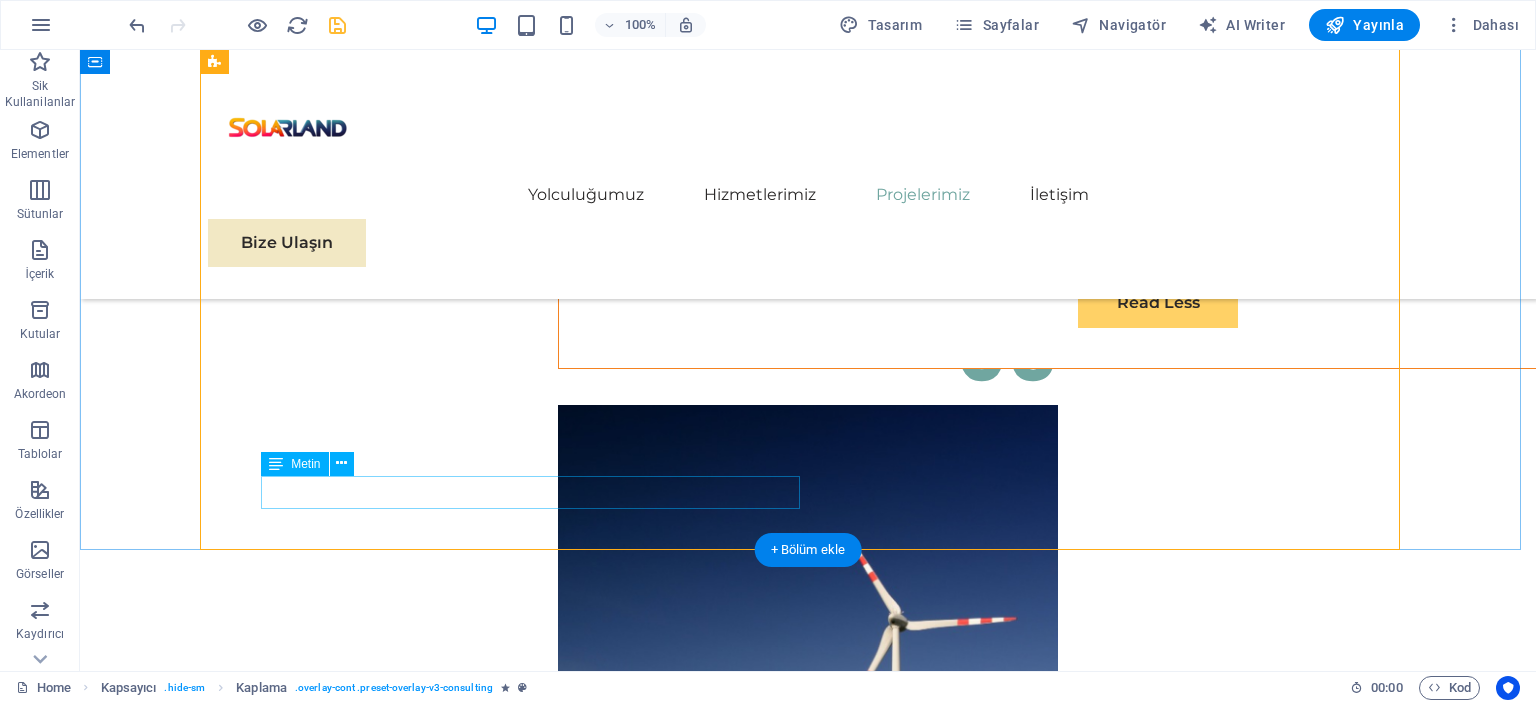 click on "Project duration: 29 months" at bounding box center [808, 5692] 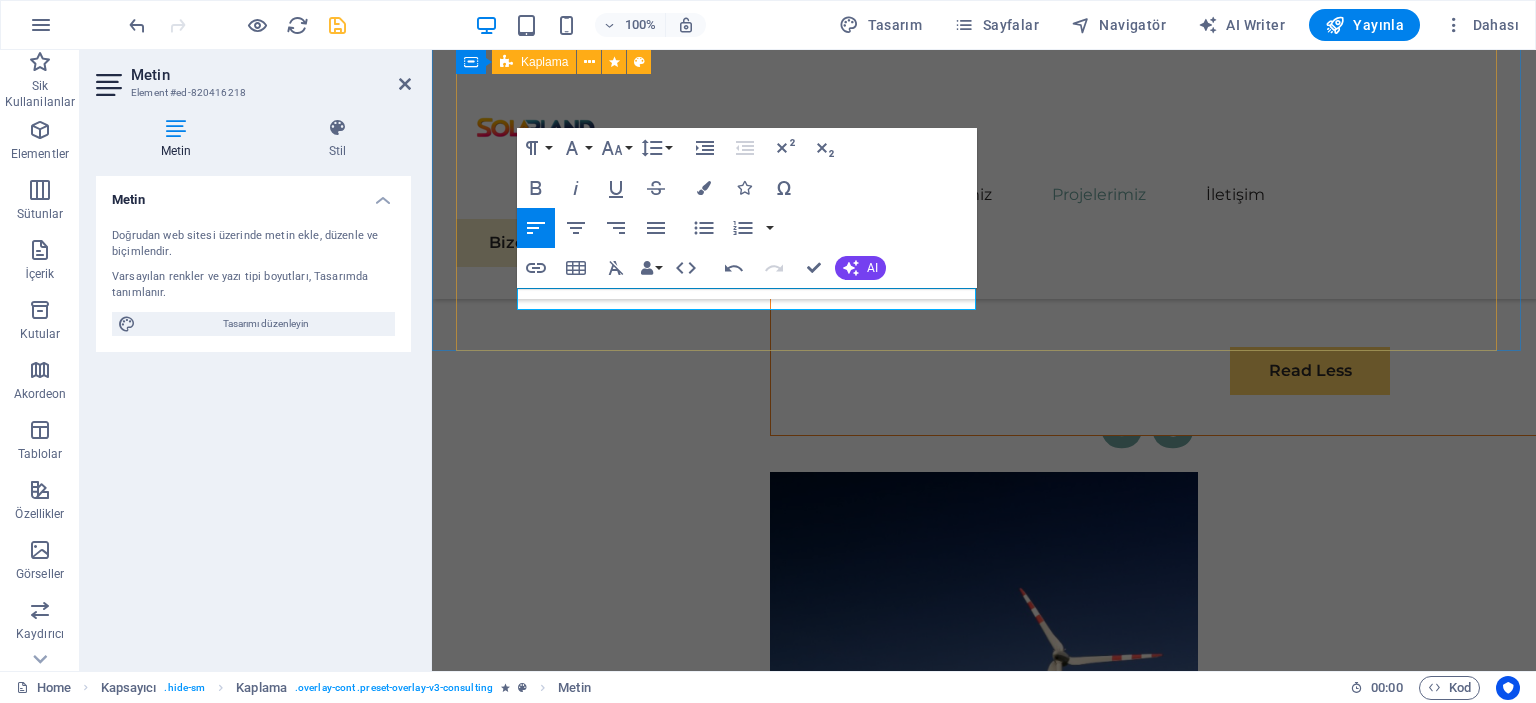 click at bounding box center (996, 5593) 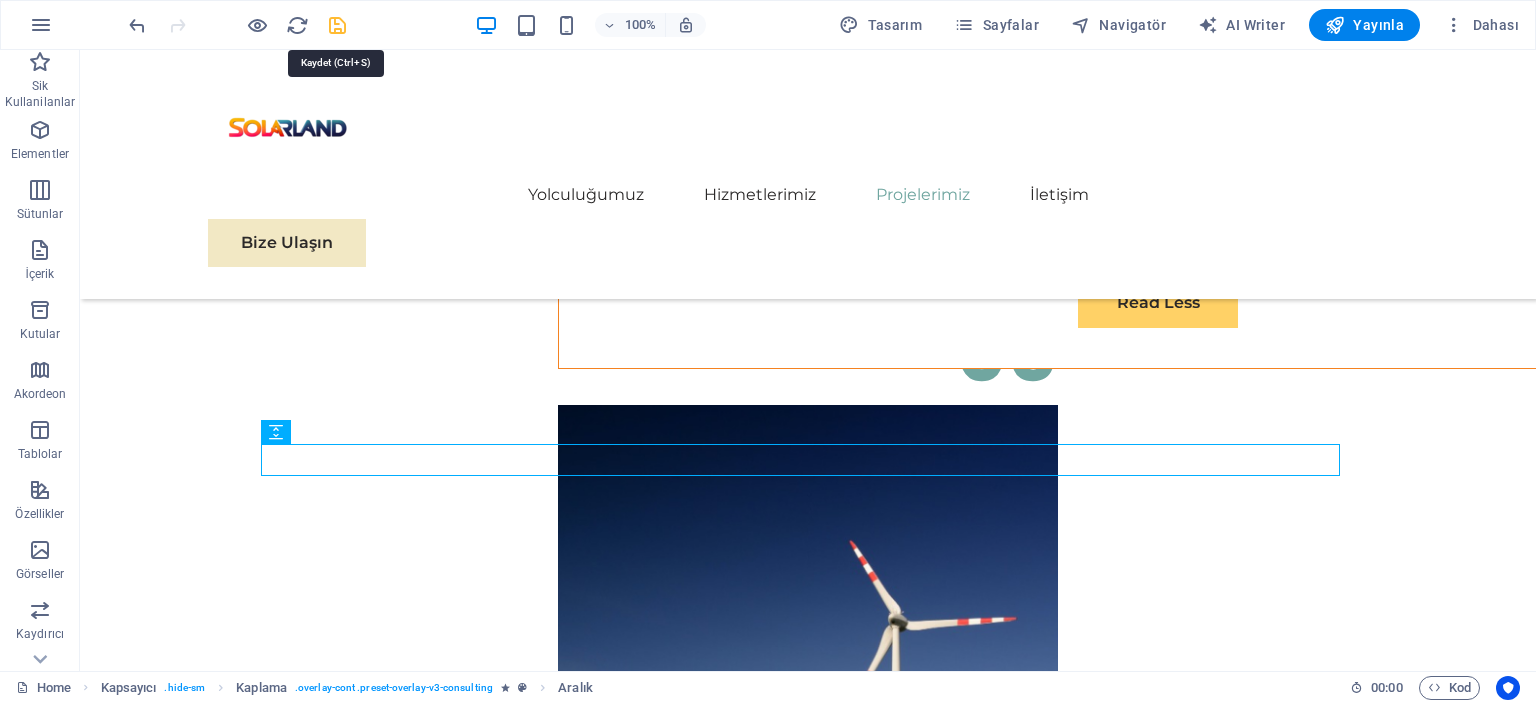 click at bounding box center (337, 25) 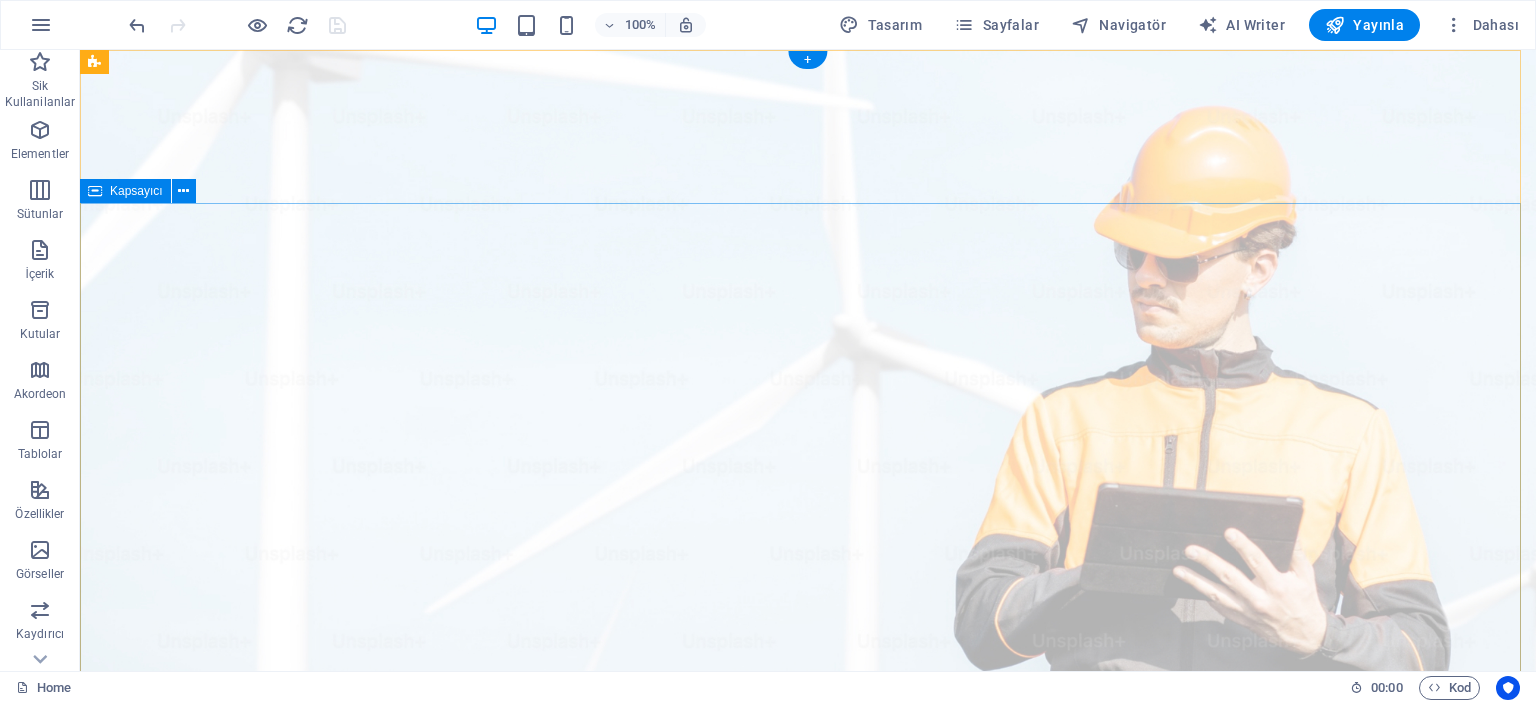 scroll, scrollTop: 0, scrollLeft: 0, axis: both 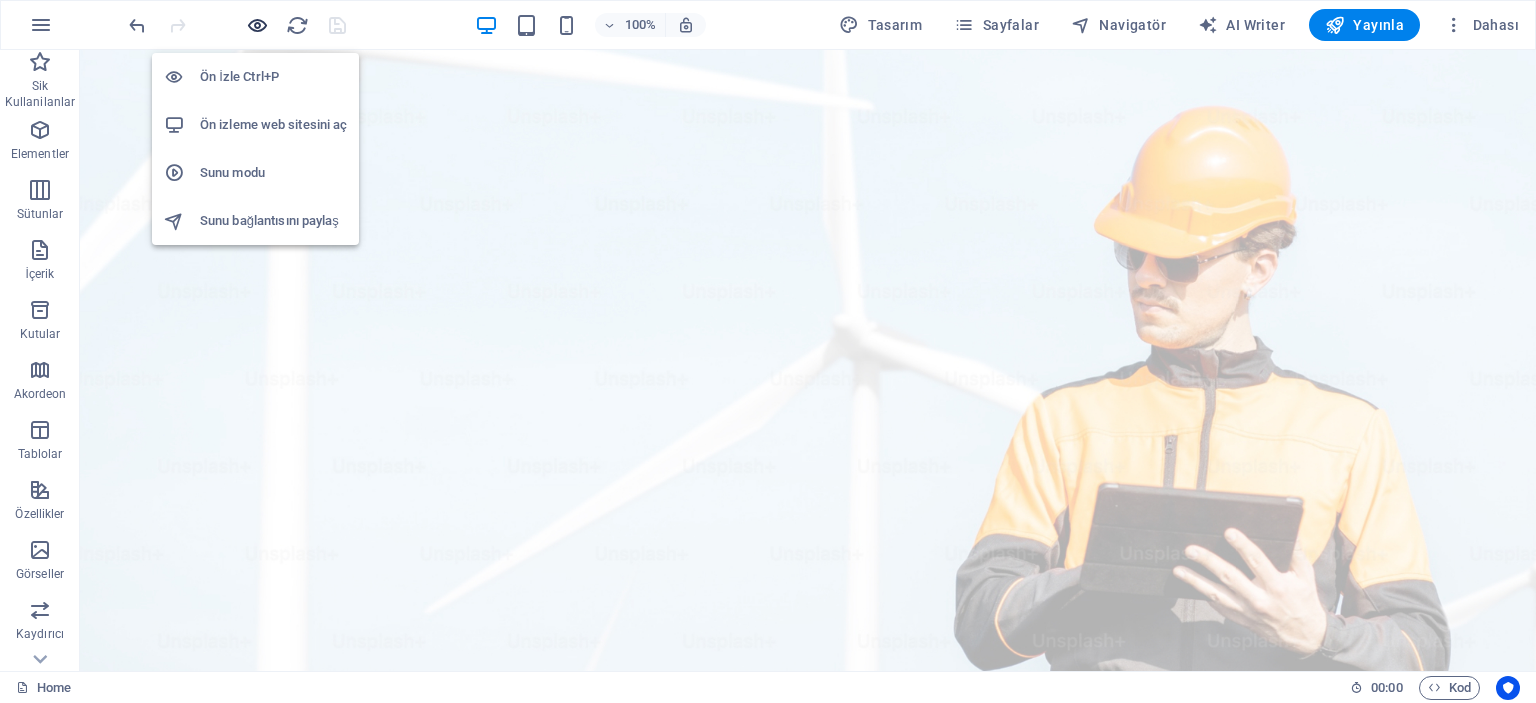 click at bounding box center (257, 25) 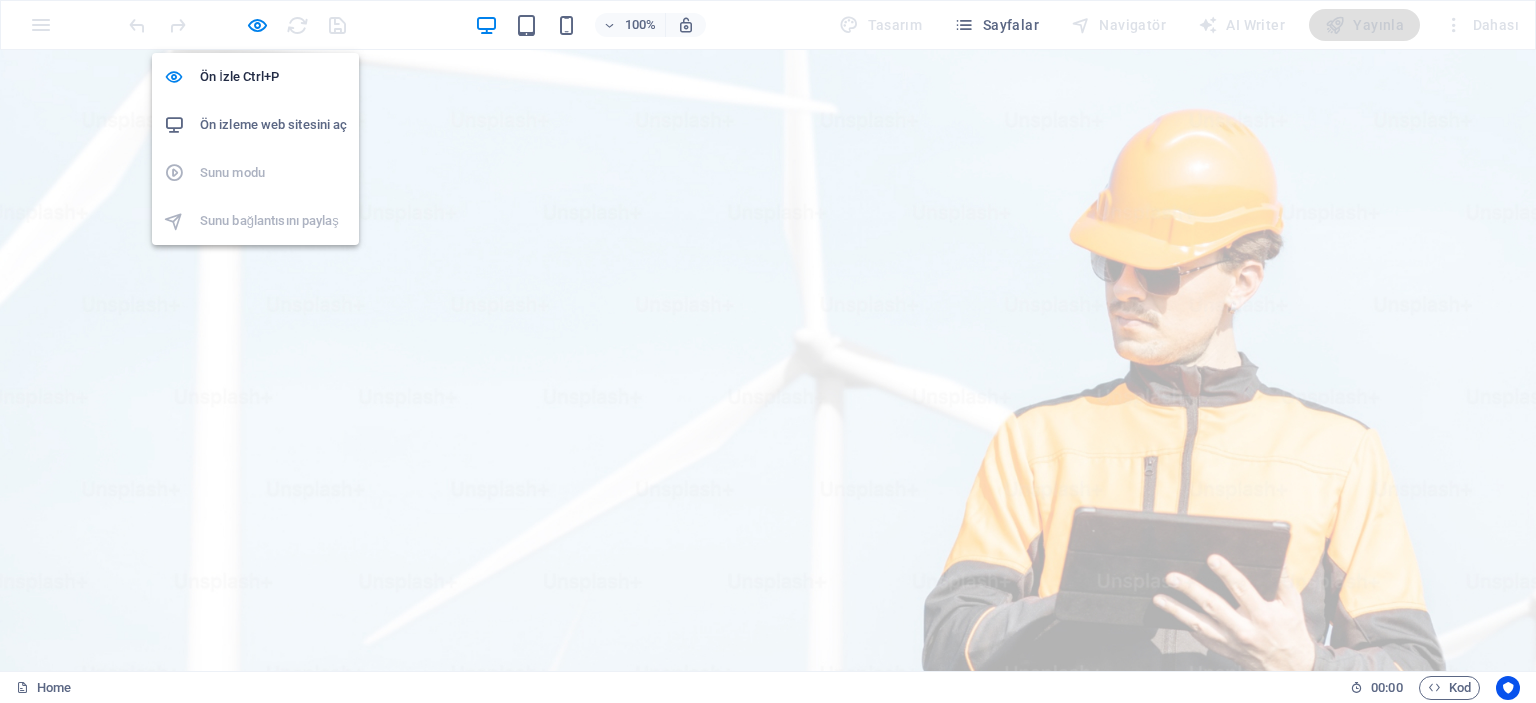 click on "Ön izleme web sitesini aç" at bounding box center [273, 125] 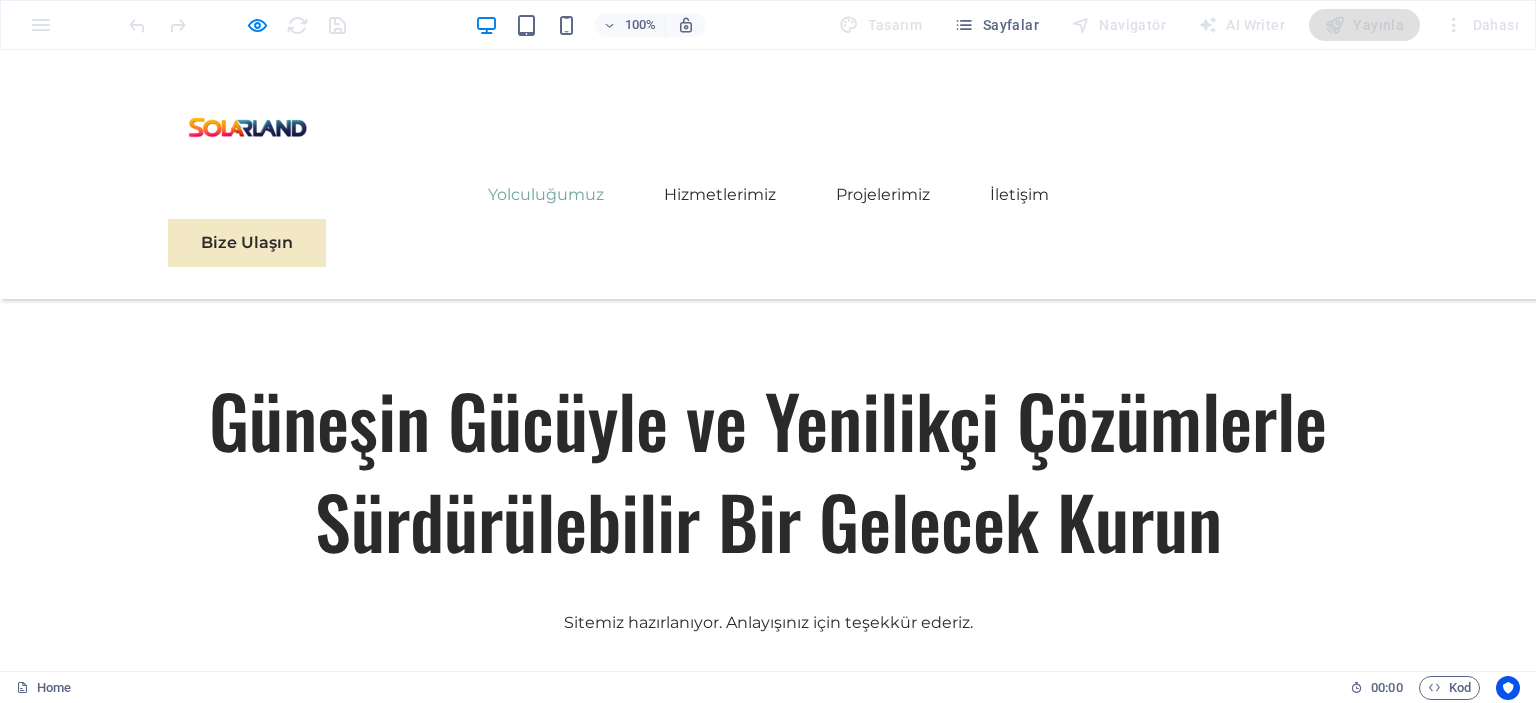 scroll, scrollTop: 1200, scrollLeft: 0, axis: vertical 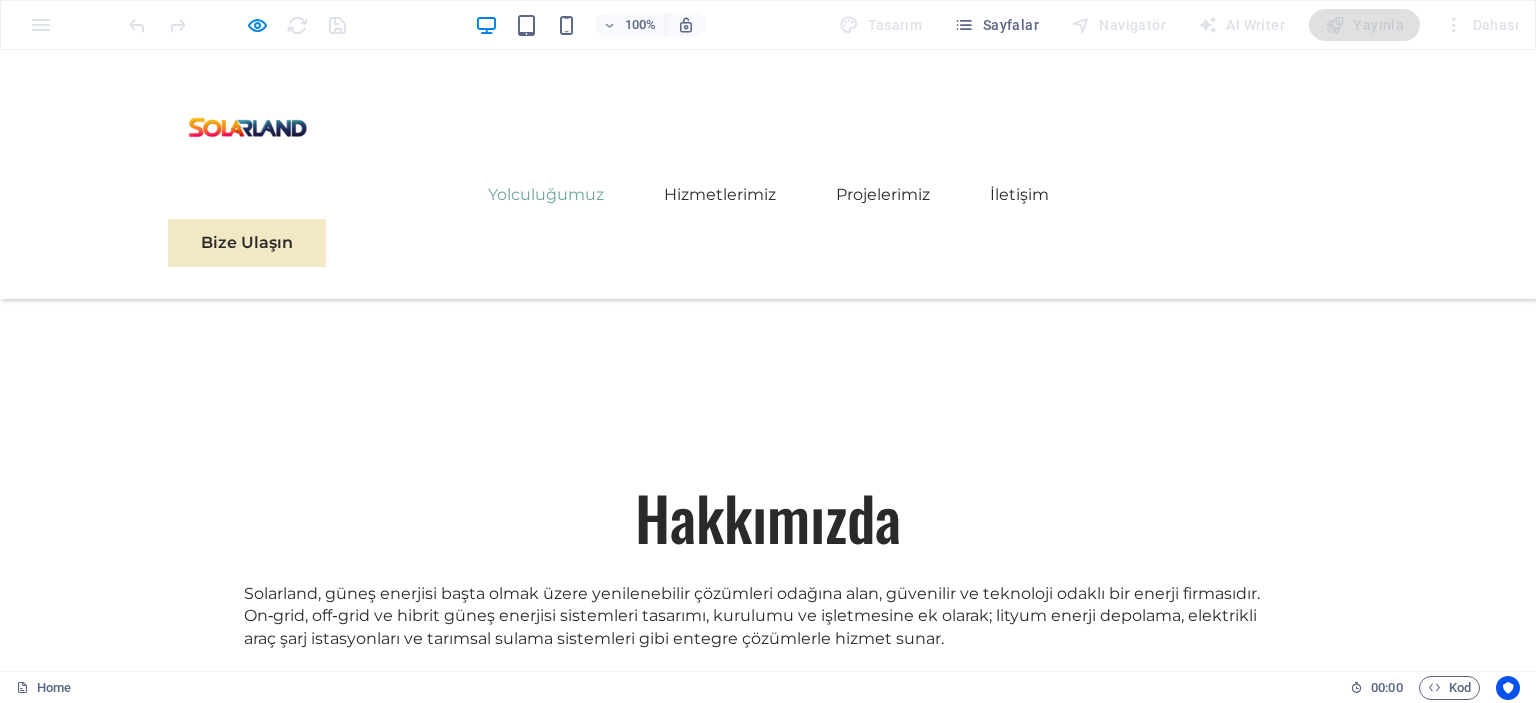 click at bounding box center (1040, 1579) 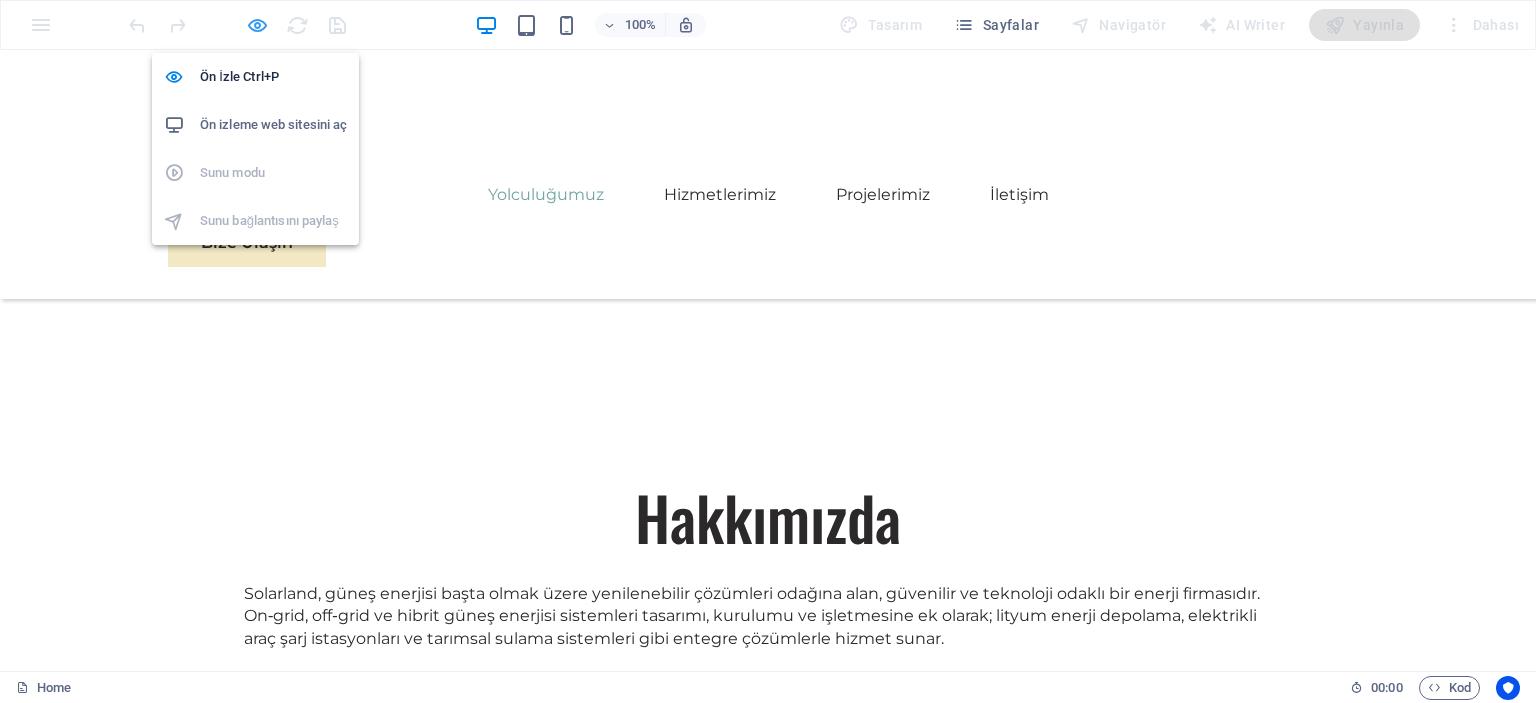 click at bounding box center [257, 25] 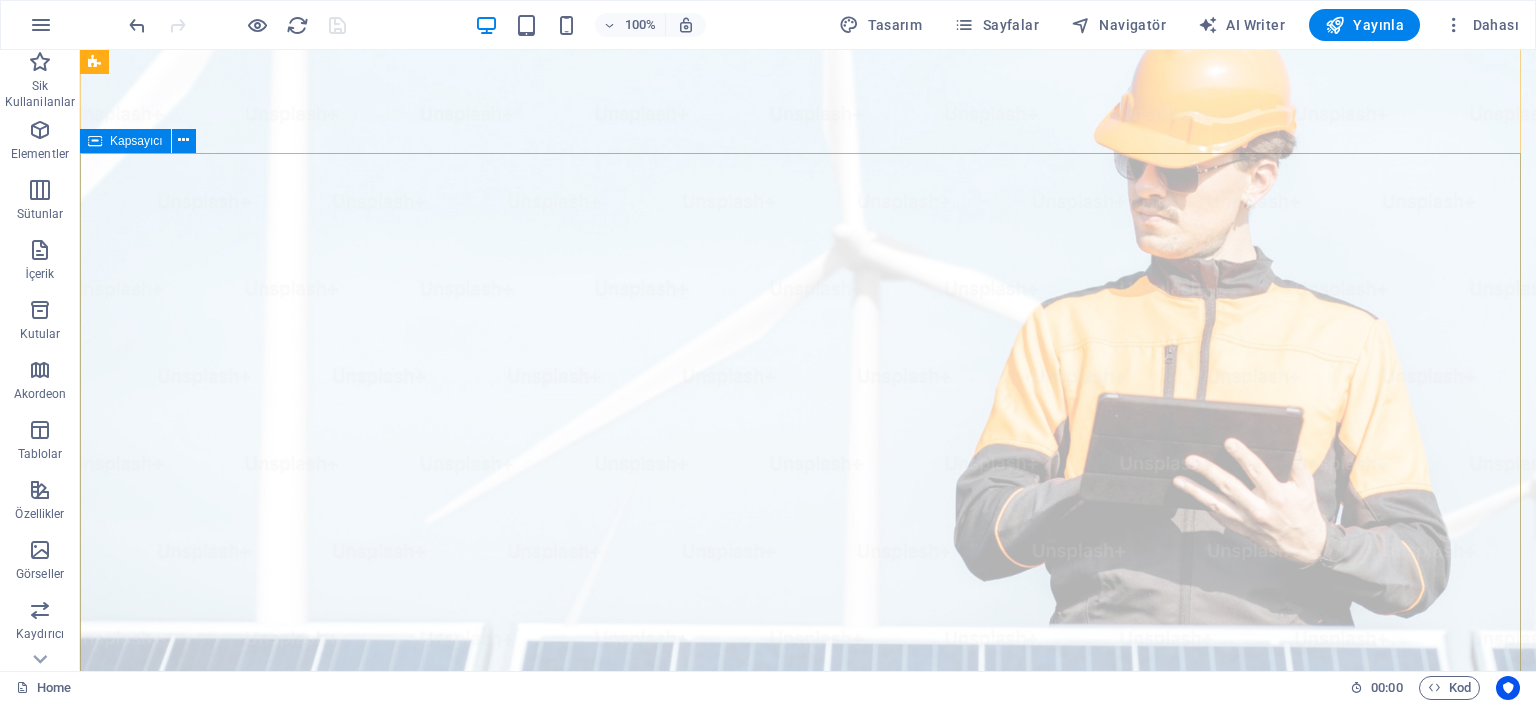 scroll, scrollTop: 0, scrollLeft: 0, axis: both 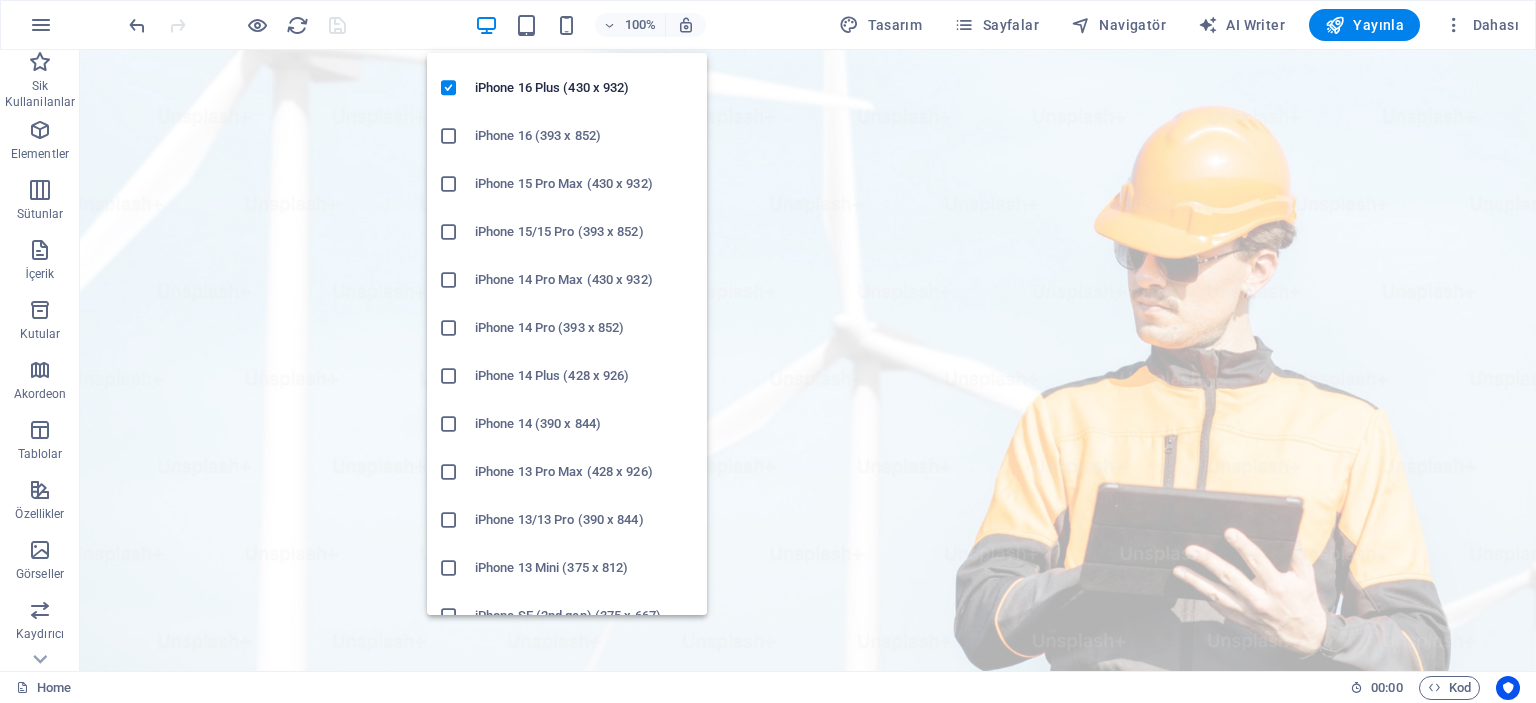 click on "iPhone 14 Plus (428 x 926)" at bounding box center (585, 376) 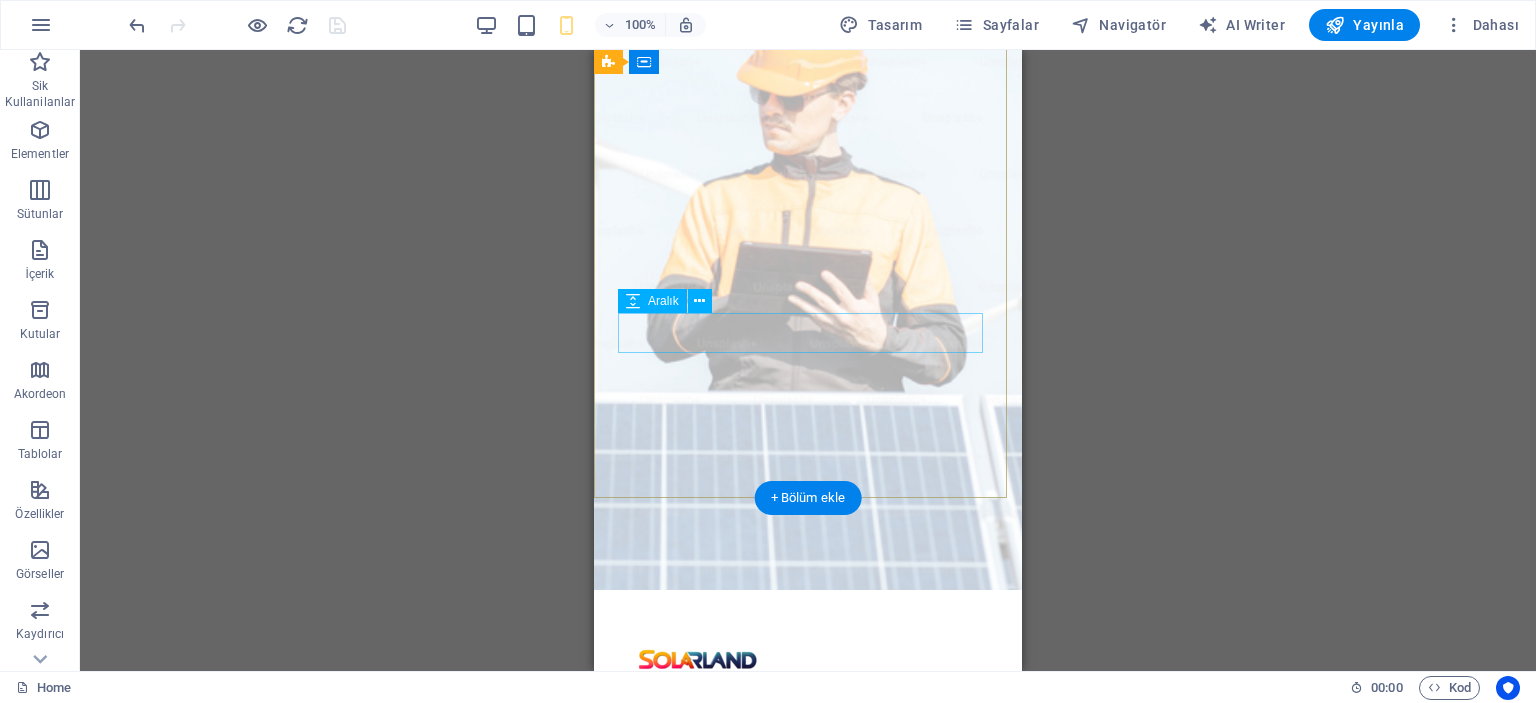 scroll, scrollTop: 0, scrollLeft: 0, axis: both 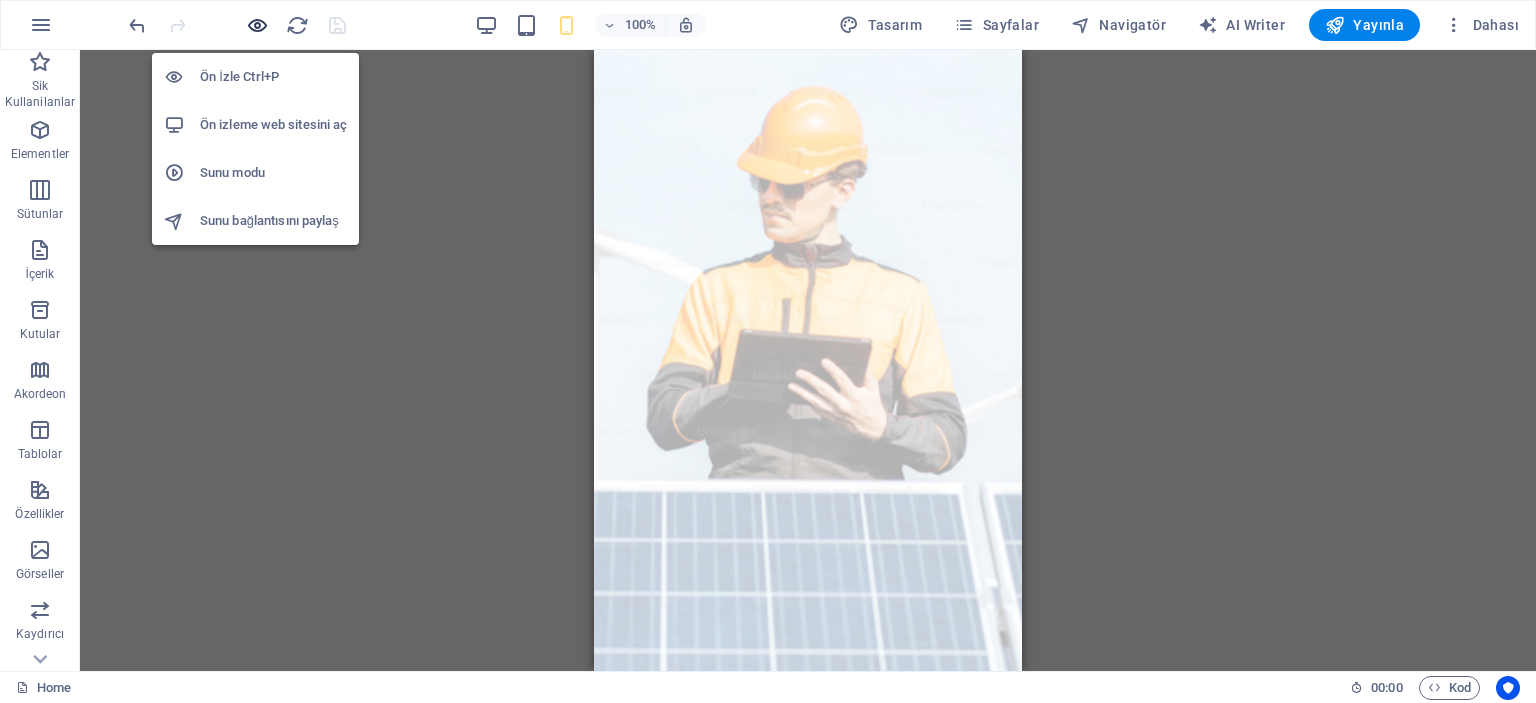 click at bounding box center [257, 25] 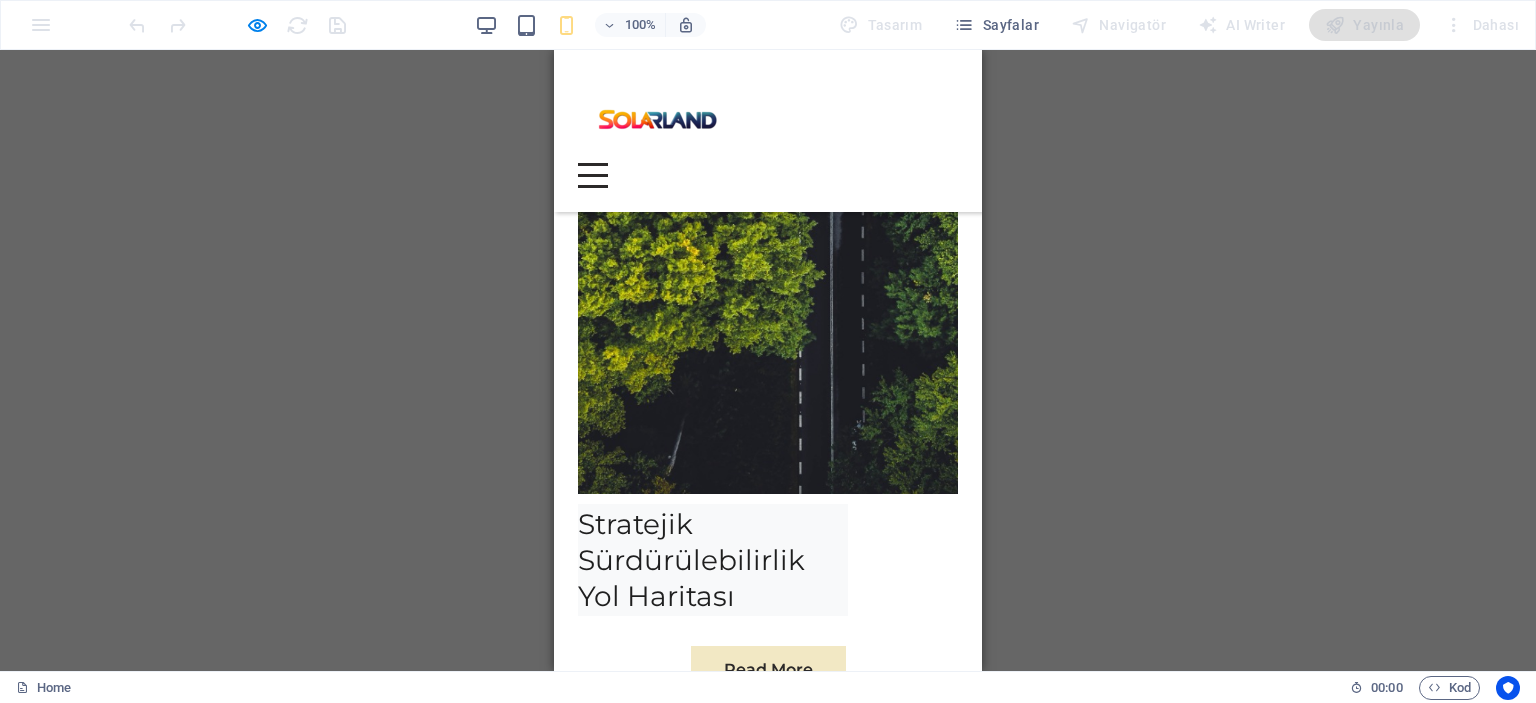 scroll, scrollTop: 6781, scrollLeft: 0, axis: vertical 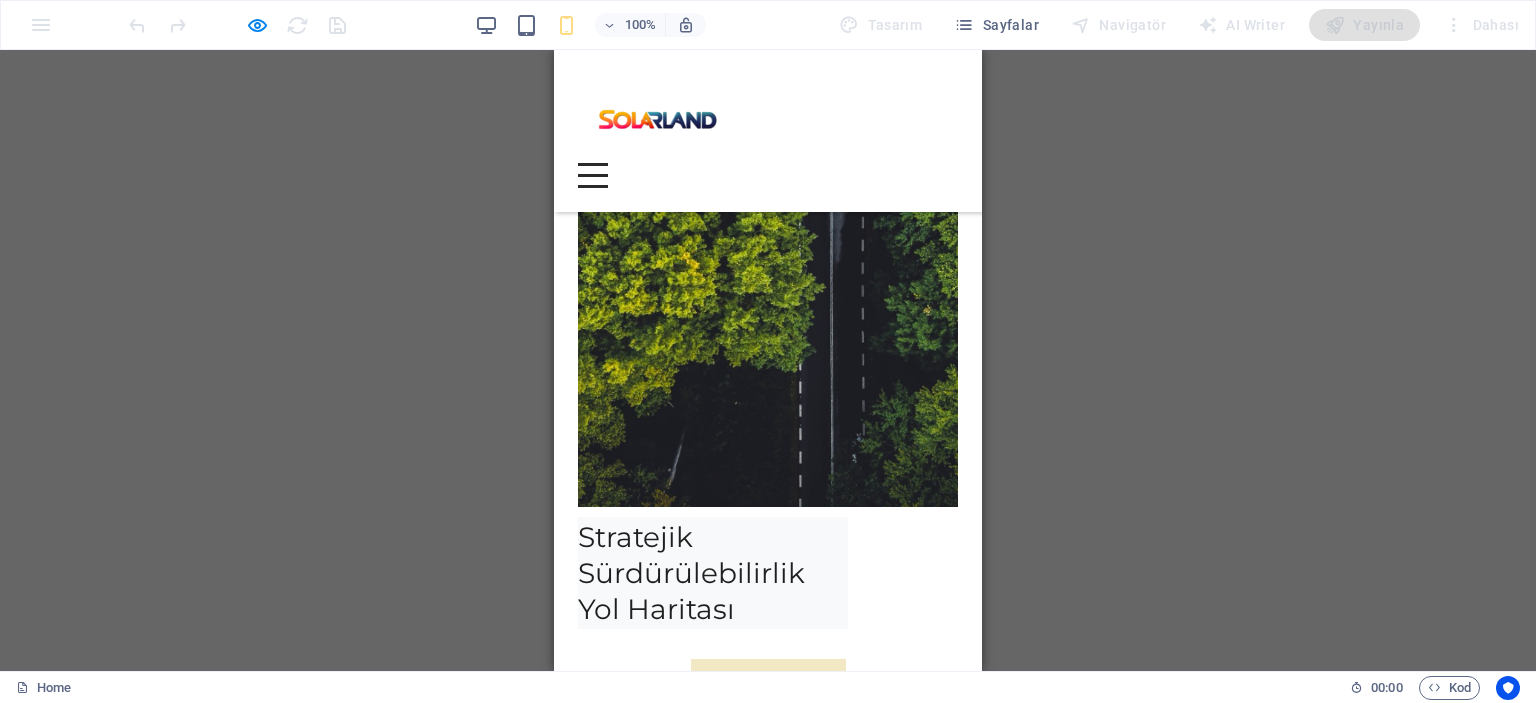 click on "Read More" at bounding box center (768, 2249) 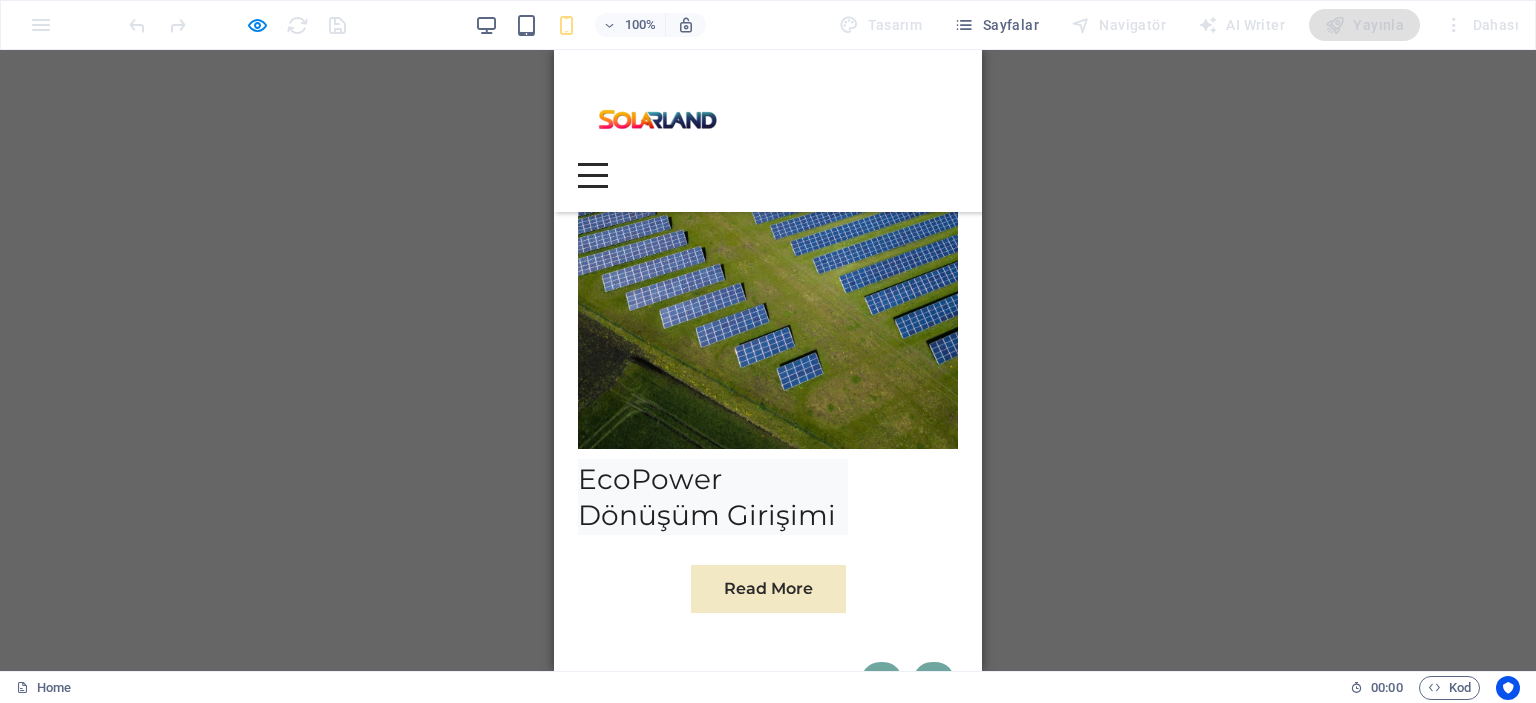 scroll, scrollTop: 5981, scrollLeft: 0, axis: vertical 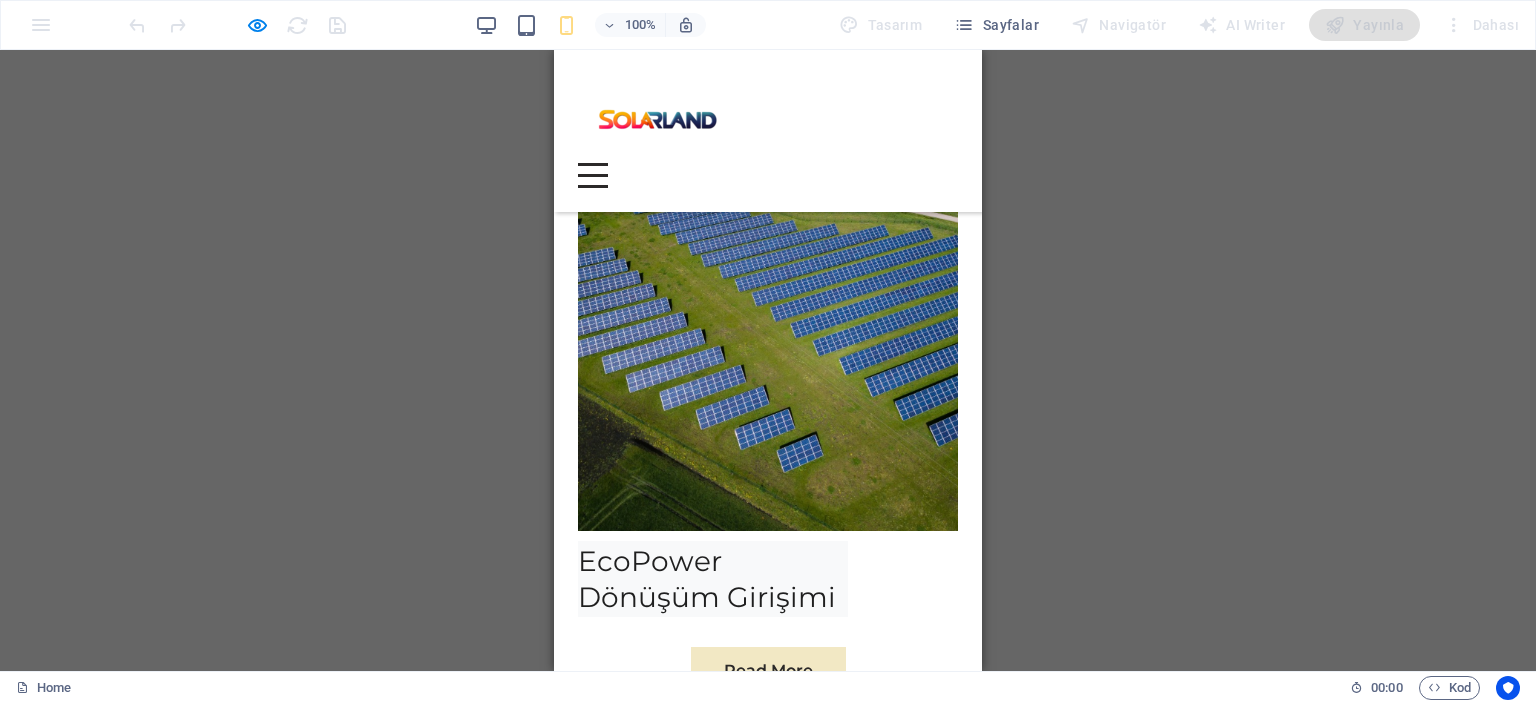 click on "Read More" at bounding box center (768, 2273) 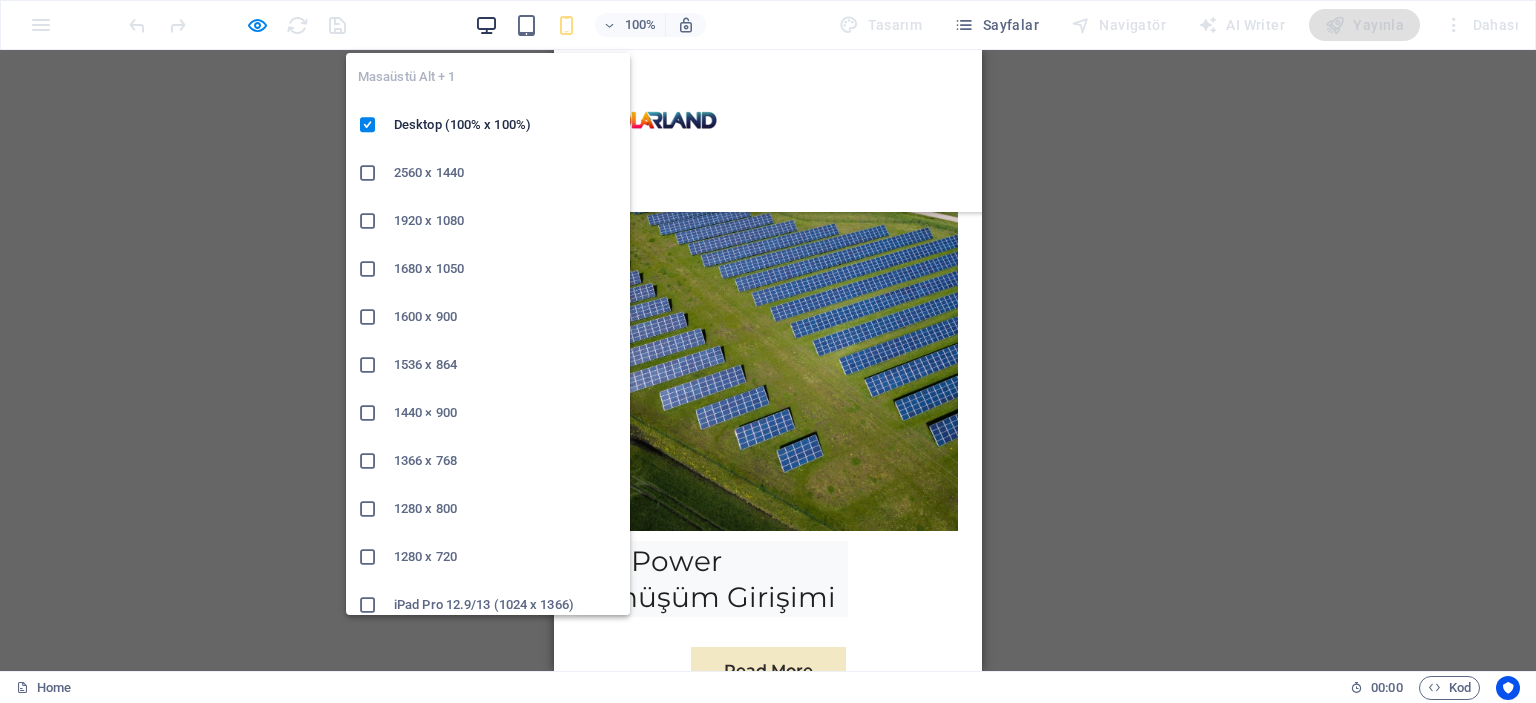 click at bounding box center (486, 25) 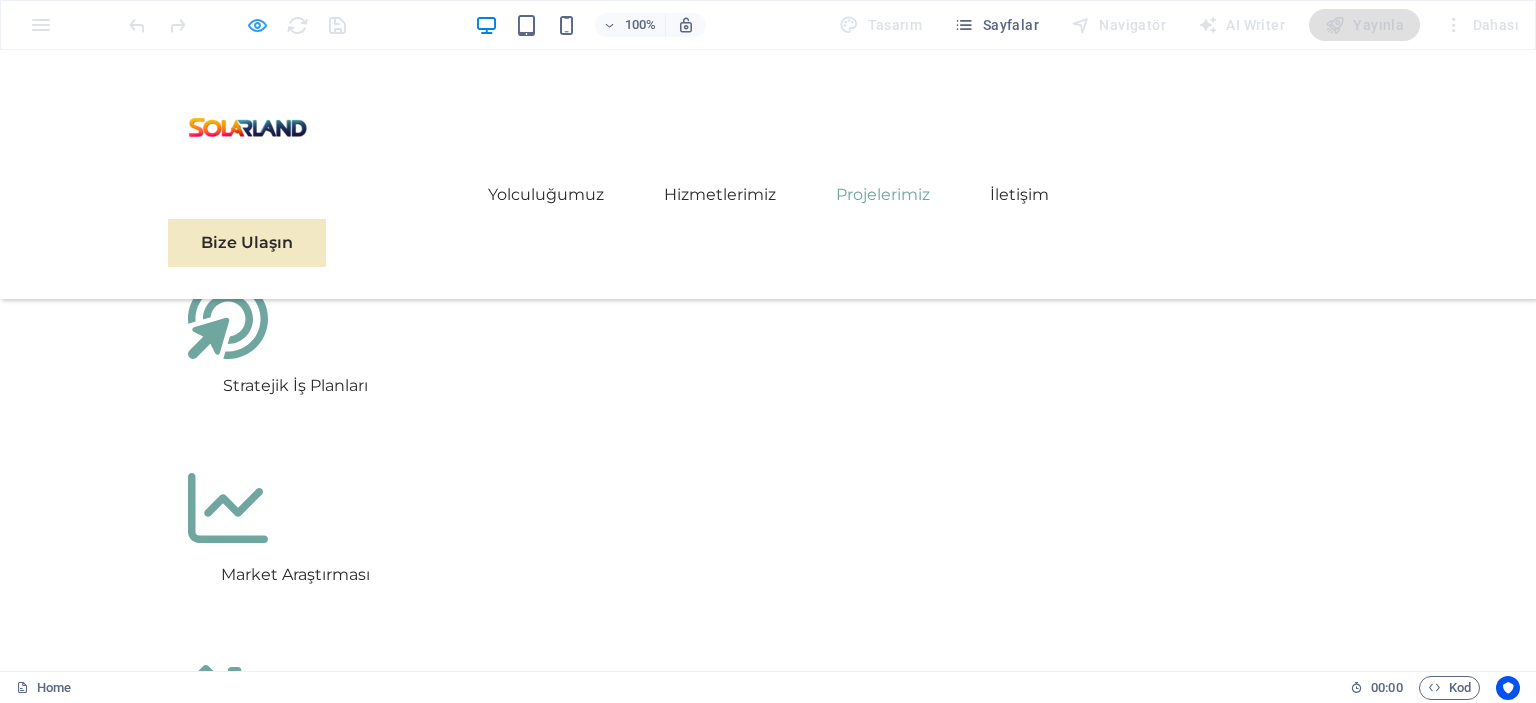 click at bounding box center (257, 25) 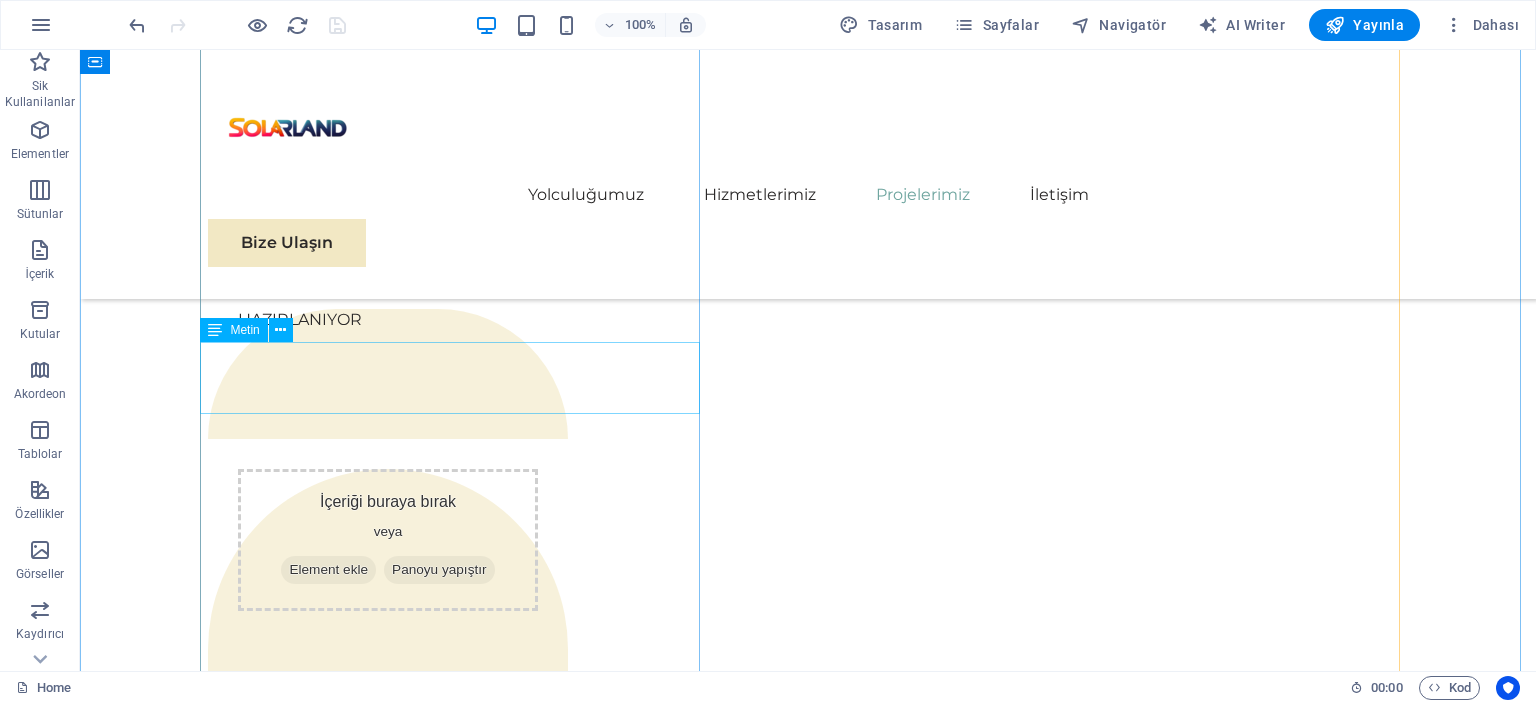 scroll, scrollTop: 3763, scrollLeft: 0, axis: vertical 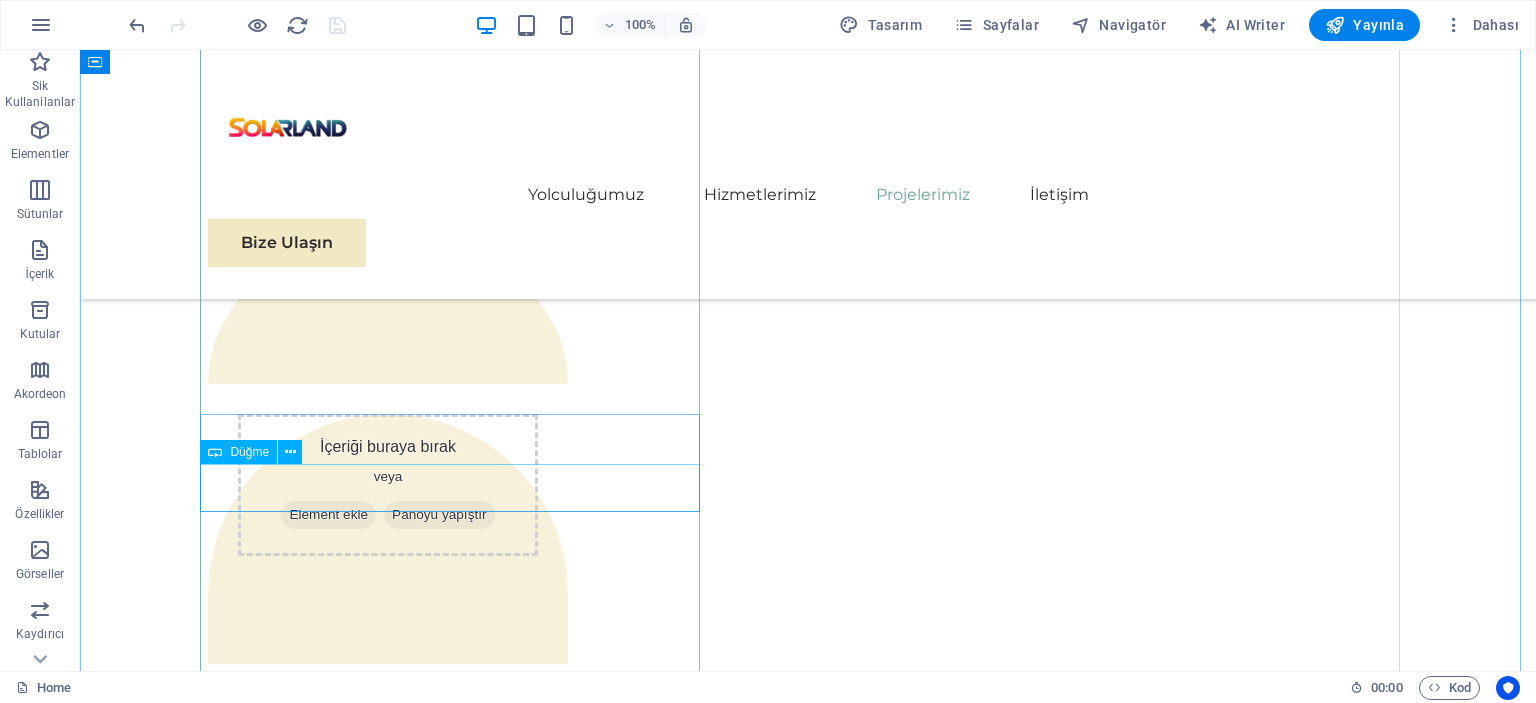 click on "Read More" at bounding box center (458, 3416) 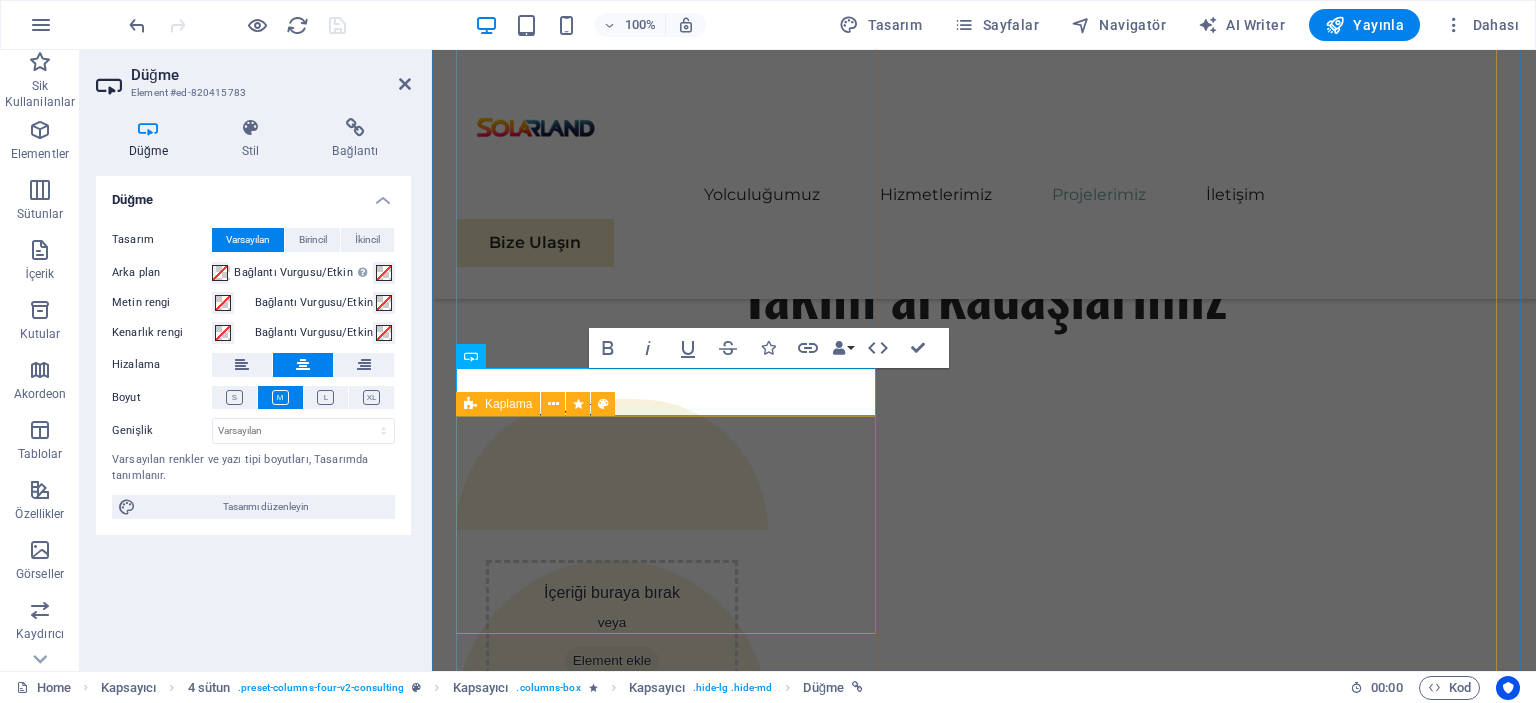 scroll, scrollTop: 3766, scrollLeft: 0, axis: vertical 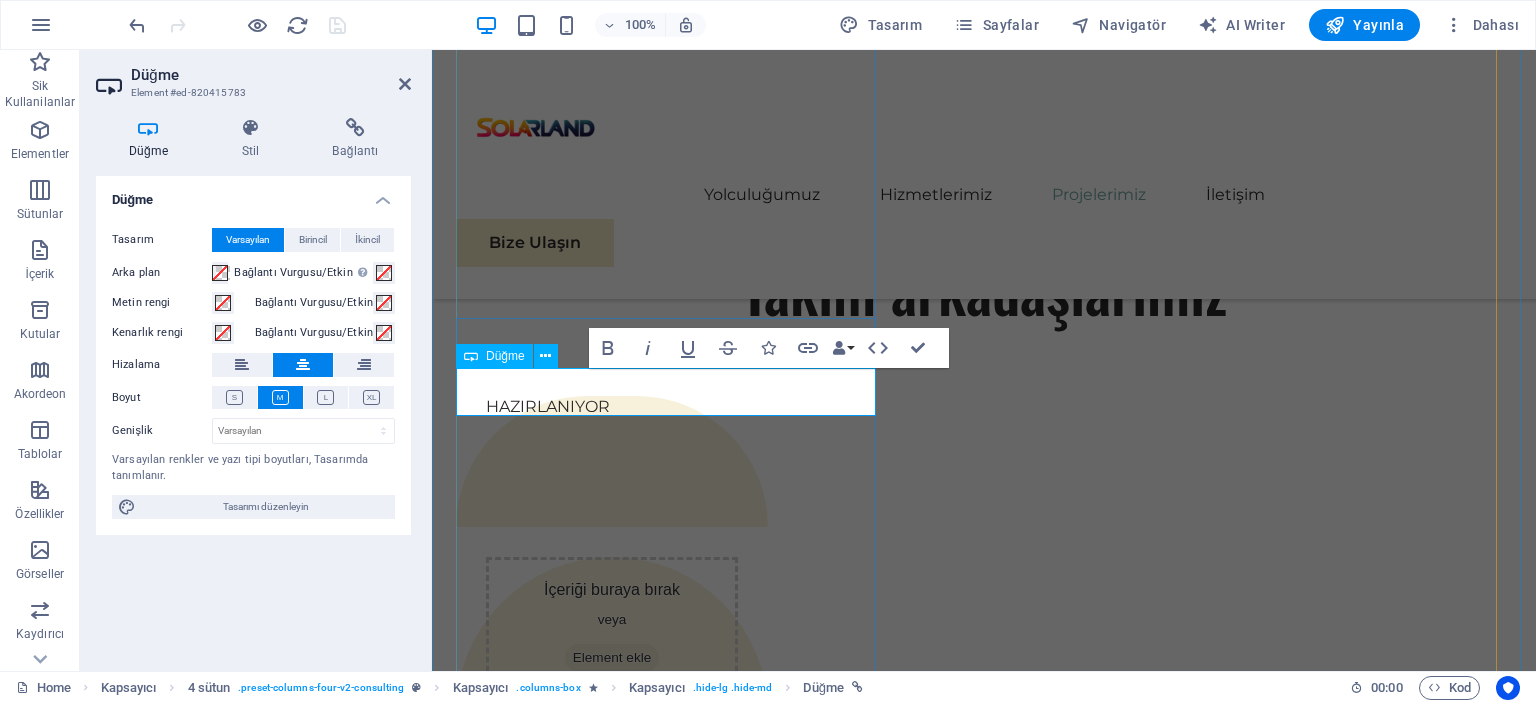 click on "Read More" at bounding box center [670, 3567] 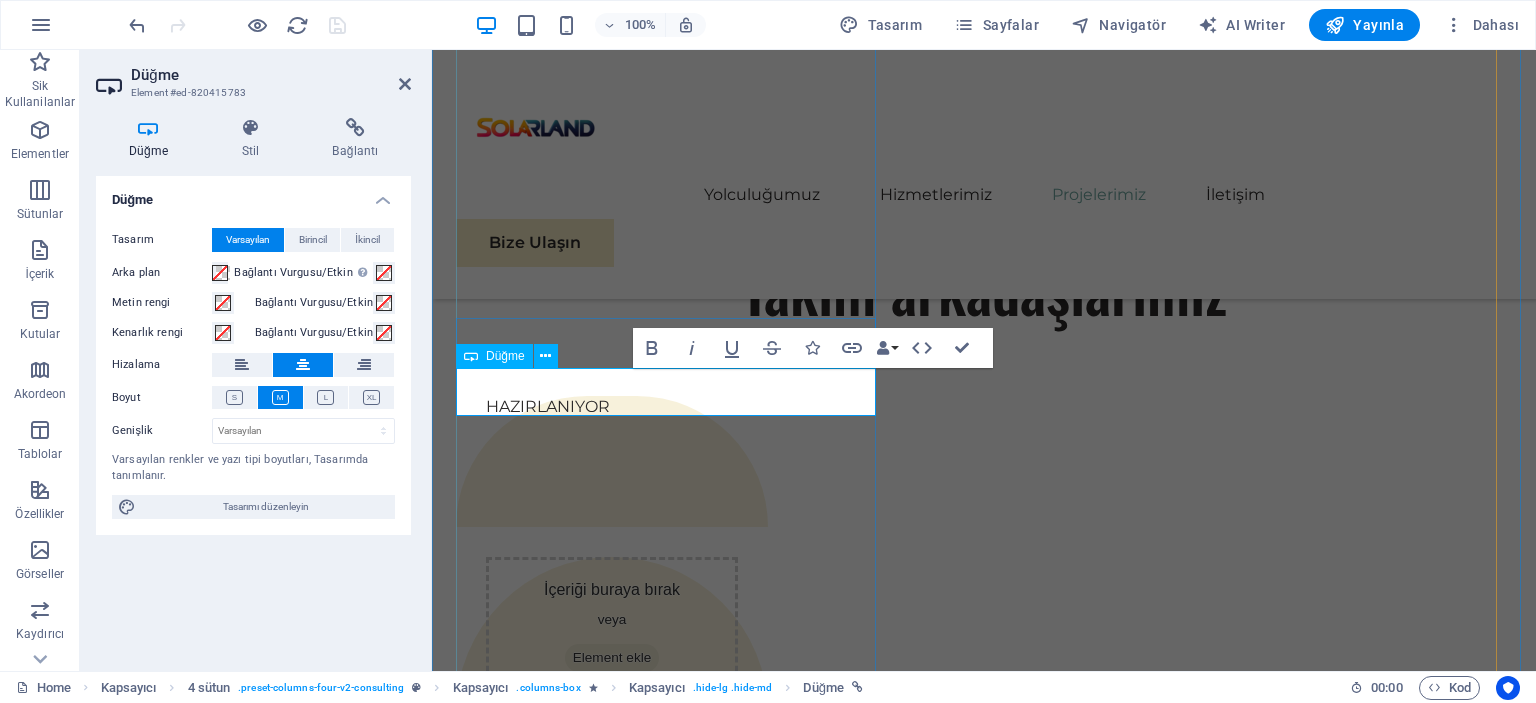 type 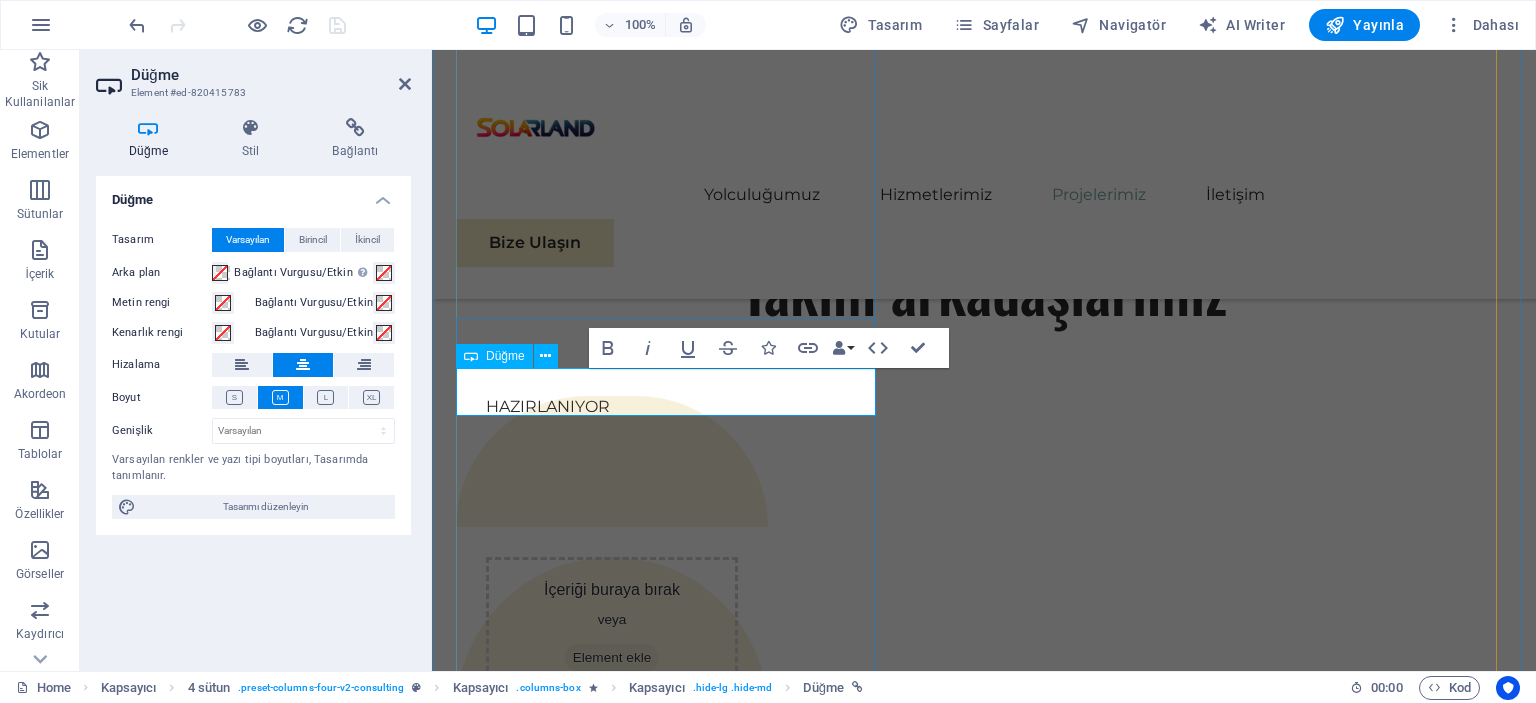 click on "Read More" at bounding box center [670, 3567] 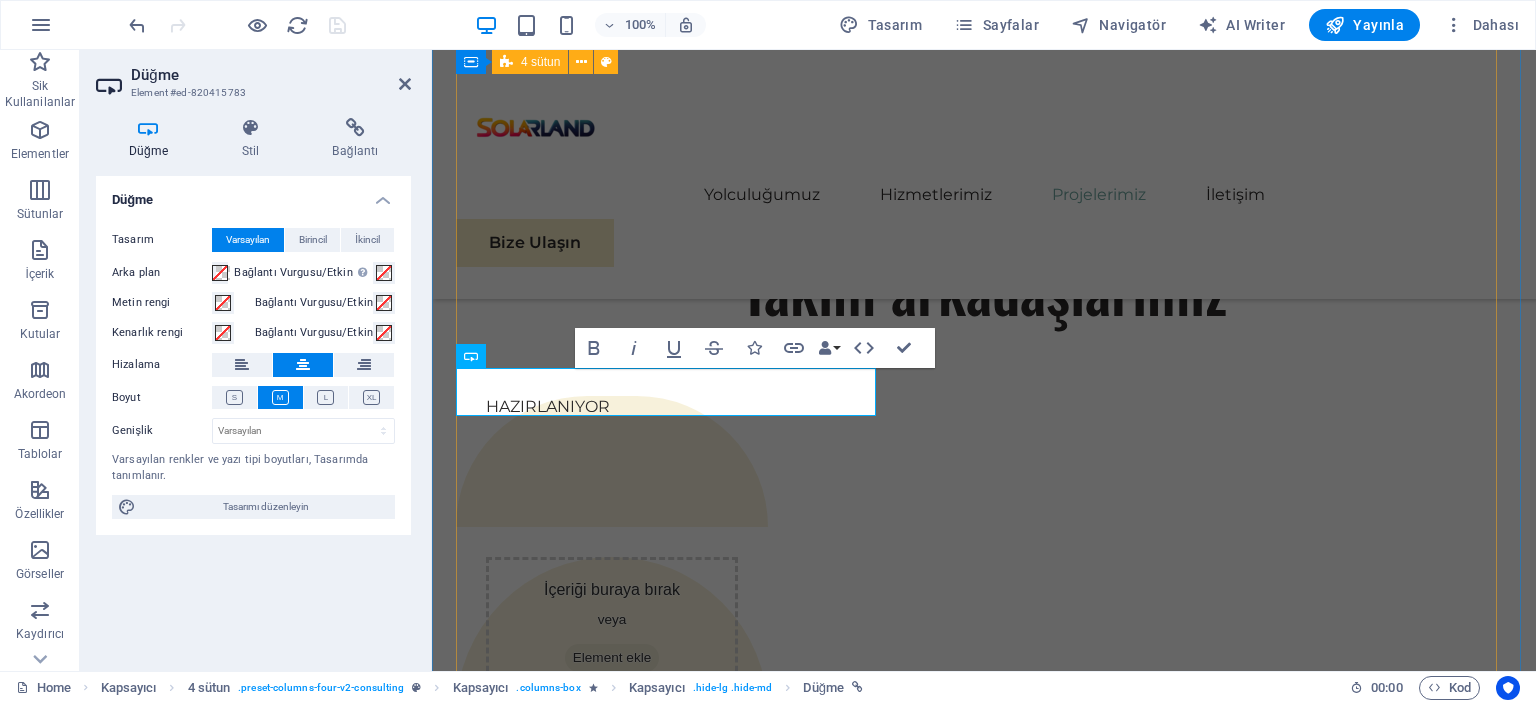 click on "01
EcoPower Dönüşüm Girişimi Devamını Oku Read Less 02 Stratejik Sürdürülebilirlik Yol Haritası Read More Read Less 03 Küresel Pazar Genişleme Stratejisi Read More Read Less 04 Yenilenebilir Enerji Optimizasyonu Read More Read Less" at bounding box center (984, 5044) 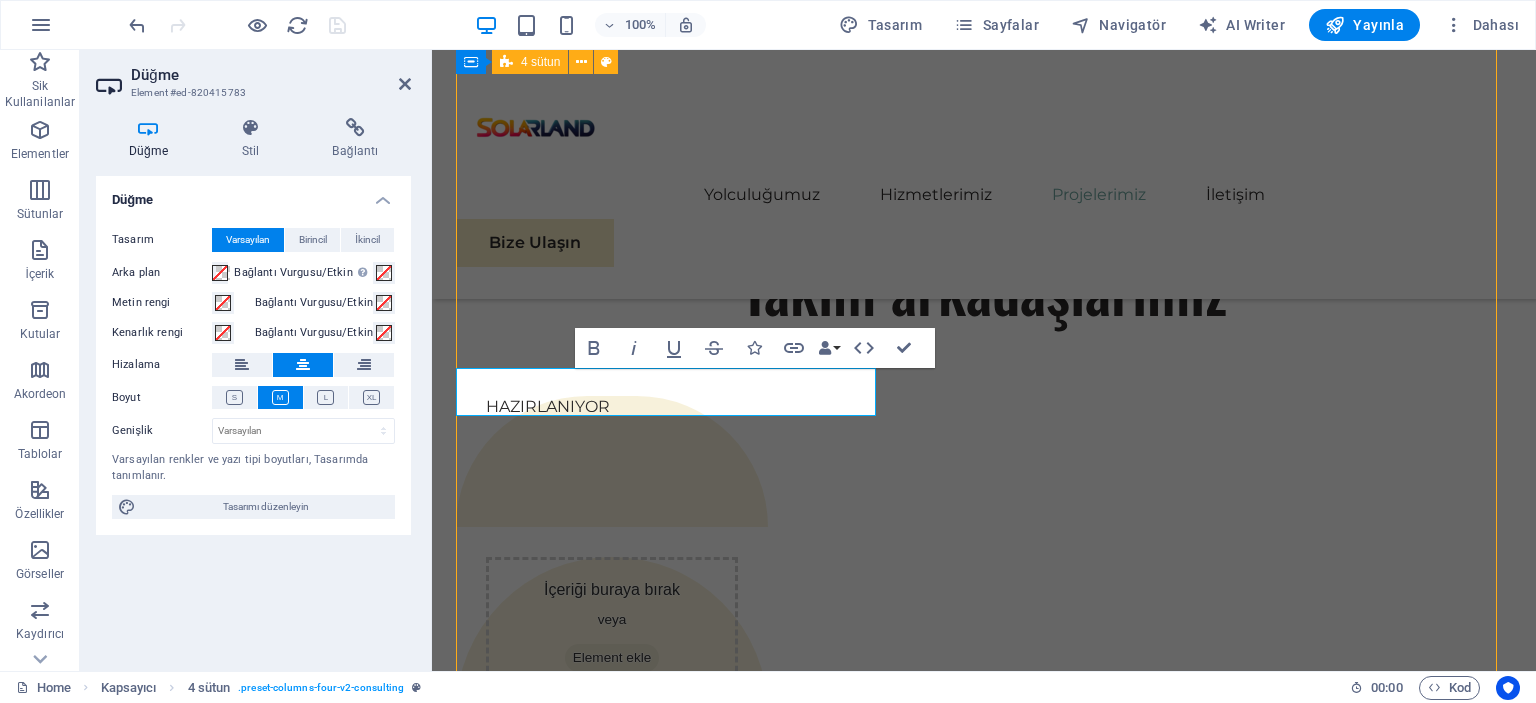 scroll, scrollTop: 3859, scrollLeft: 0, axis: vertical 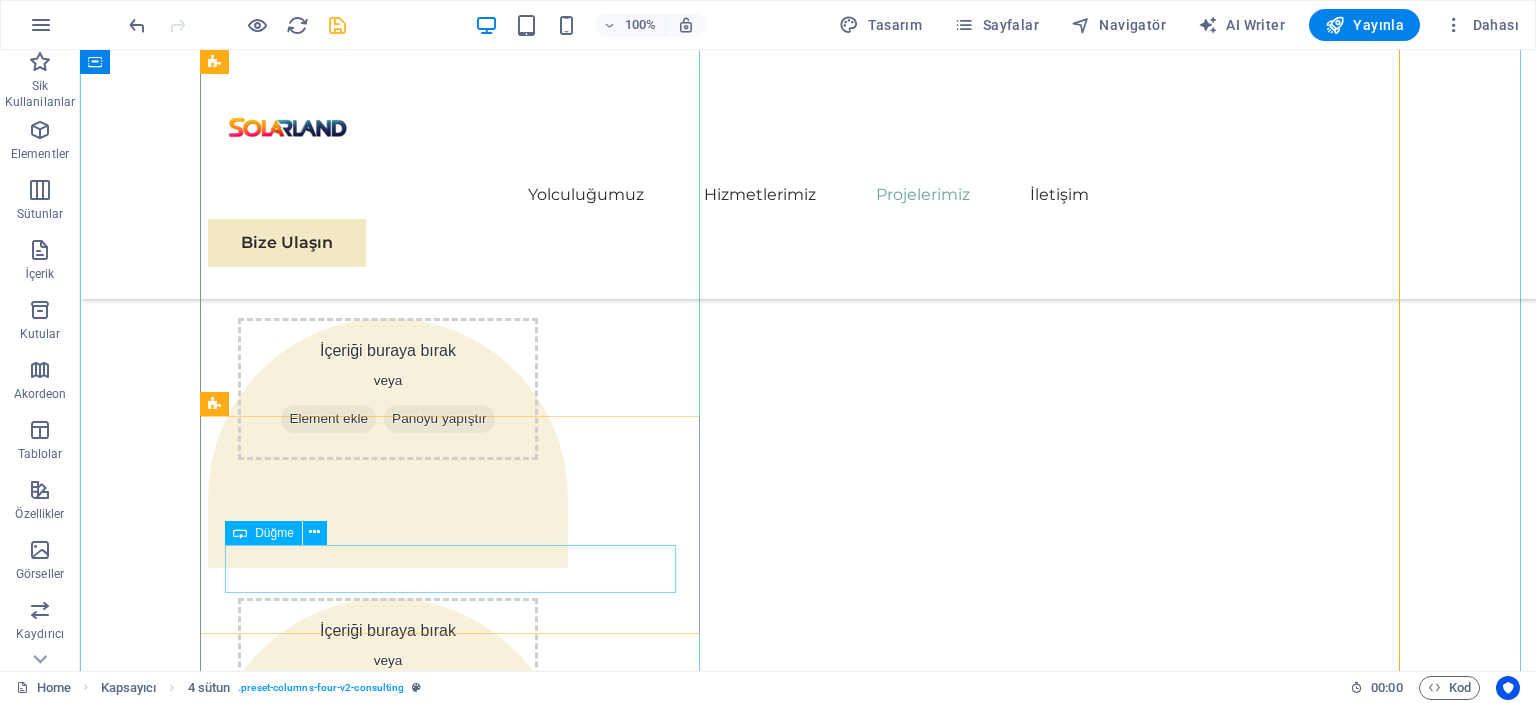 click on "Read Less" at bounding box center [808, 3498] 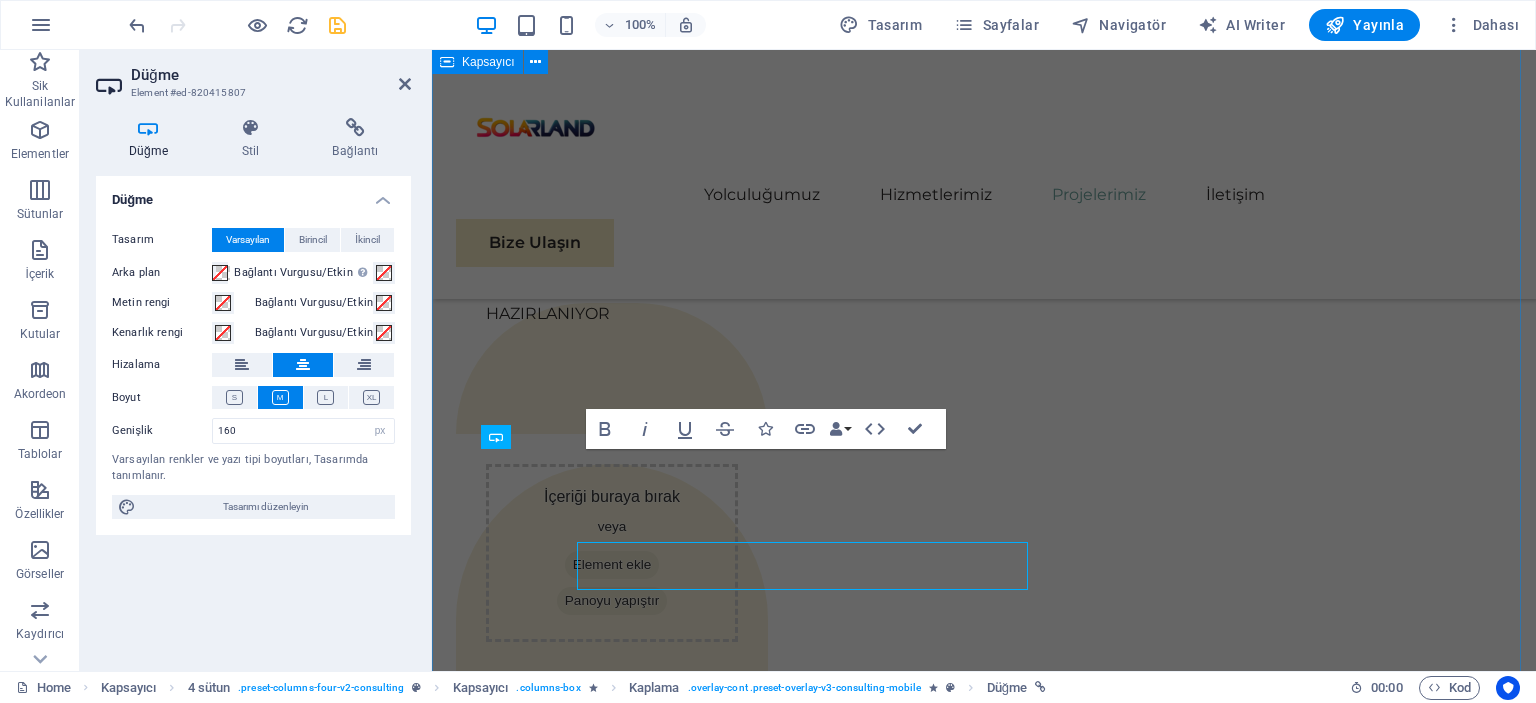 scroll, scrollTop: 3862, scrollLeft: 0, axis: vertical 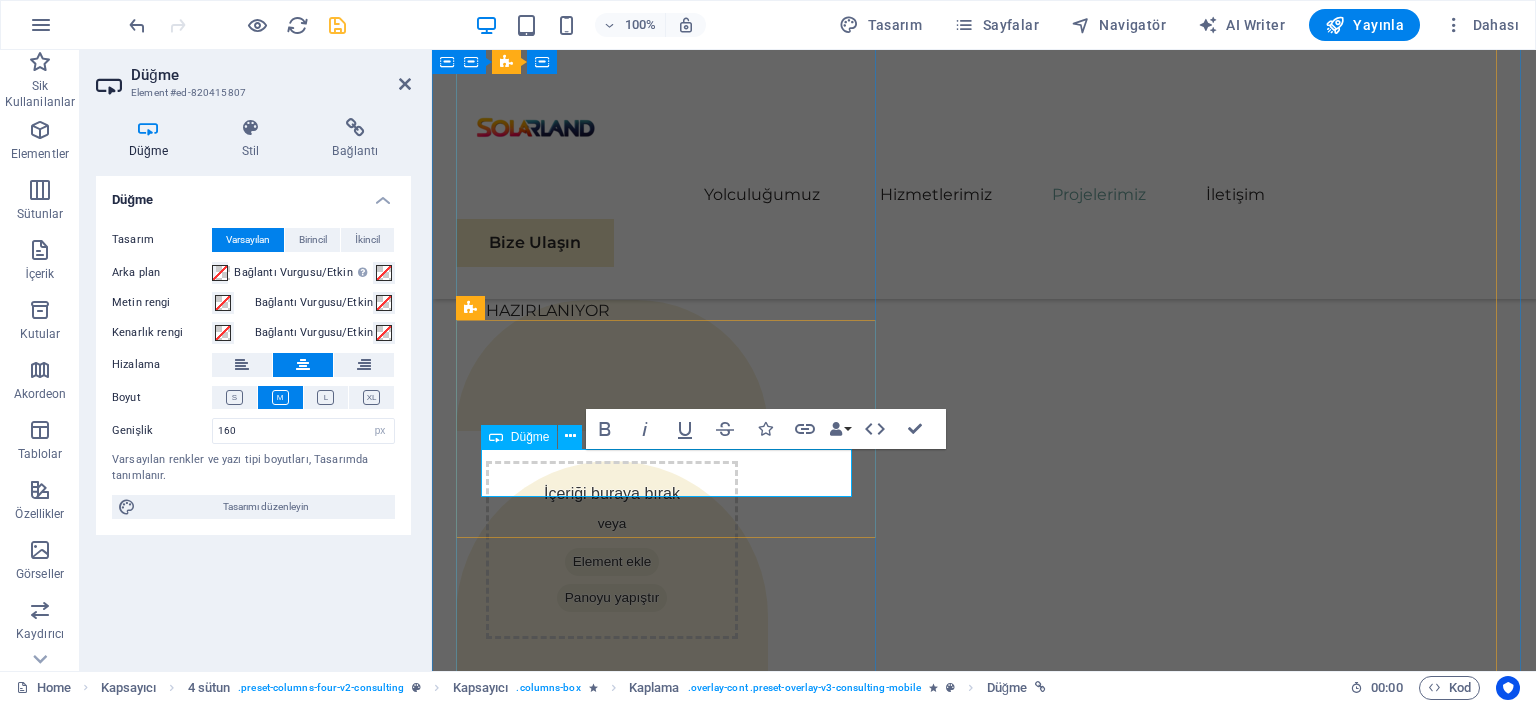 type 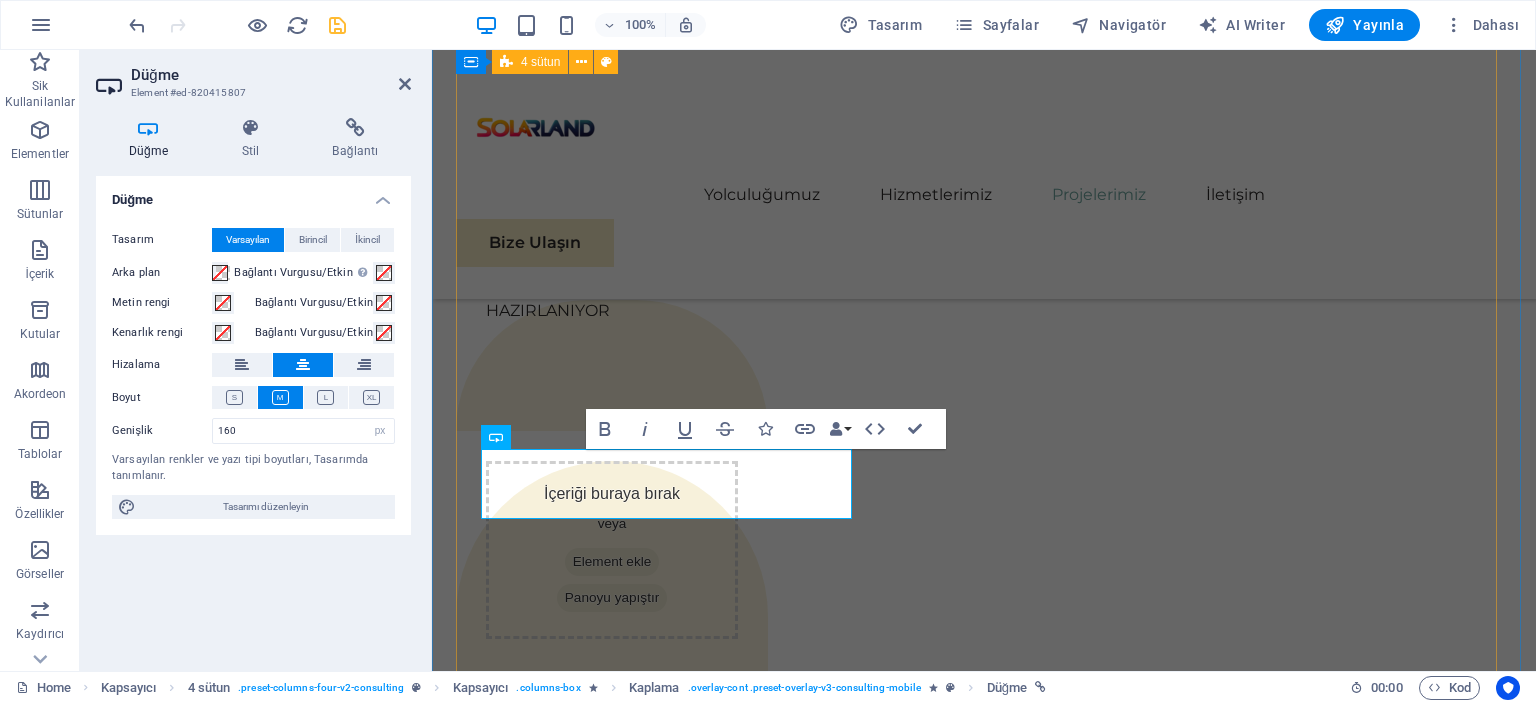 click on "01
EcoPower Dönüşüm Girişimi Devamını Oku Daha Az Oku 02 Stratejik Sürdürülebilirlik Yol Haritası Read More Read Less 03 Küresel Pazar Genişleme Stratejisi Read More Read Less 04 Yenilenebilir Enerji Optimizasyonu Read More Read Less" at bounding box center [984, 4959] 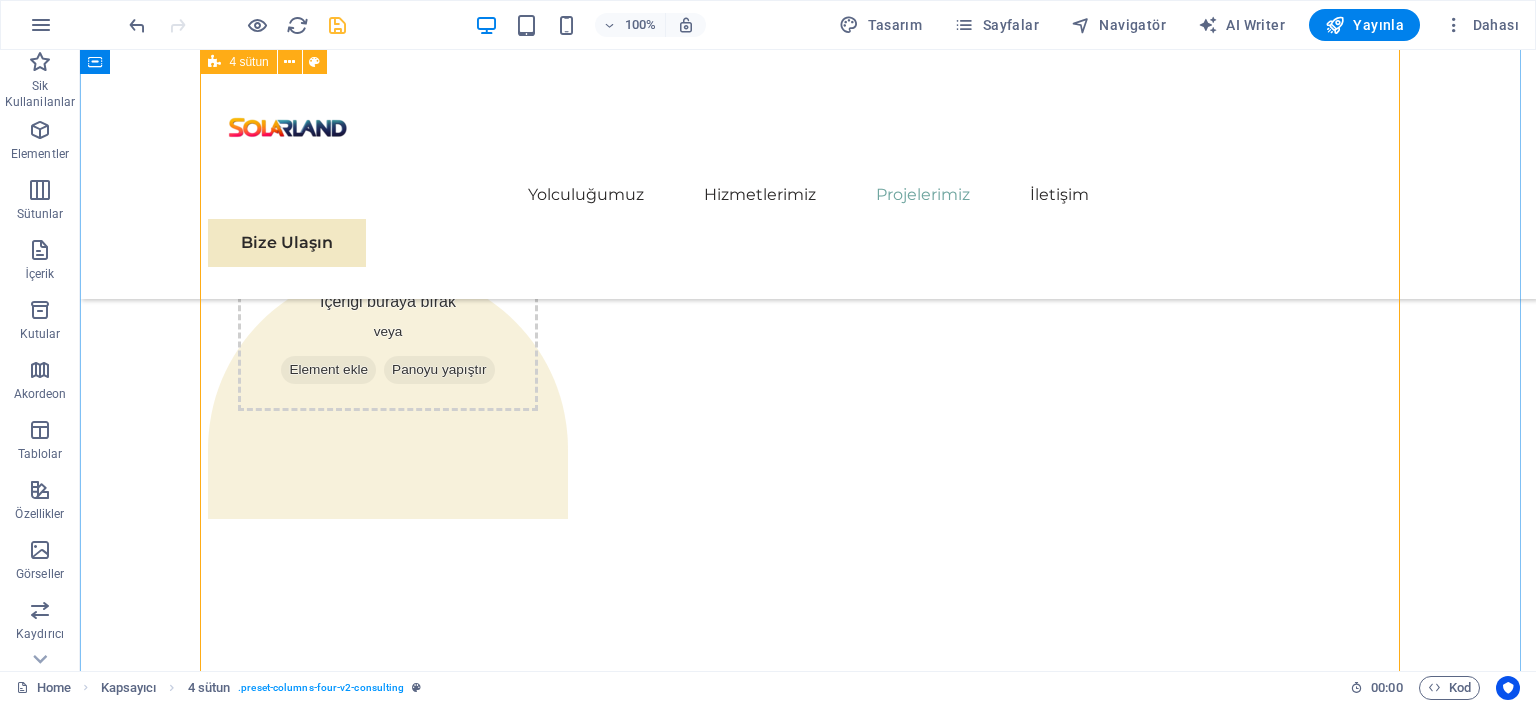 scroll, scrollTop: 4195, scrollLeft: 0, axis: vertical 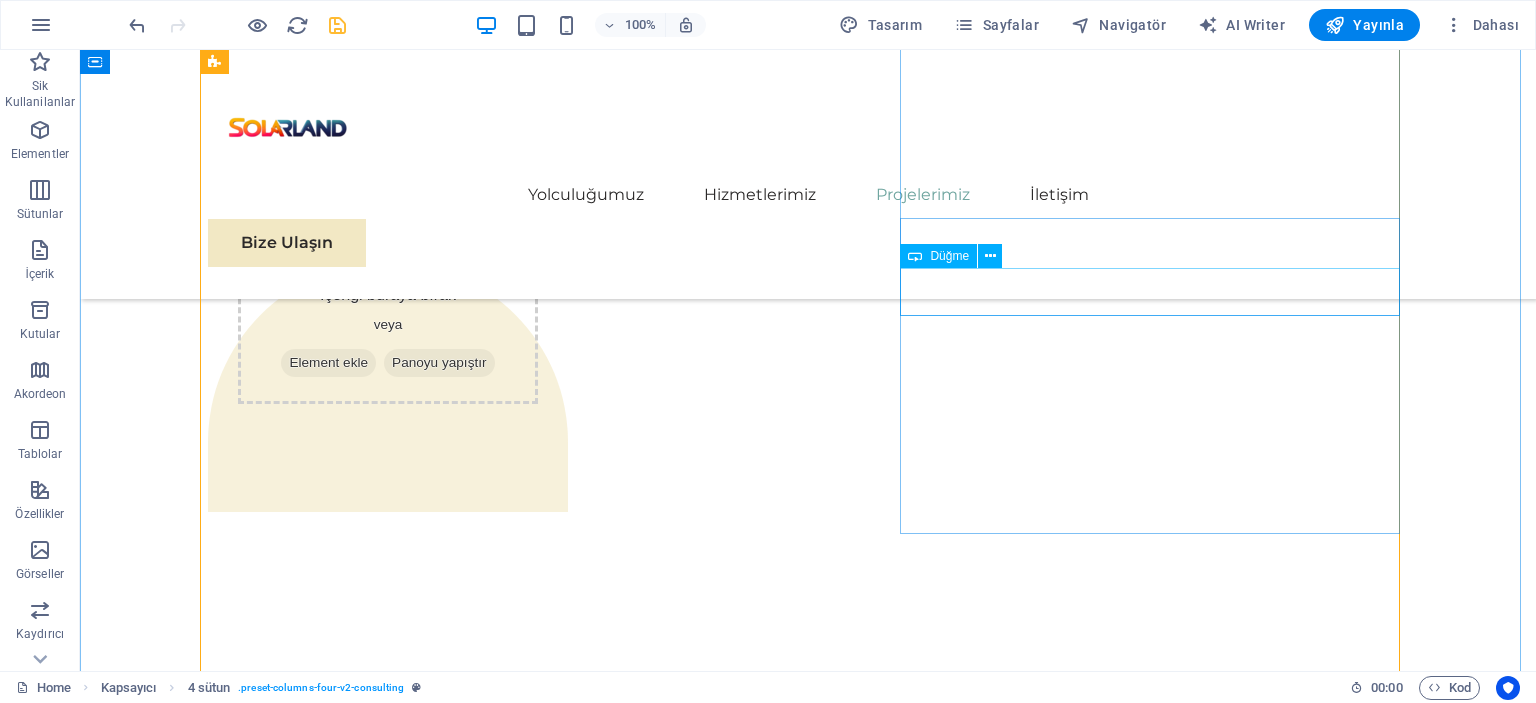 click on "Read More" at bounding box center (808, 4483) 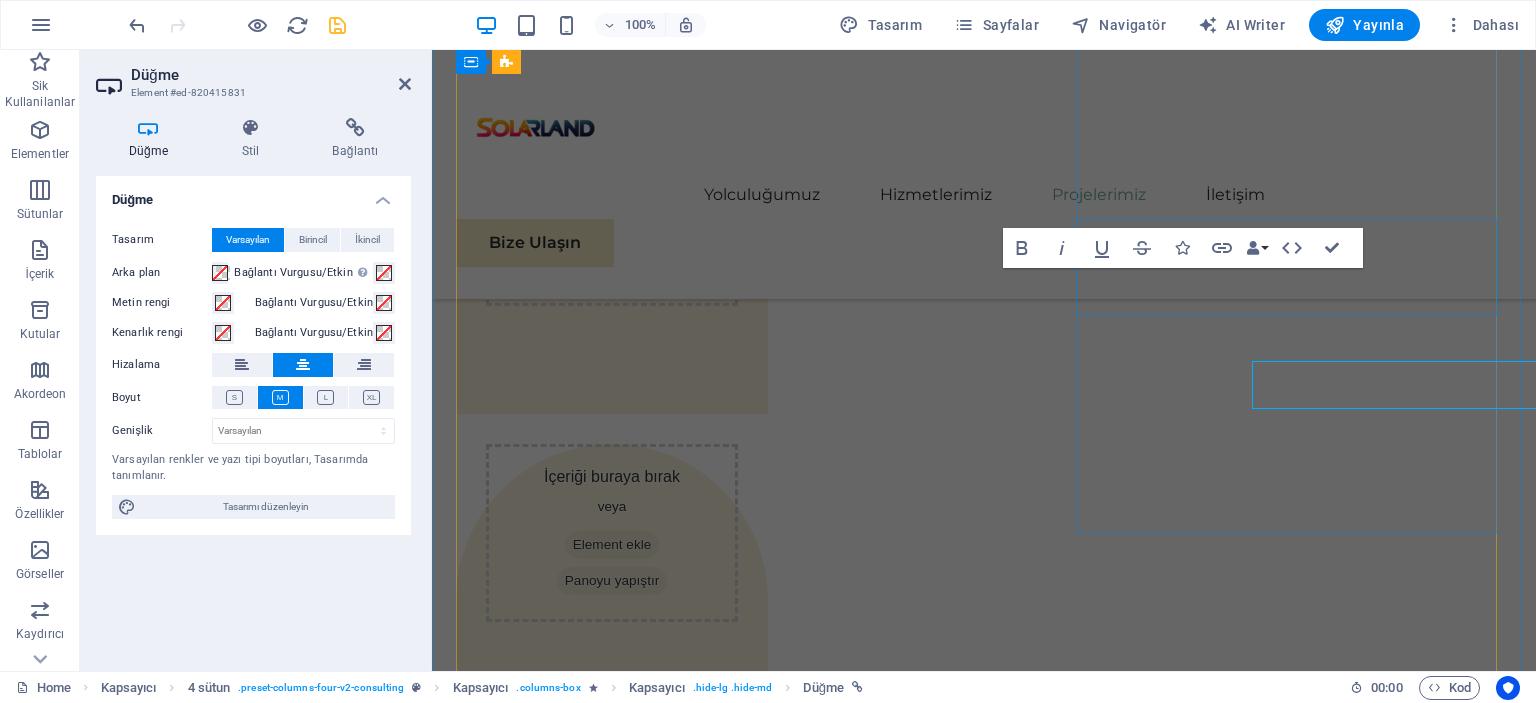 scroll, scrollTop: 4102, scrollLeft: 0, axis: vertical 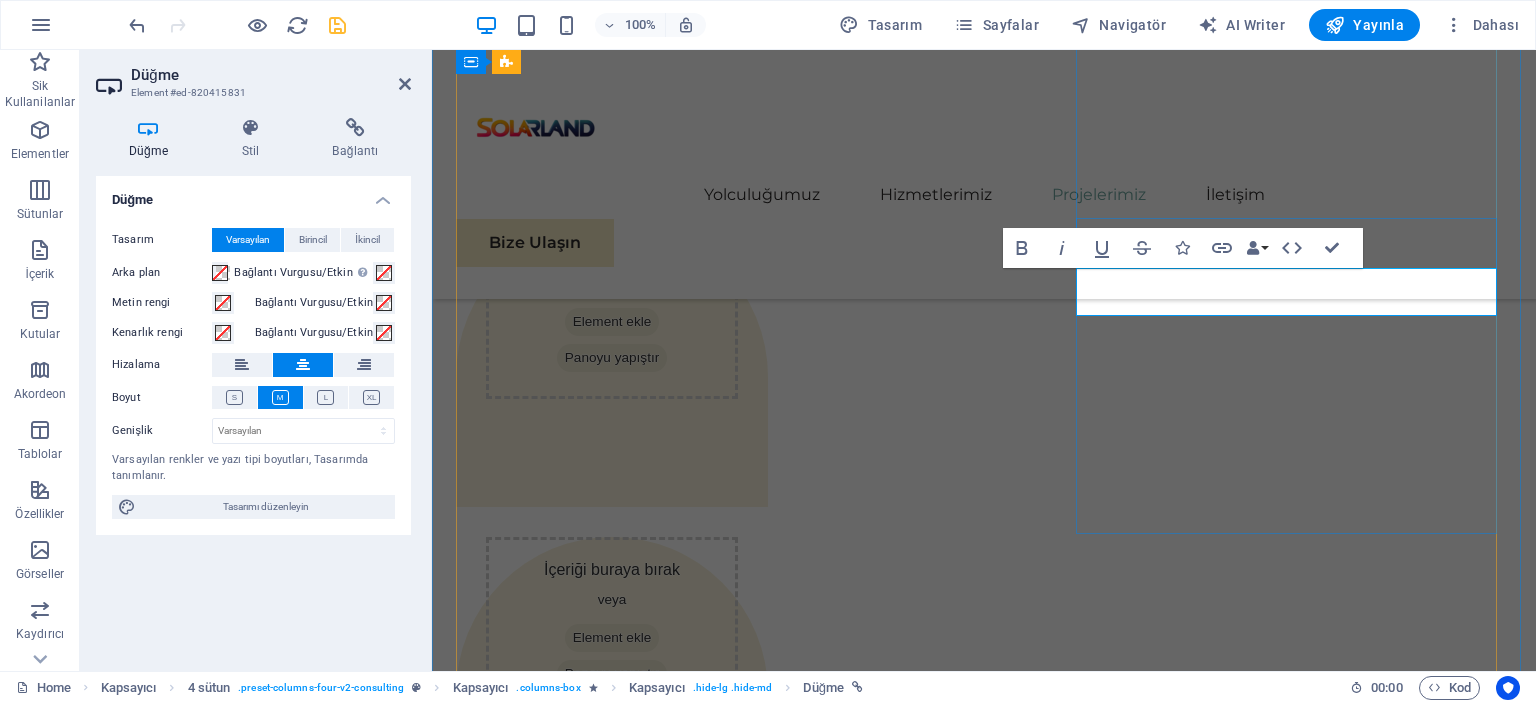 click on "Read More" at bounding box center (984, 4644) 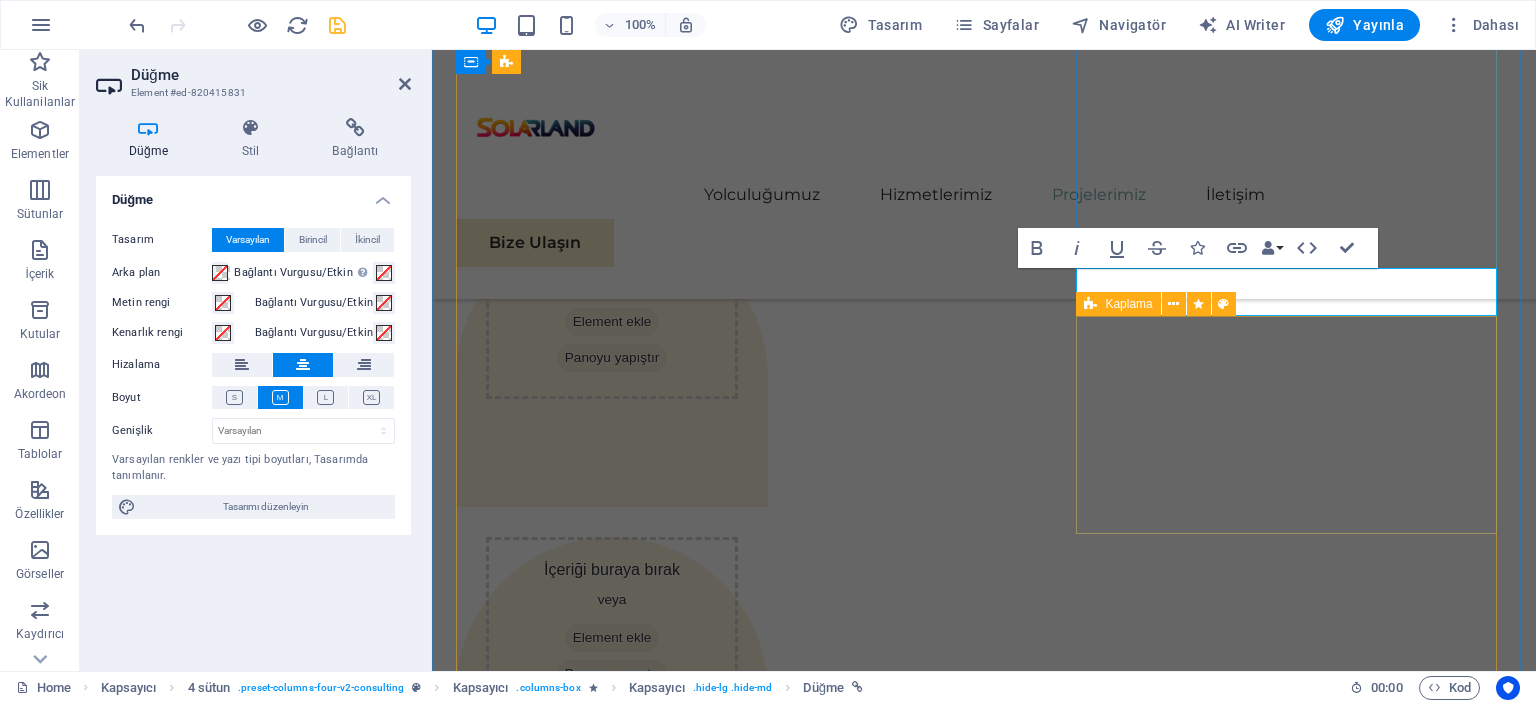 click on "Read Less" at bounding box center (1310, 4777) 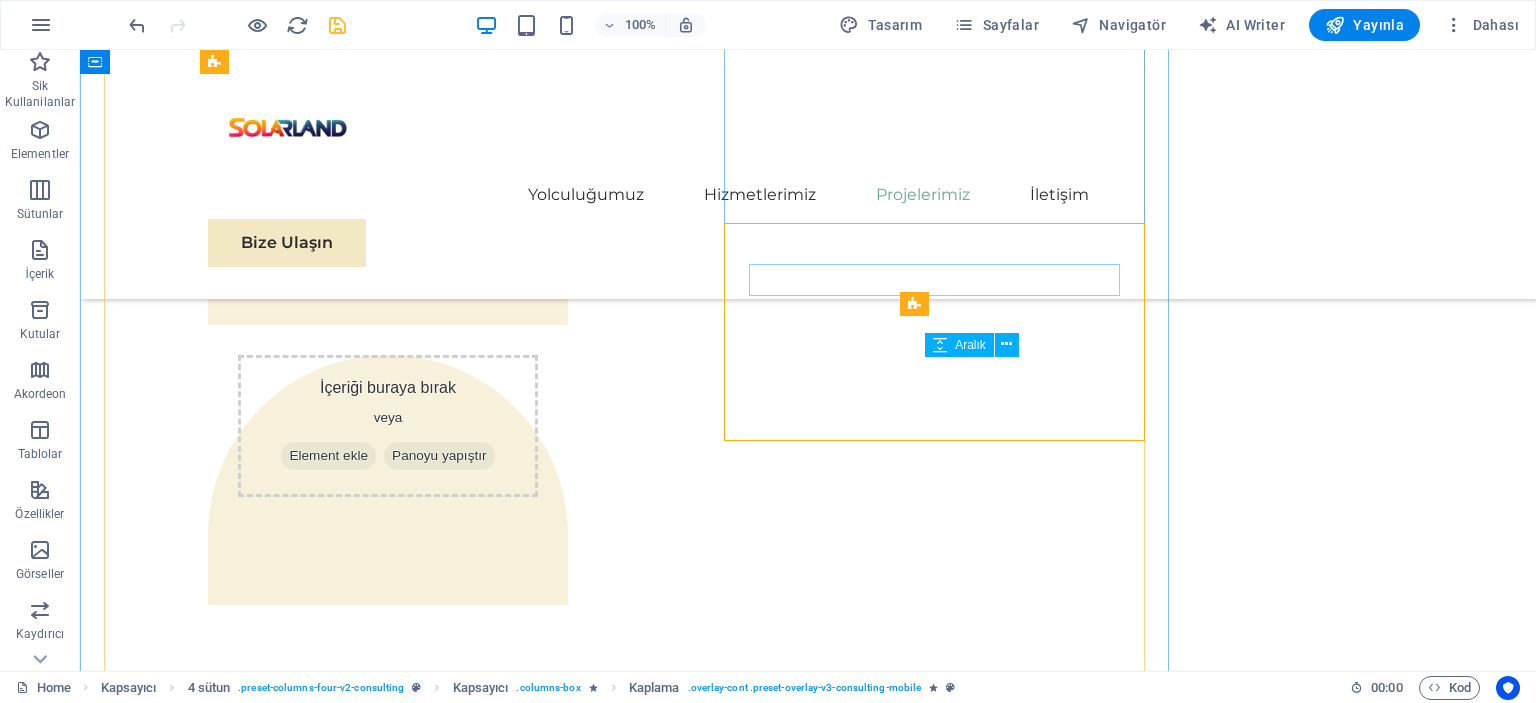 scroll, scrollTop: 4195, scrollLeft: 0, axis: vertical 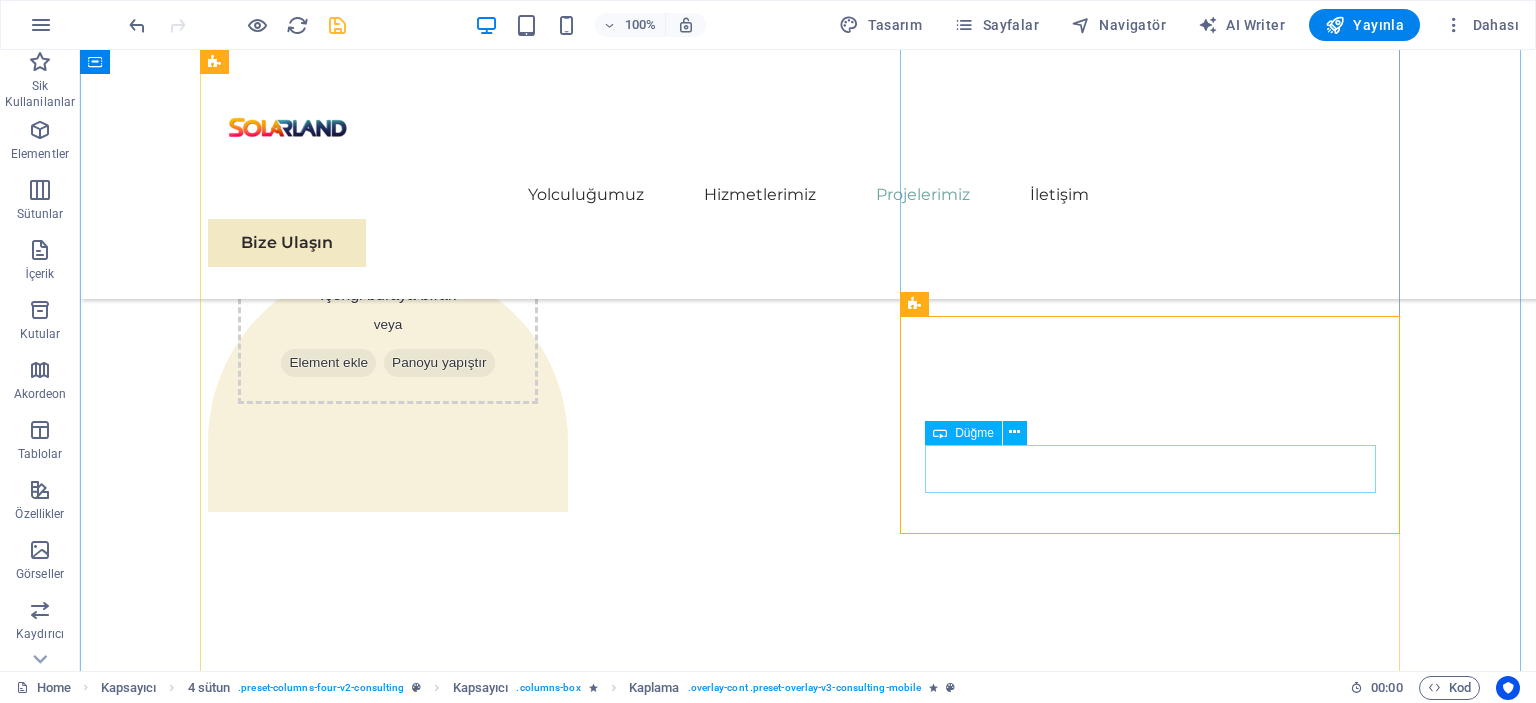 click on "Read Less" at bounding box center (1158, 4661) 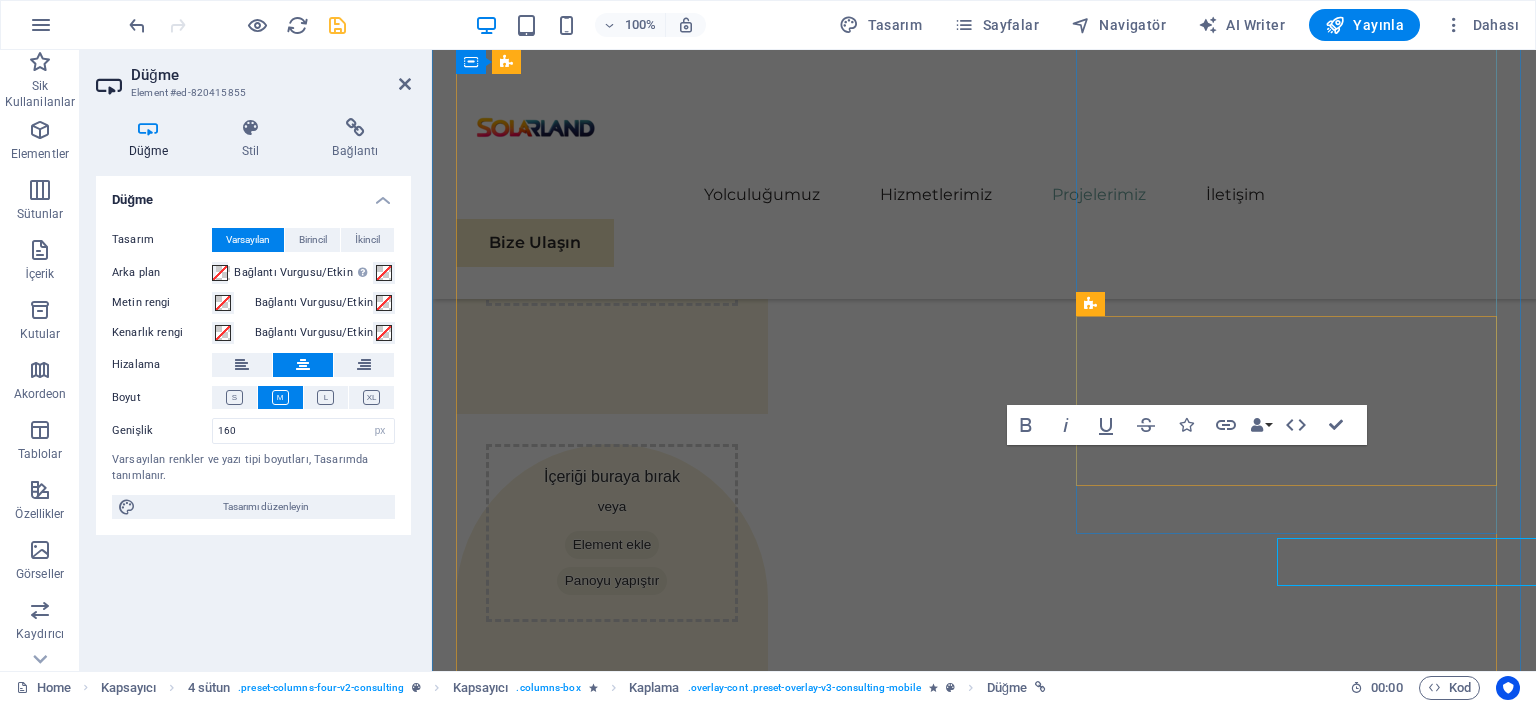 scroll, scrollTop: 4102, scrollLeft: 0, axis: vertical 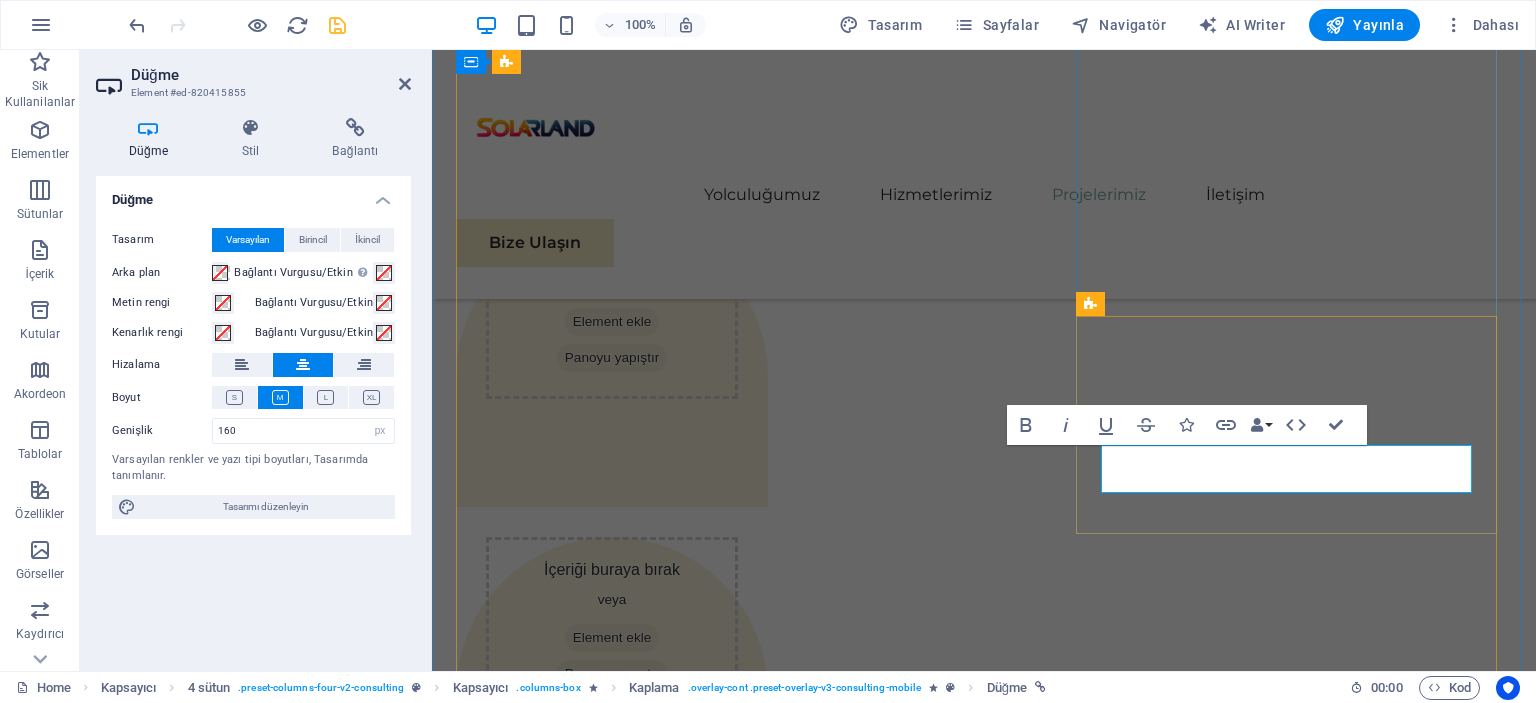 click on "Read Less" at bounding box center [1310, 4821] 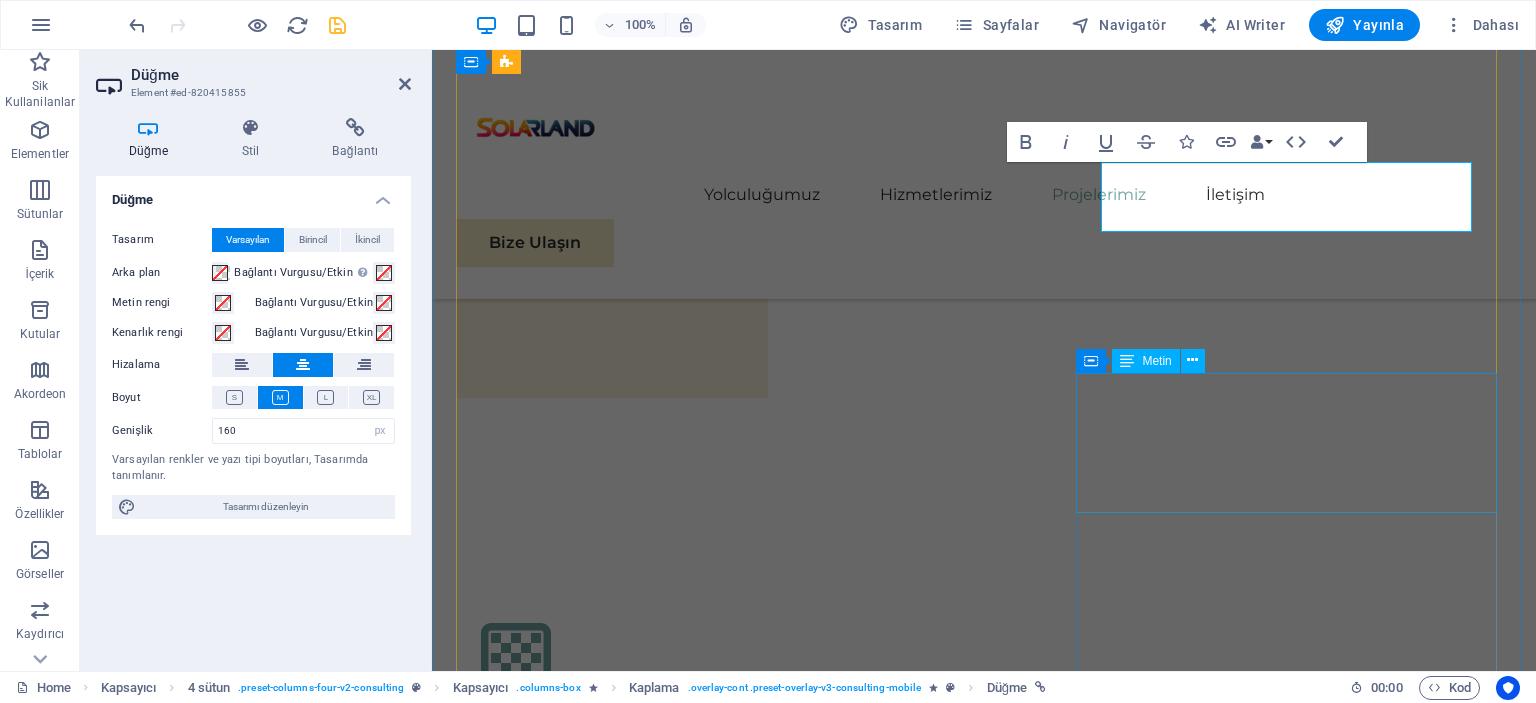 scroll, scrollTop: 4327, scrollLeft: 0, axis: vertical 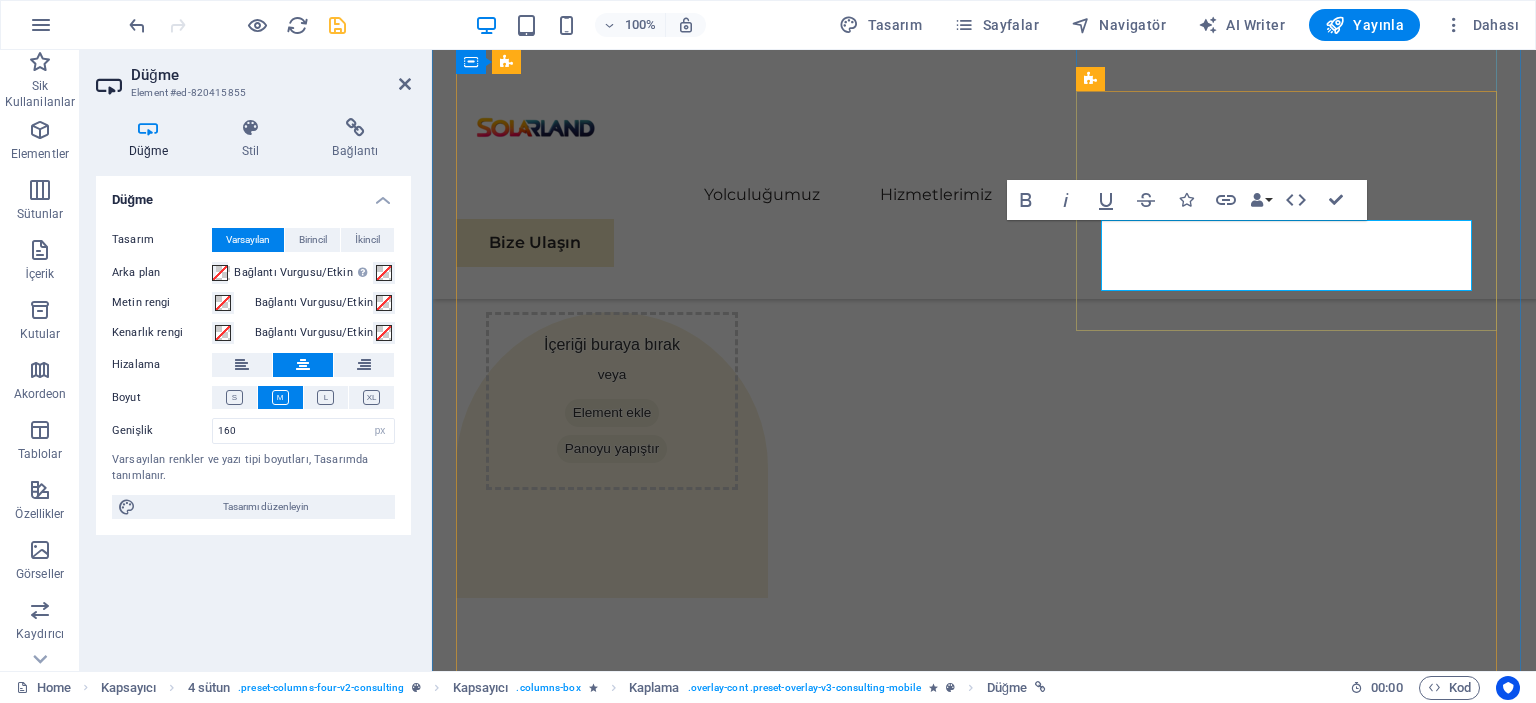 click on "Read LessDaha" at bounding box center [1310, 4607] 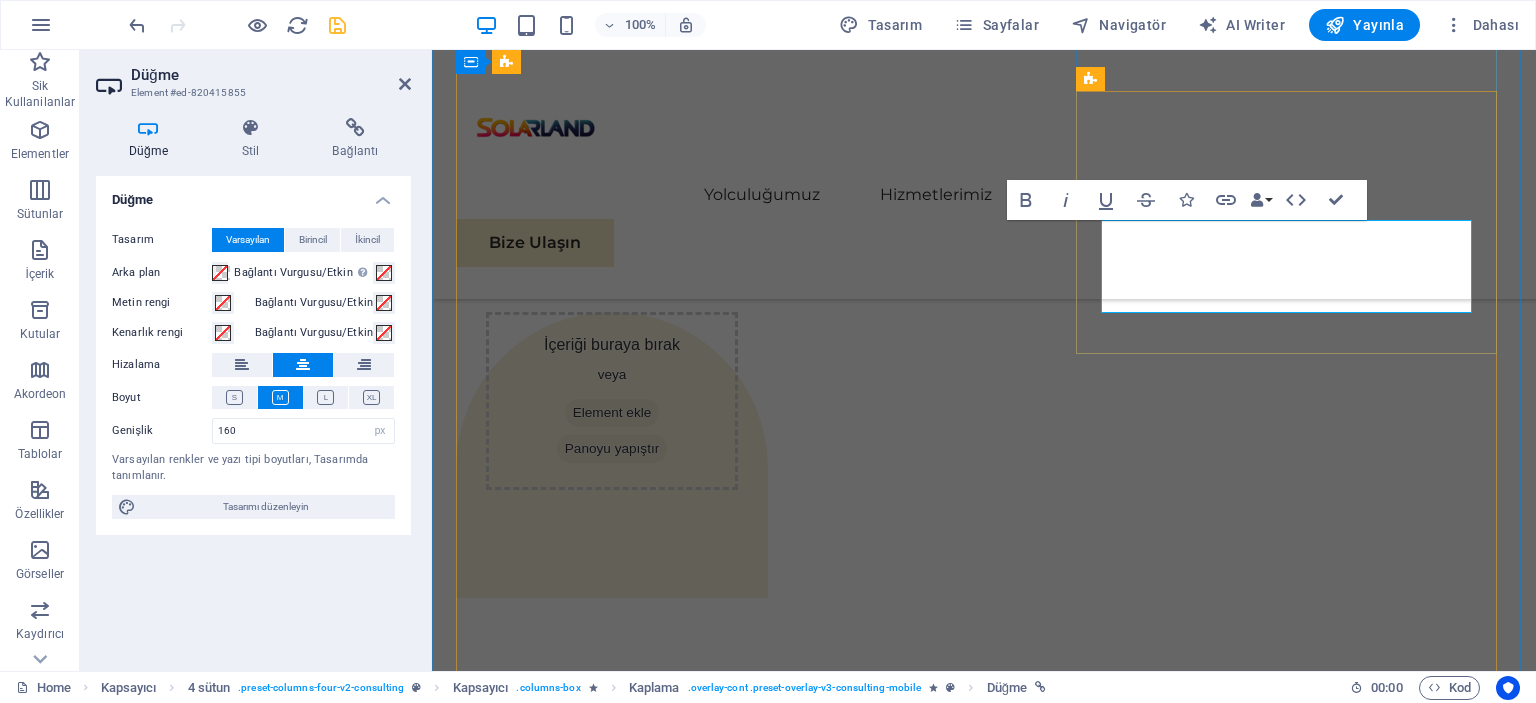 click on "Read LessDaha Az Oku" at bounding box center [1310, 4618] 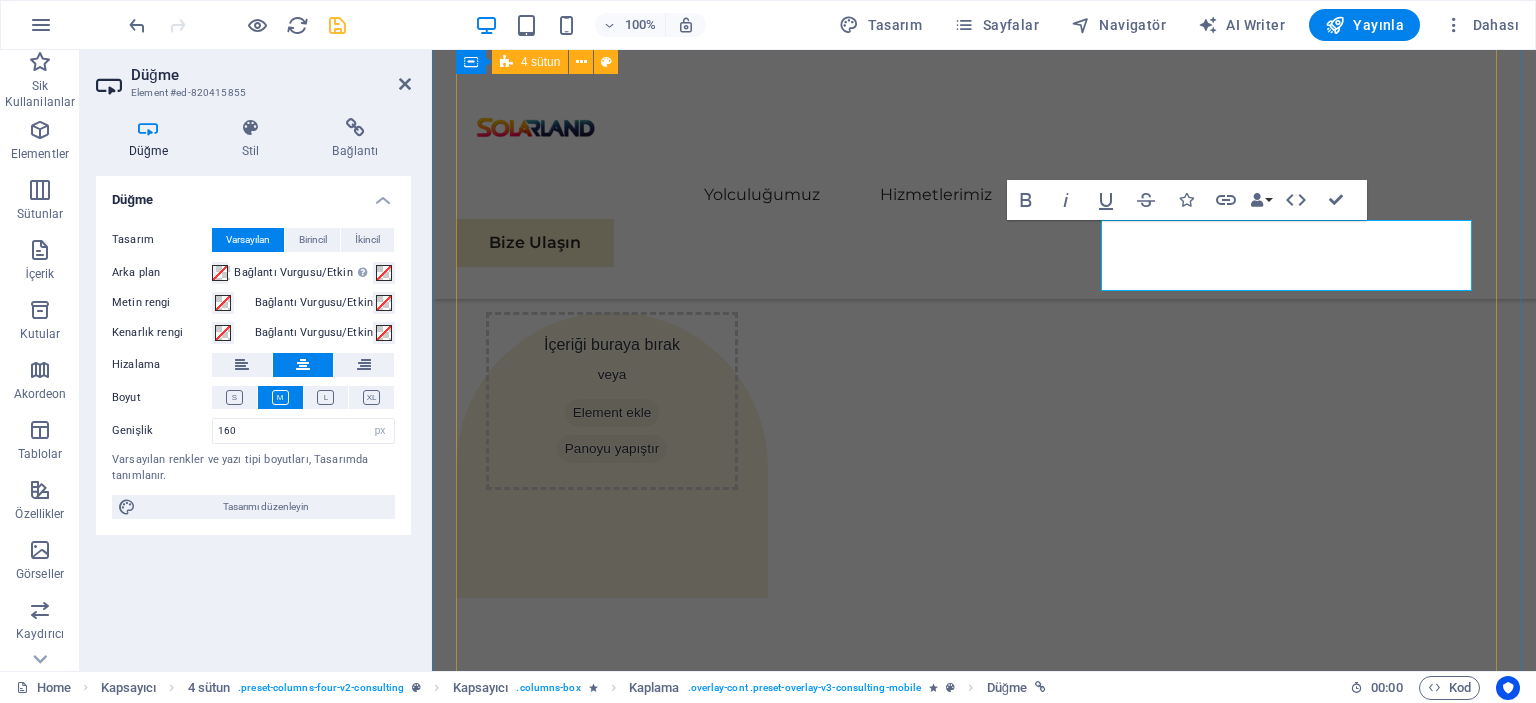 click on "01
EcoPower Dönüşüm Girişimi Devamını Oku Daha Az Oku 02 Stratejik Sürdürülebilirlik Yol Haritası Devamını Oku Daha Az Oku 03 Küresel Pazar Genişleme Stratejisi Read More Read Less 04 Yenilenebilir Enerji Optimizasyonu Read More Read Less" at bounding box center (984, 4505) 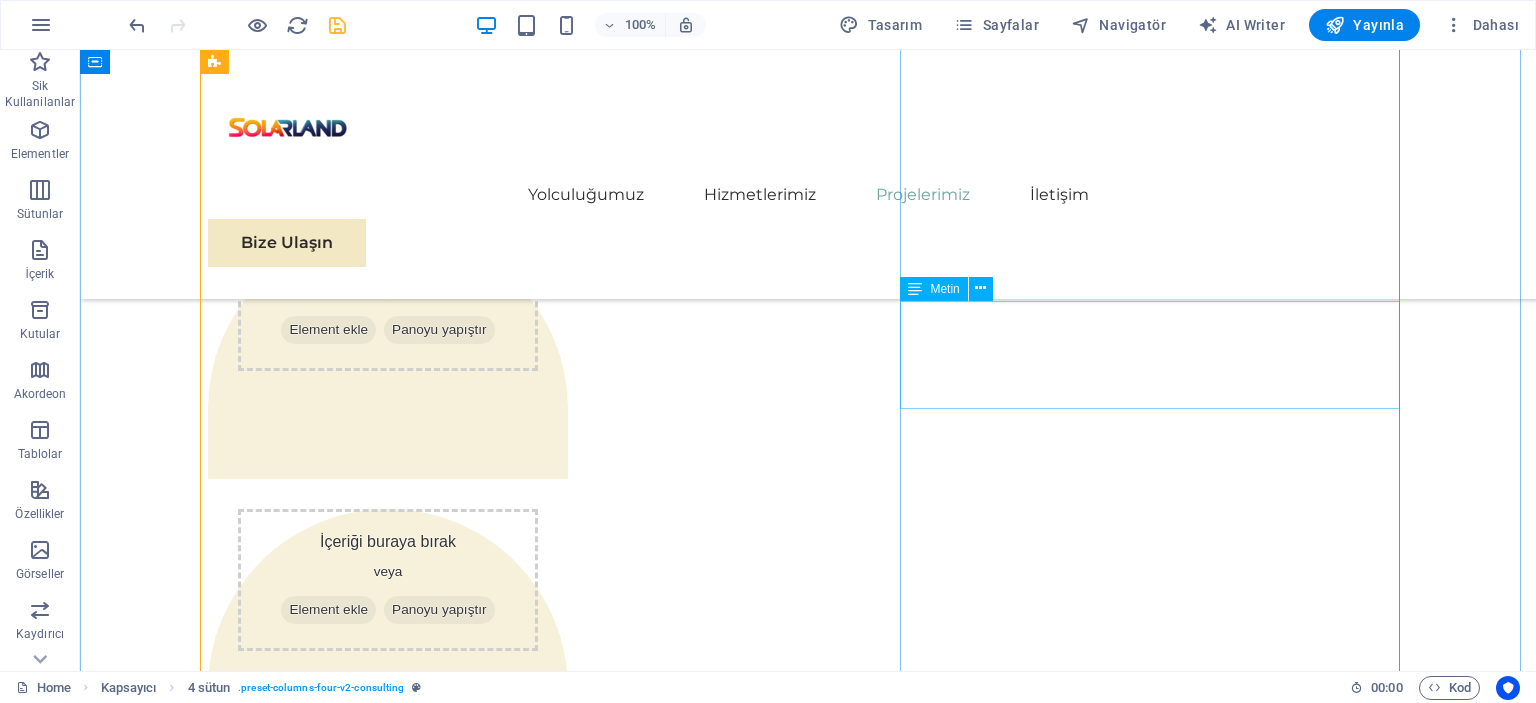 scroll, scrollTop: 3927, scrollLeft: 0, axis: vertical 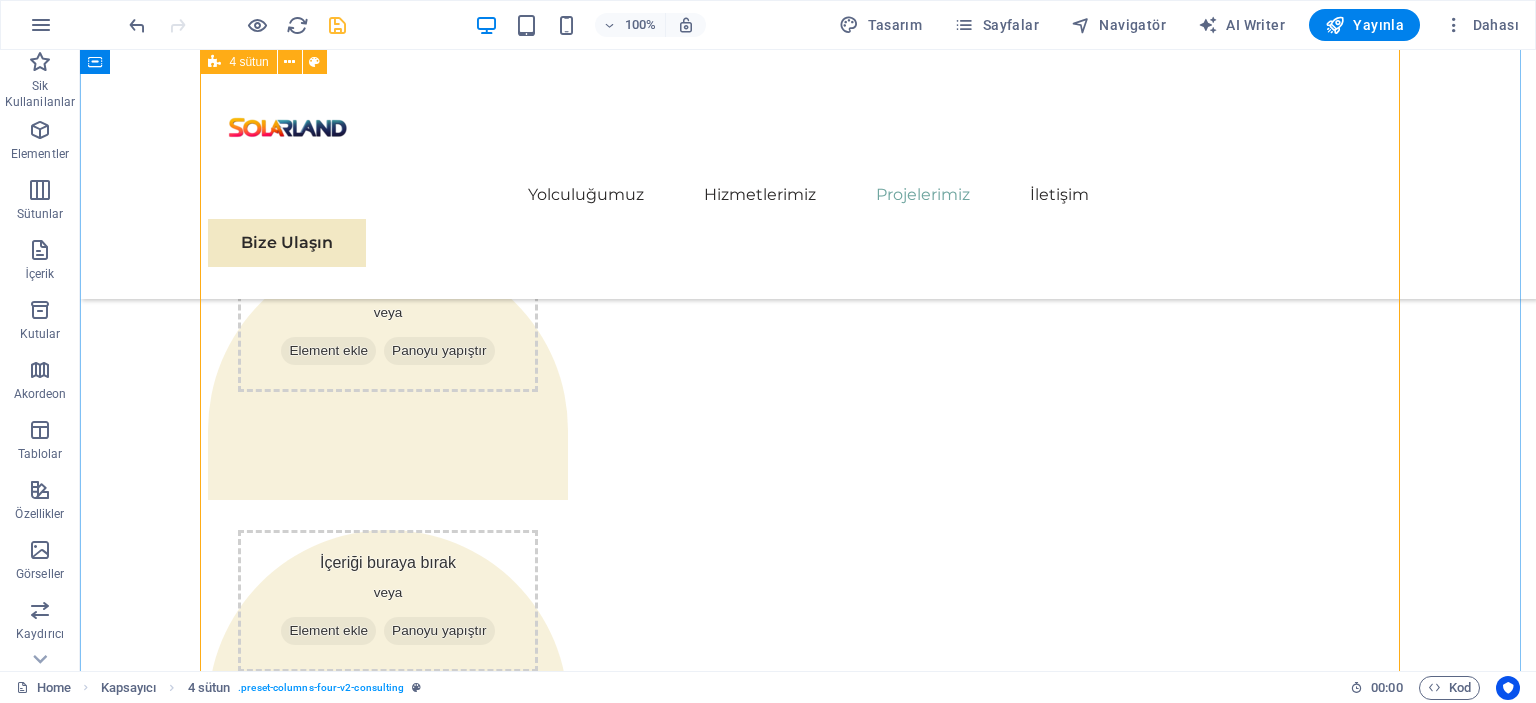 click on "01
EcoPower Dönüşüm Girişimi Devamını Oku Daha Az Oku 02 Stratejik Sürdürülebilirlik Yol Haritası Devamını Oku Daha Az Oku 03 Küresel Pazar Genişleme Stratejisi Read More Read Less 04 Yenilenebilir Enerji Optimizasyonu Read More Read Less" at bounding box center (808, 4819) 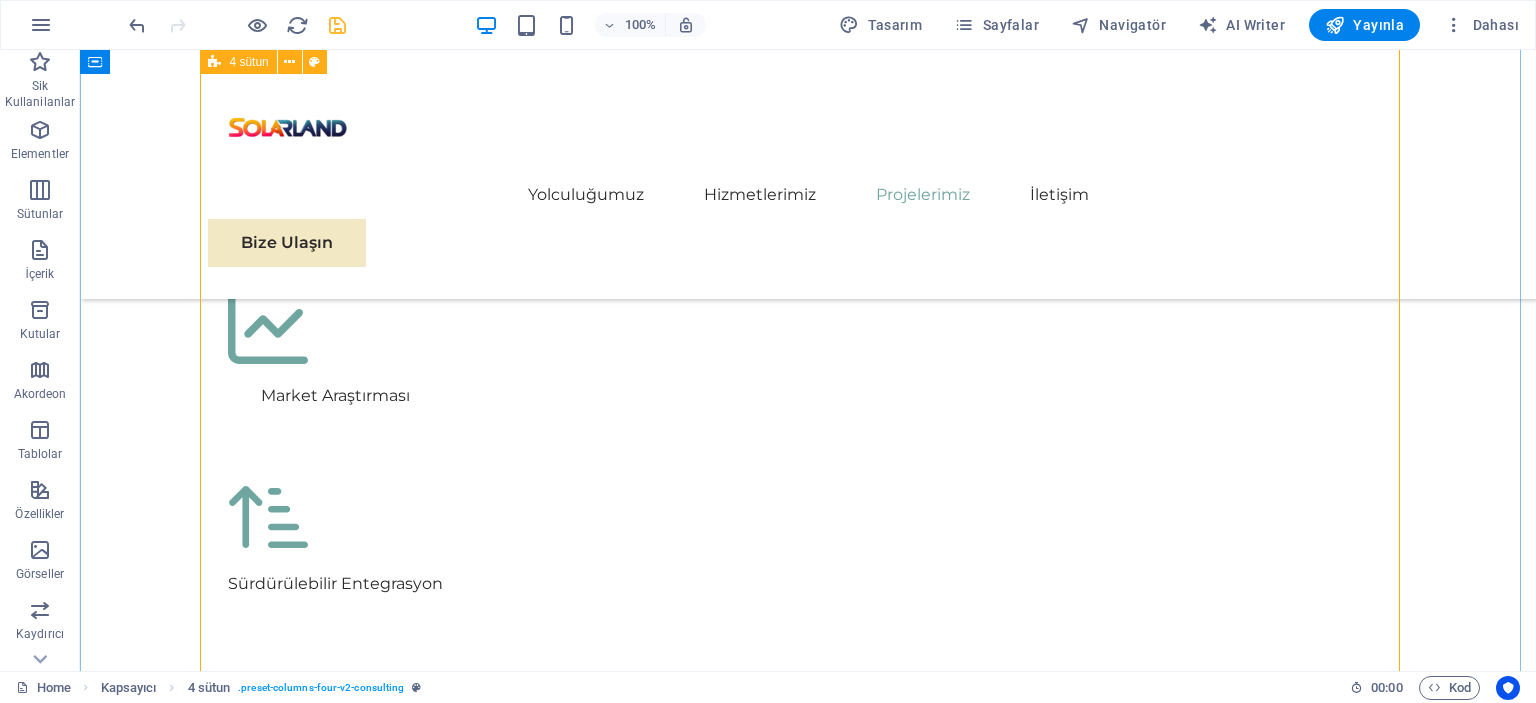 scroll, scrollTop: 5060, scrollLeft: 0, axis: vertical 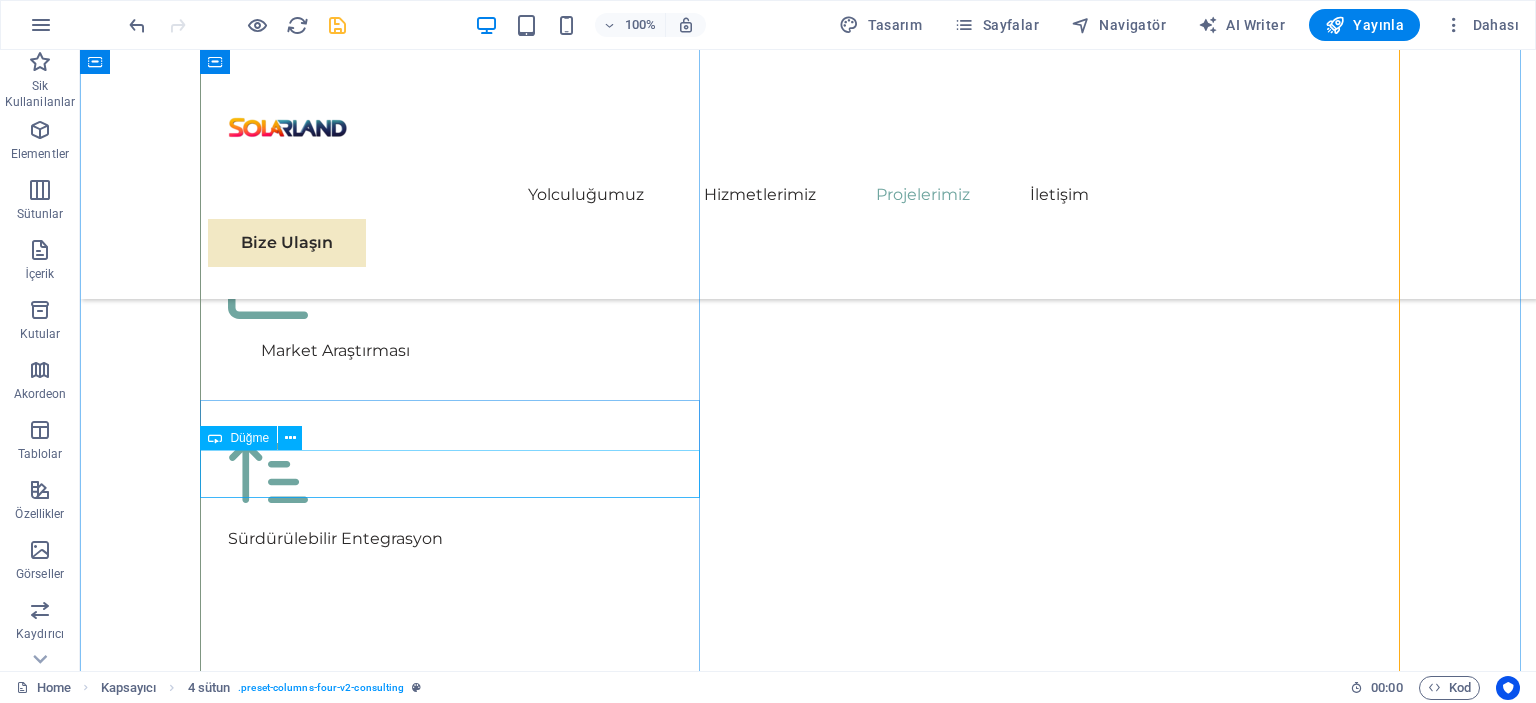 click on "Read More" at bounding box center (808, 4667) 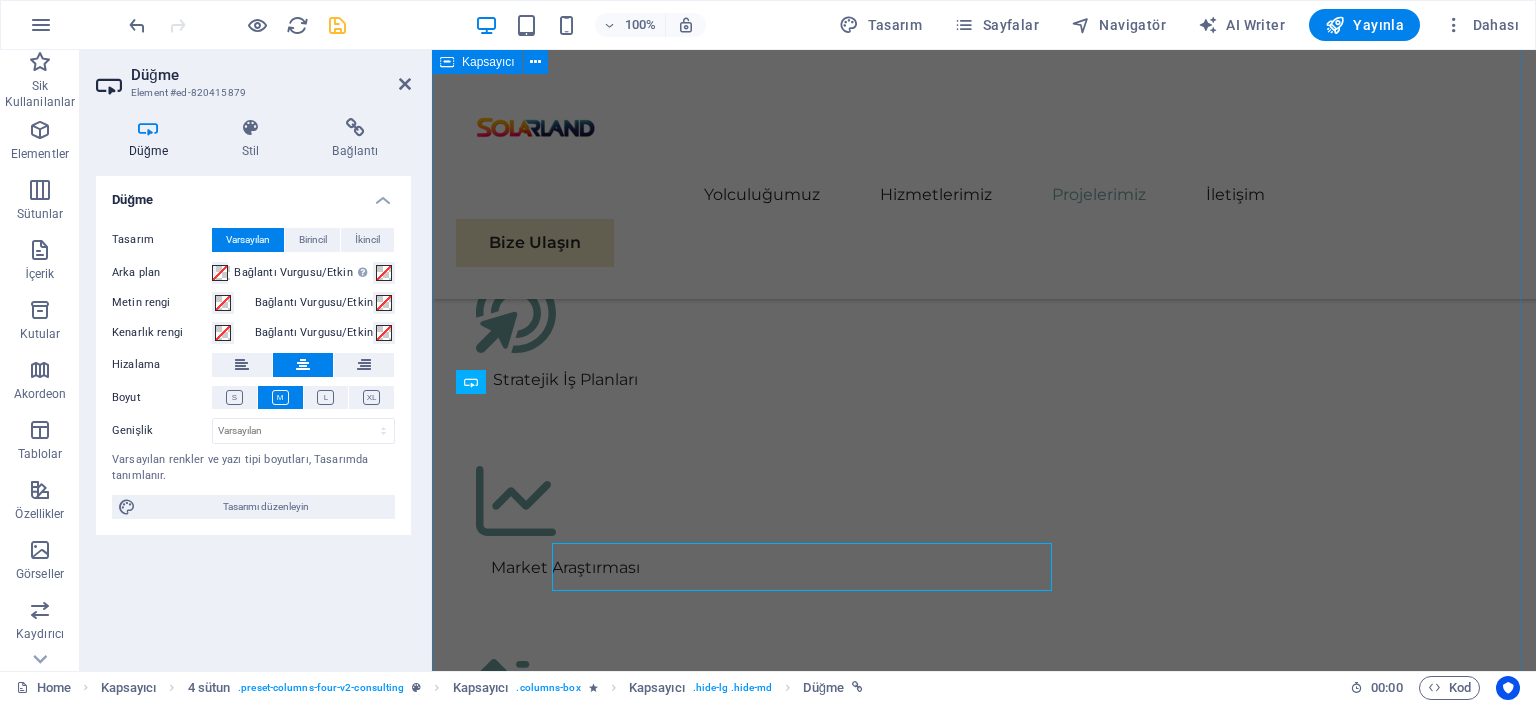 scroll, scrollTop: 4968, scrollLeft: 0, axis: vertical 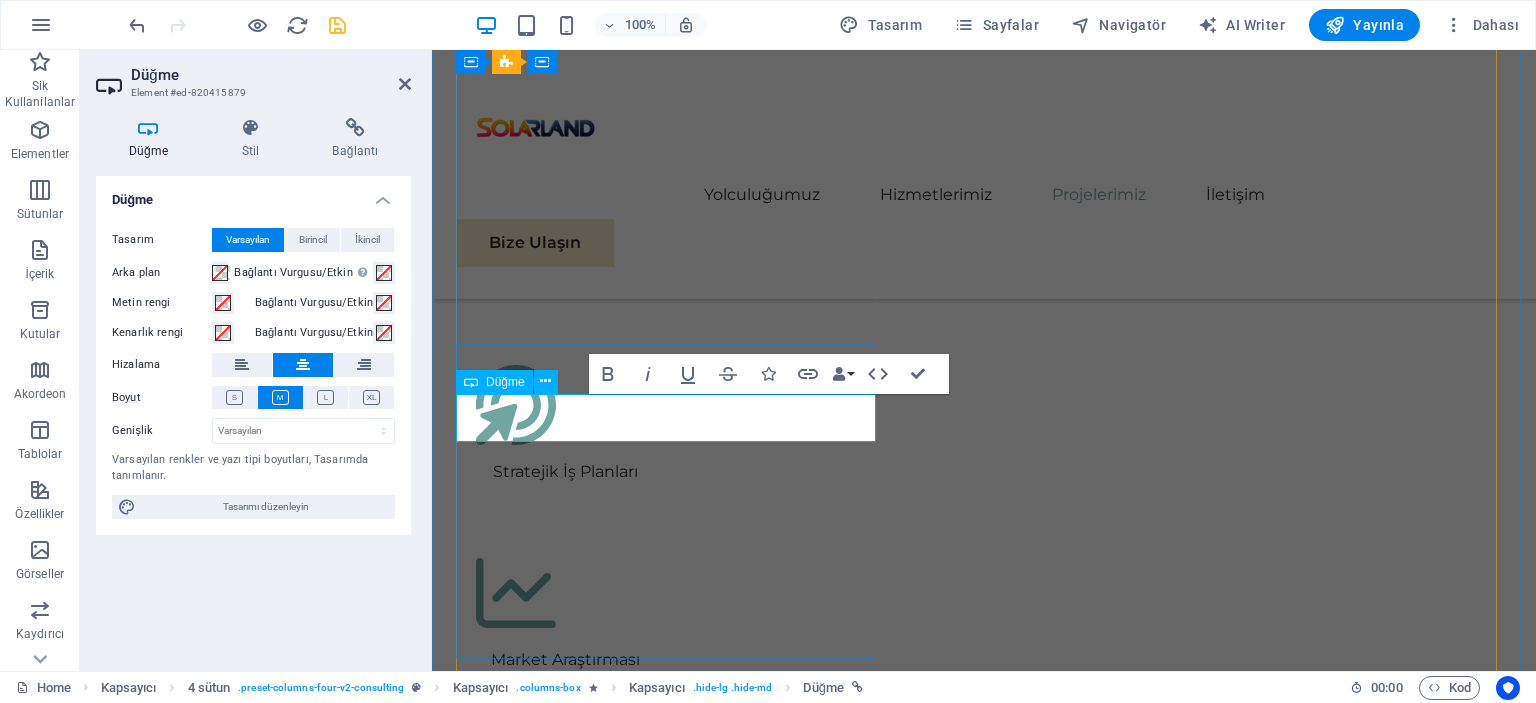 click on "Read More" at bounding box center (984, 4779) 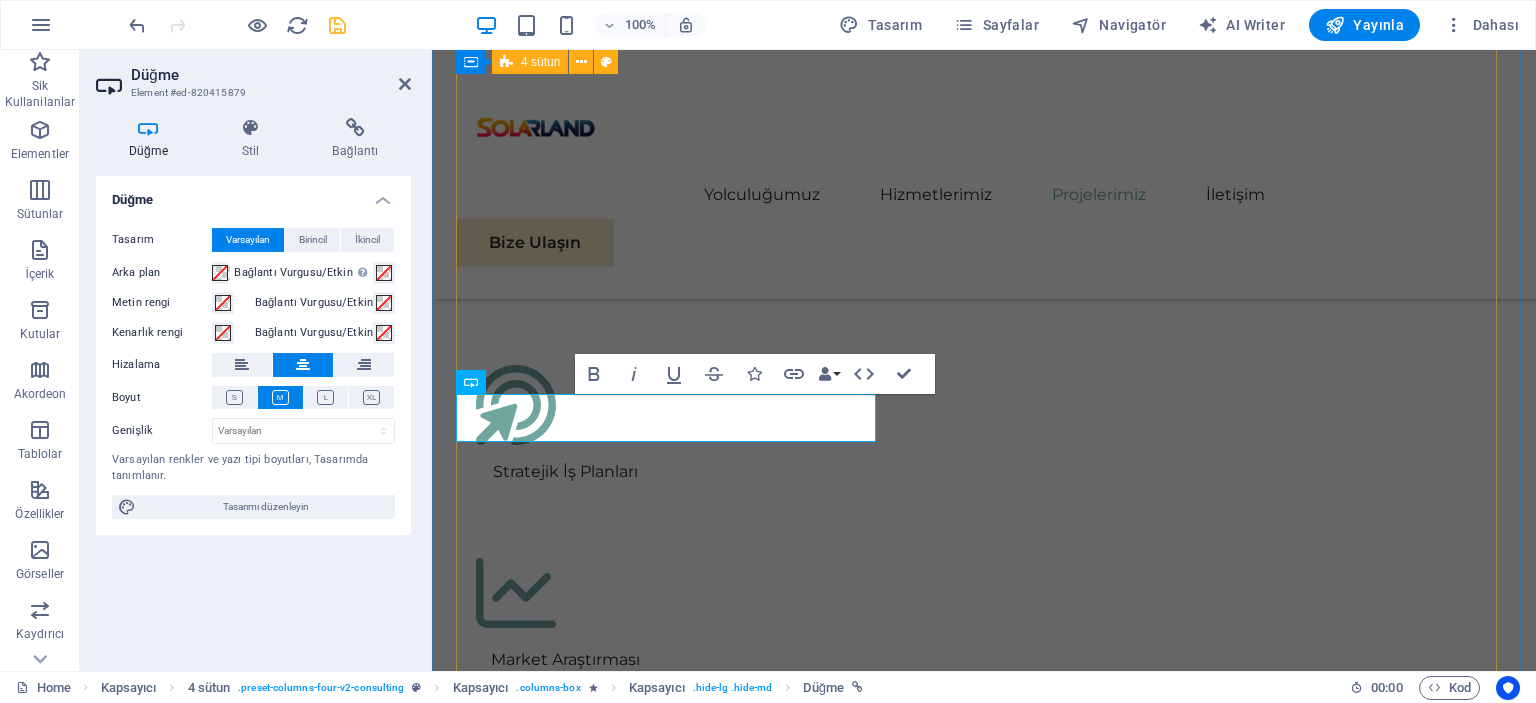 click on "01
EcoPower Dönüşüm Girişimi Devamını Oku Daha Az Oku 02 Stratejik Sürdürülebilirlik Yol Haritası Devamını Oku Daha Az Oku 03 Küresel Pazar Genişleme Stratejisi Devamını Oku Read Less 04 Yenilenebilir Enerji Optimizasyonu Read More Read Less" at bounding box center [984, 3864] 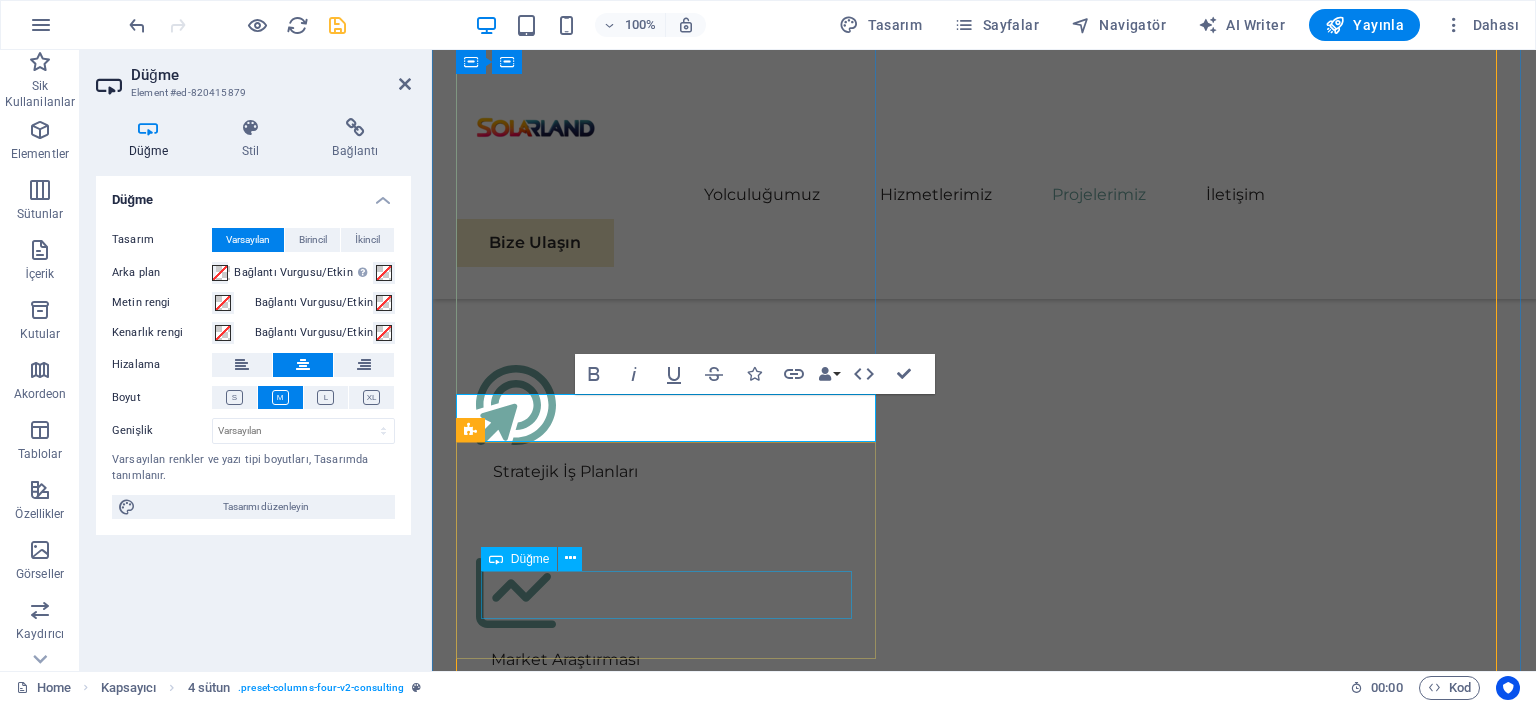 scroll, scrollTop: 5116, scrollLeft: 0, axis: vertical 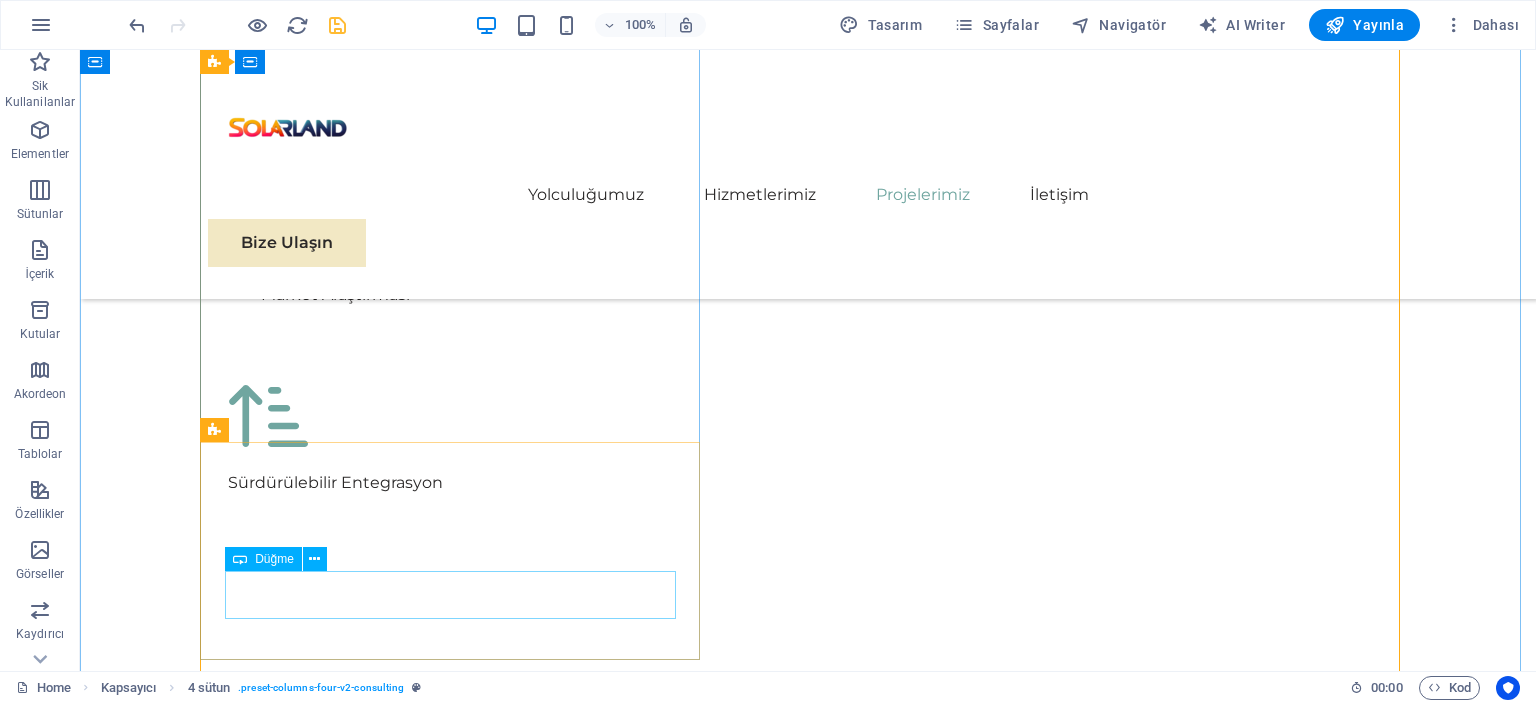 click on "Read Less" at bounding box center [1158, 4789] 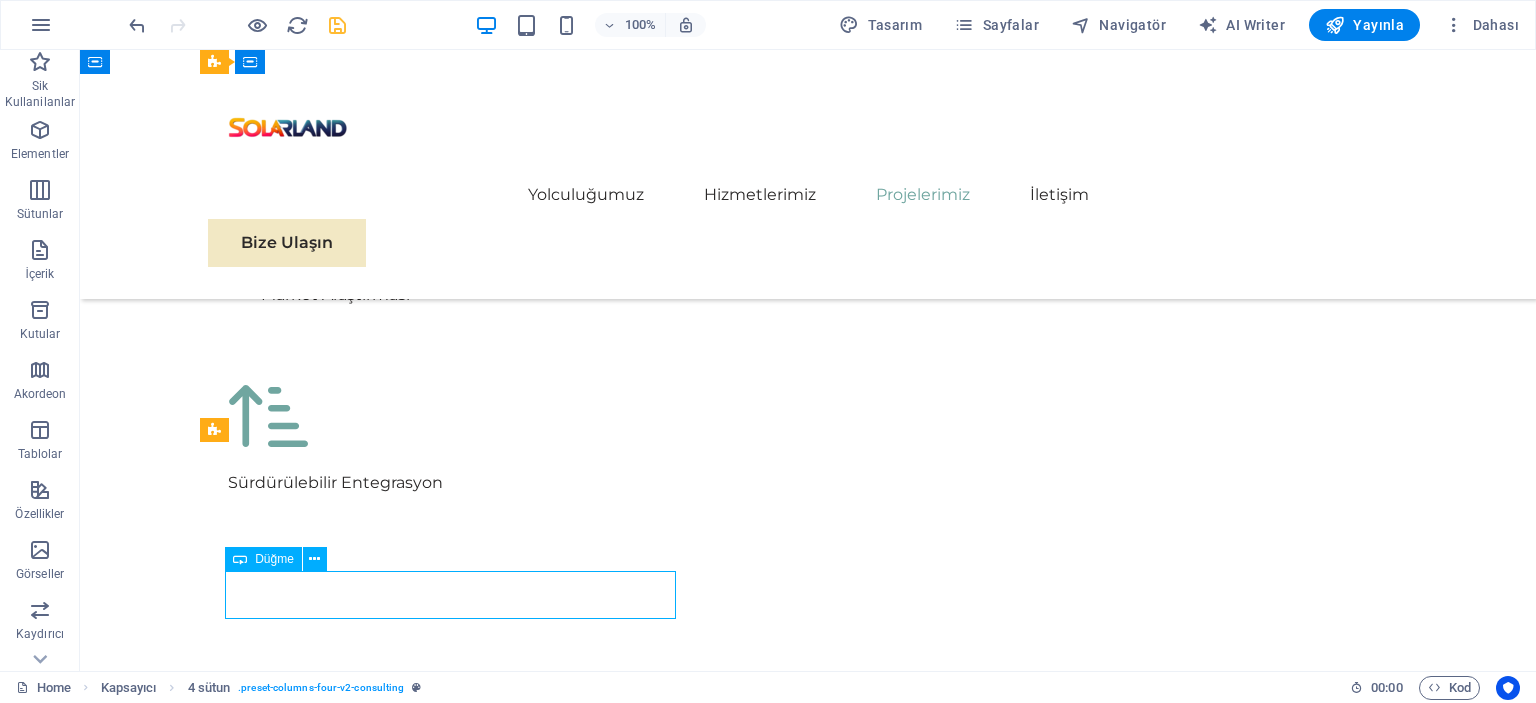 click on "Read Less" at bounding box center [1158, 4789] 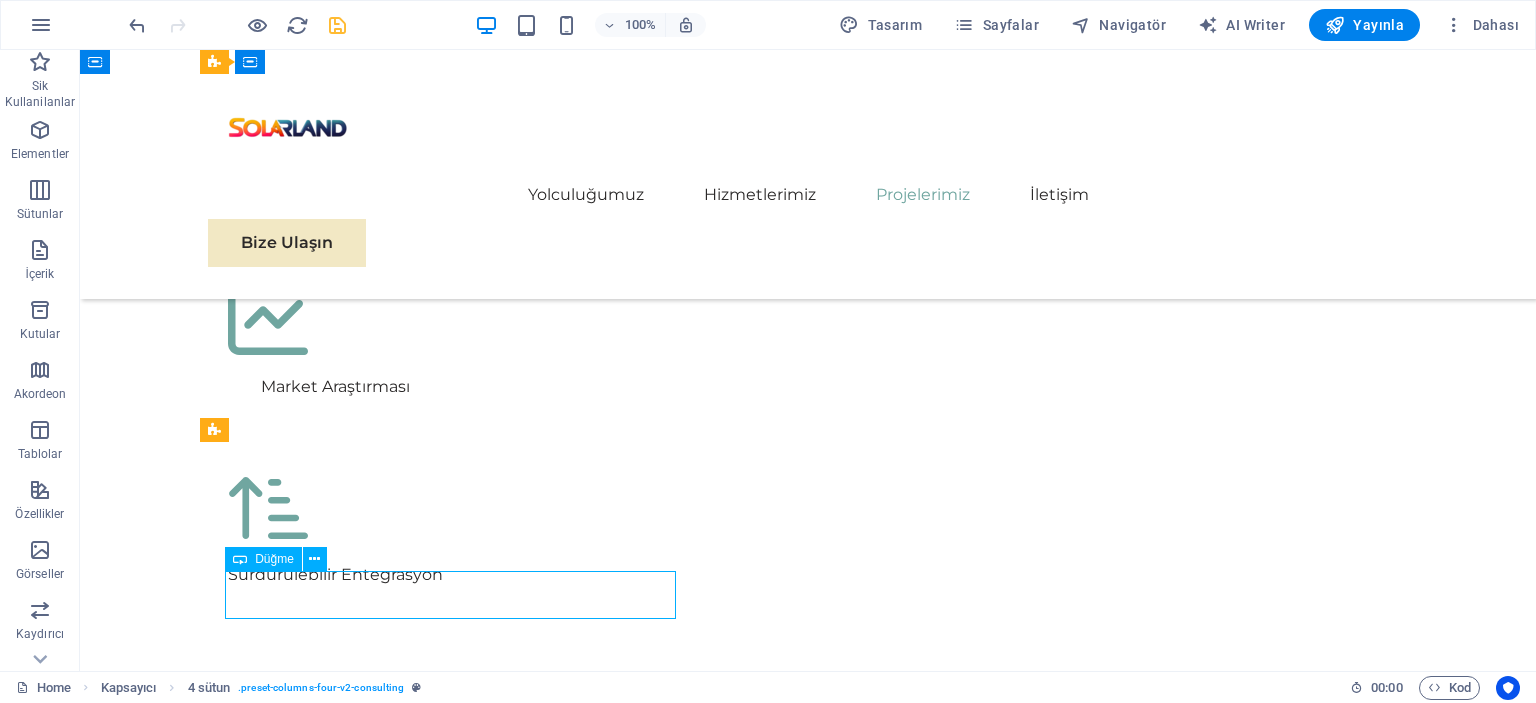 select on "px" 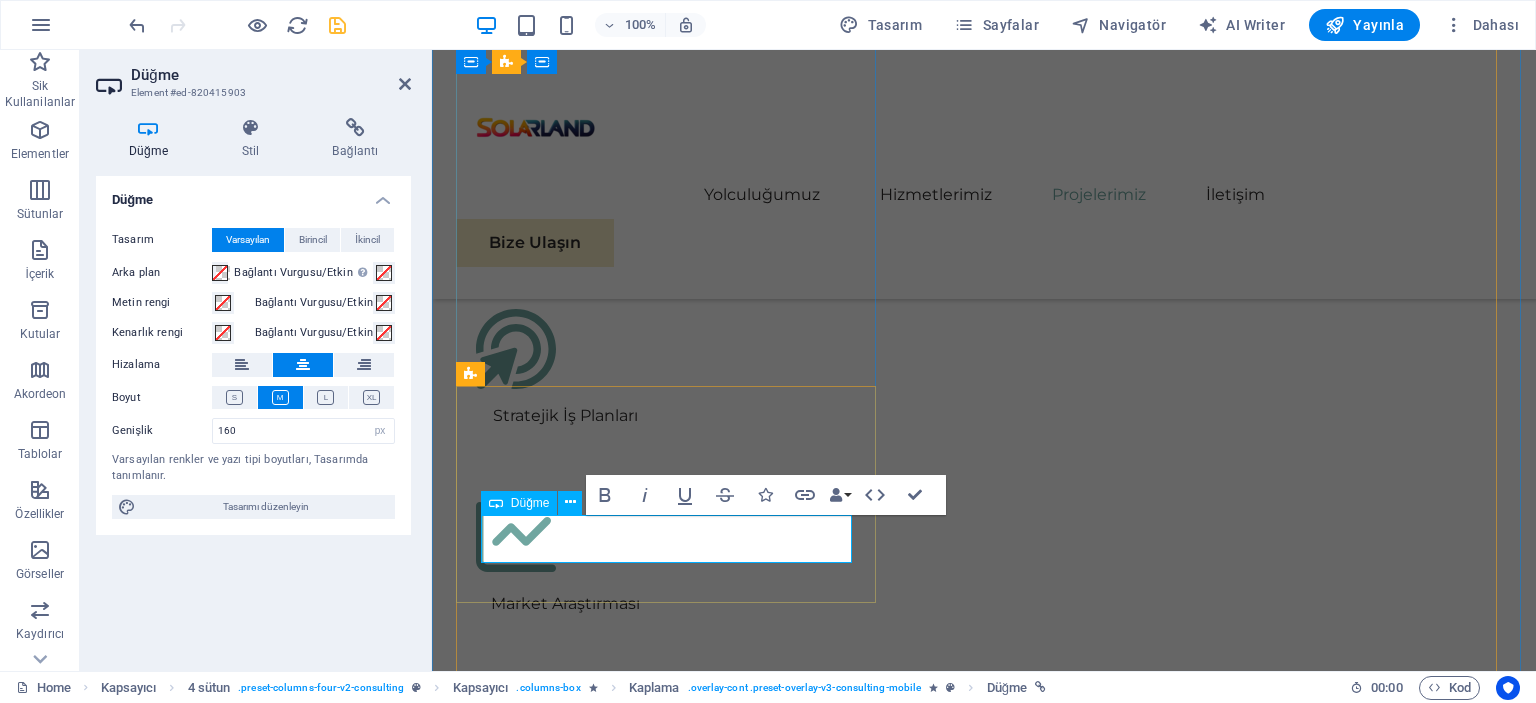 click on "Read Less" at bounding box center [1310, 4901] 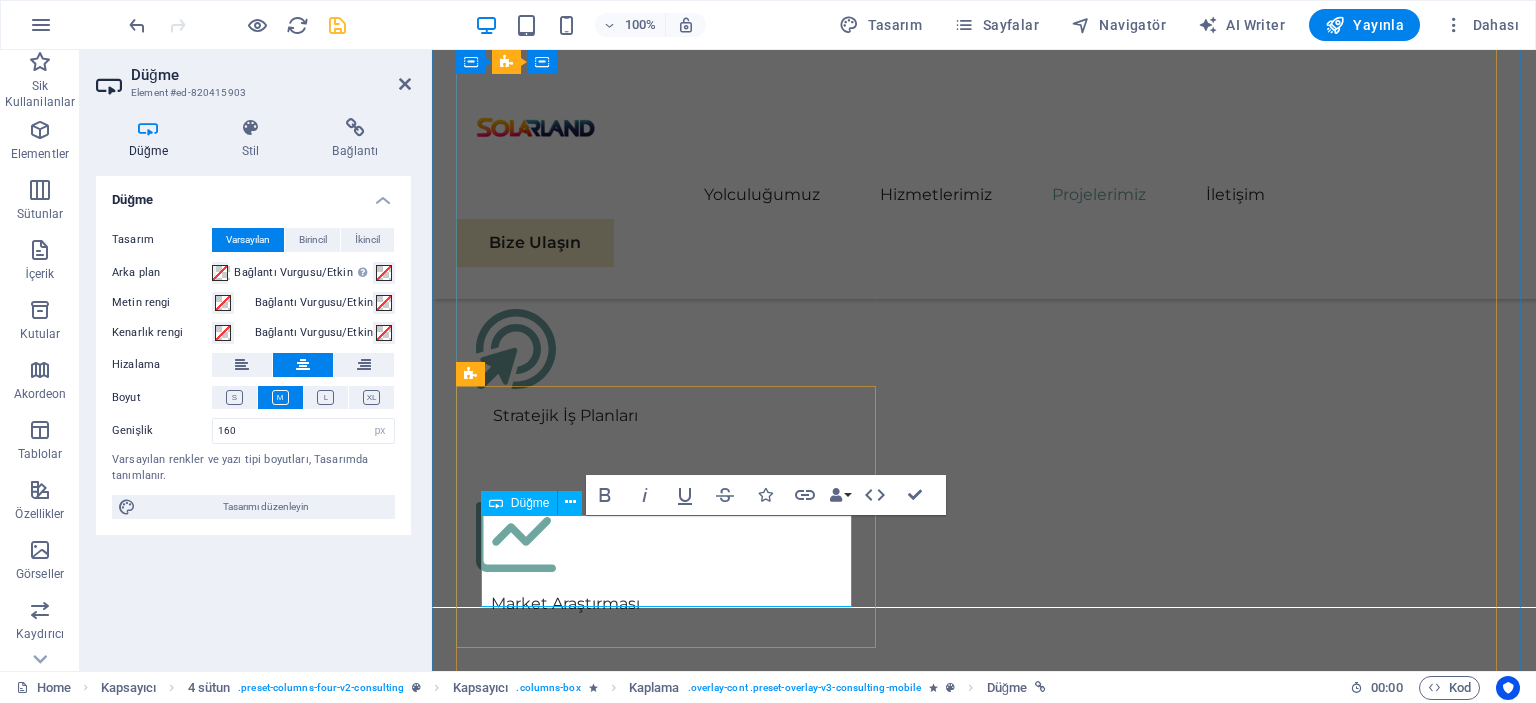 click on "Read LessDaha Az Oku" at bounding box center [1310, 4923] 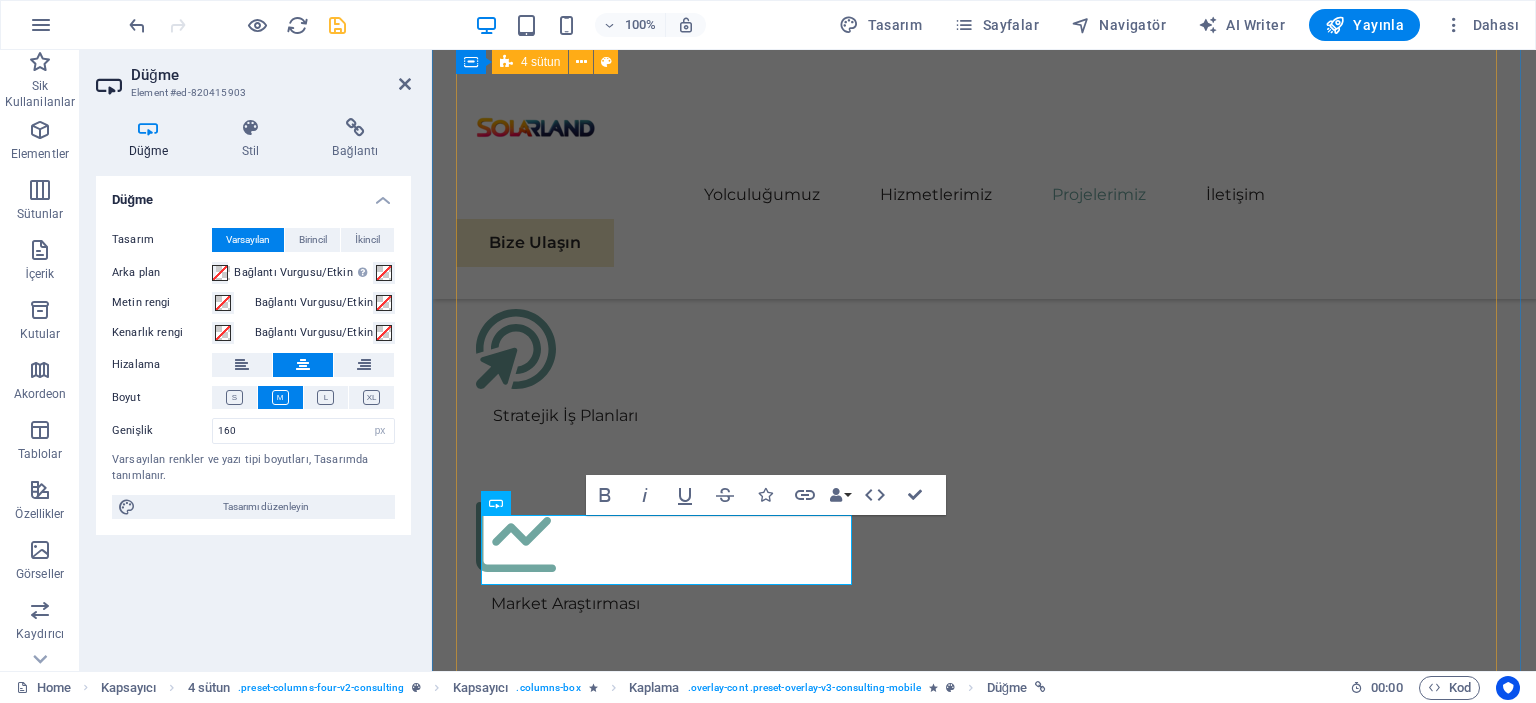 click on "01
EcoPower Dönüşüm Girişimi Devamını Oku Daha Az Oku 02 Stratejik Sürdürülebilirlik Yol Haritası Devamını Oku Daha Az Oku 03 Küresel Pazar Genişleme Stratejisi Devamını Oku Daha Az Oku 04 Yenilenebilir Enerji Optimizasyonu Read More Read Less" at bounding box center (984, 3820) 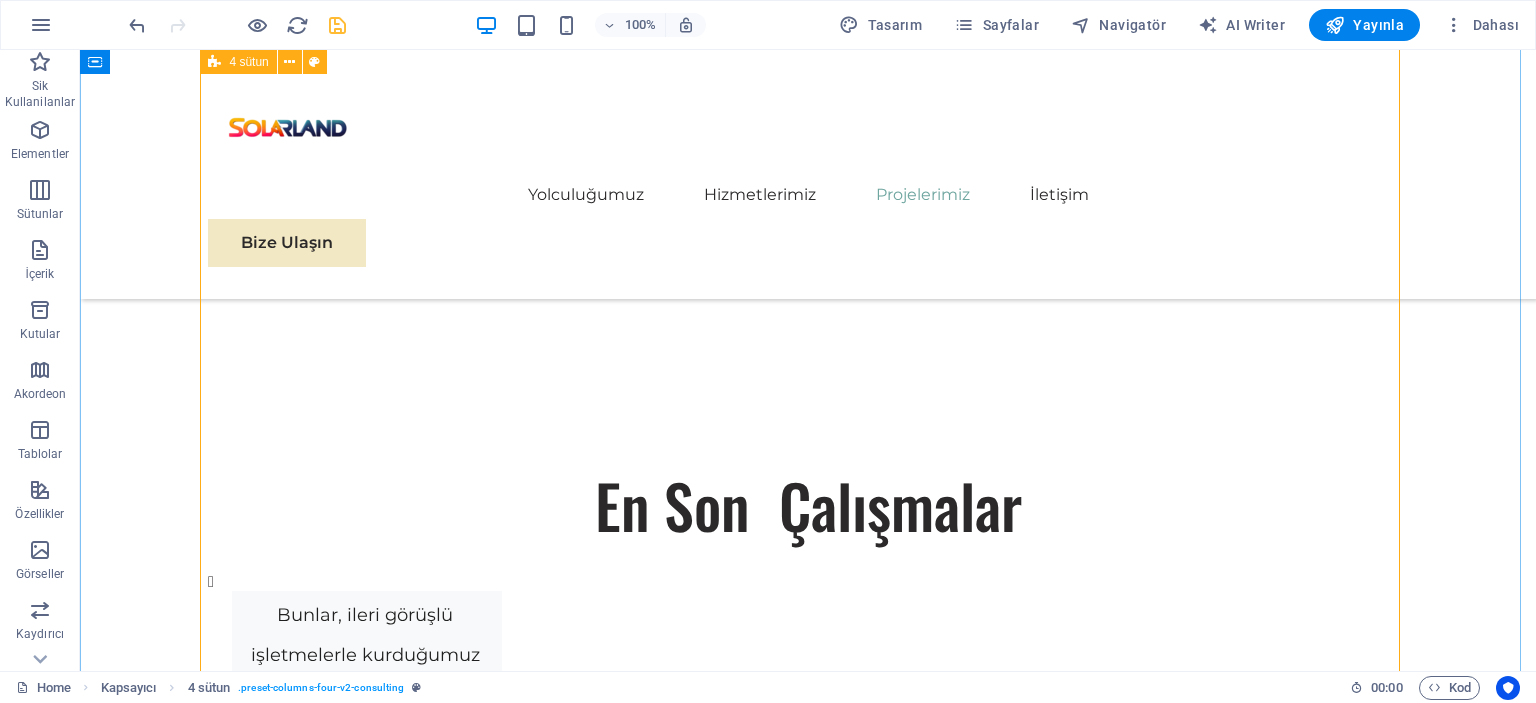 scroll, scrollTop: 5424, scrollLeft: 0, axis: vertical 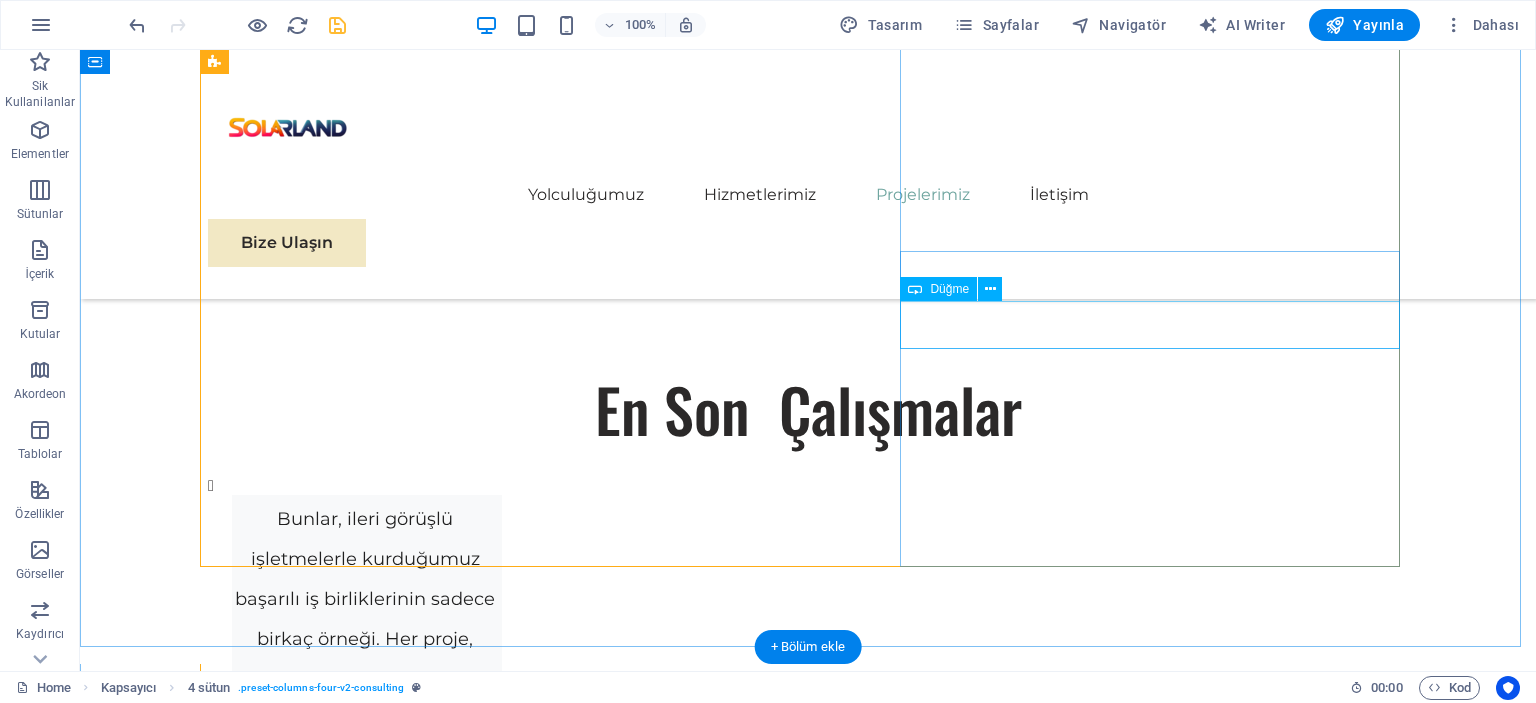 click on "Read More" at bounding box center [458, 5566] 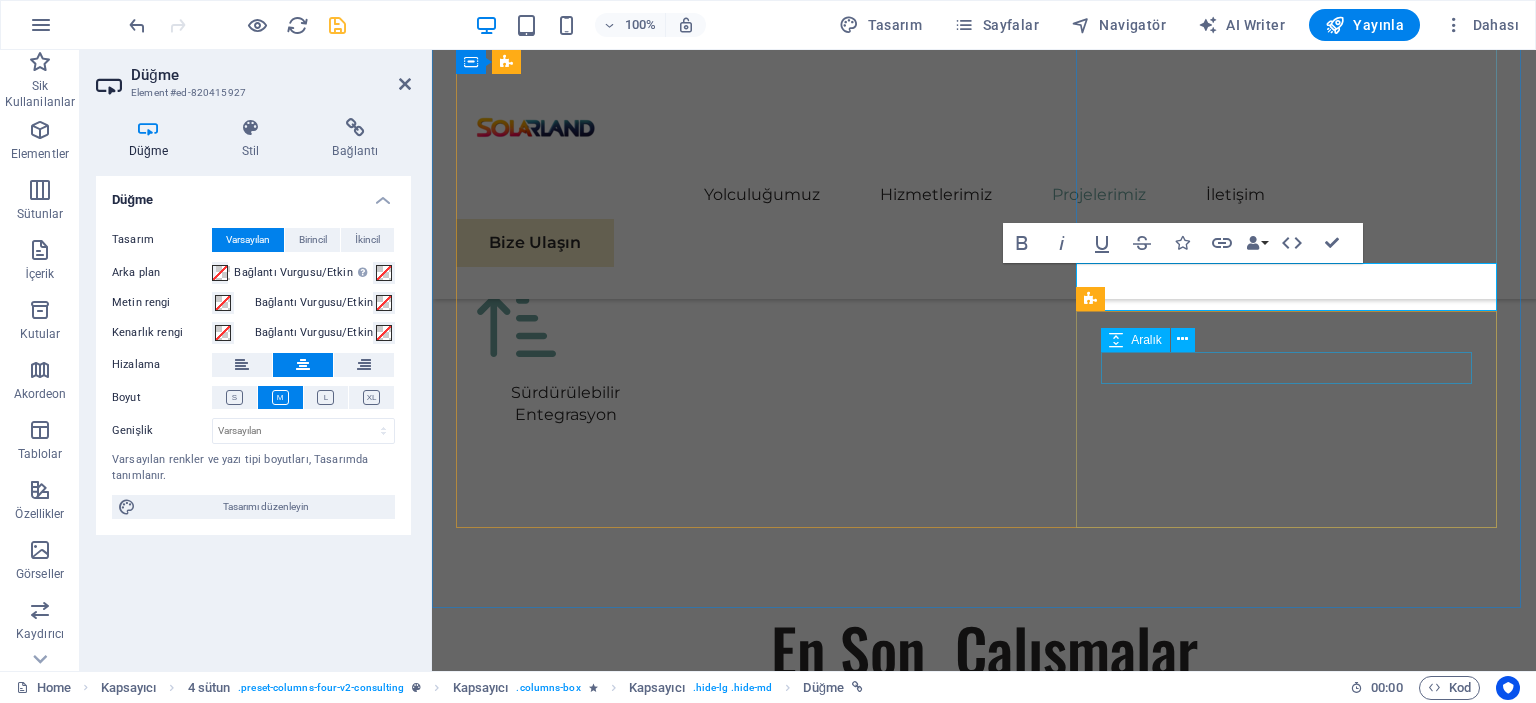 scroll, scrollTop: 5274, scrollLeft: 0, axis: vertical 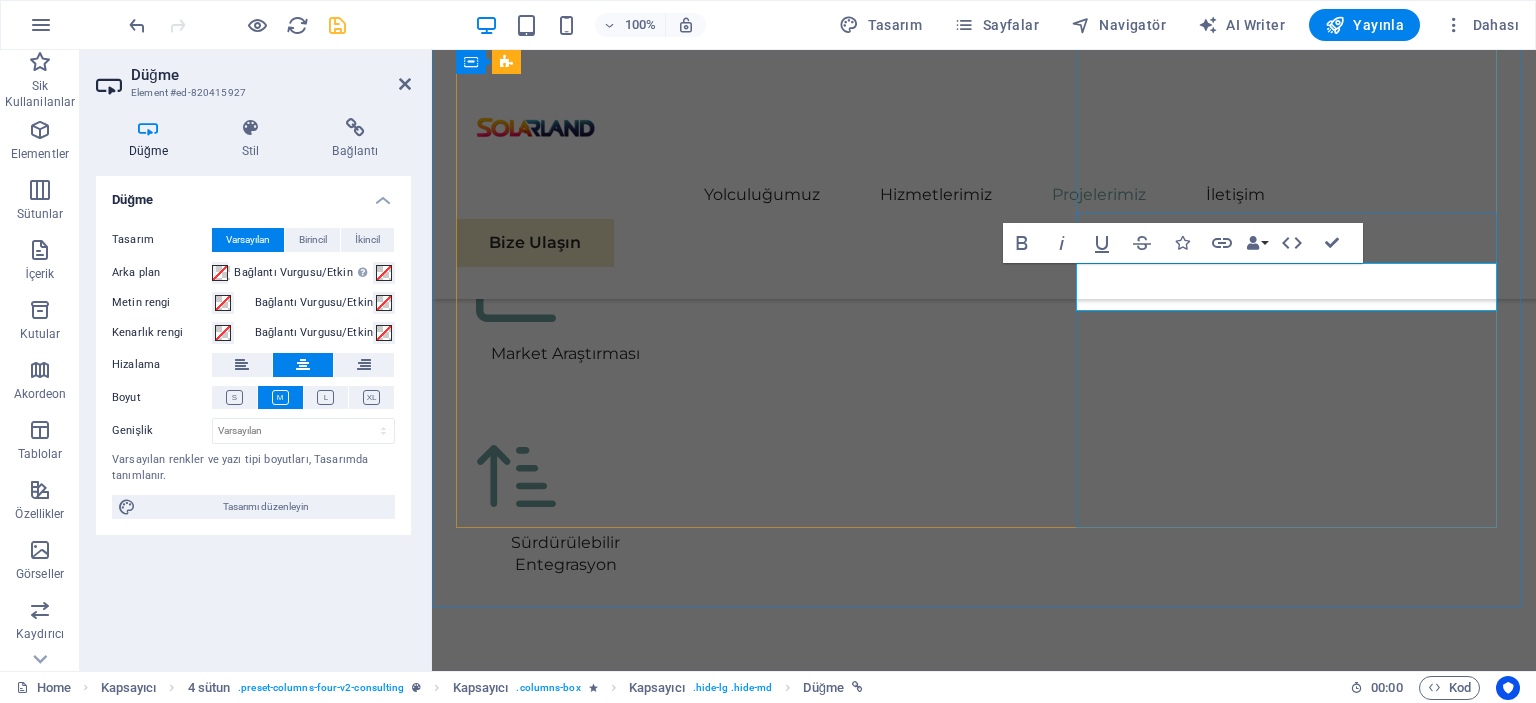 click on "Read More" at bounding box center (670, 5650) 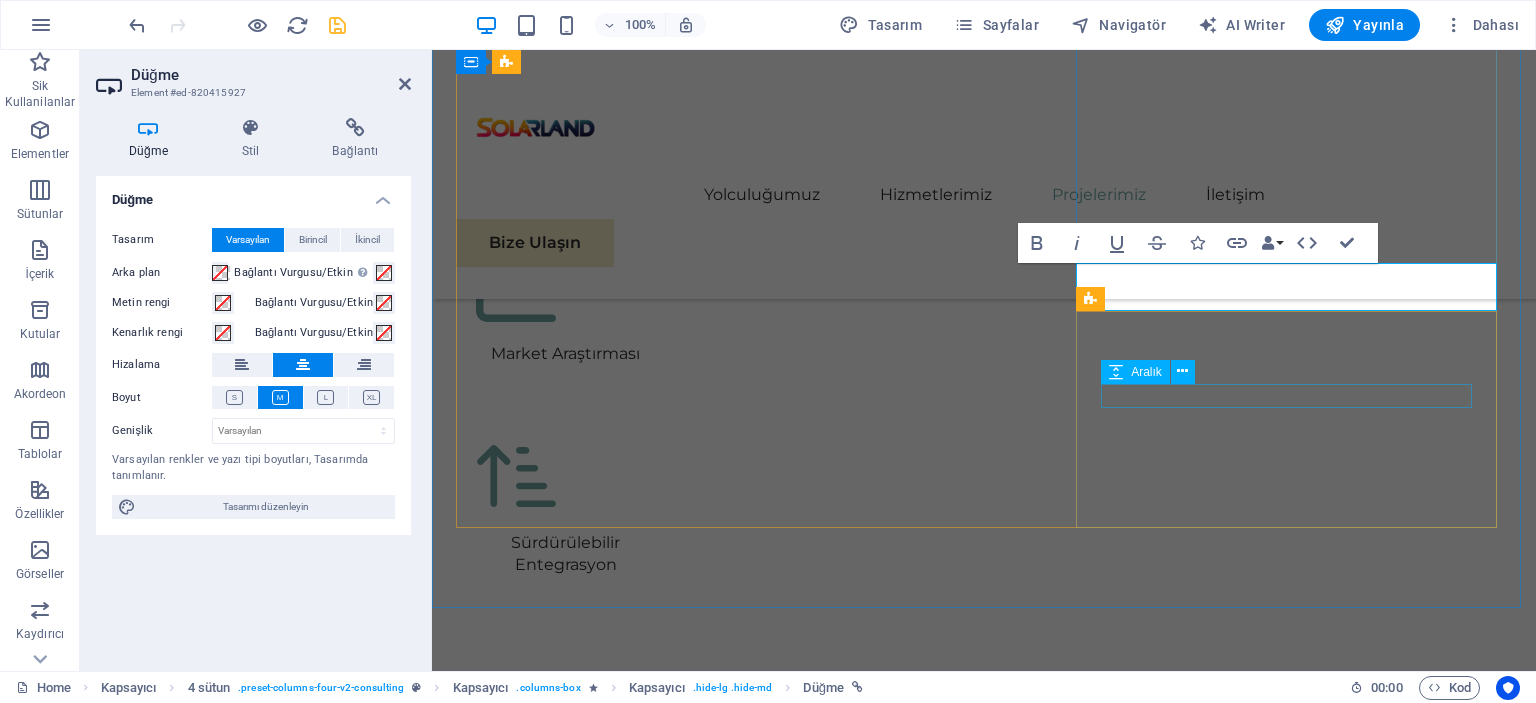 click at bounding box center (996, 5759) 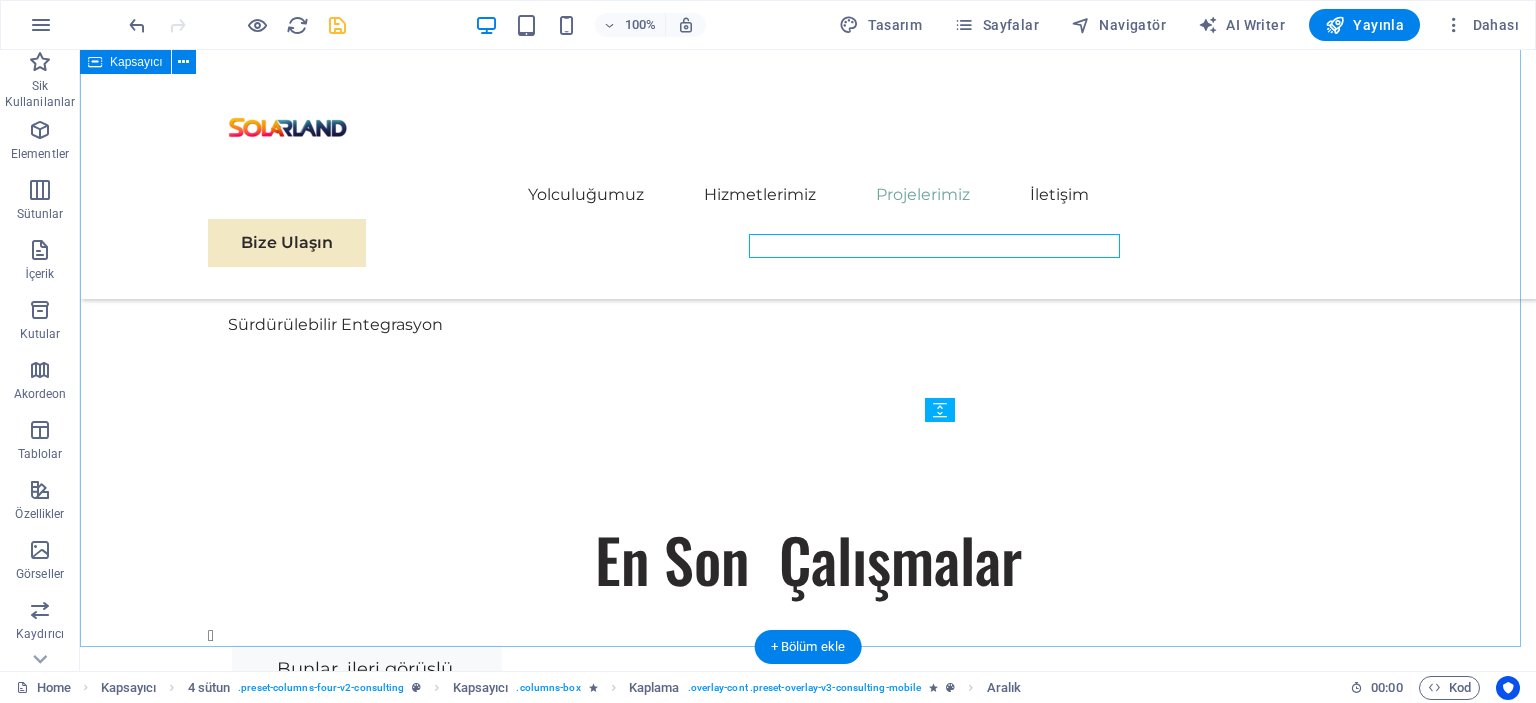 scroll, scrollTop: 5424, scrollLeft: 0, axis: vertical 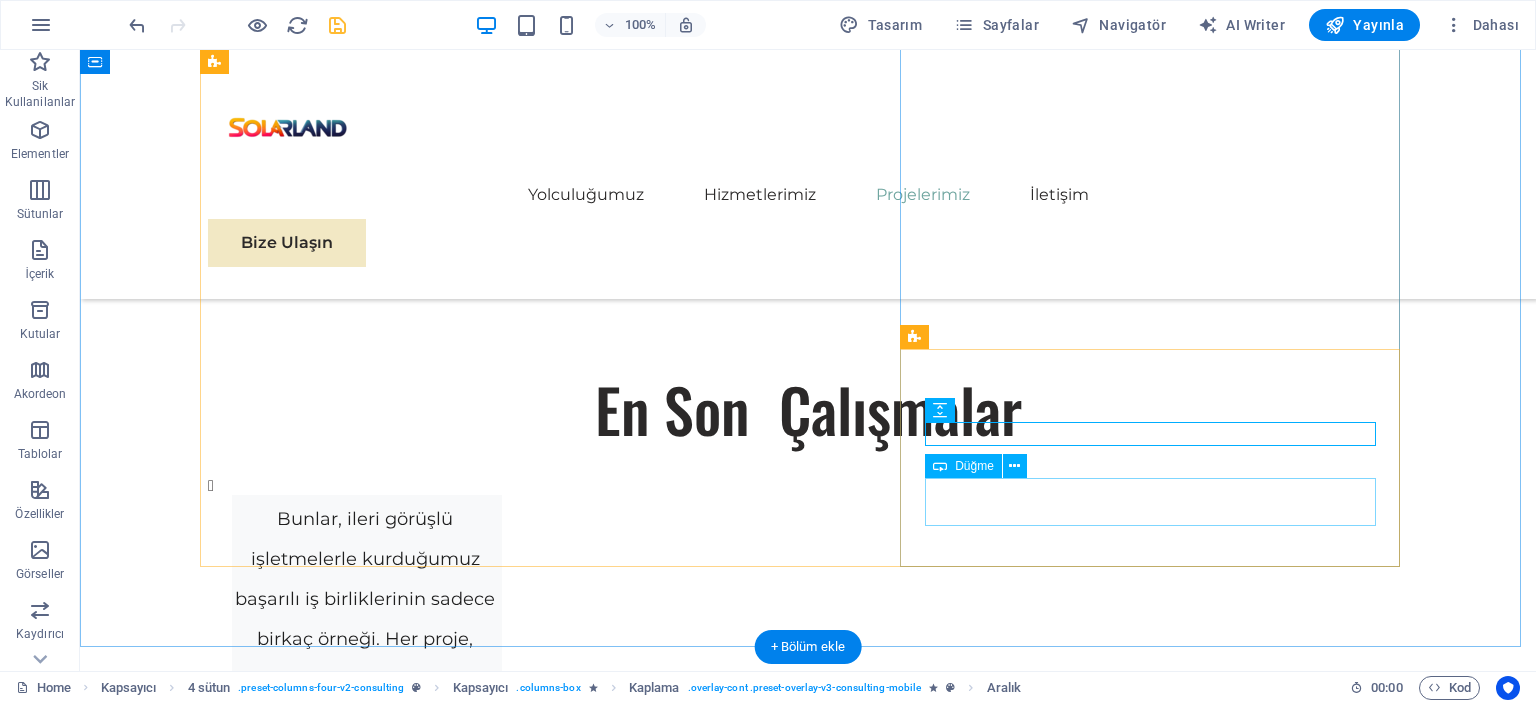 click on "Read Less" at bounding box center [808, 5744] 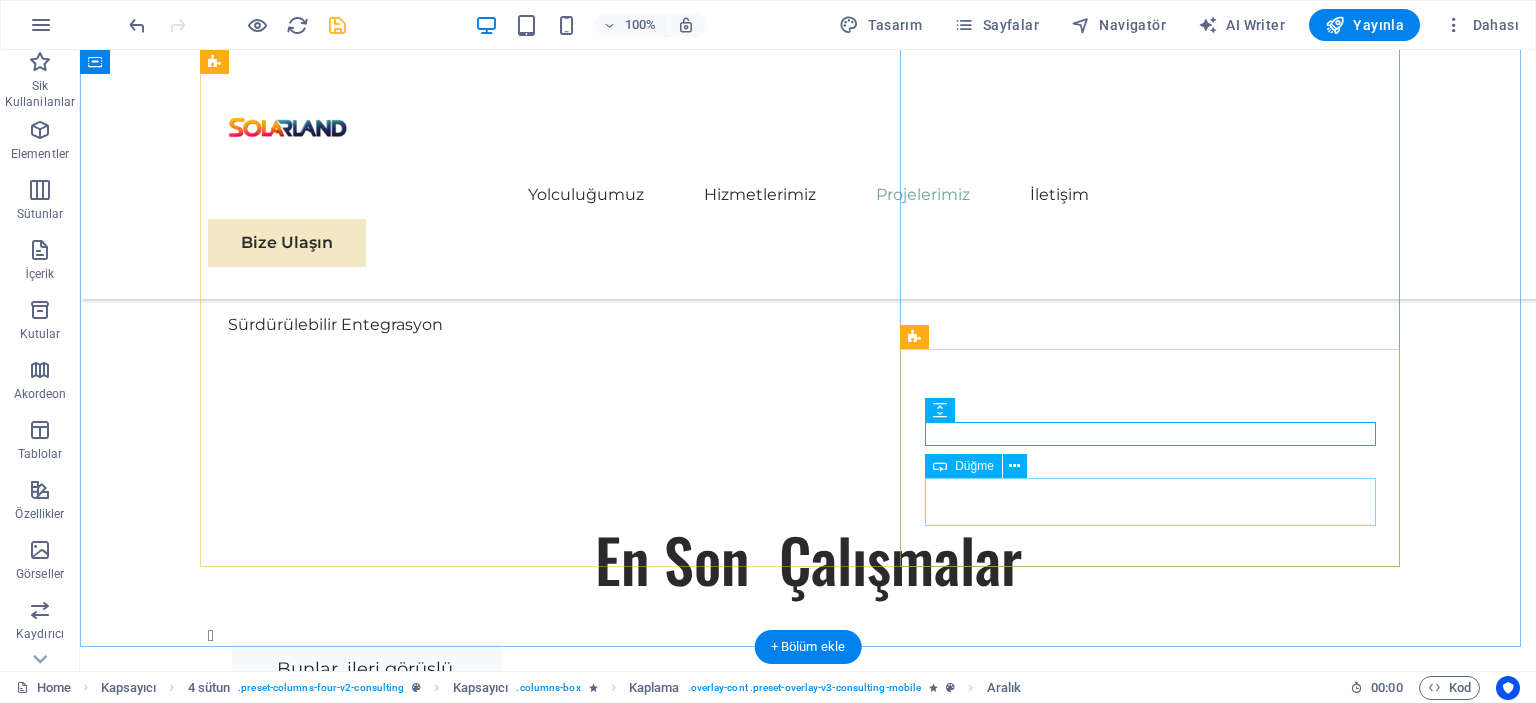 select on "px" 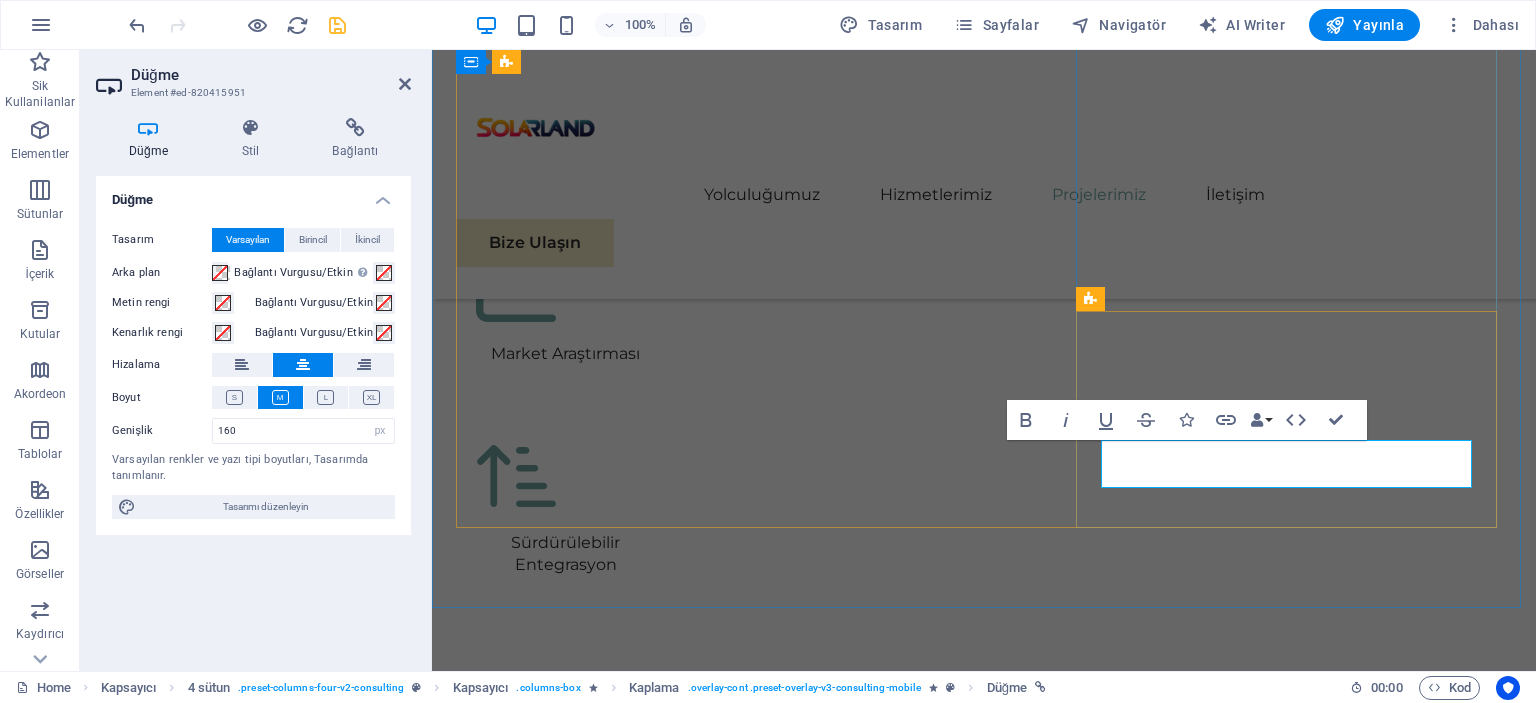 click on "Read Less" at bounding box center (996, 5827) 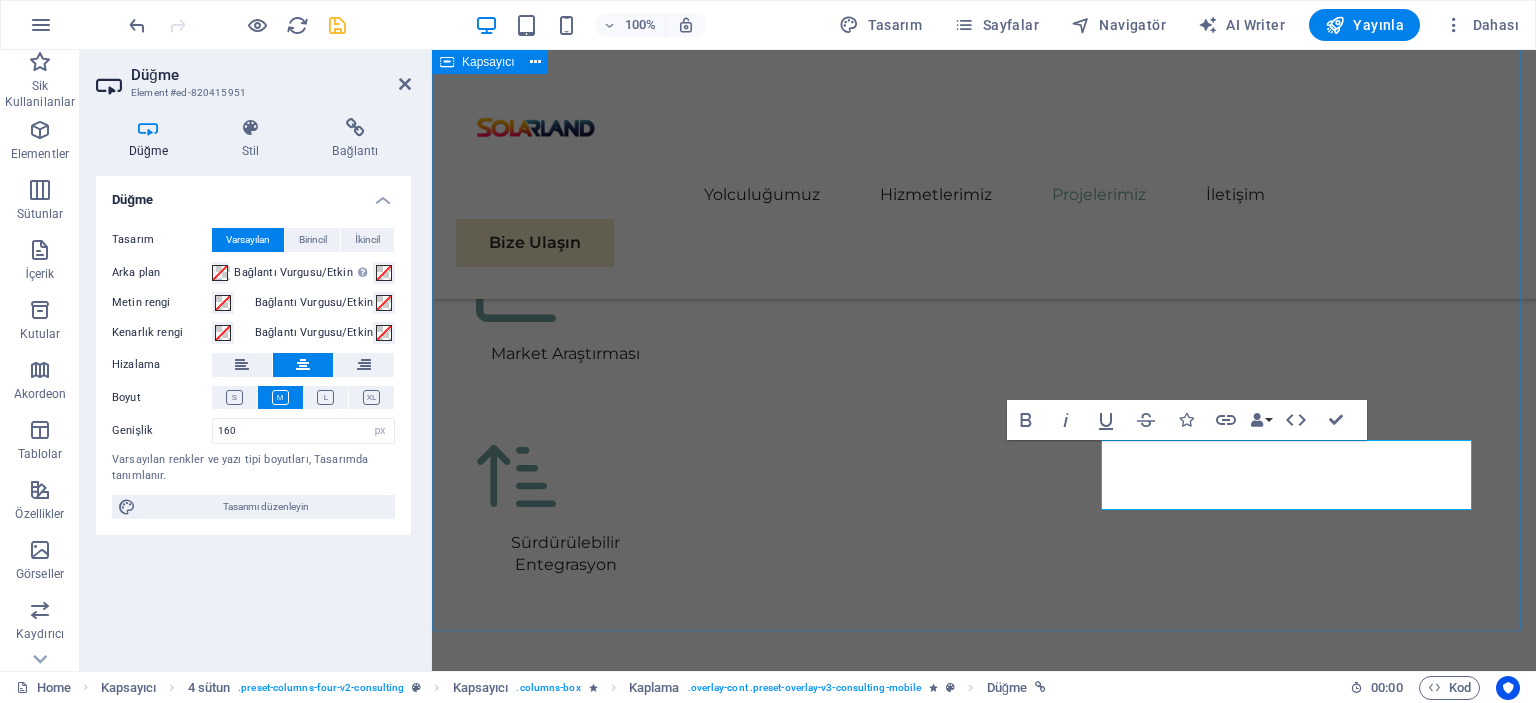 click on "En Son  Çalışmalar Bunlar, ileri görüşlü işletmelerle kurduğumuz başarılı iş birliklerinin sadece birkaç örneği. Her proje, mükemmelliğe olan bağlılığımızı ve sürdürülebilir büyümeye olan bağlılığımızı temsil ediyor. 01
EcoPower Dönüşüm Girişimi Devamını Oku Daha Az Oku 02 Stratejik Sürdürülebilirlik Yol Haritası Devamını Oku Daha Az Oku 03 Küresel Pazar Genişleme Stratejisi Devamını Oku Daha Az Oku 04 Yenilenebilir Enerji Optimizasyonu Devamını Oku Daha Az Oku" at bounding box center (984, 3336) 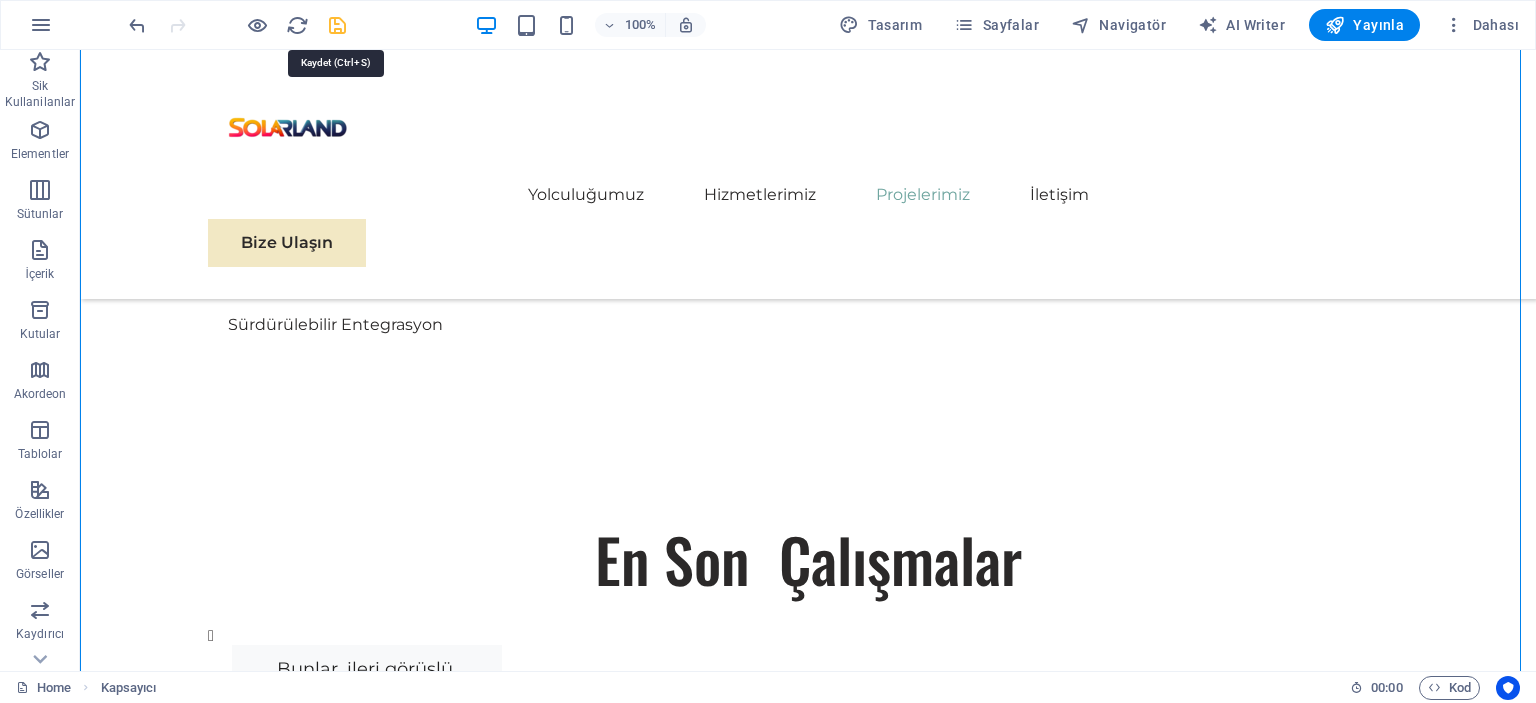 click at bounding box center [337, 25] 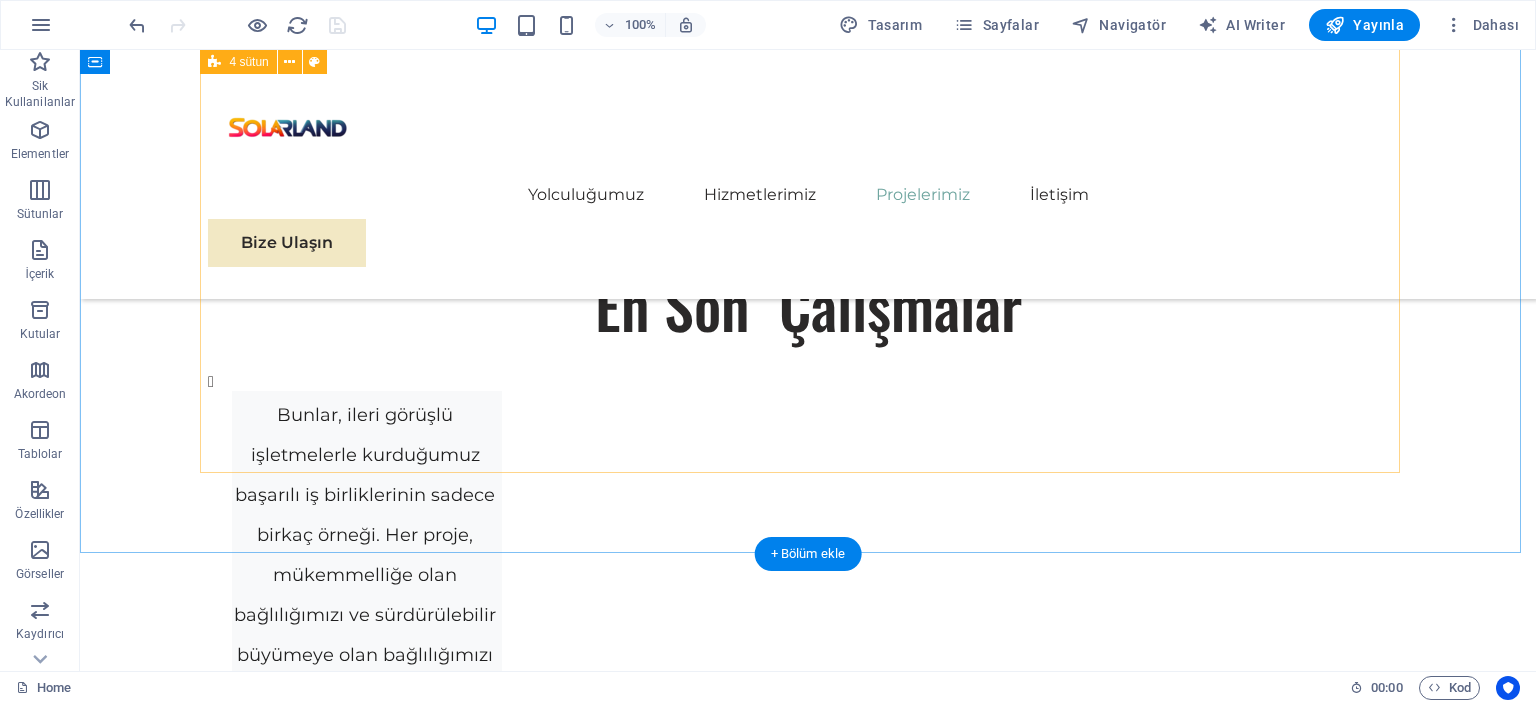 scroll, scrollTop: 5540, scrollLeft: 0, axis: vertical 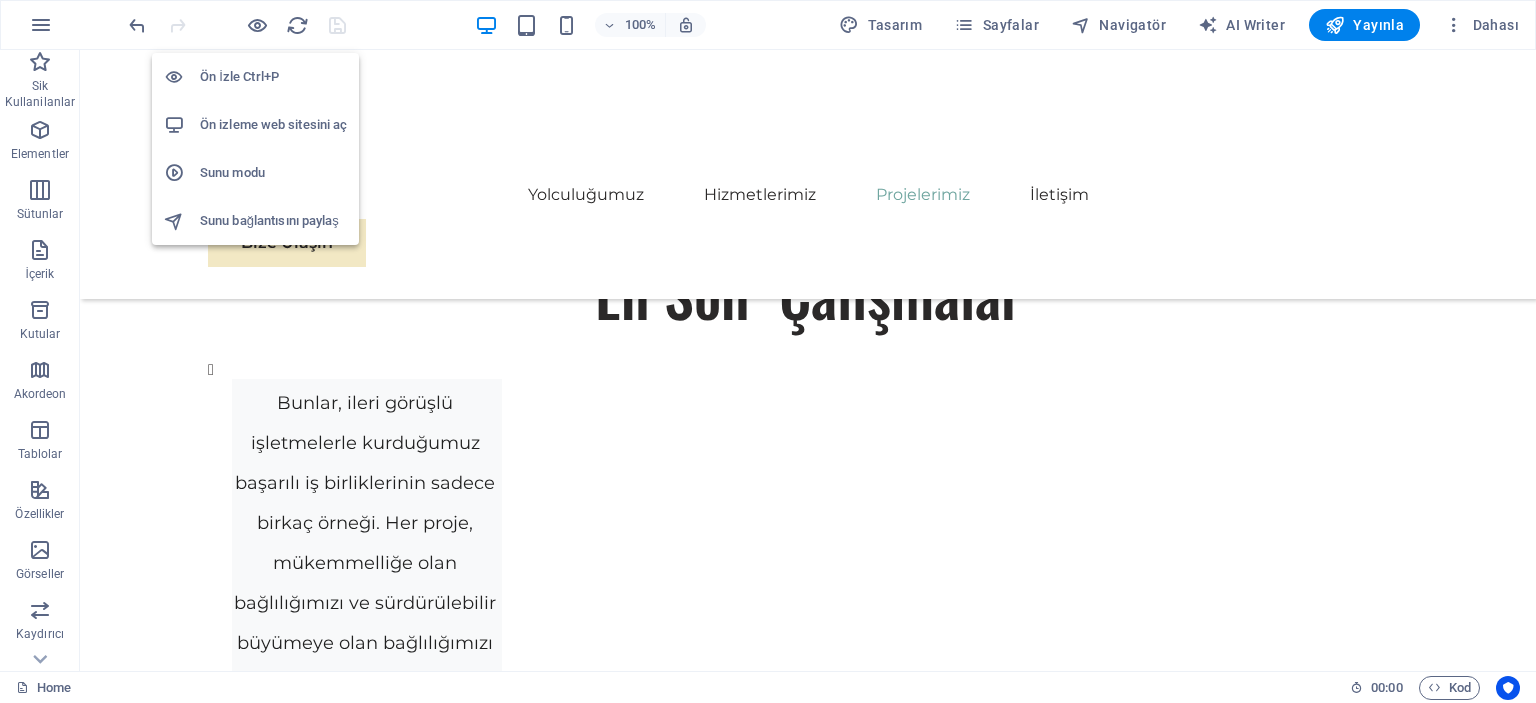 click on "Ön izleme web sitesini aç" at bounding box center [273, 125] 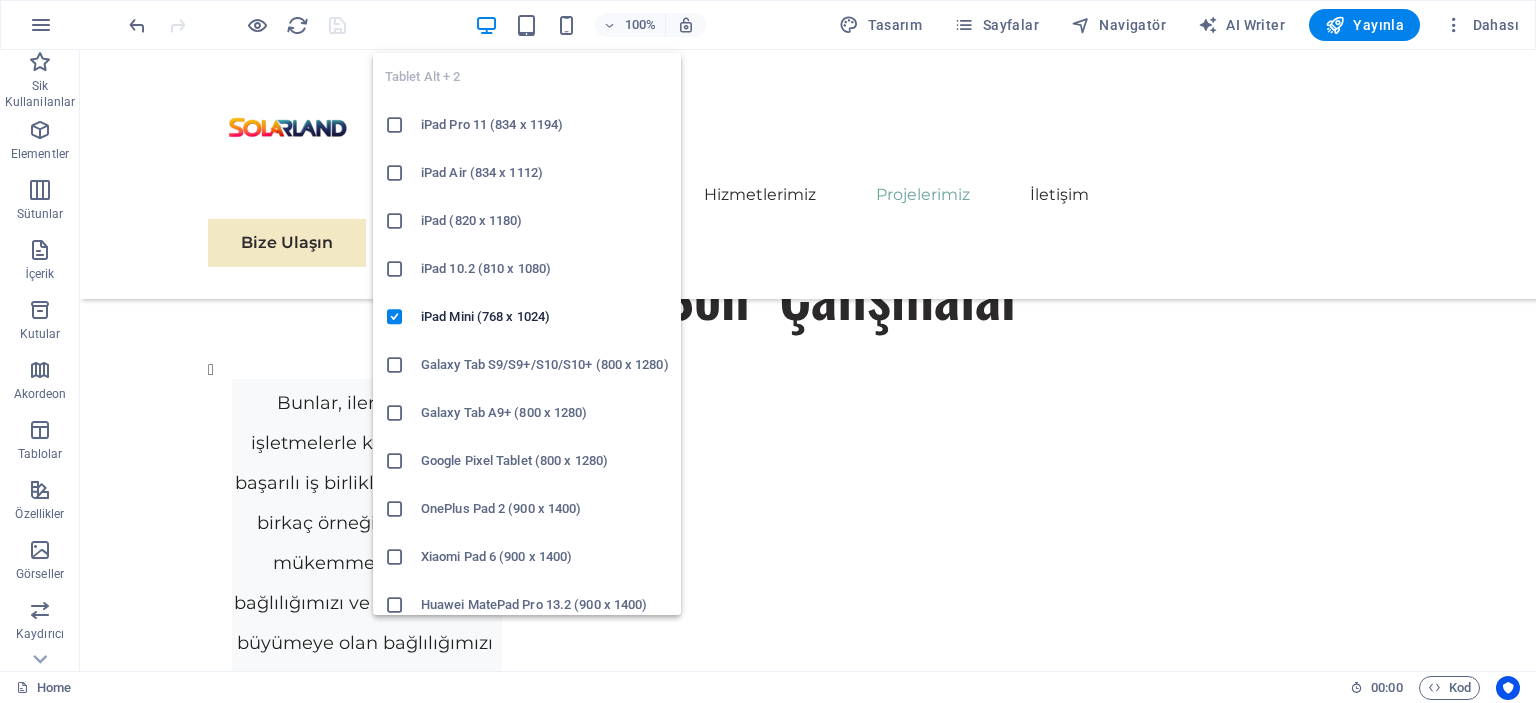 scroll, scrollTop: 0, scrollLeft: 0, axis: both 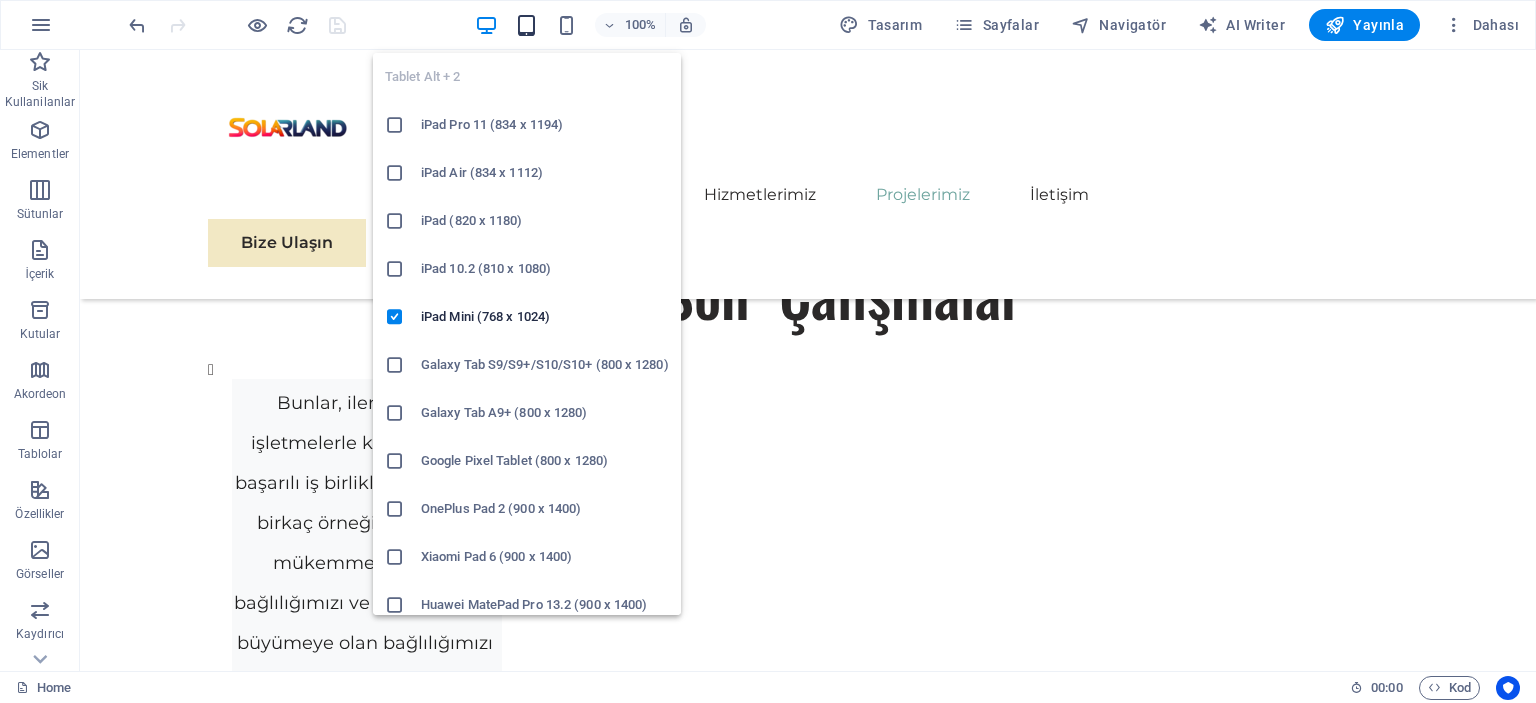 click at bounding box center [526, 25] 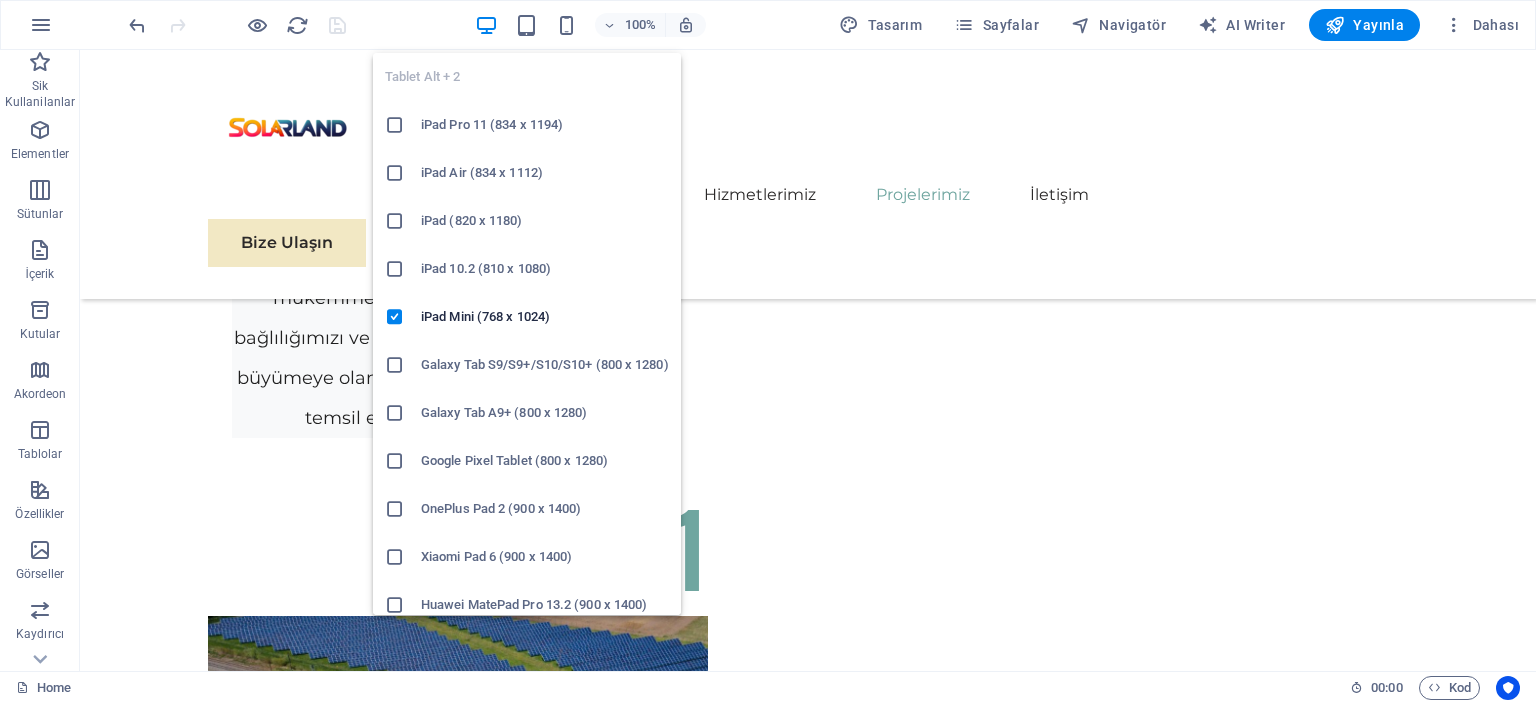 scroll, scrollTop: 5524, scrollLeft: 0, axis: vertical 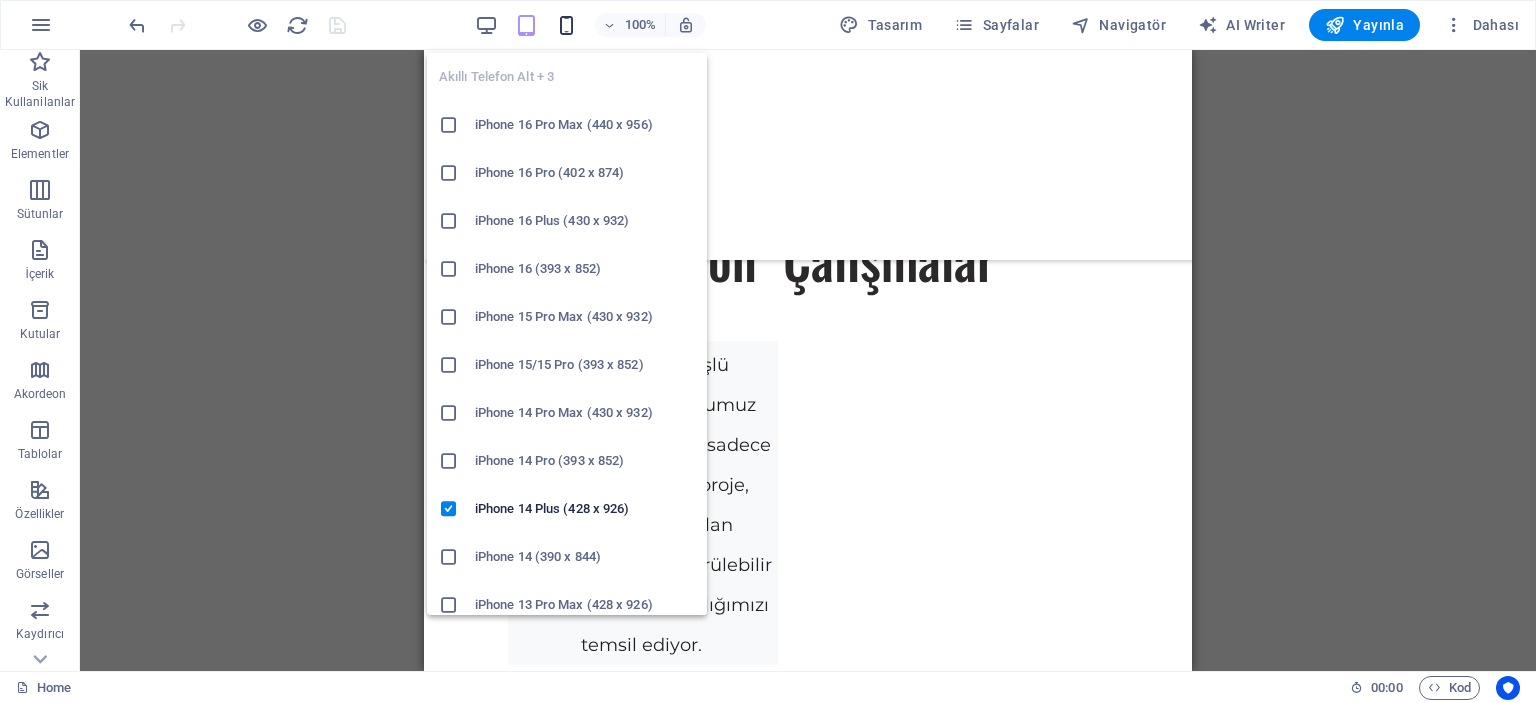 click at bounding box center [566, 25] 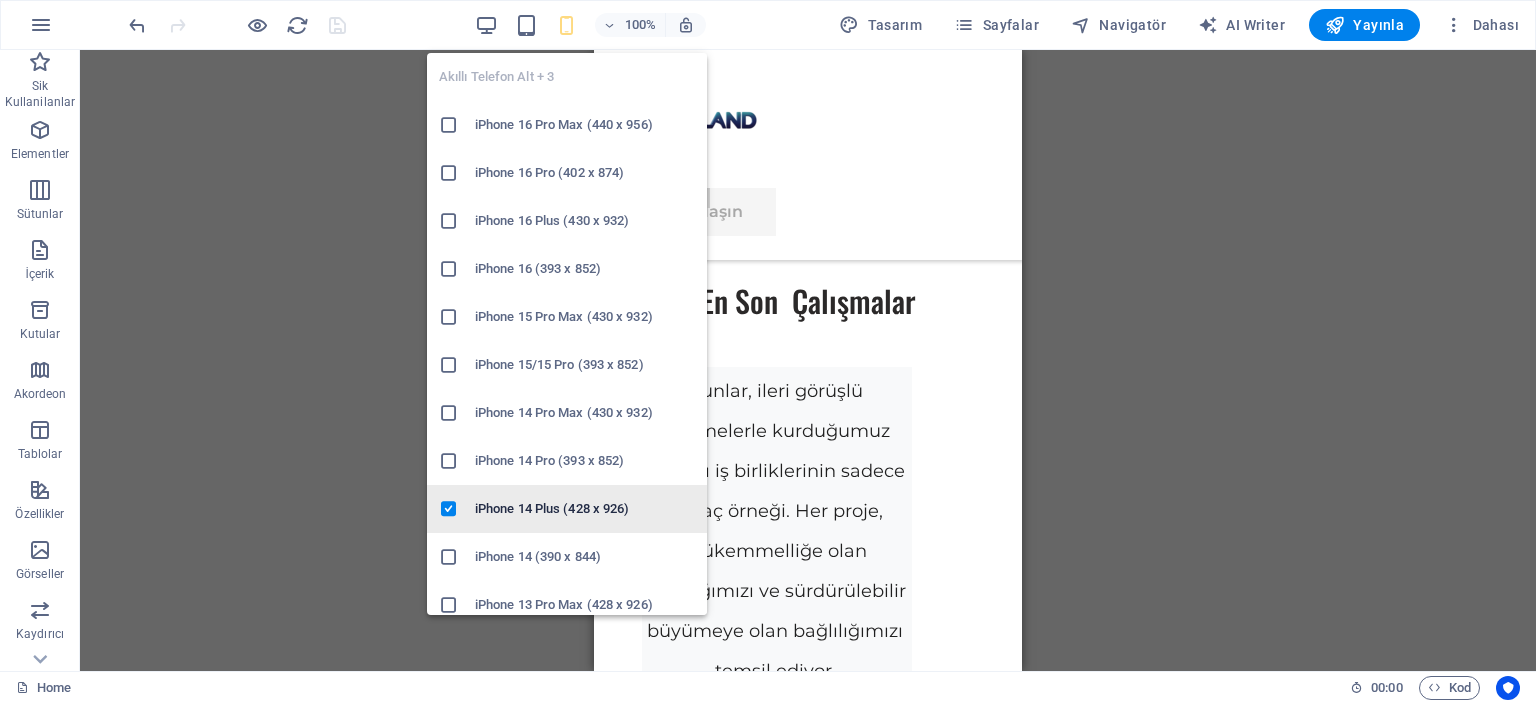 click on "iPhone 14 Plus (428 x 926)" at bounding box center (585, 509) 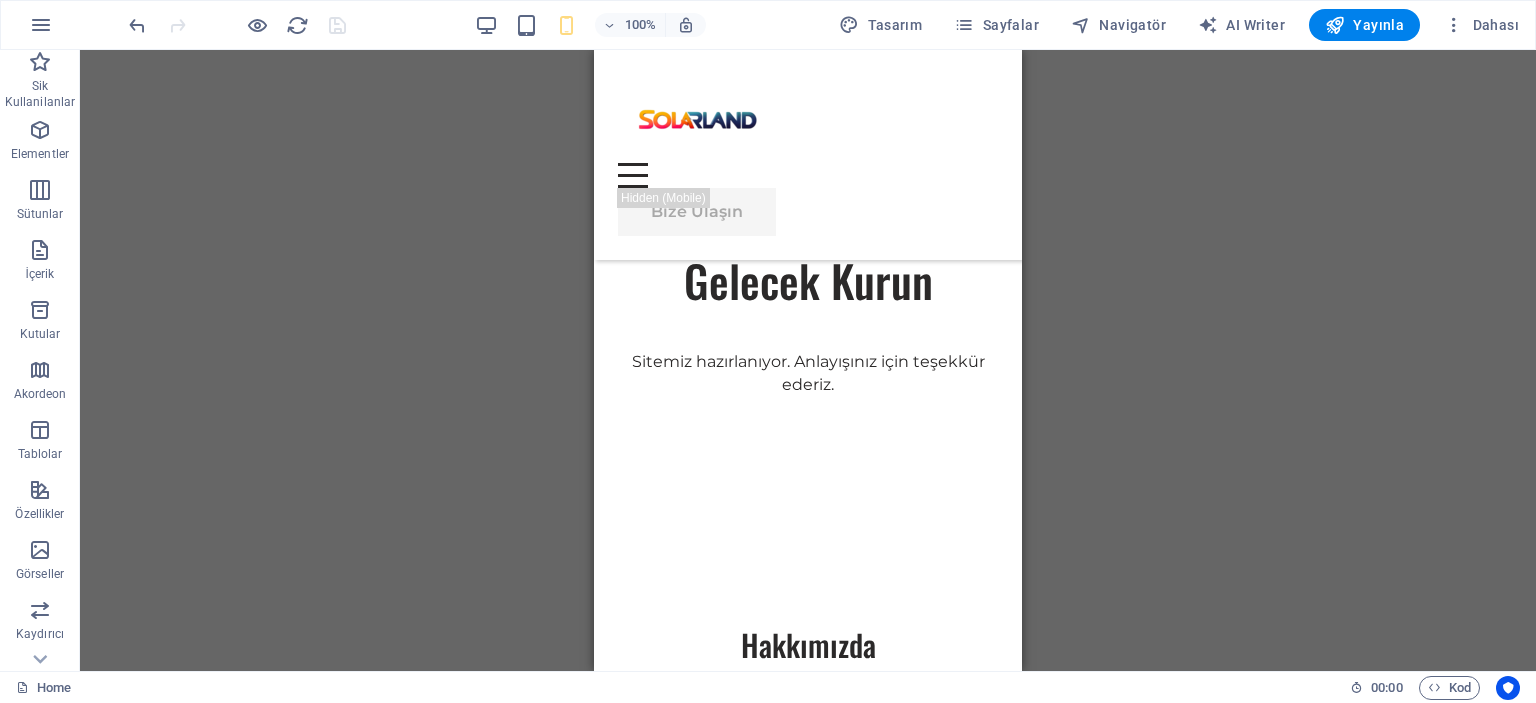 scroll, scrollTop: 0, scrollLeft: 0, axis: both 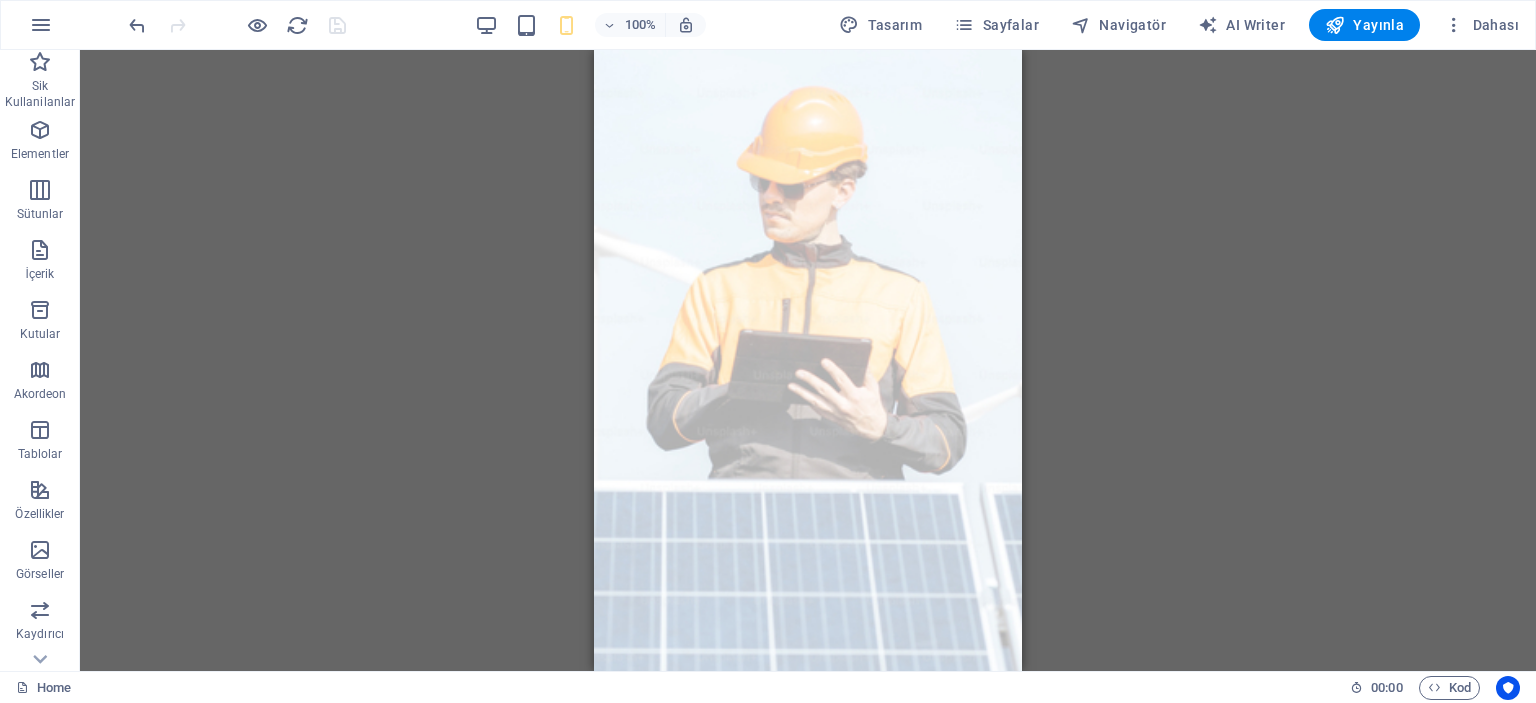 drag, startPoint x: 1018, startPoint y: 267, endPoint x: 1610, endPoint y: 92, distance: 617.32404 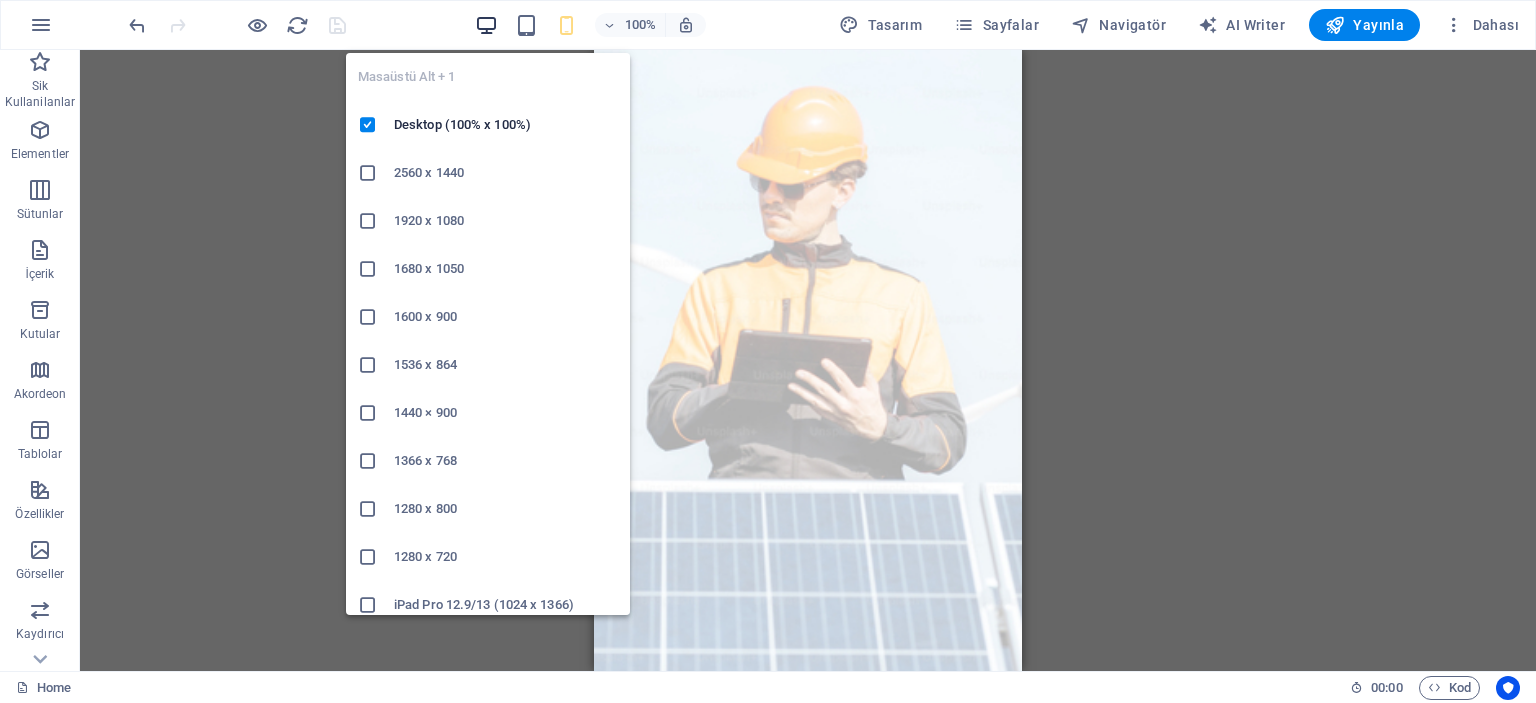 click at bounding box center [486, 25] 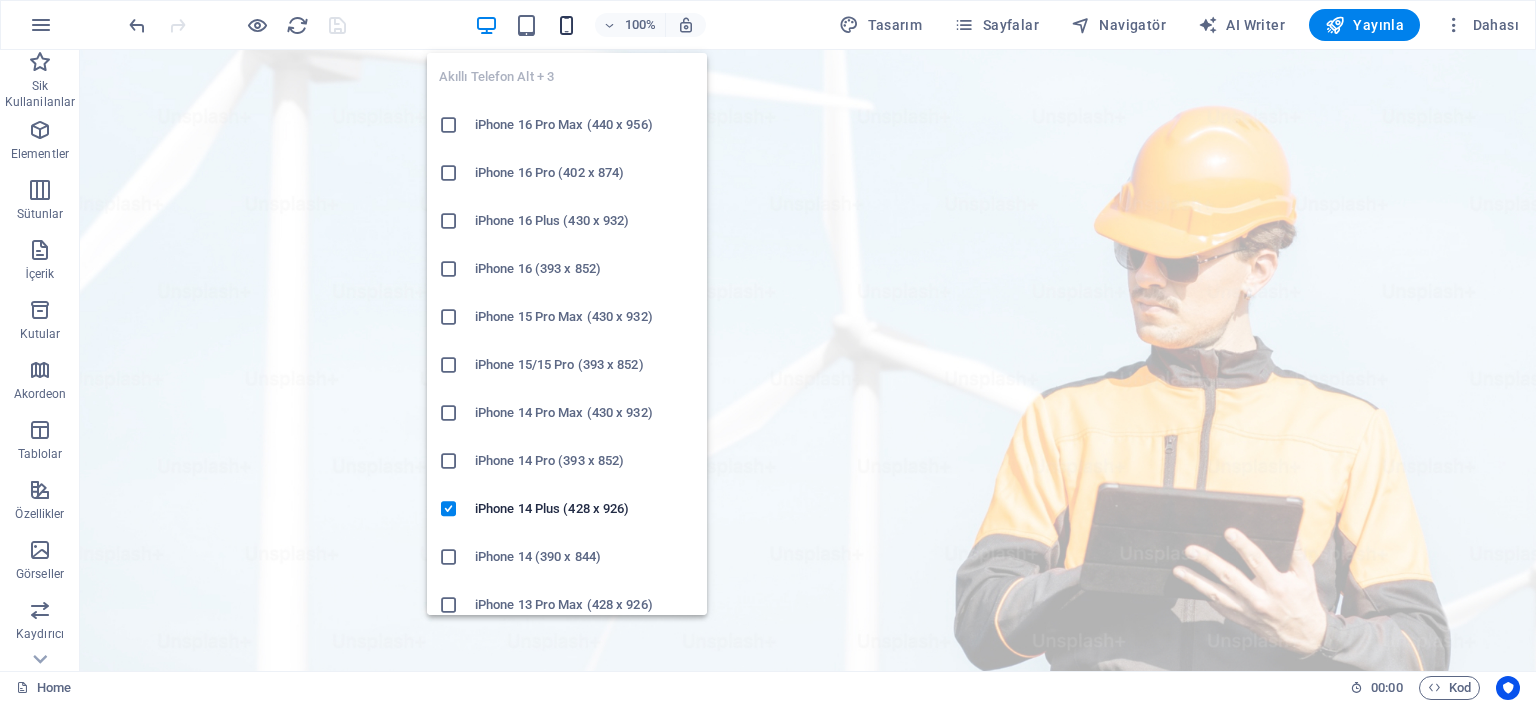 click at bounding box center [566, 25] 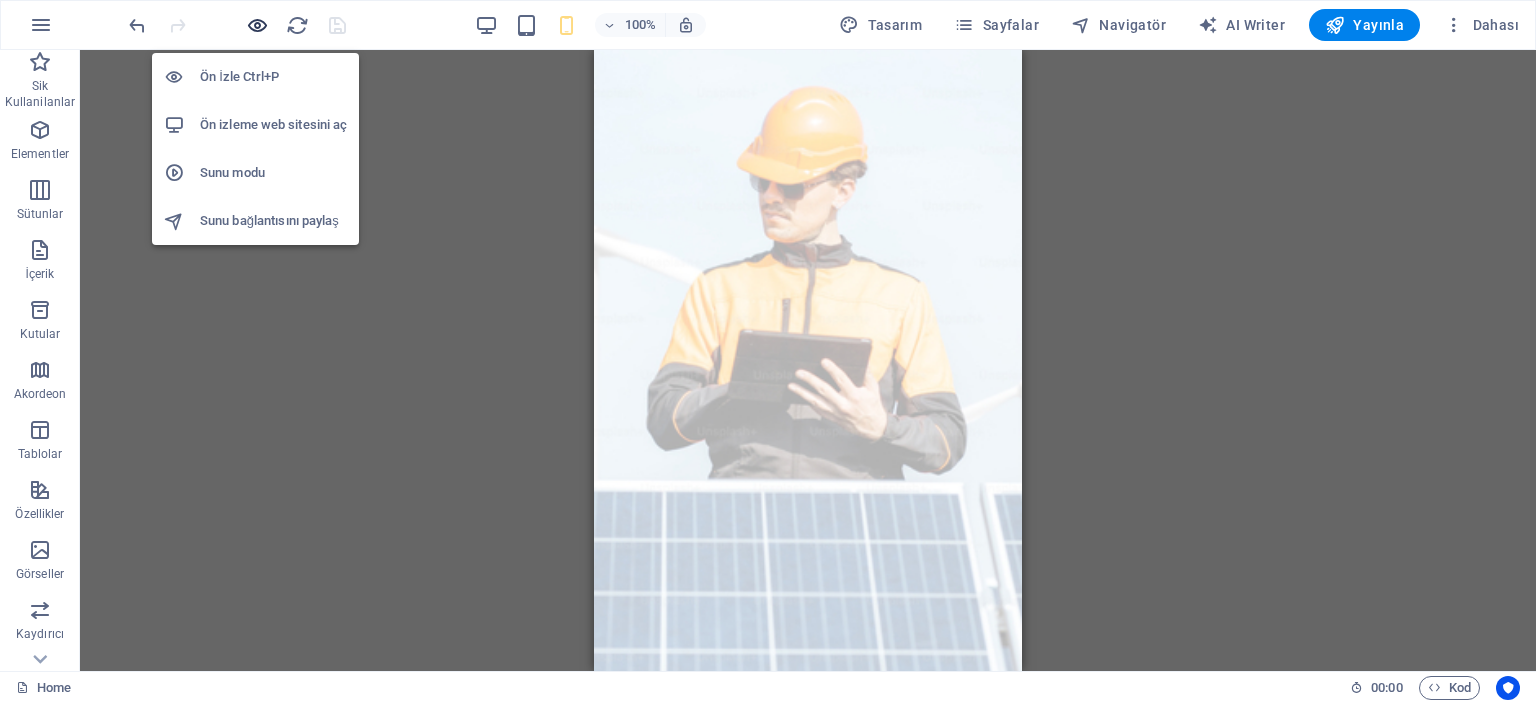 click at bounding box center [257, 25] 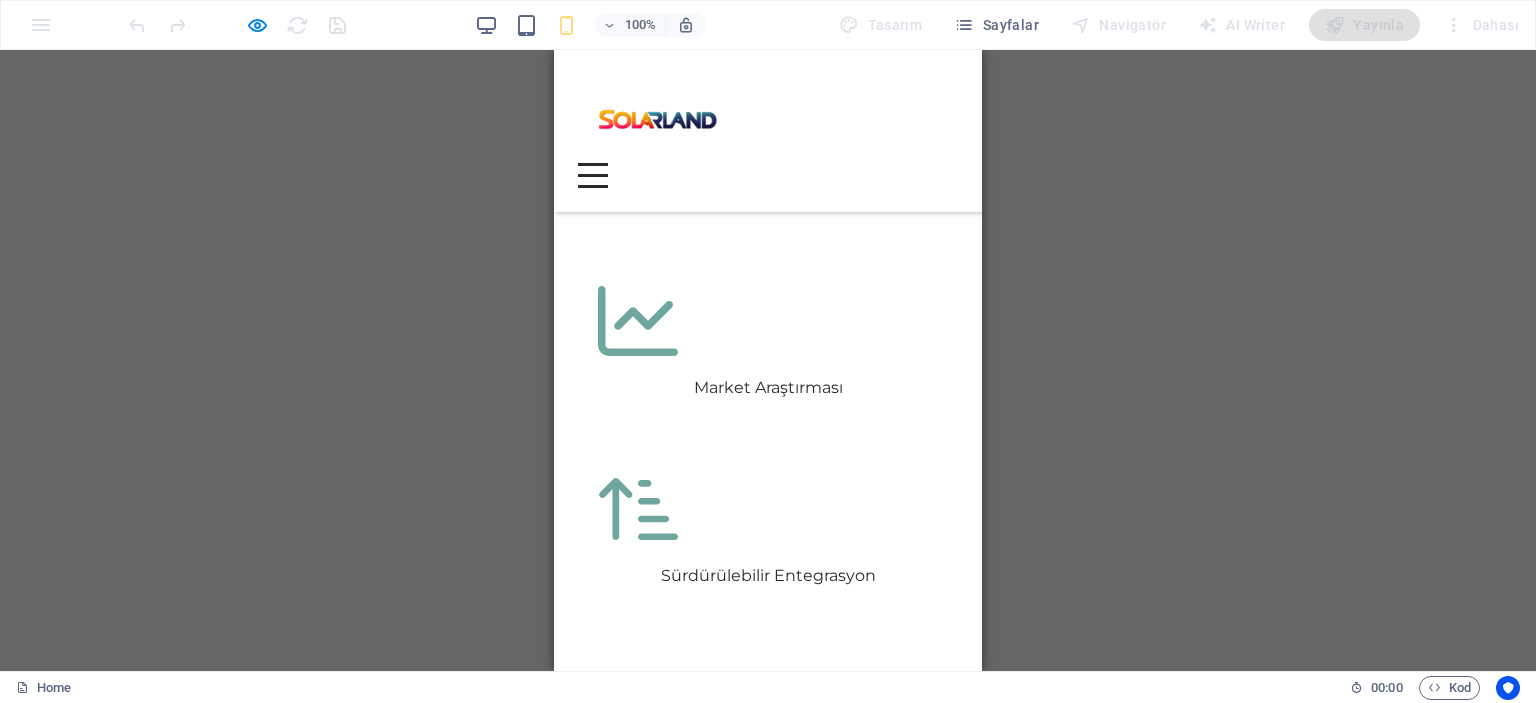 scroll, scrollTop: 4733, scrollLeft: 0, axis: vertical 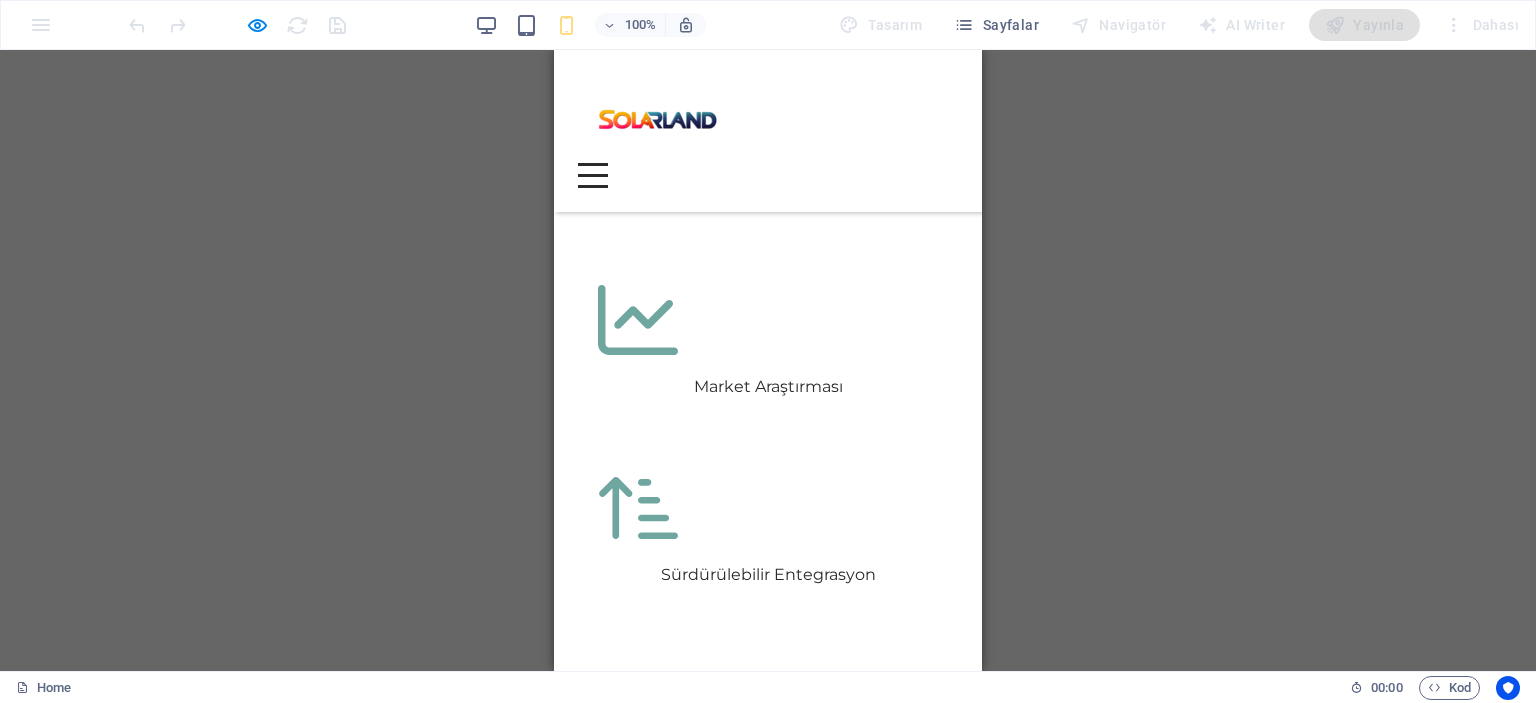 click on "Devamını Oku" at bounding box center [768, 1919] 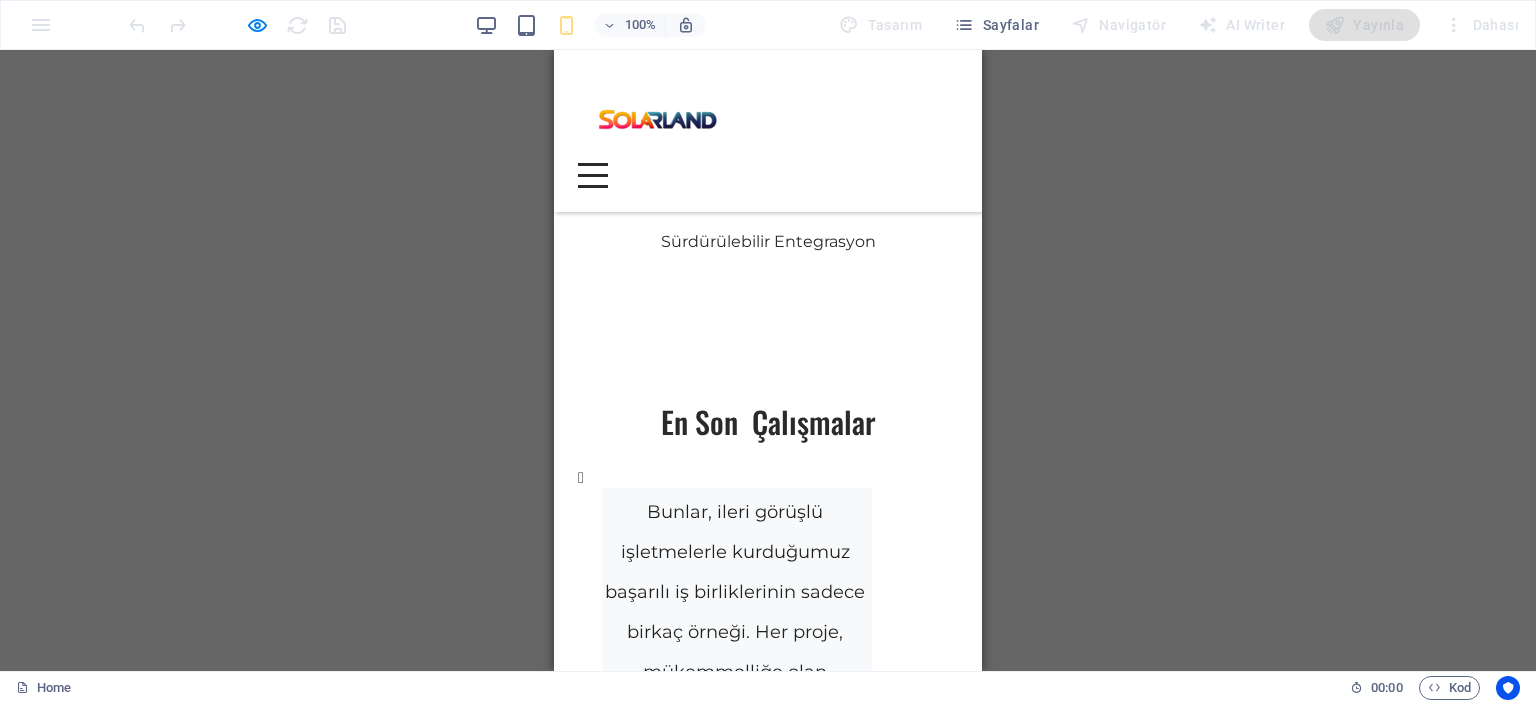 scroll, scrollTop: 5333, scrollLeft: 0, axis: vertical 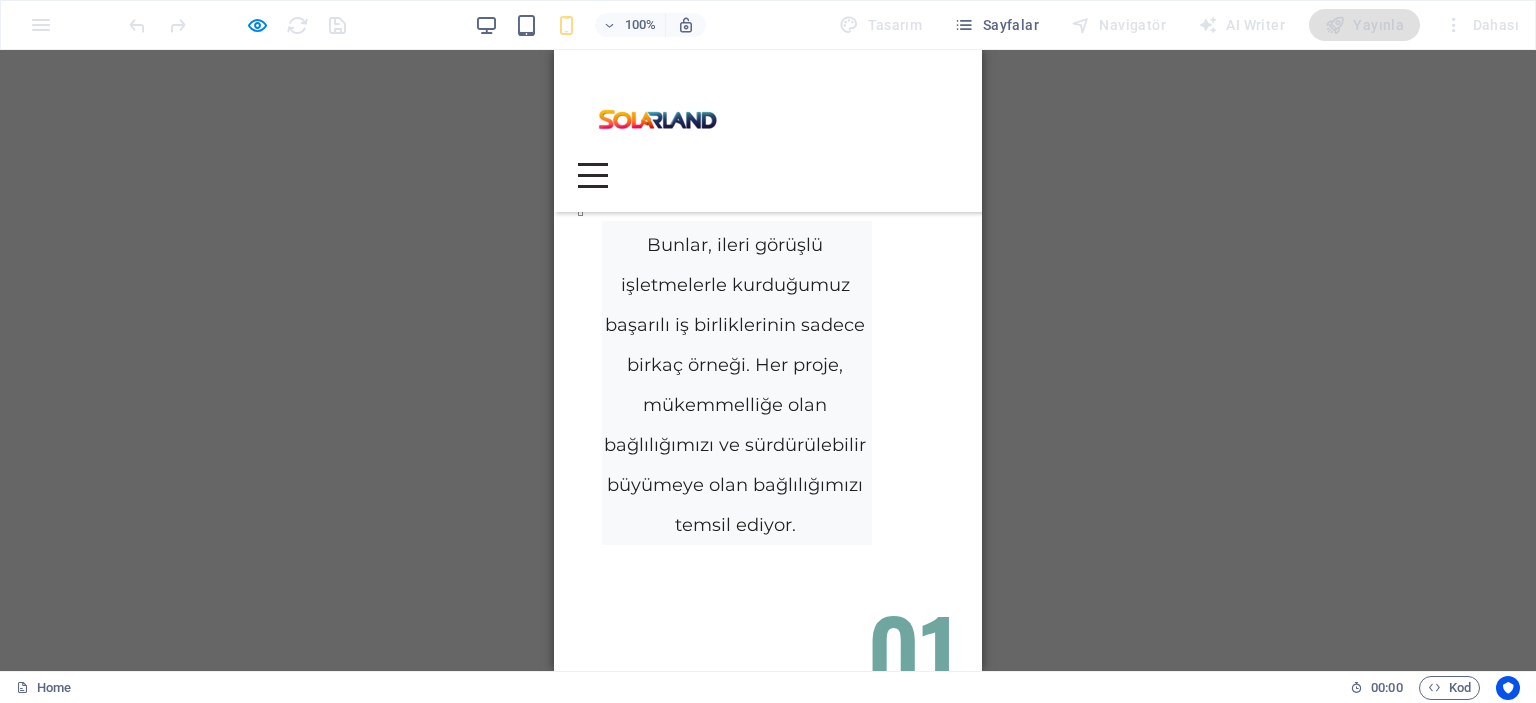 click on "Devamını Oku" at bounding box center [768, 2131] 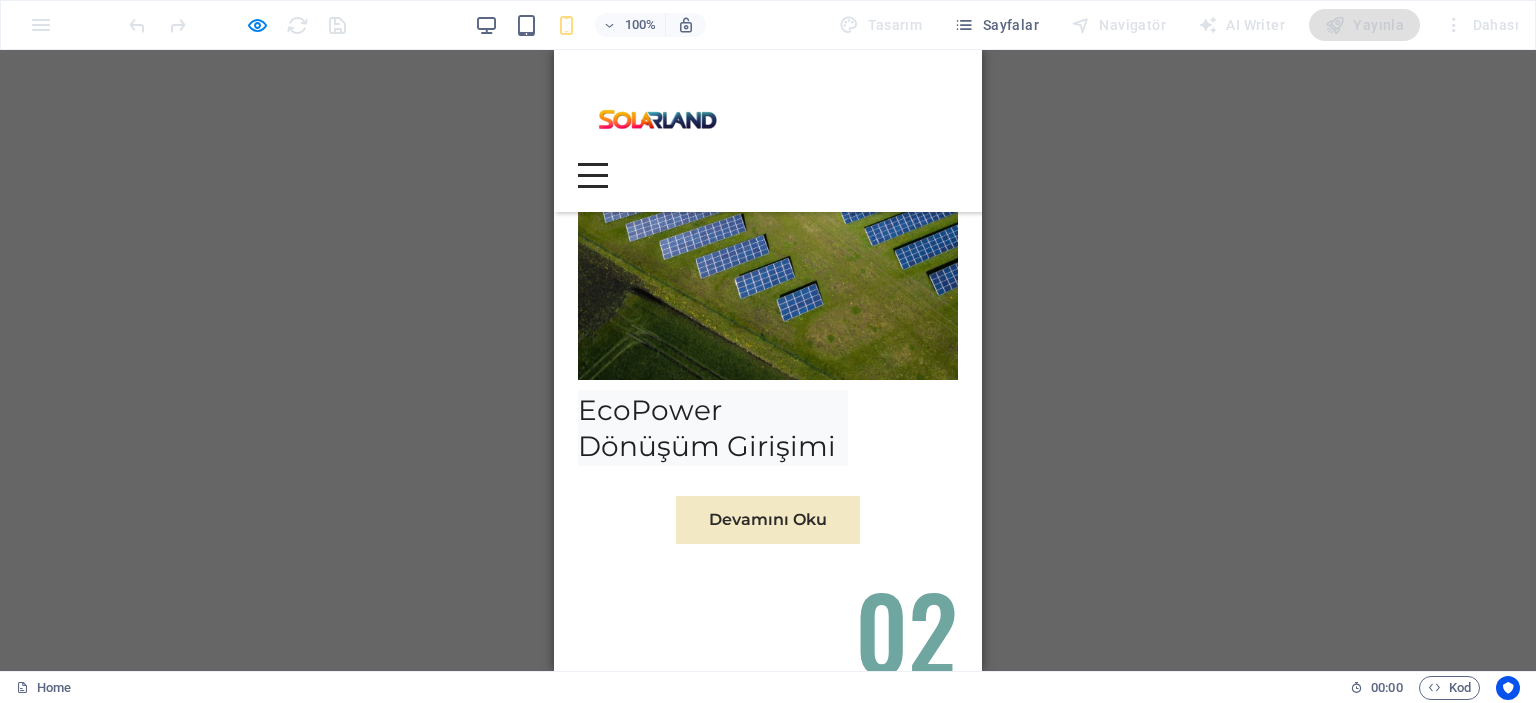 scroll, scrollTop: 6133, scrollLeft: 0, axis: vertical 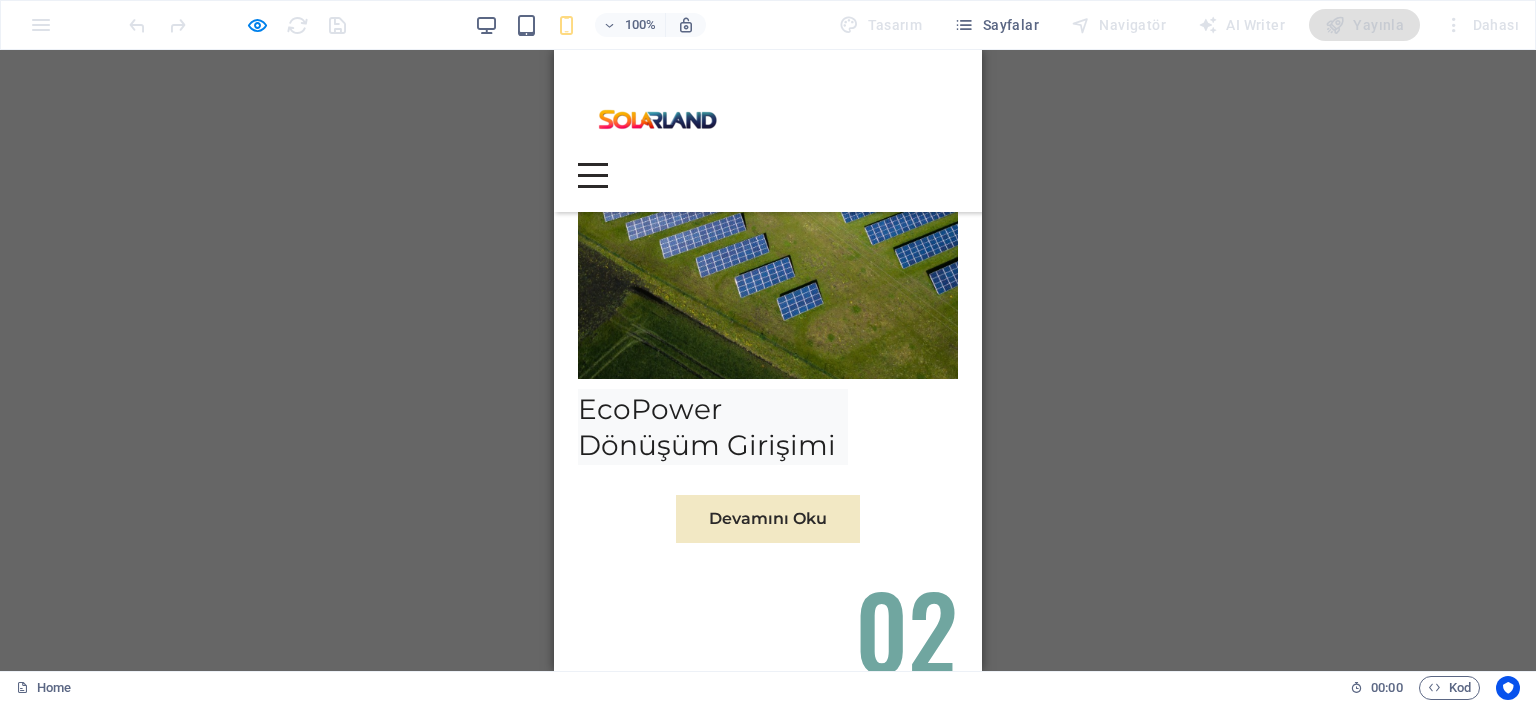 click on "Devamını Oku" at bounding box center [768, 2121] 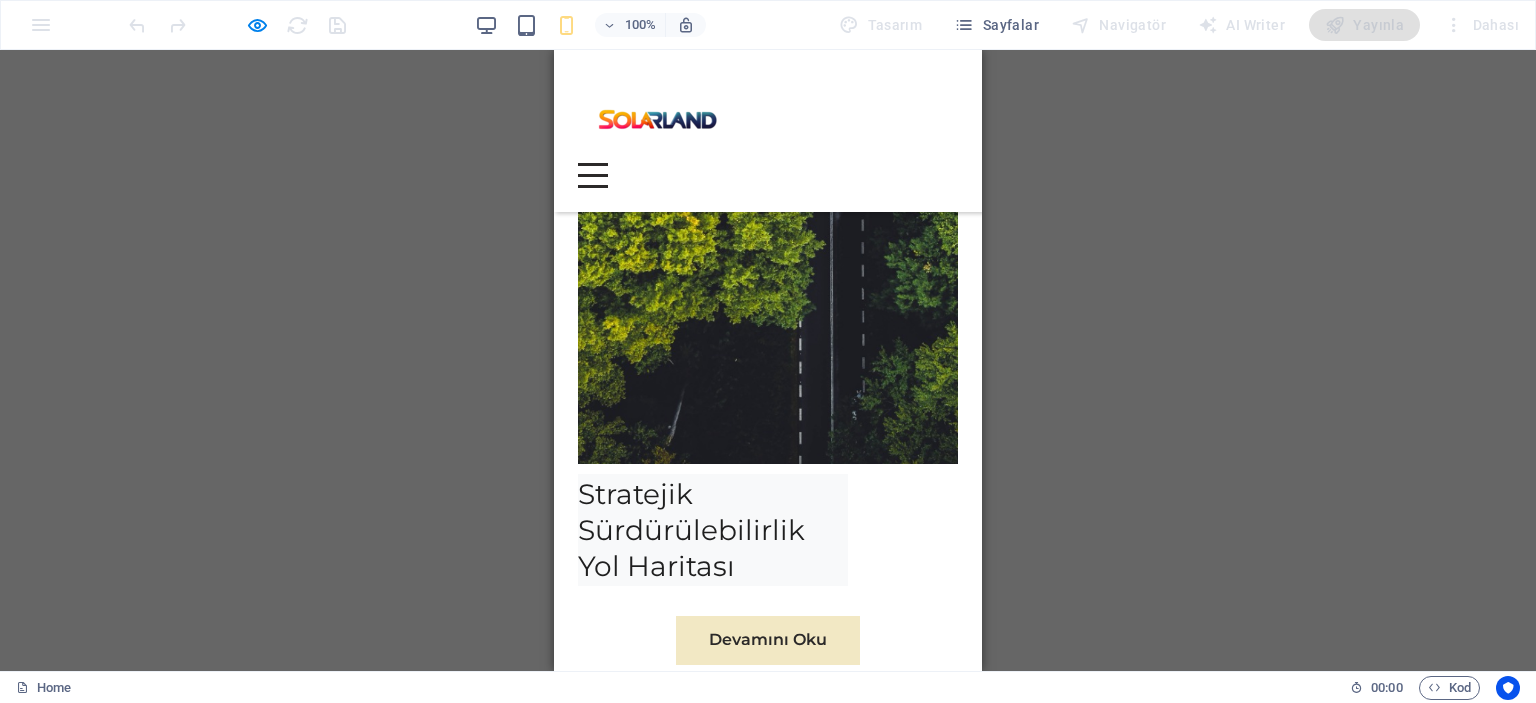 scroll, scrollTop: 6933, scrollLeft: 0, axis: vertical 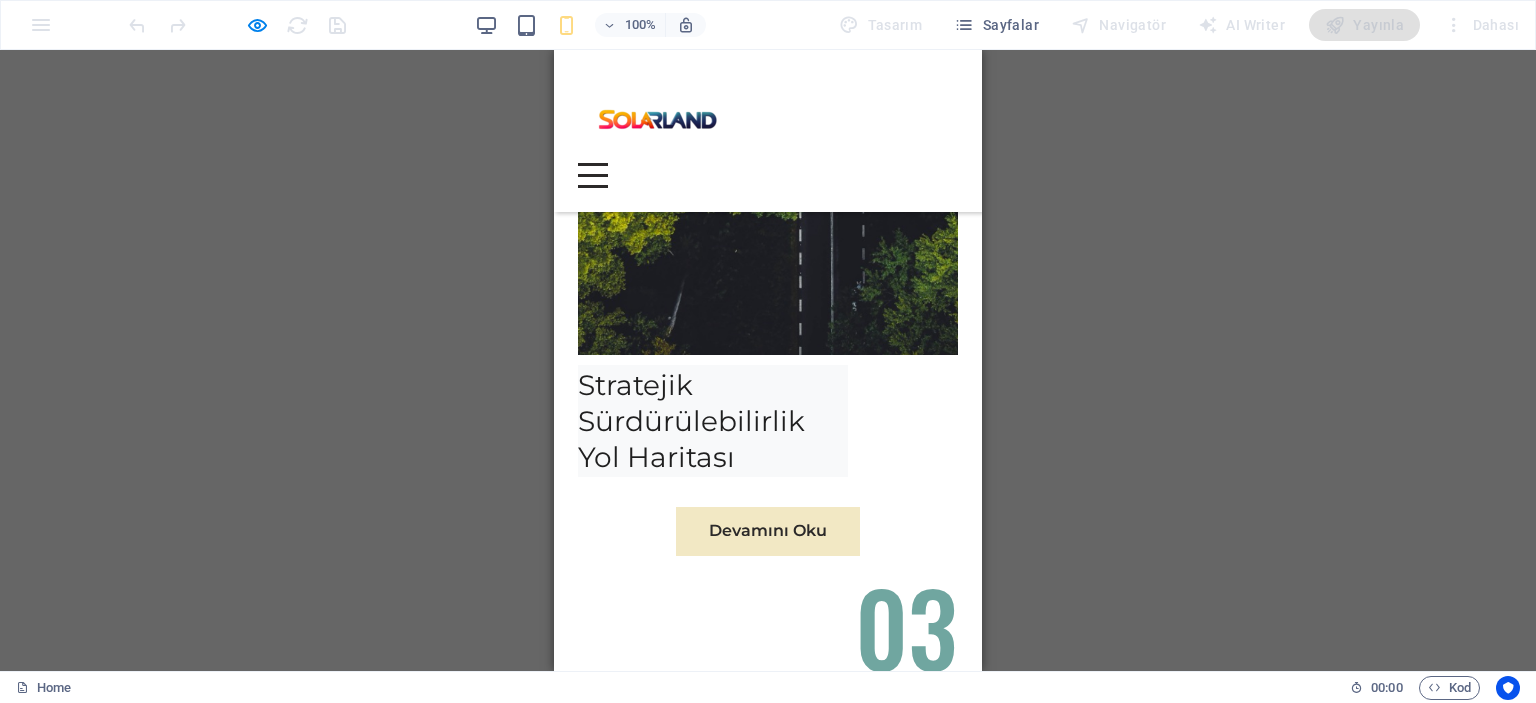 click on "Devamını Oku" at bounding box center (768, 2097) 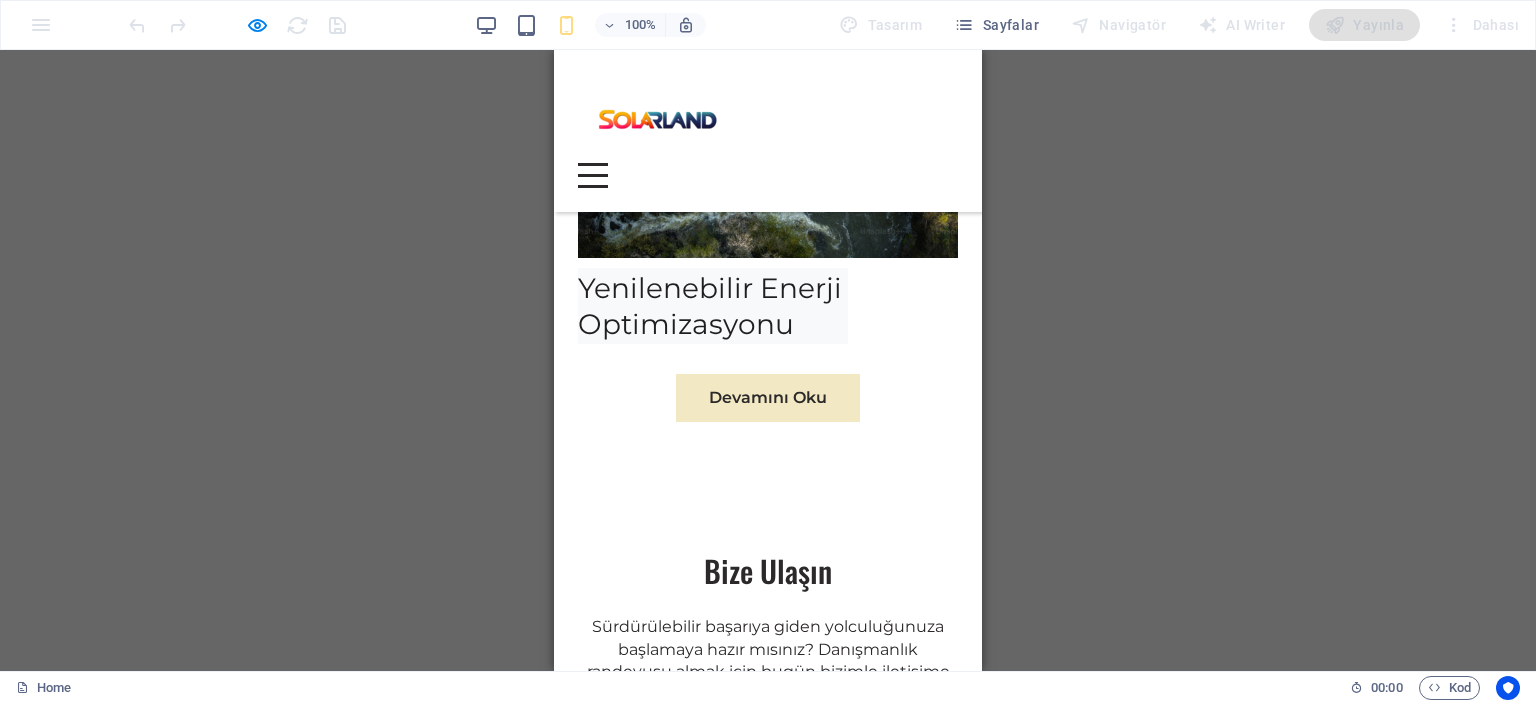 scroll, scrollTop: 8648, scrollLeft: 0, axis: vertical 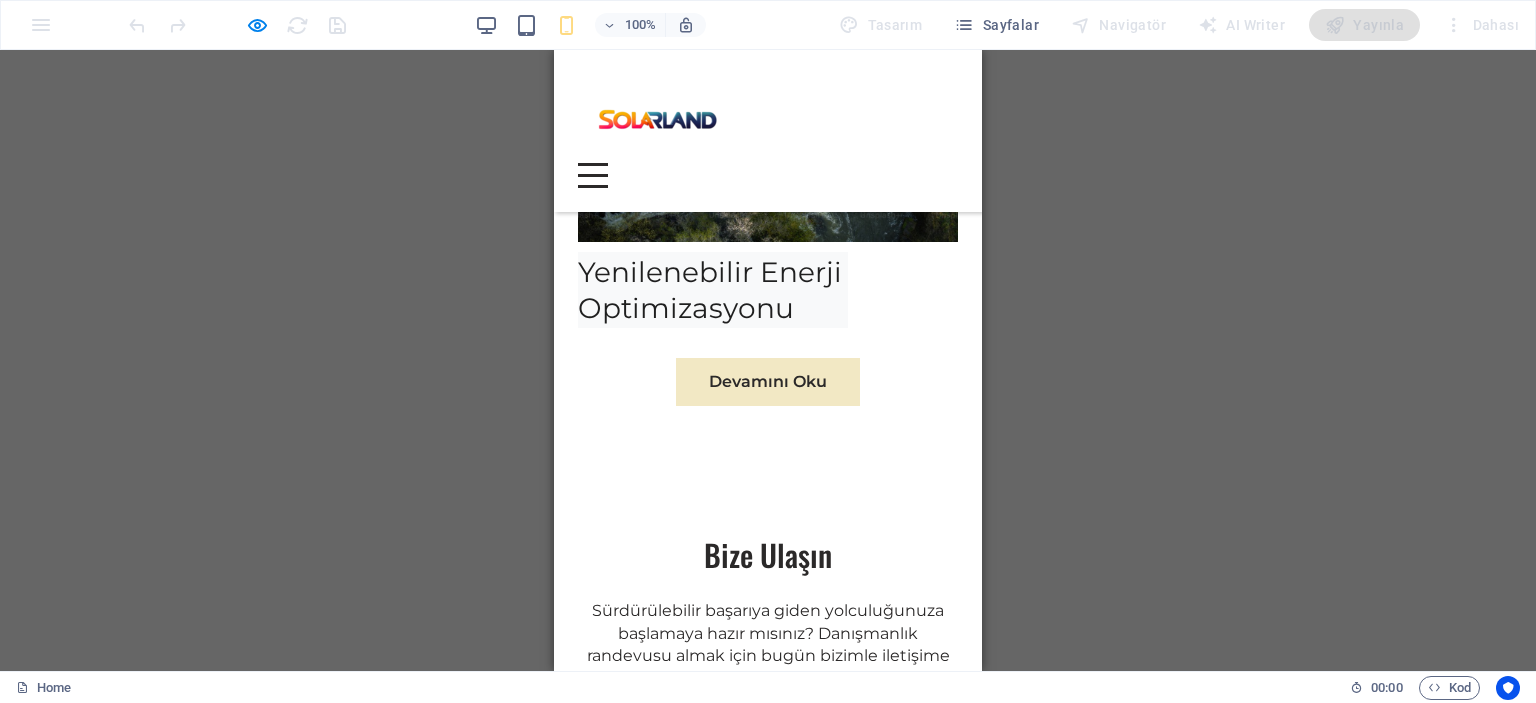 click on "Hikayemiz" at bounding box center (620, 1878) 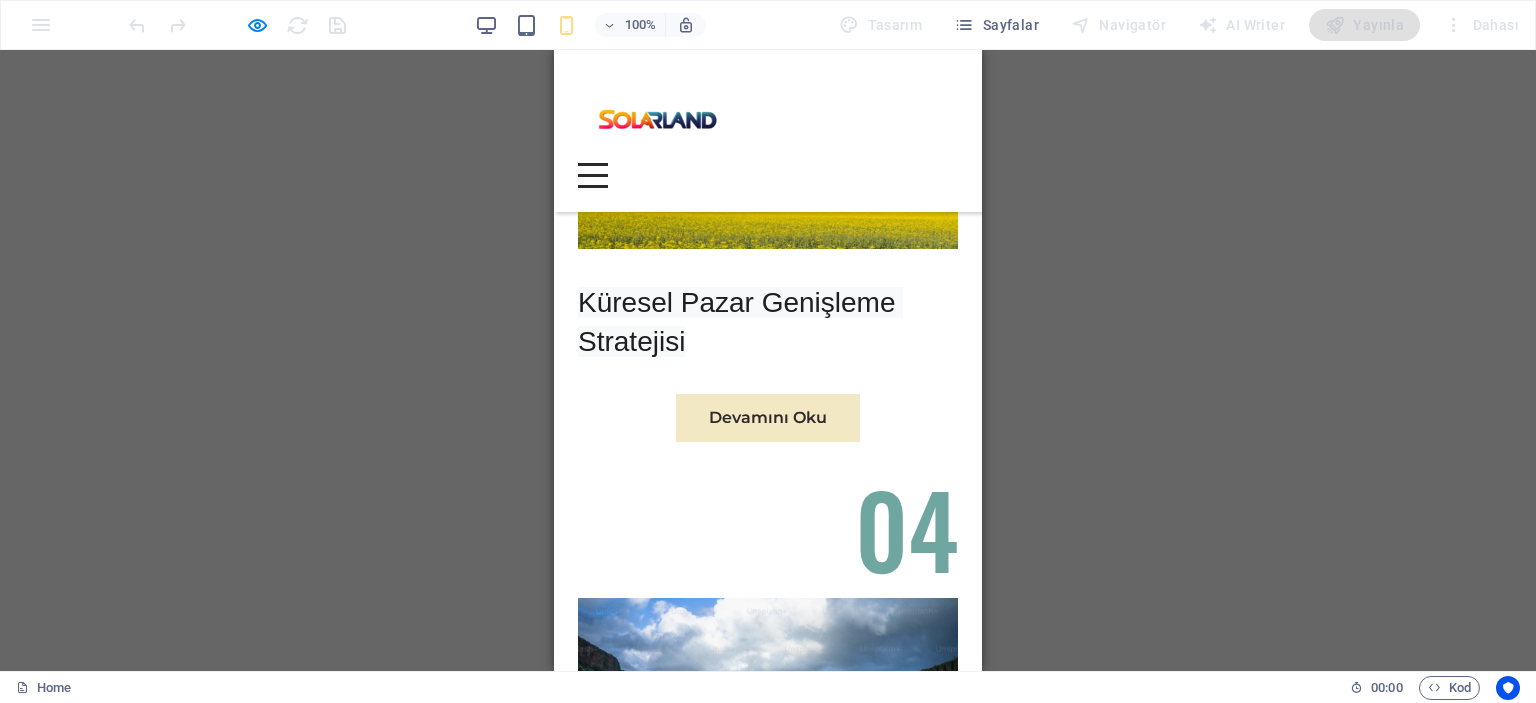 scroll, scrollTop: 8648, scrollLeft: 0, axis: vertical 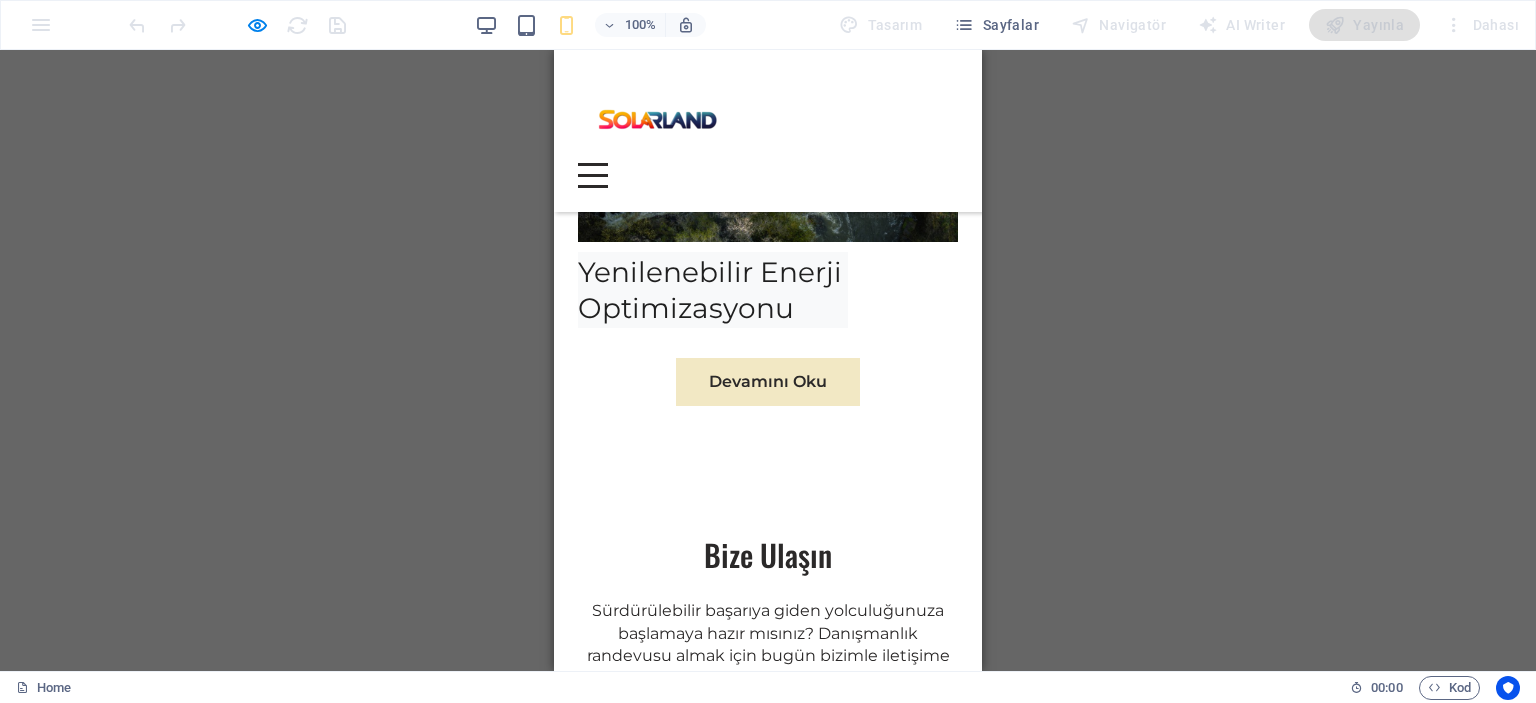 drag, startPoint x: 972, startPoint y: 122, endPoint x: 1527, endPoint y: 724, distance: 818.7973 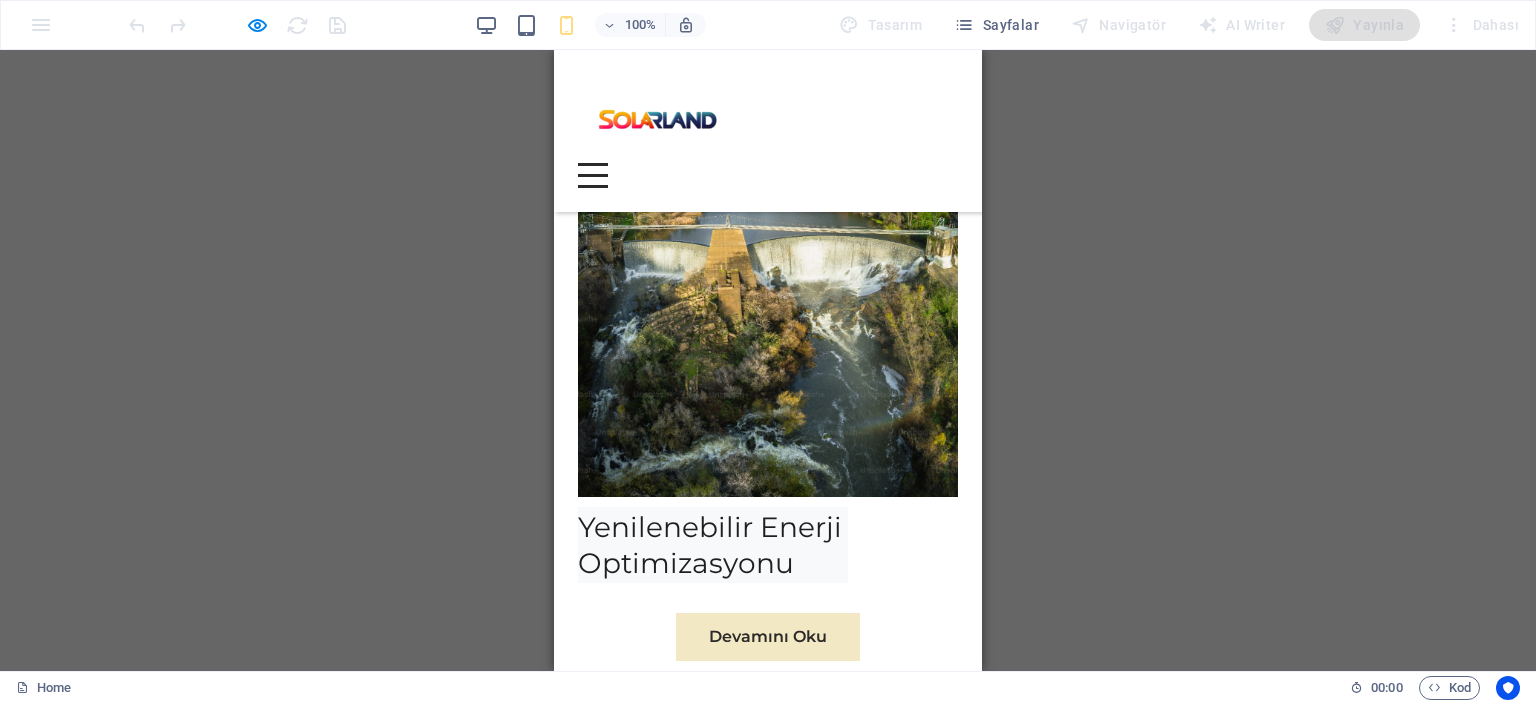 scroll, scrollTop: 8648, scrollLeft: 0, axis: vertical 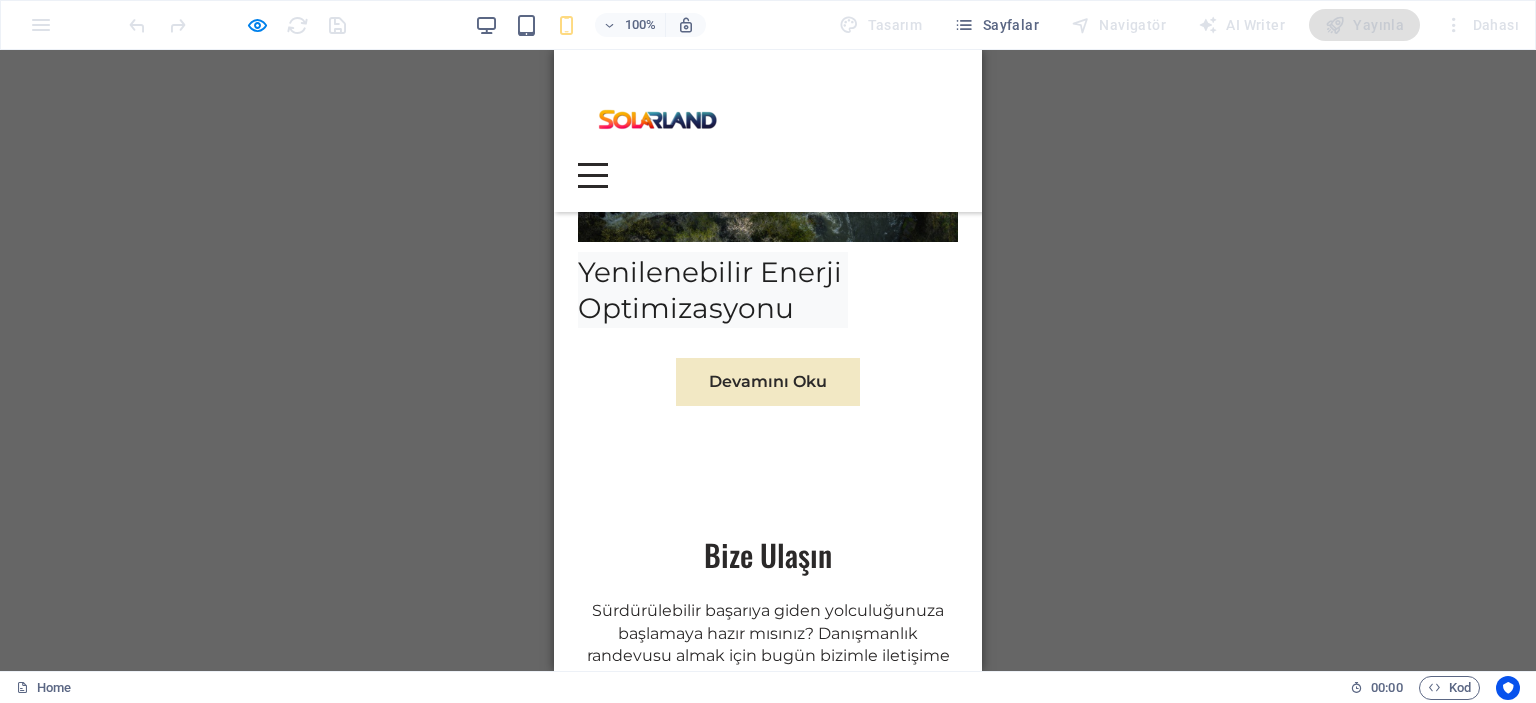 click on "Güçlü Yönlerimiz" at bounding box center (645, 1925) 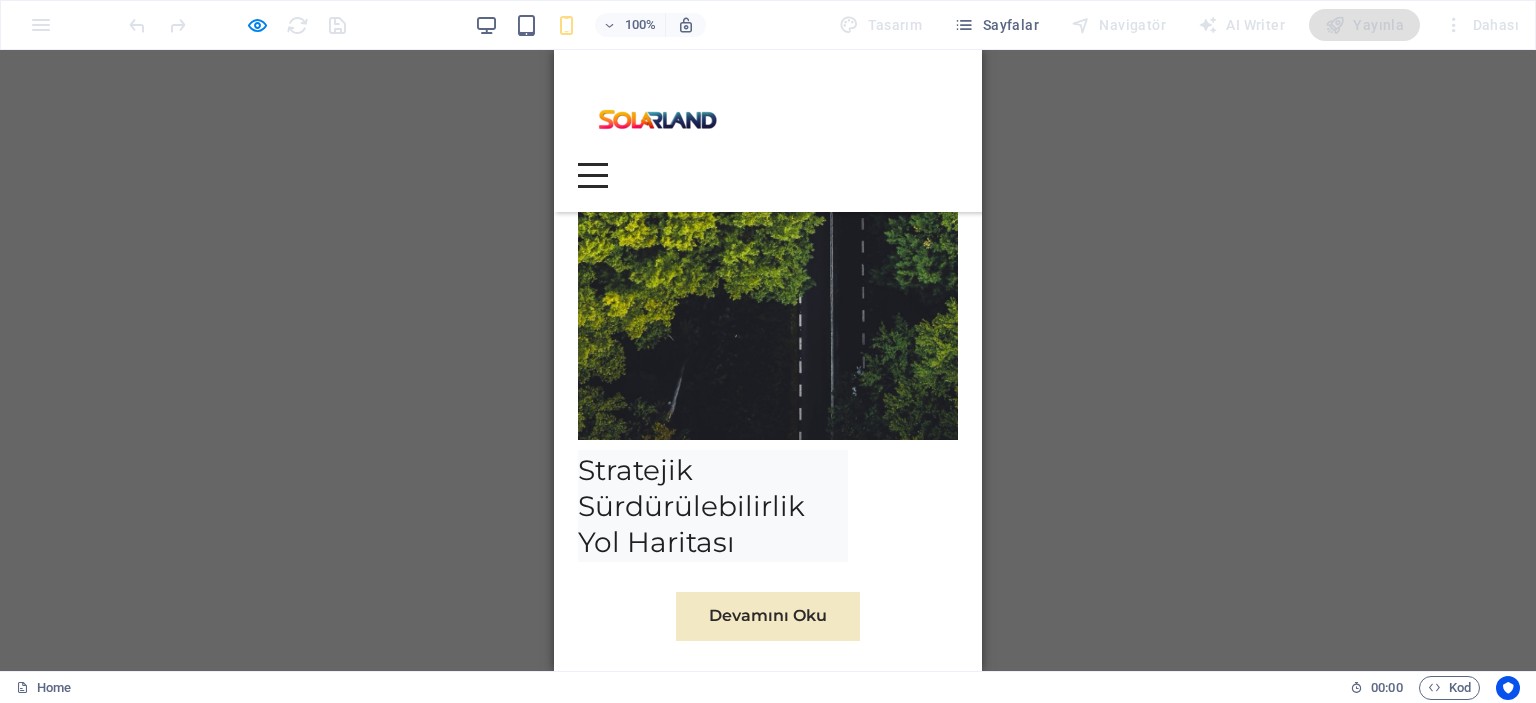 scroll, scrollTop: 8648, scrollLeft: 0, axis: vertical 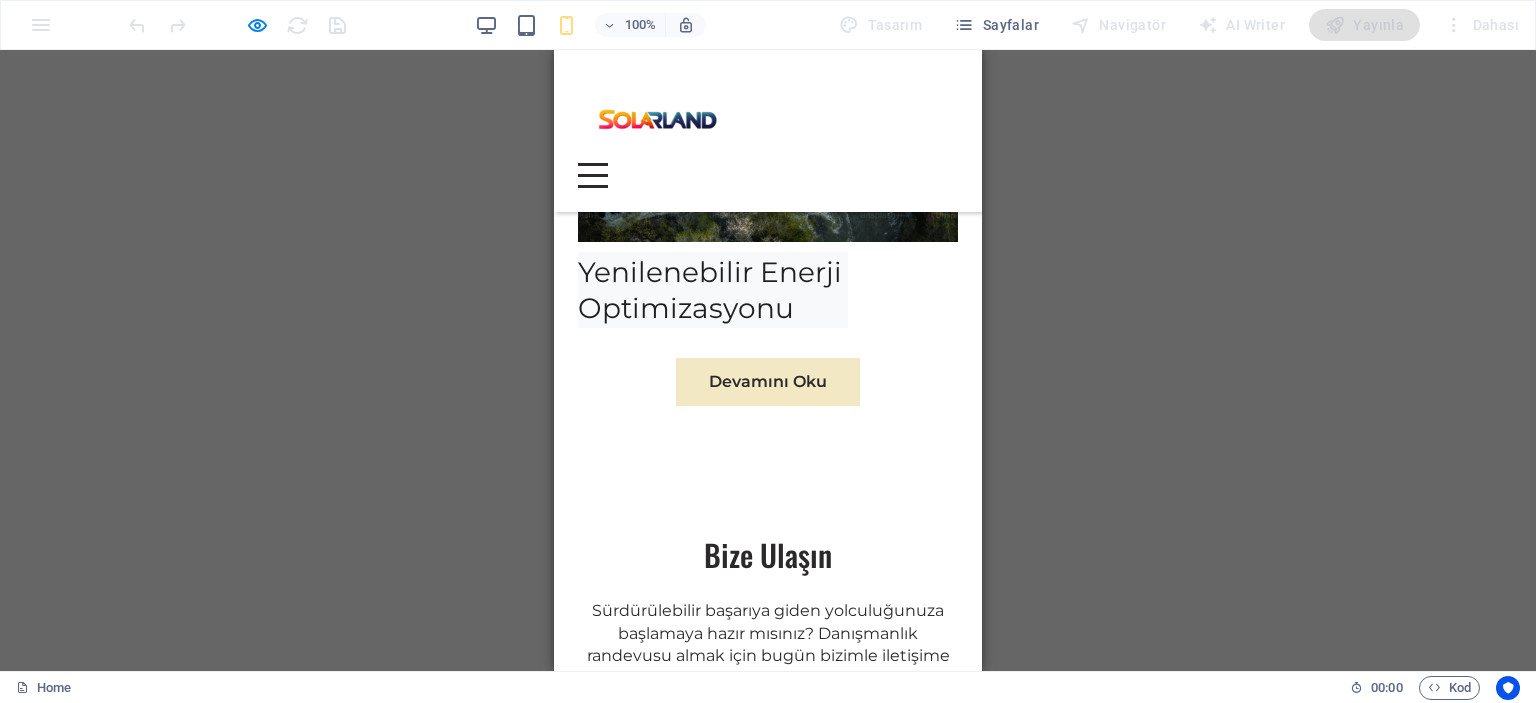 click on "Projelerimiz" at bounding box center [815, 1925] 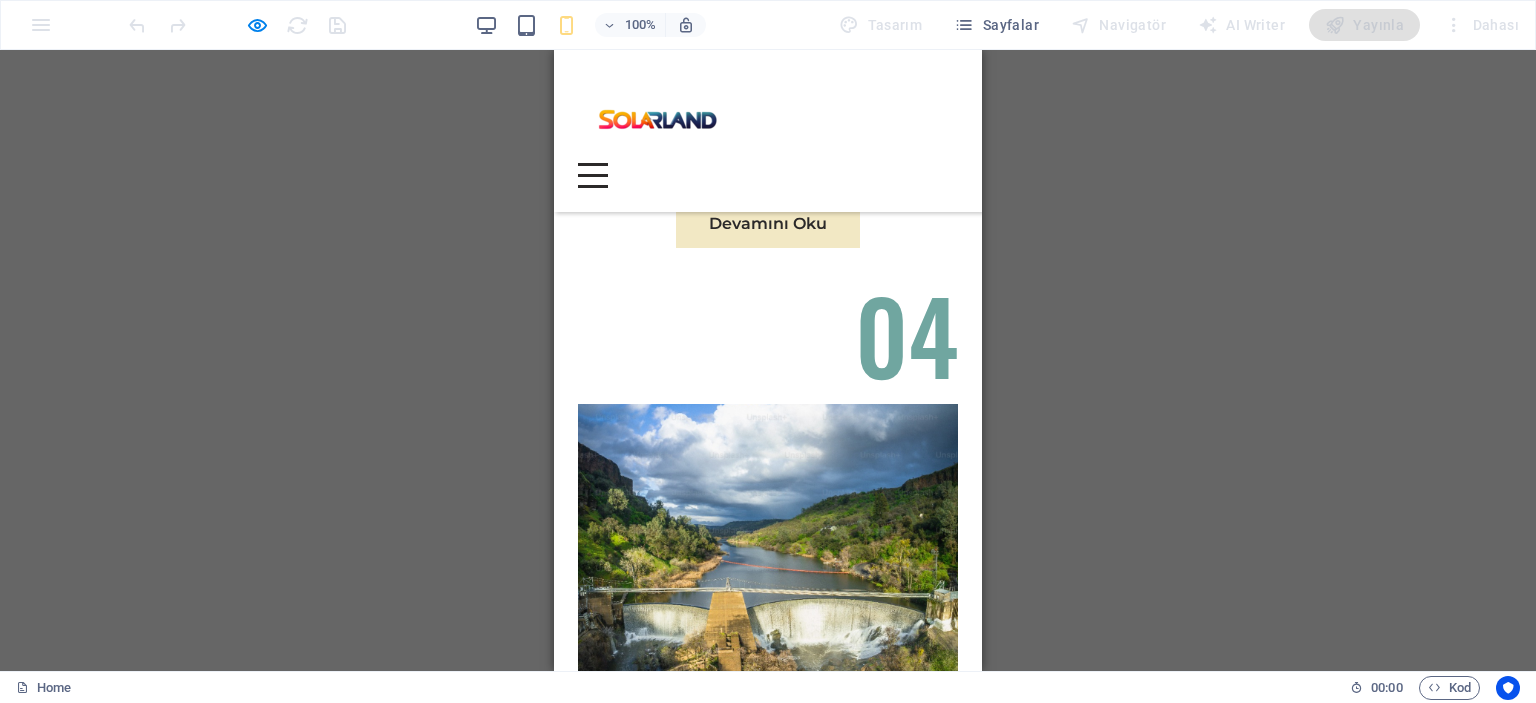 scroll, scrollTop: 8648, scrollLeft: 0, axis: vertical 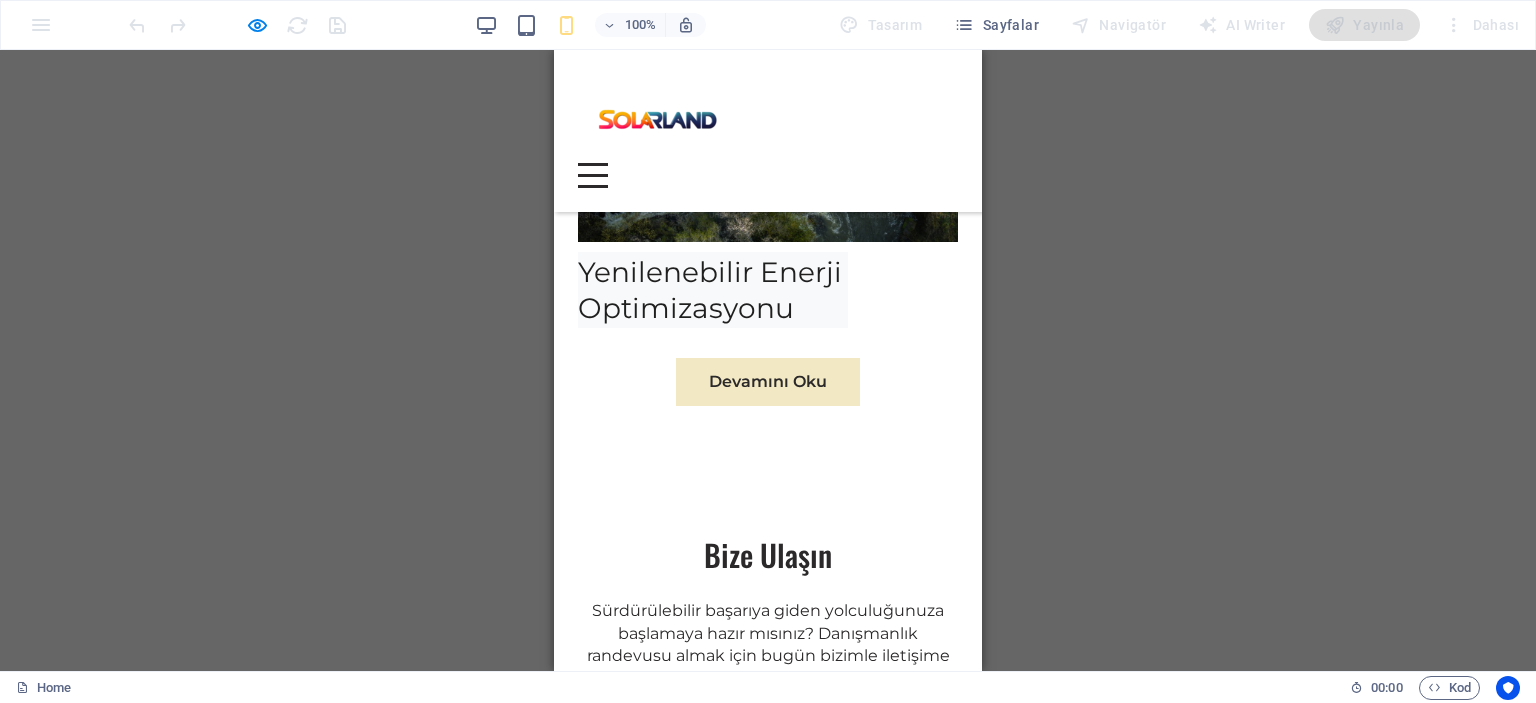 click on "Bize Ulaşın" at bounding box center (621, 1971) 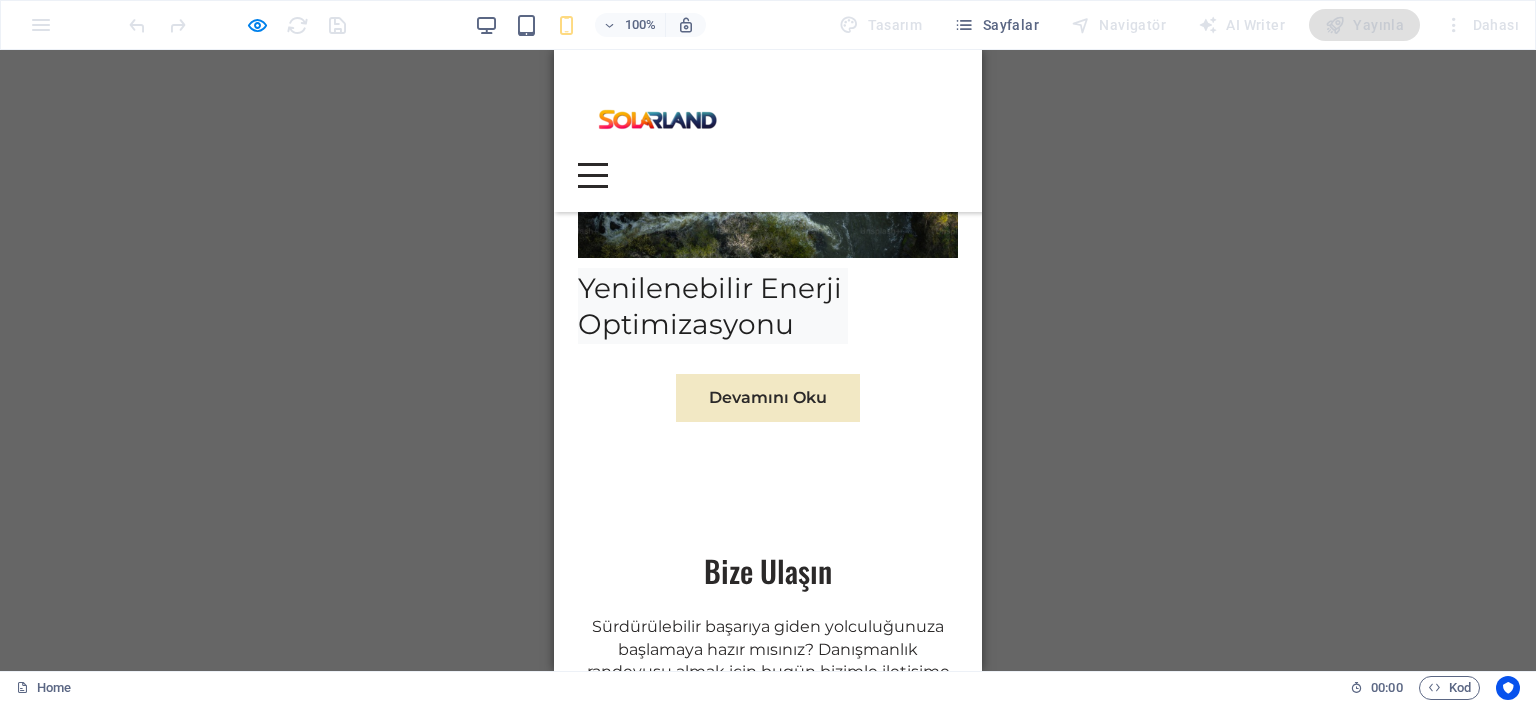 scroll, scrollTop: 8648, scrollLeft: 0, axis: vertical 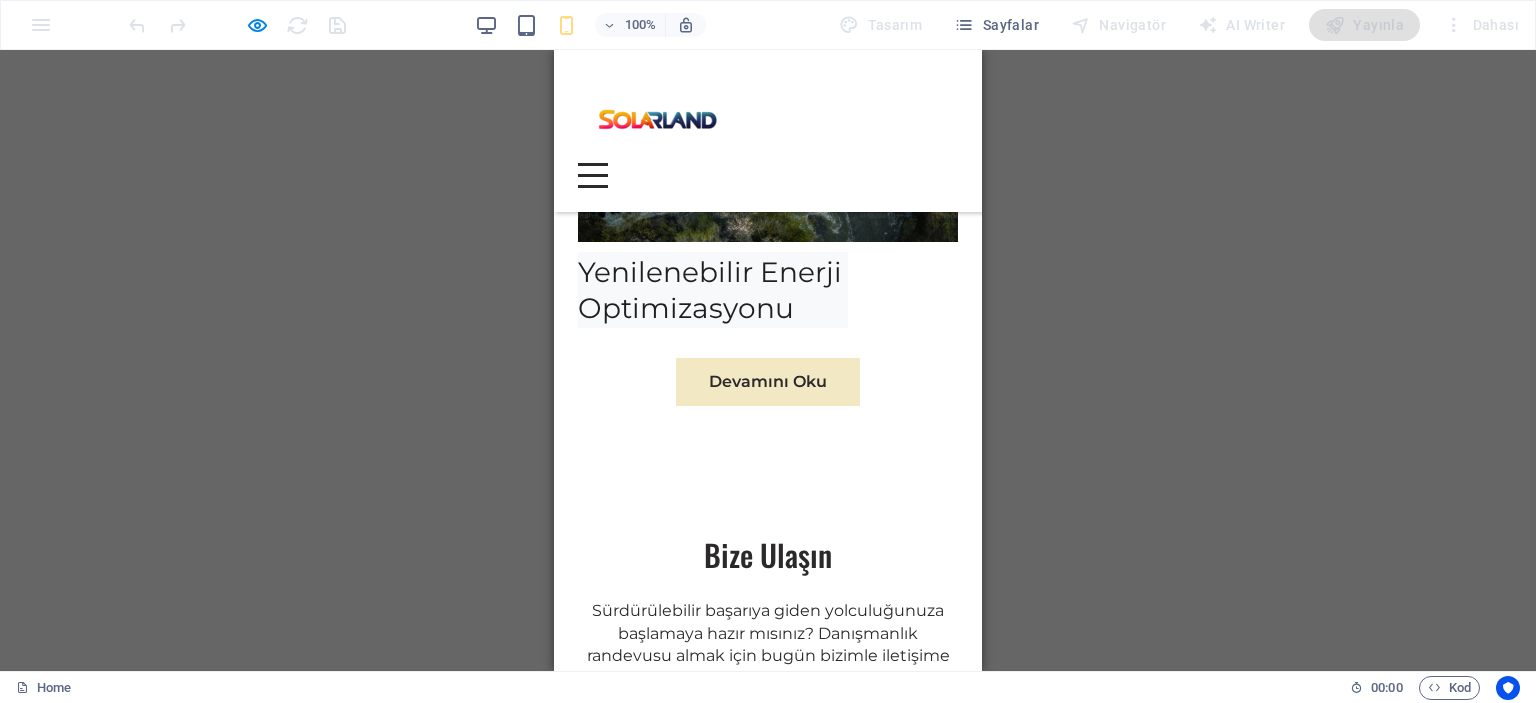 click on "Bizimle bağlantıda kalın:" at bounding box center (696, 2043) 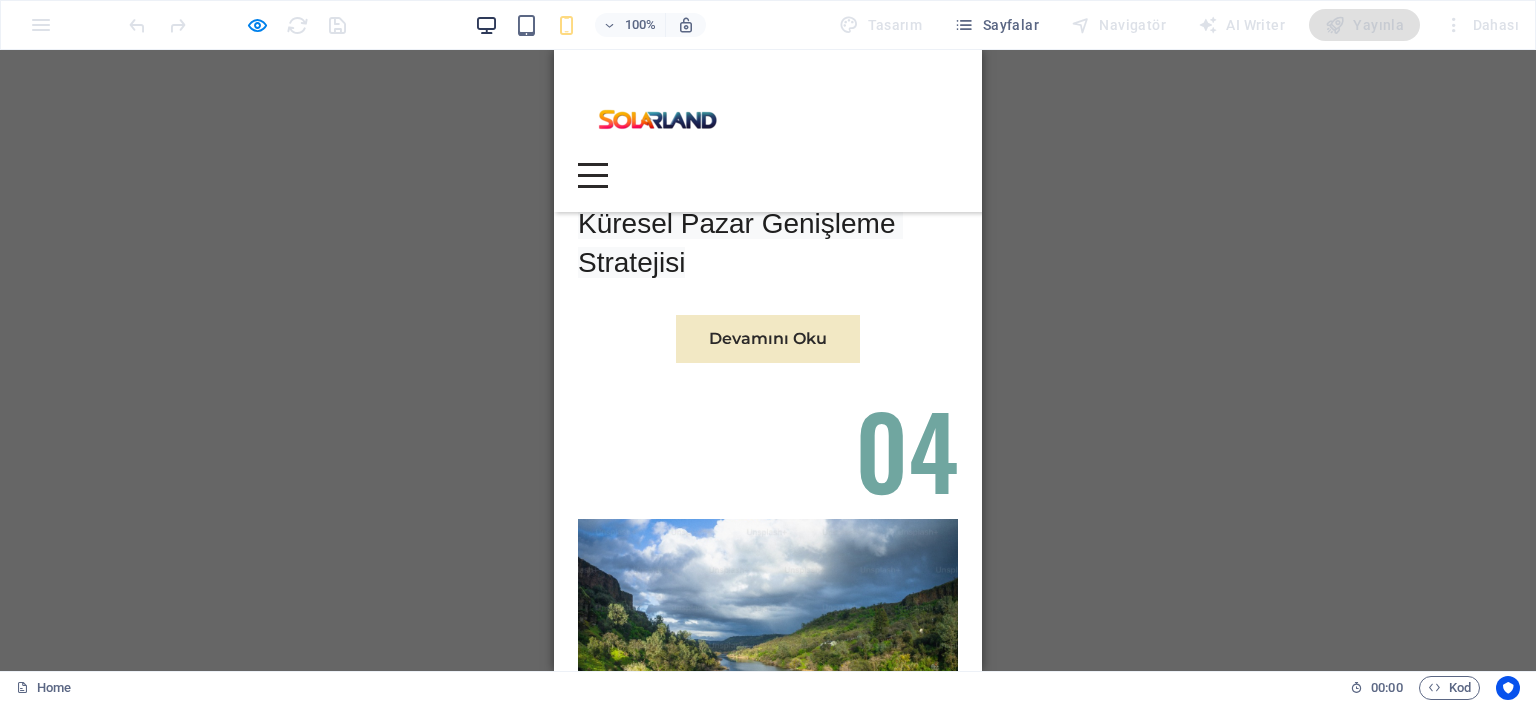 click at bounding box center [486, 25] 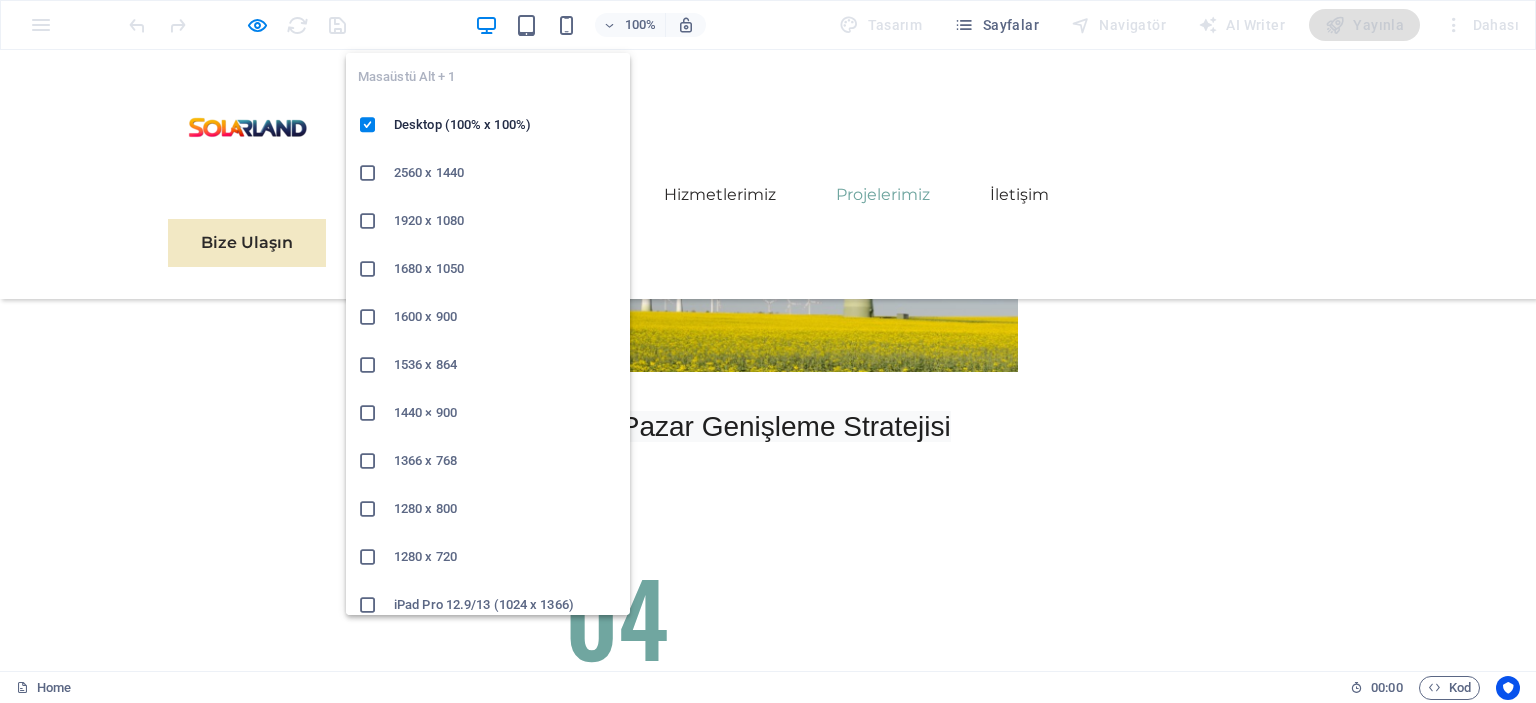 scroll, scrollTop: 5893, scrollLeft: 0, axis: vertical 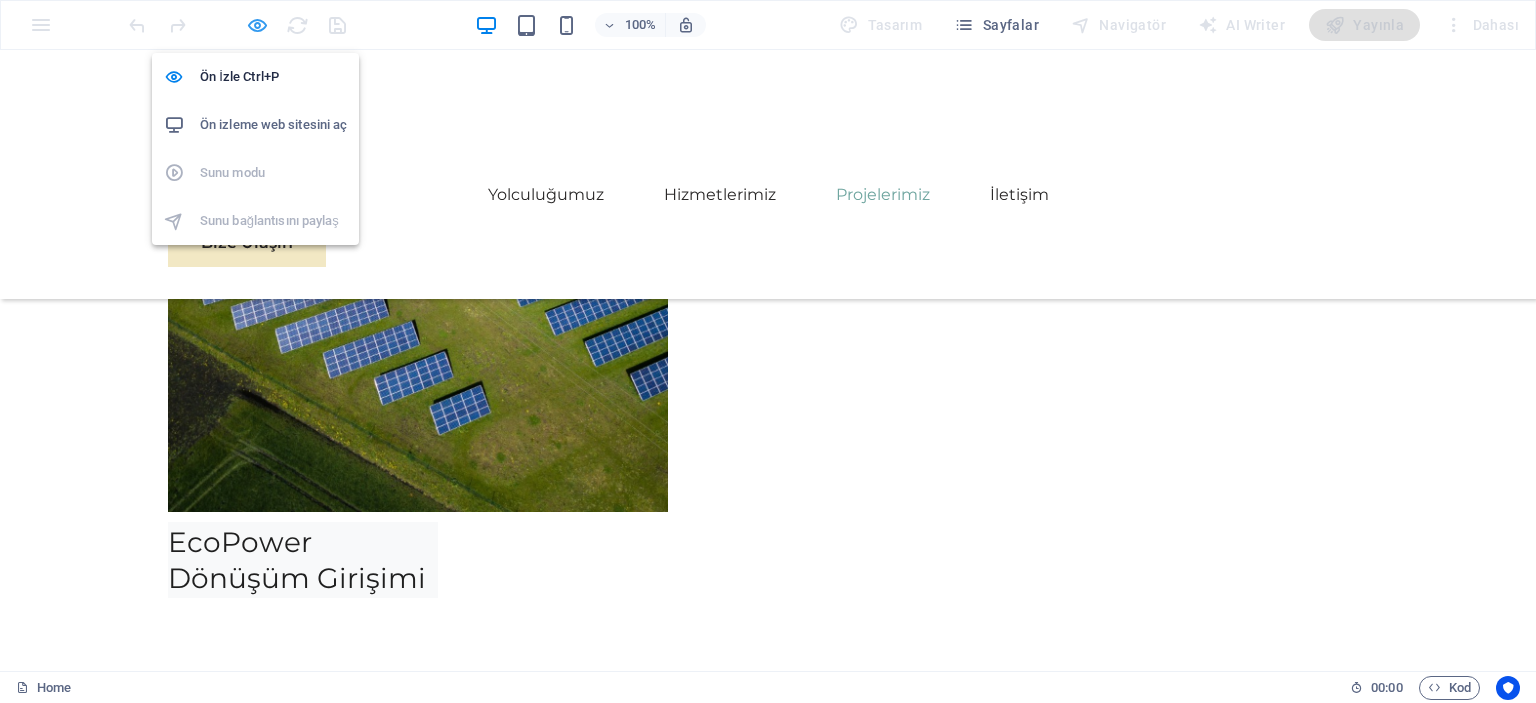 click at bounding box center (257, 25) 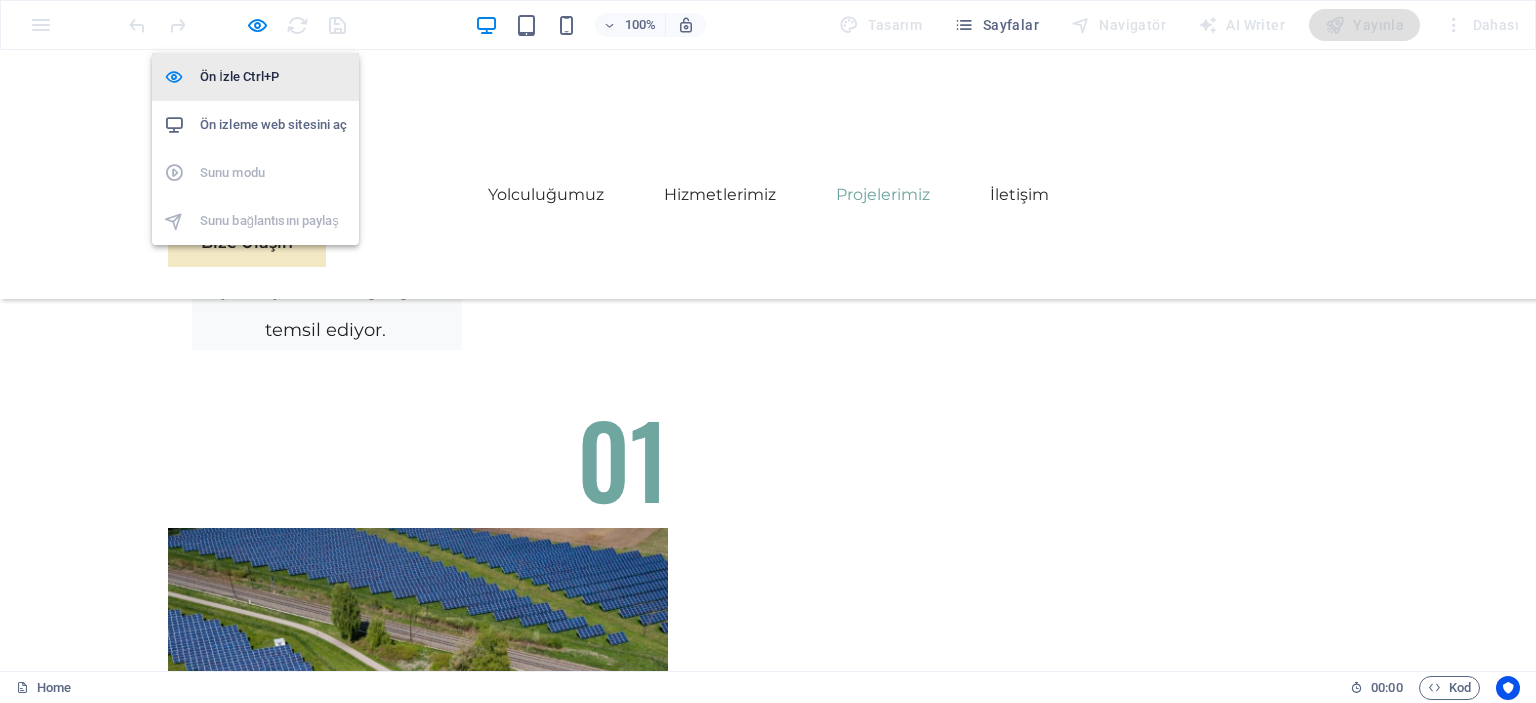 scroll, scrollTop: 9722, scrollLeft: 0, axis: vertical 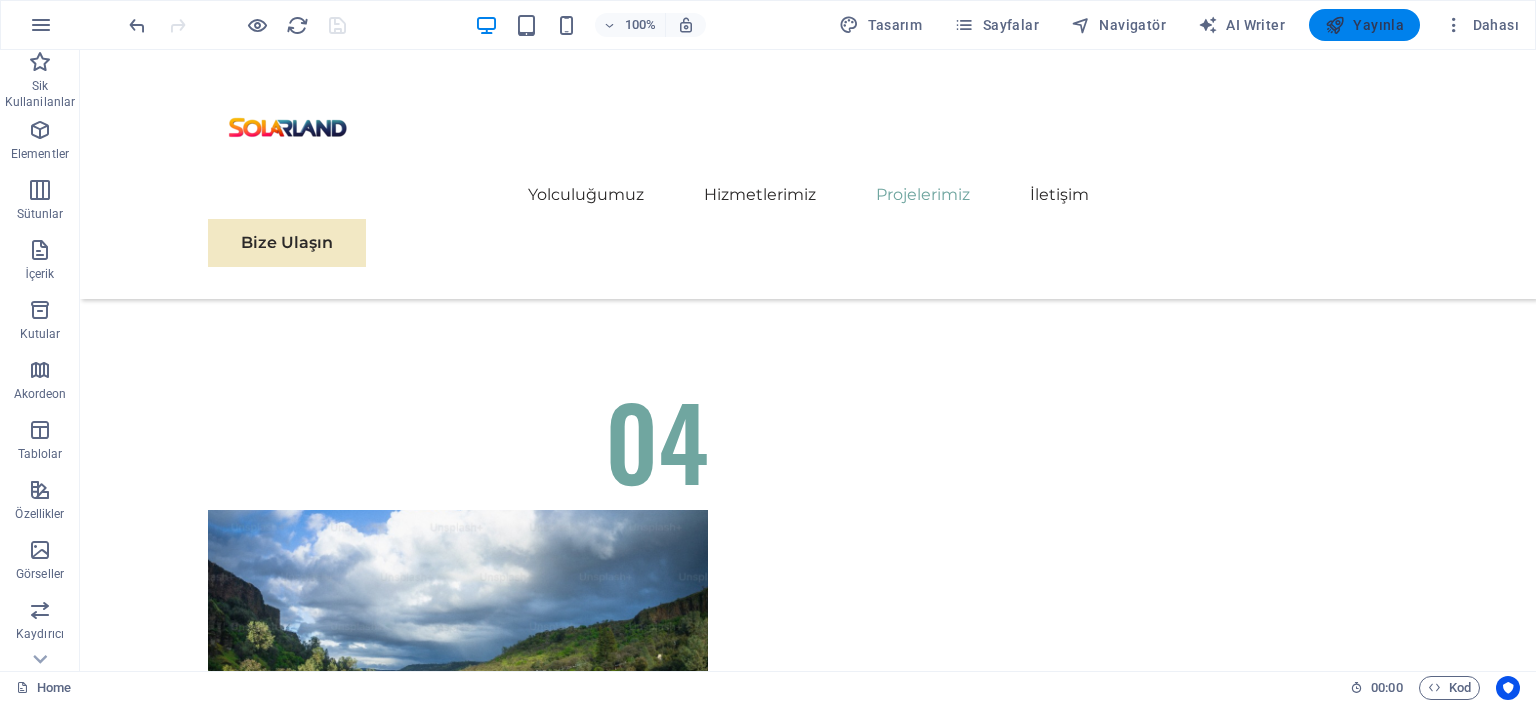 click at bounding box center [1335, 25] 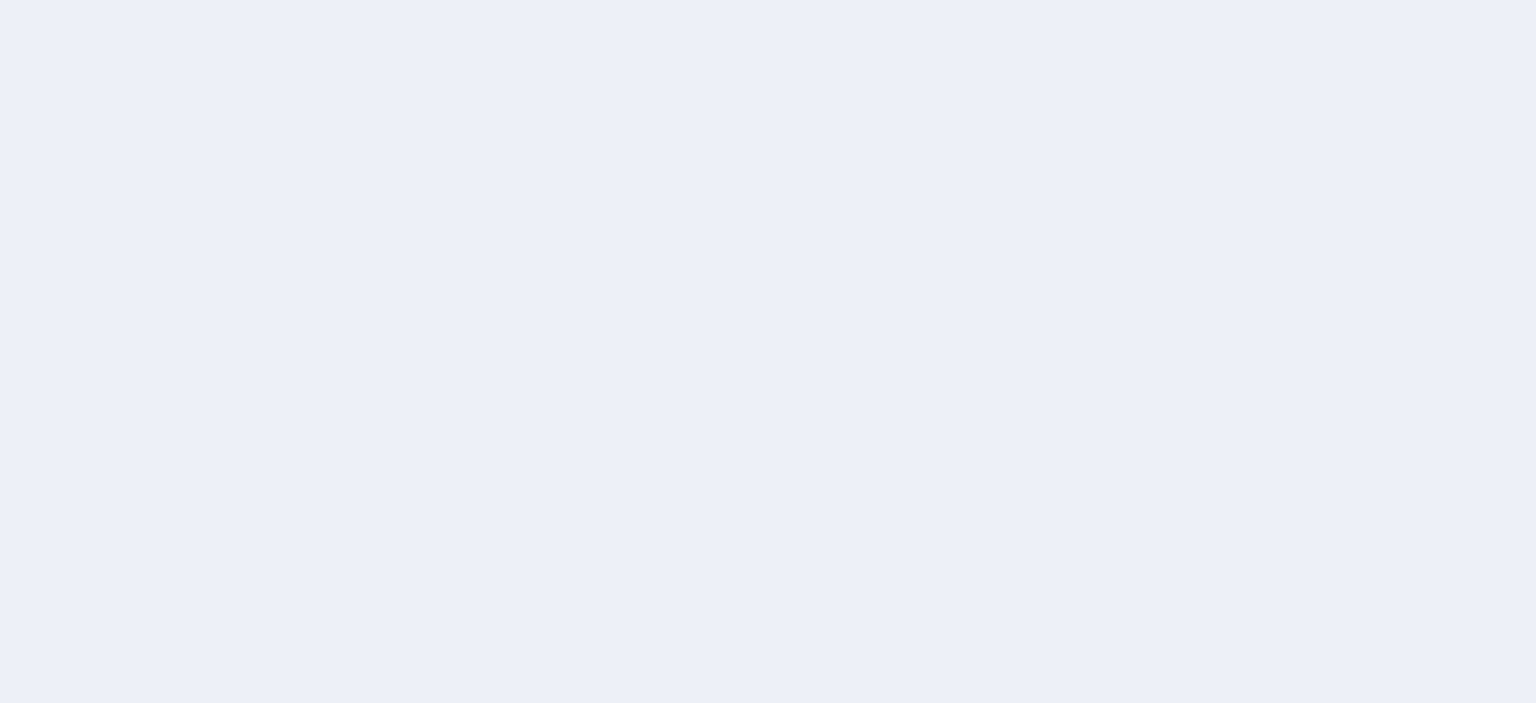 scroll, scrollTop: 0, scrollLeft: 0, axis: both 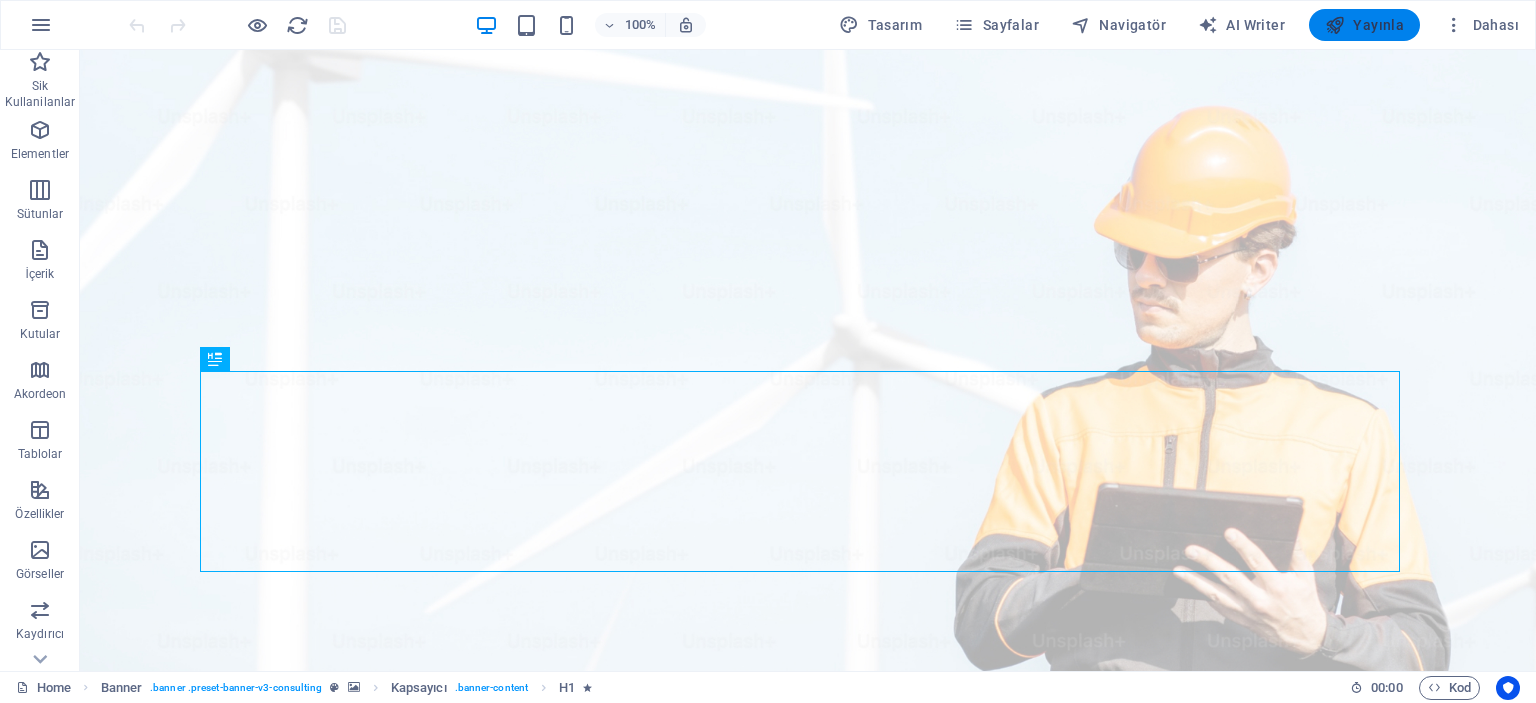 click on "Yayınla" at bounding box center [1364, 25] 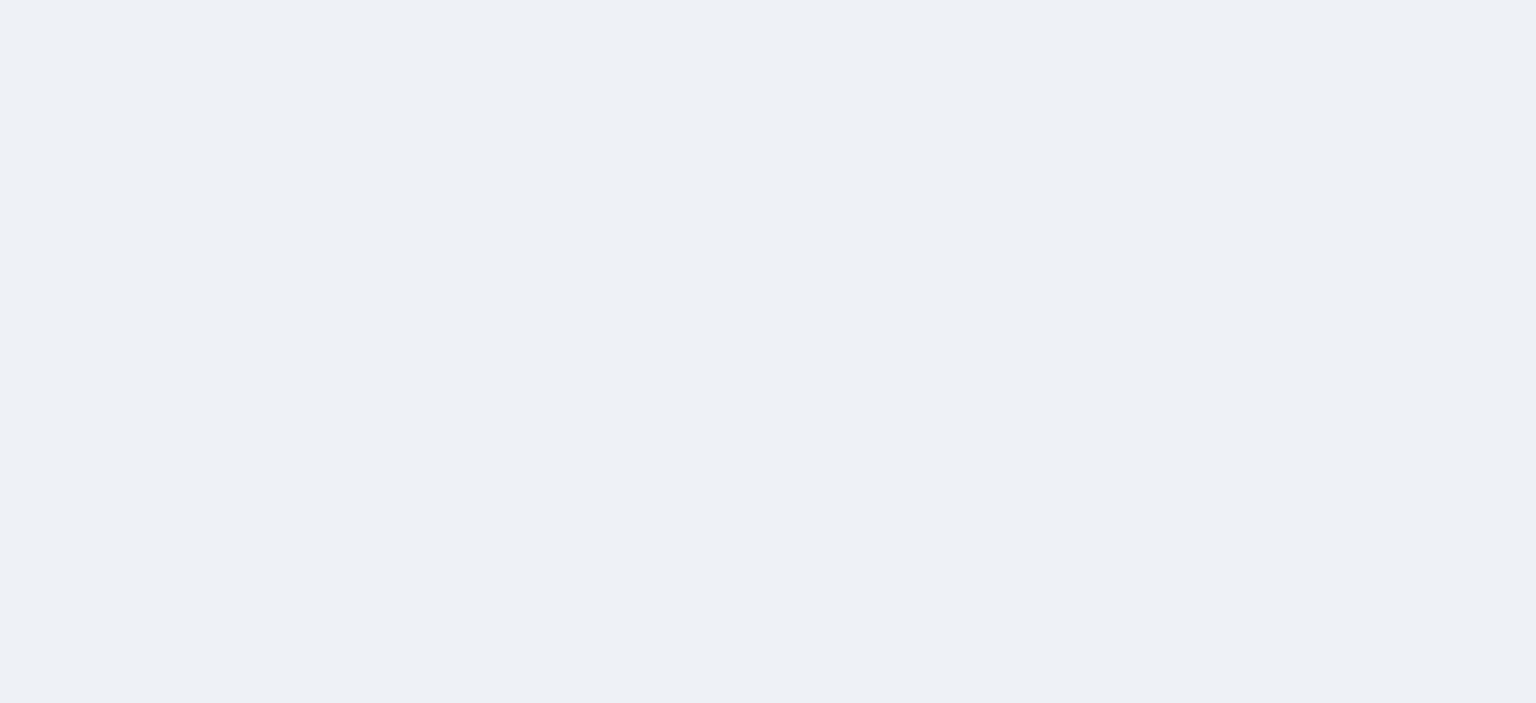 scroll, scrollTop: 0, scrollLeft: 0, axis: both 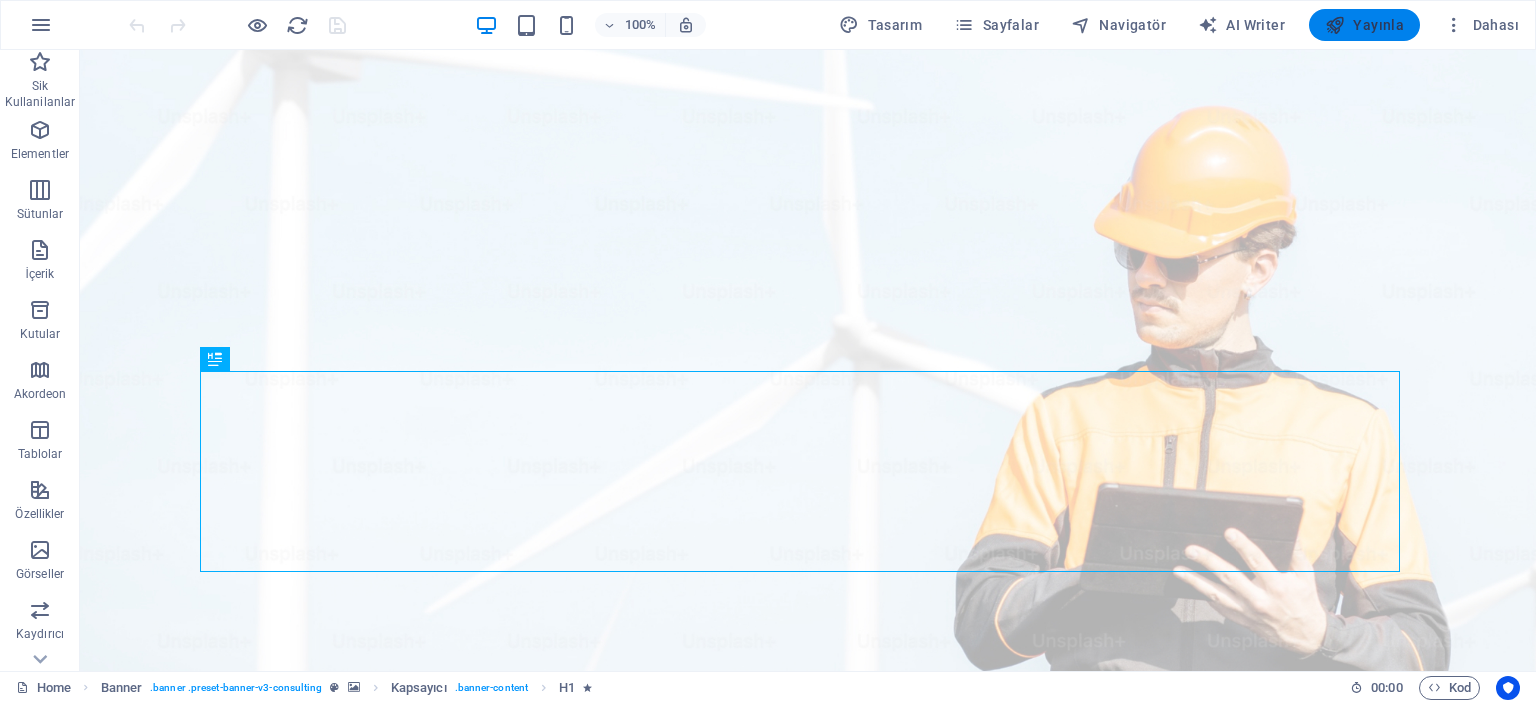 click on "Yayınla" at bounding box center [1364, 25] 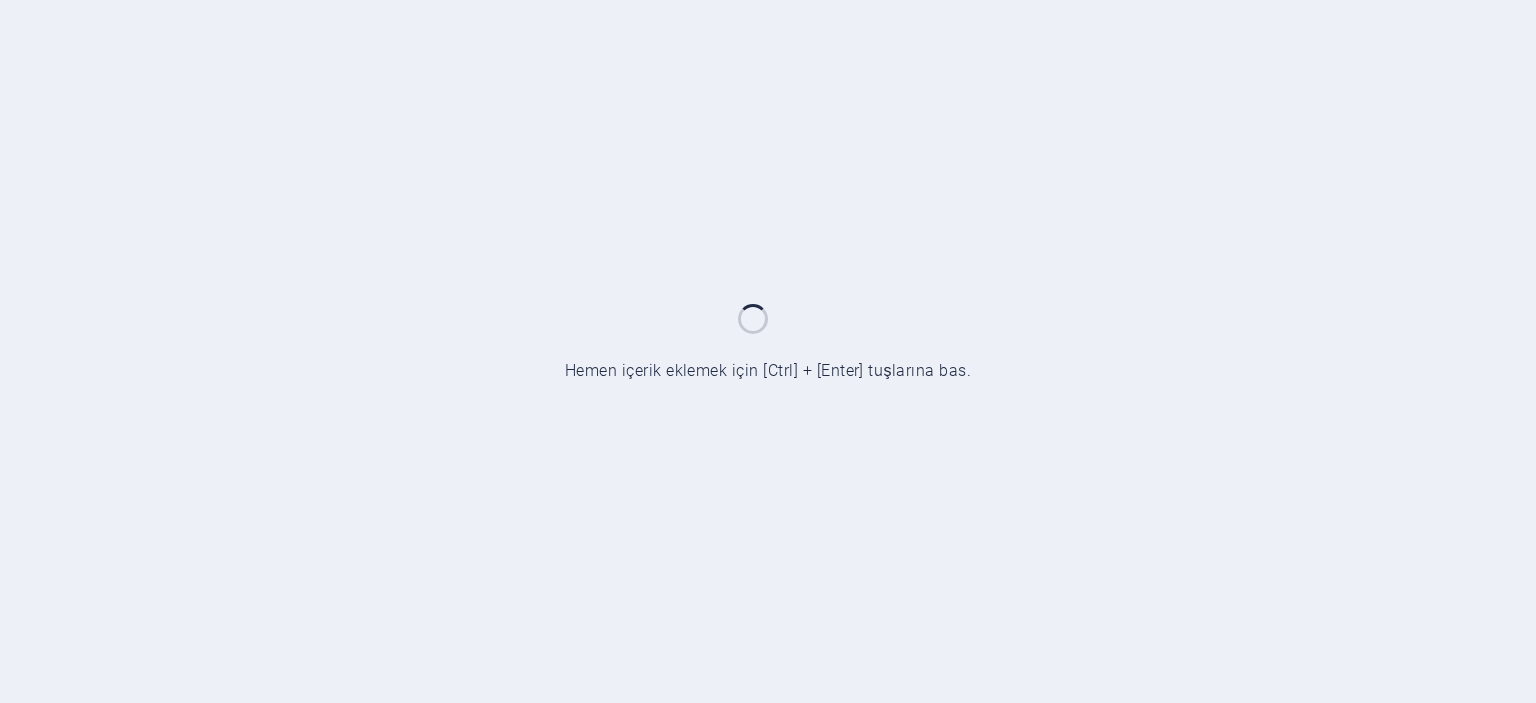 scroll, scrollTop: 0, scrollLeft: 0, axis: both 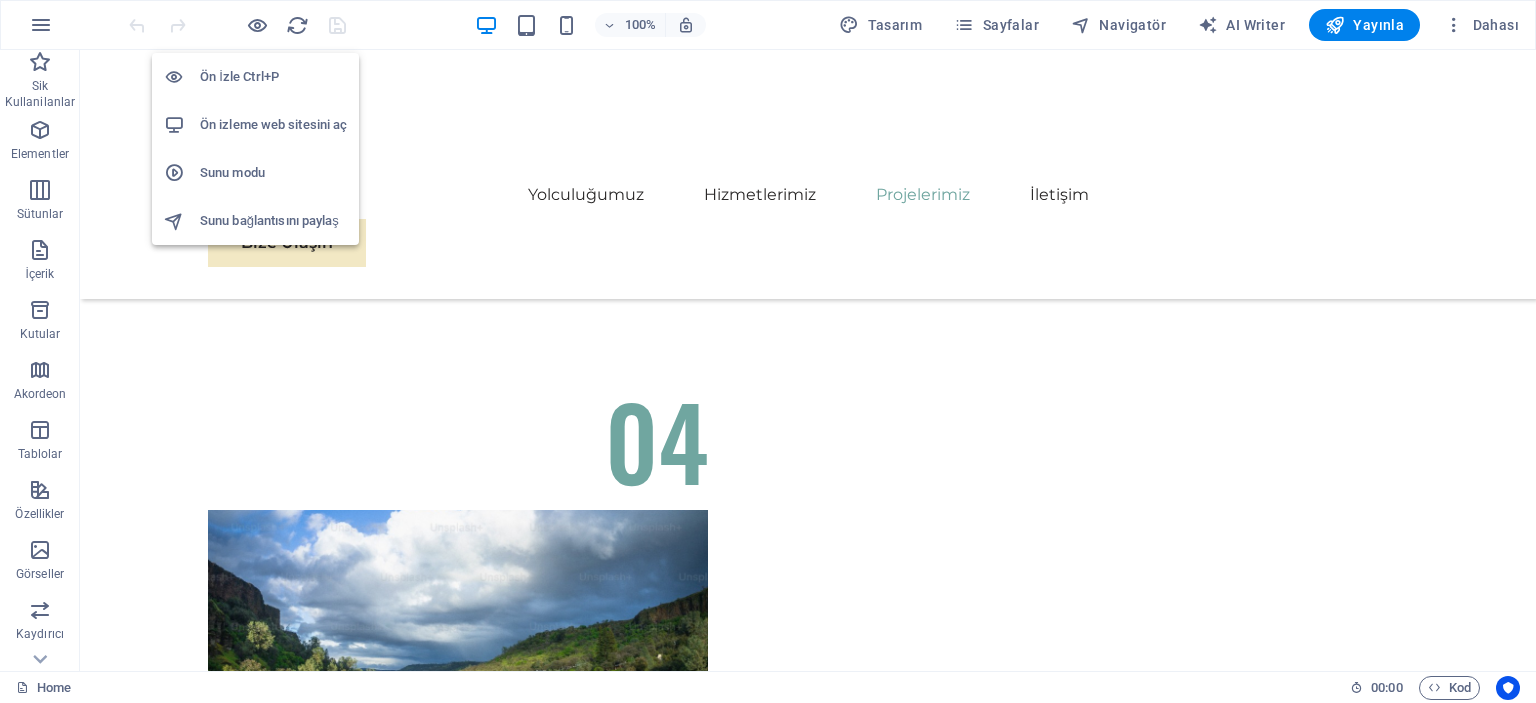 click on "Ön izleme web sitesini aç" at bounding box center (273, 125) 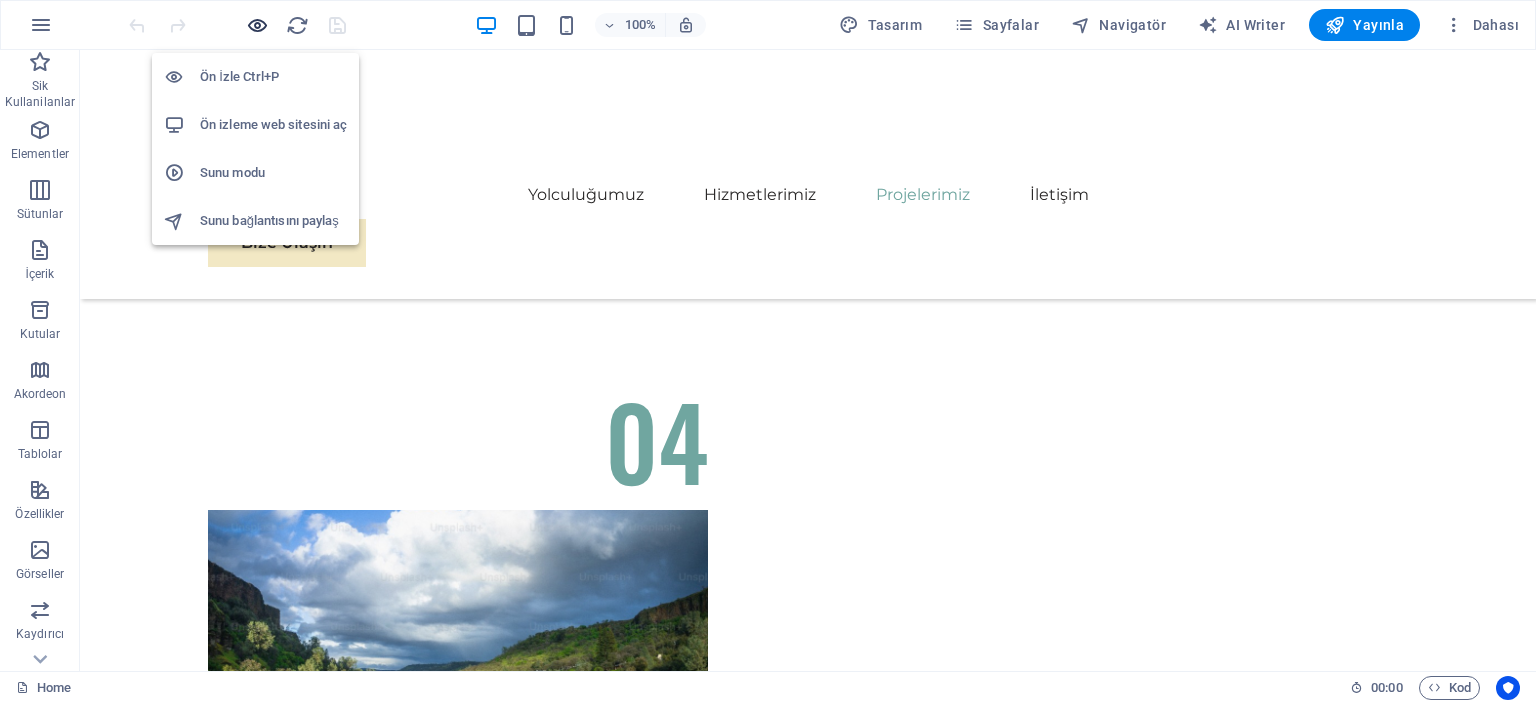 click at bounding box center [257, 25] 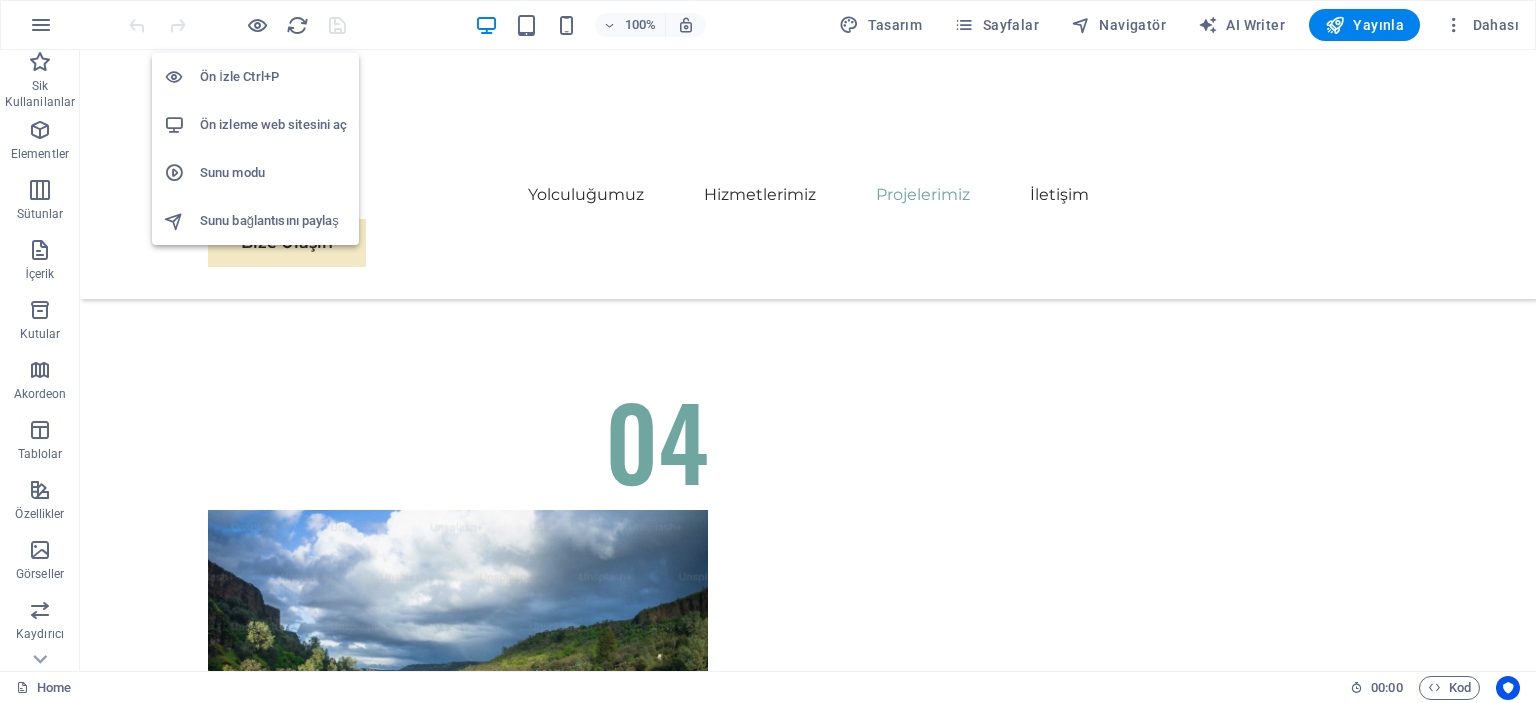 scroll, scrollTop: 5892, scrollLeft: 0, axis: vertical 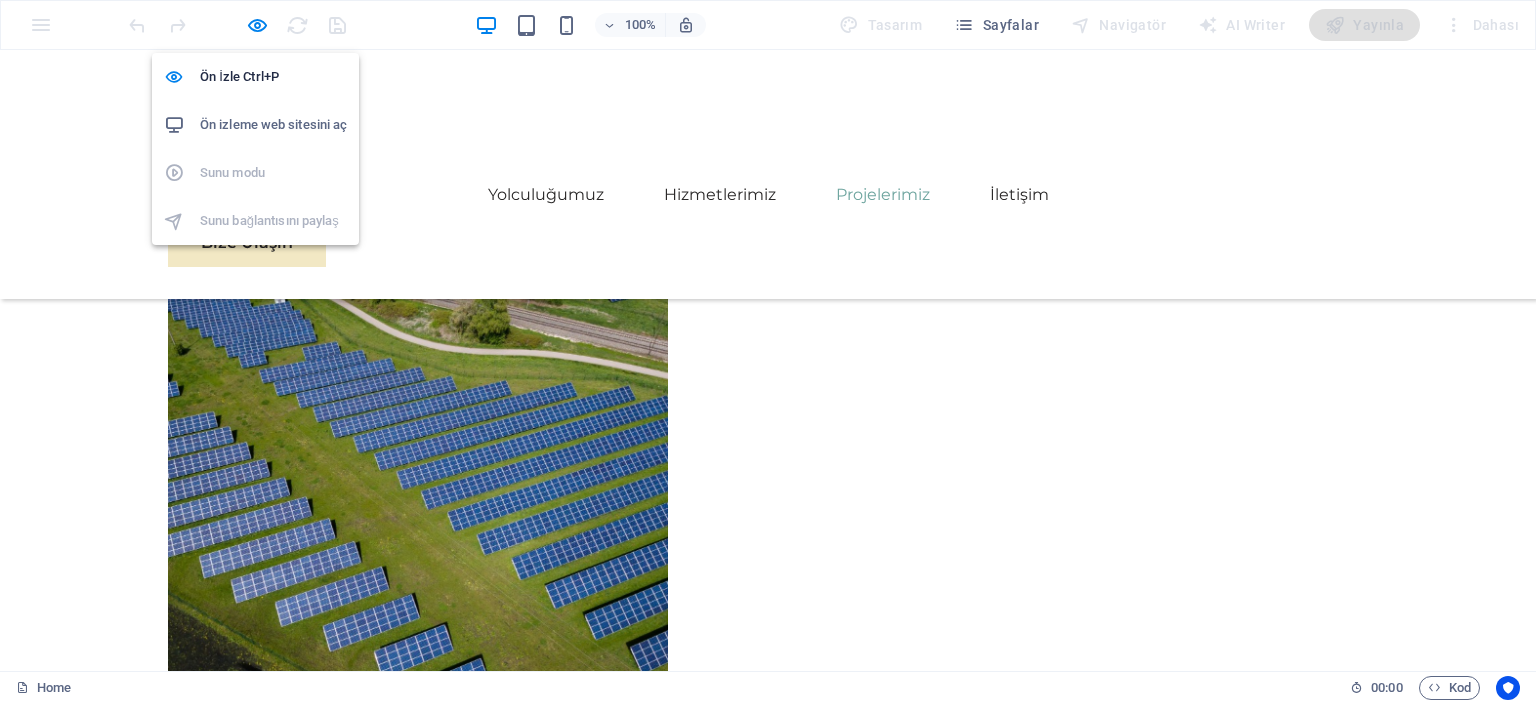 click on "Ön izleme web sitesini aç" at bounding box center (273, 125) 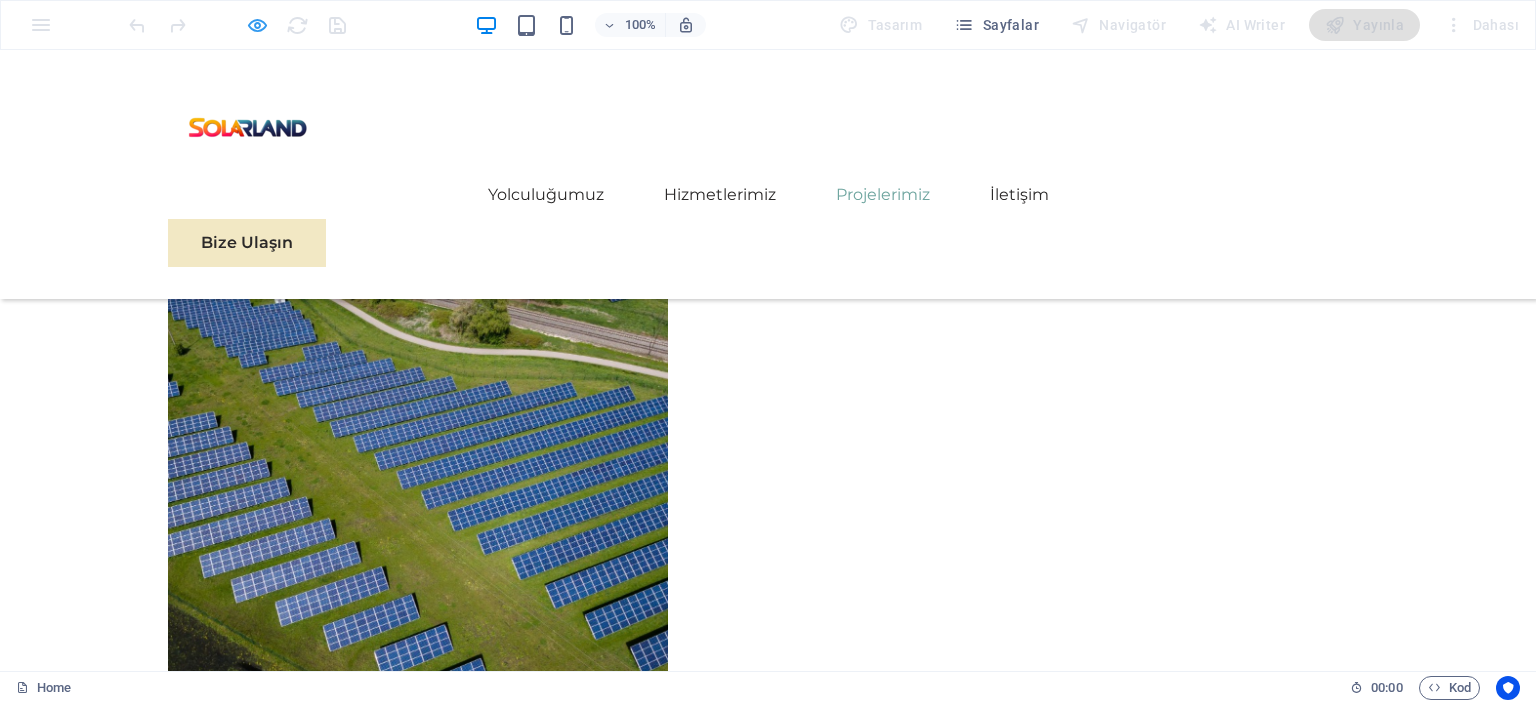 click at bounding box center (257, 25) 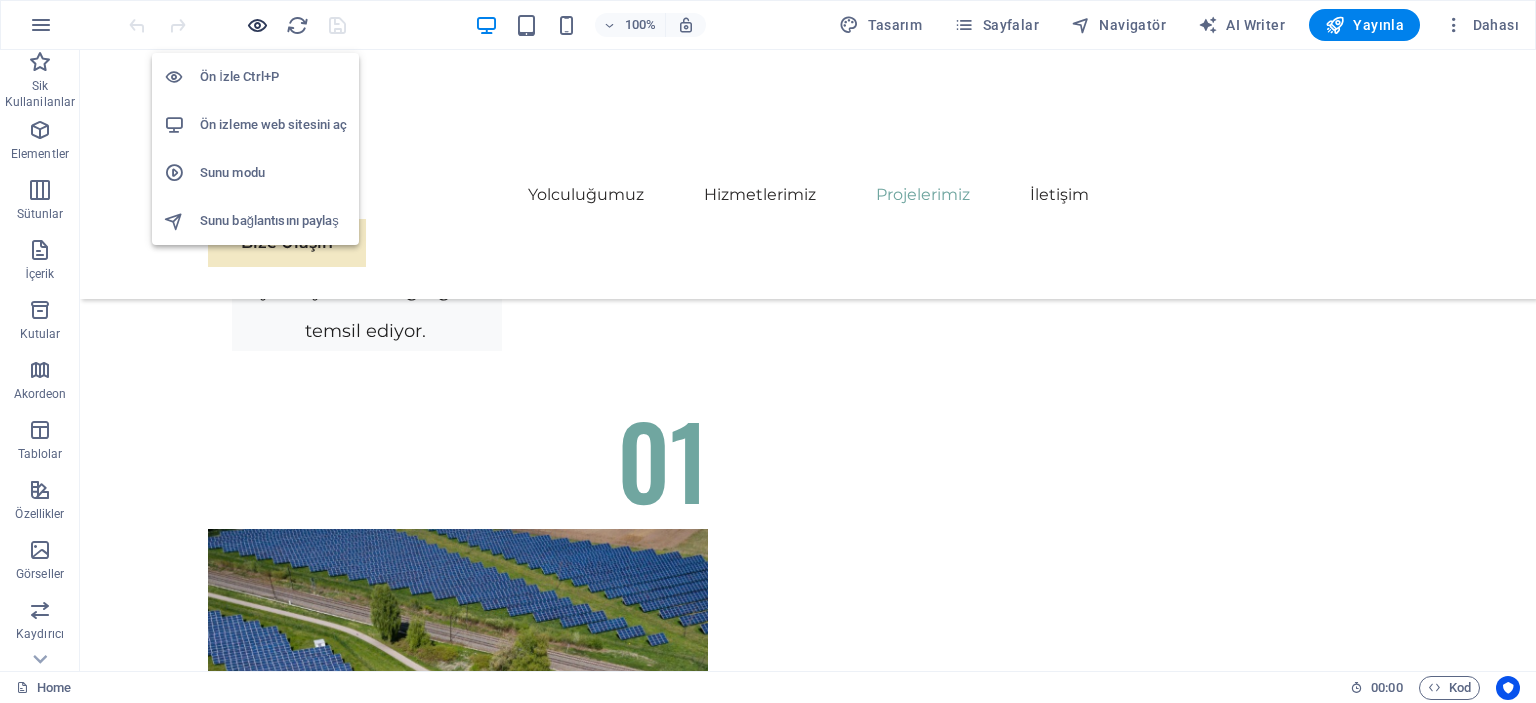scroll, scrollTop: 9722, scrollLeft: 0, axis: vertical 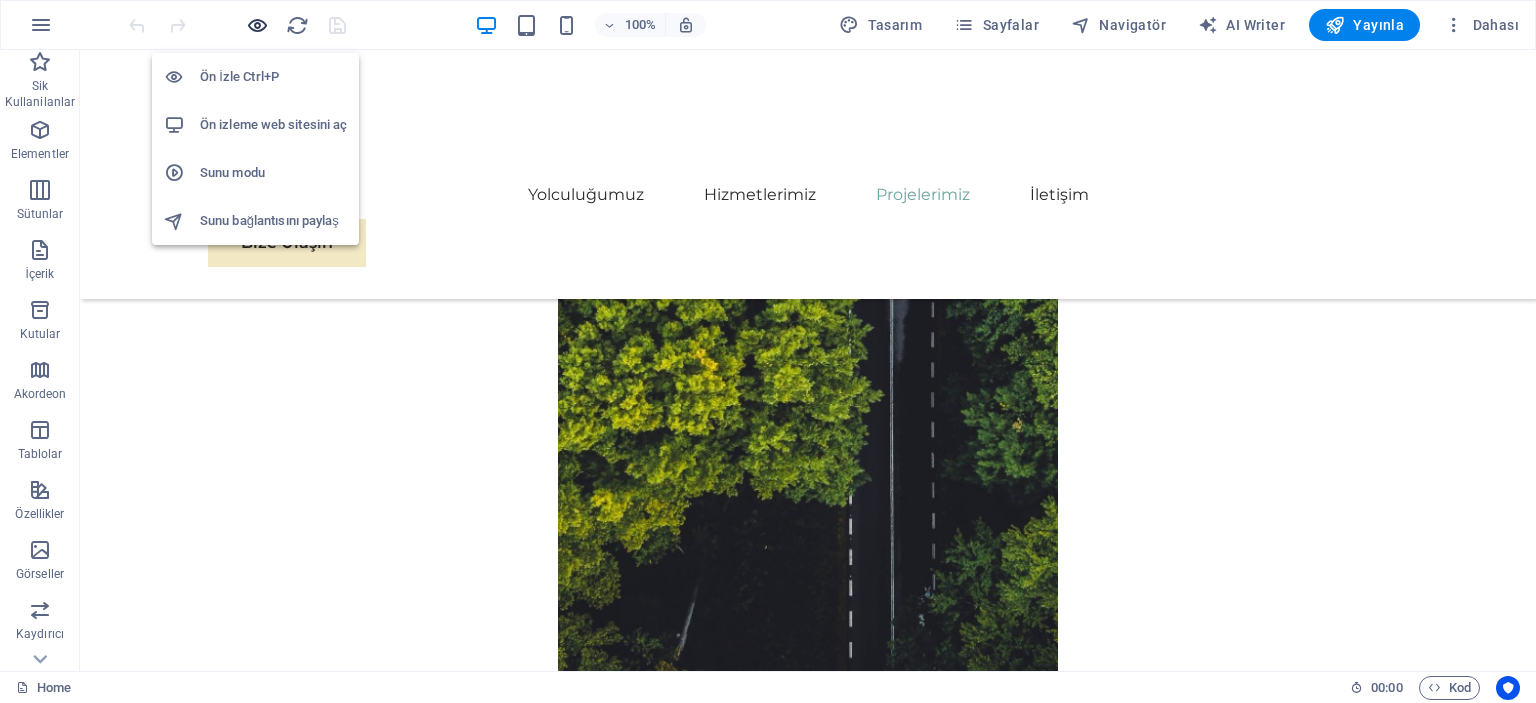 click at bounding box center (257, 25) 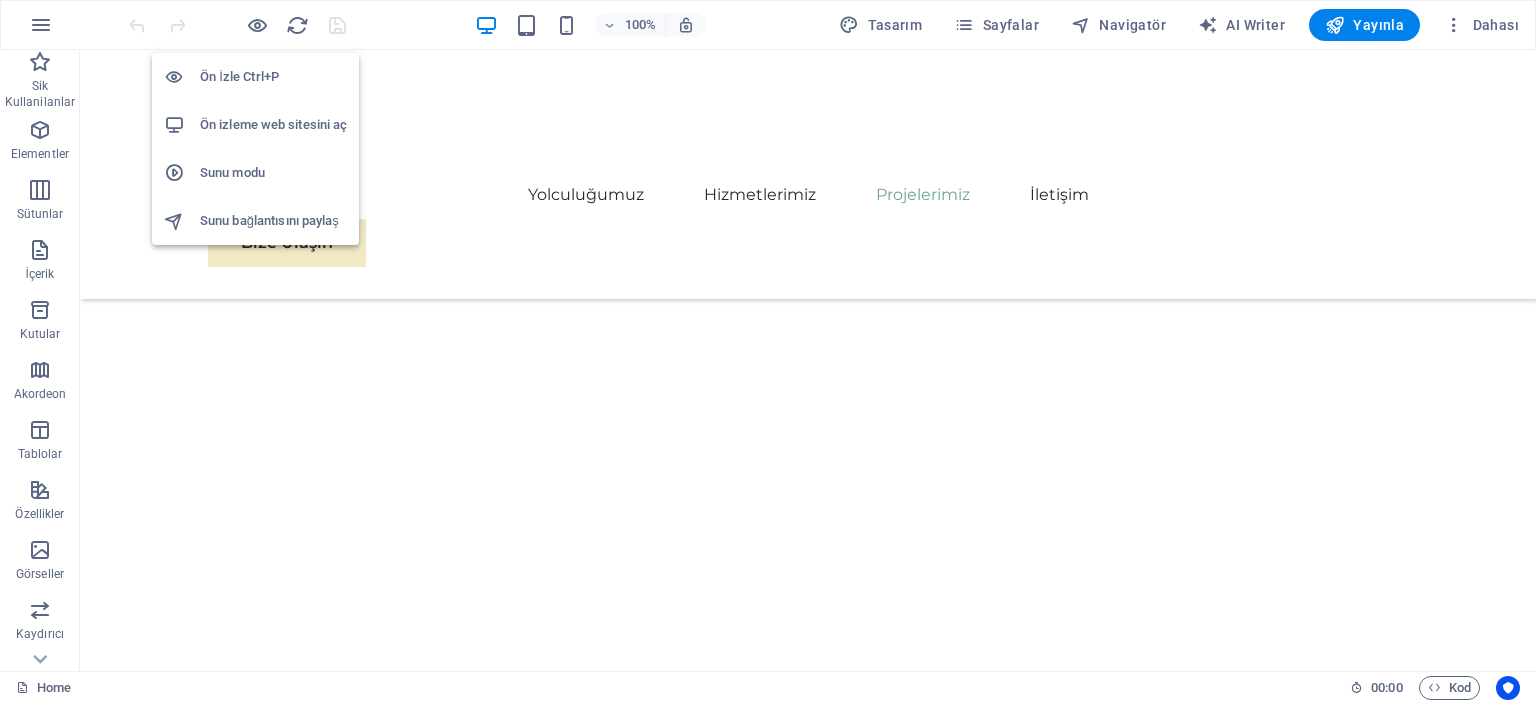scroll, scrollTop: 5893, scrollLeft: 0, axis: vertical 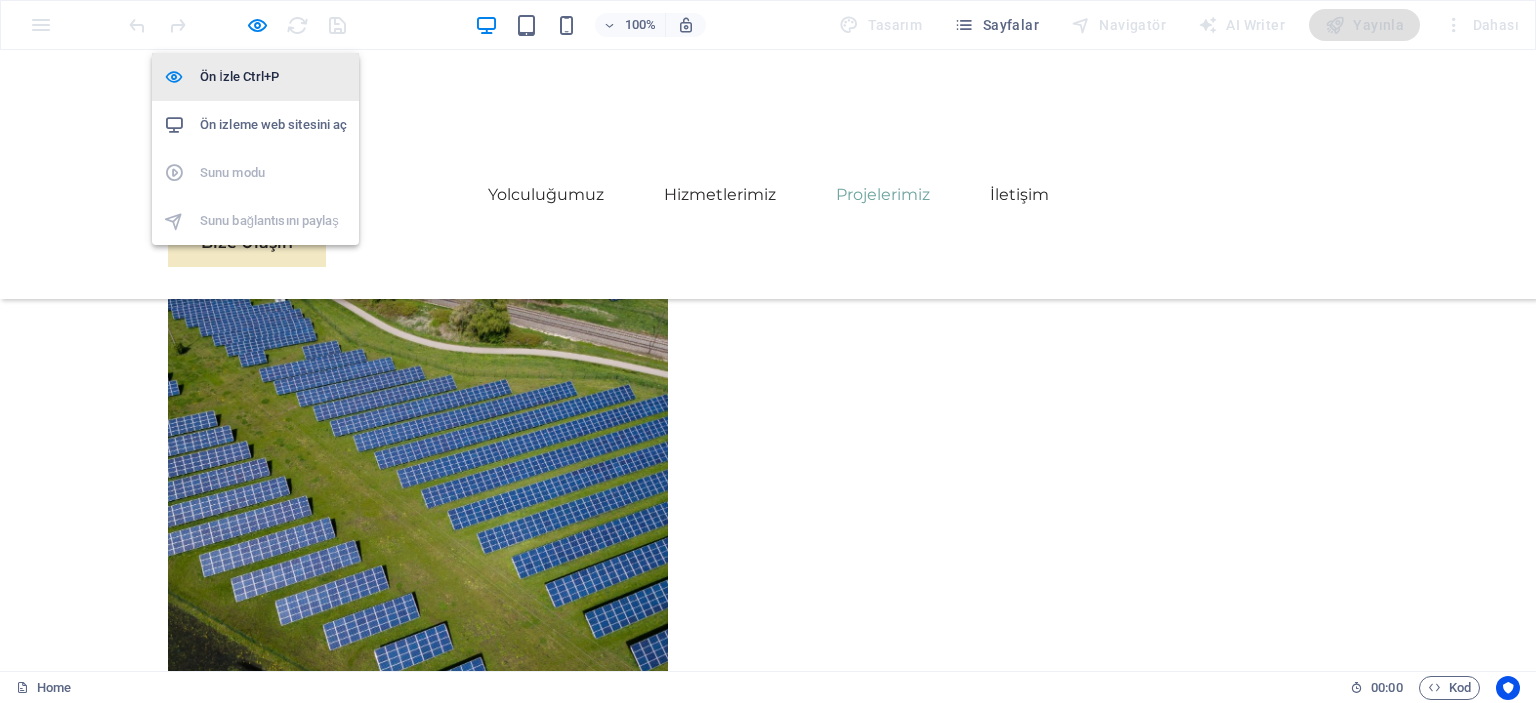 click on "Ön İzle Ctrl+P" at bounding box center (273, 77) 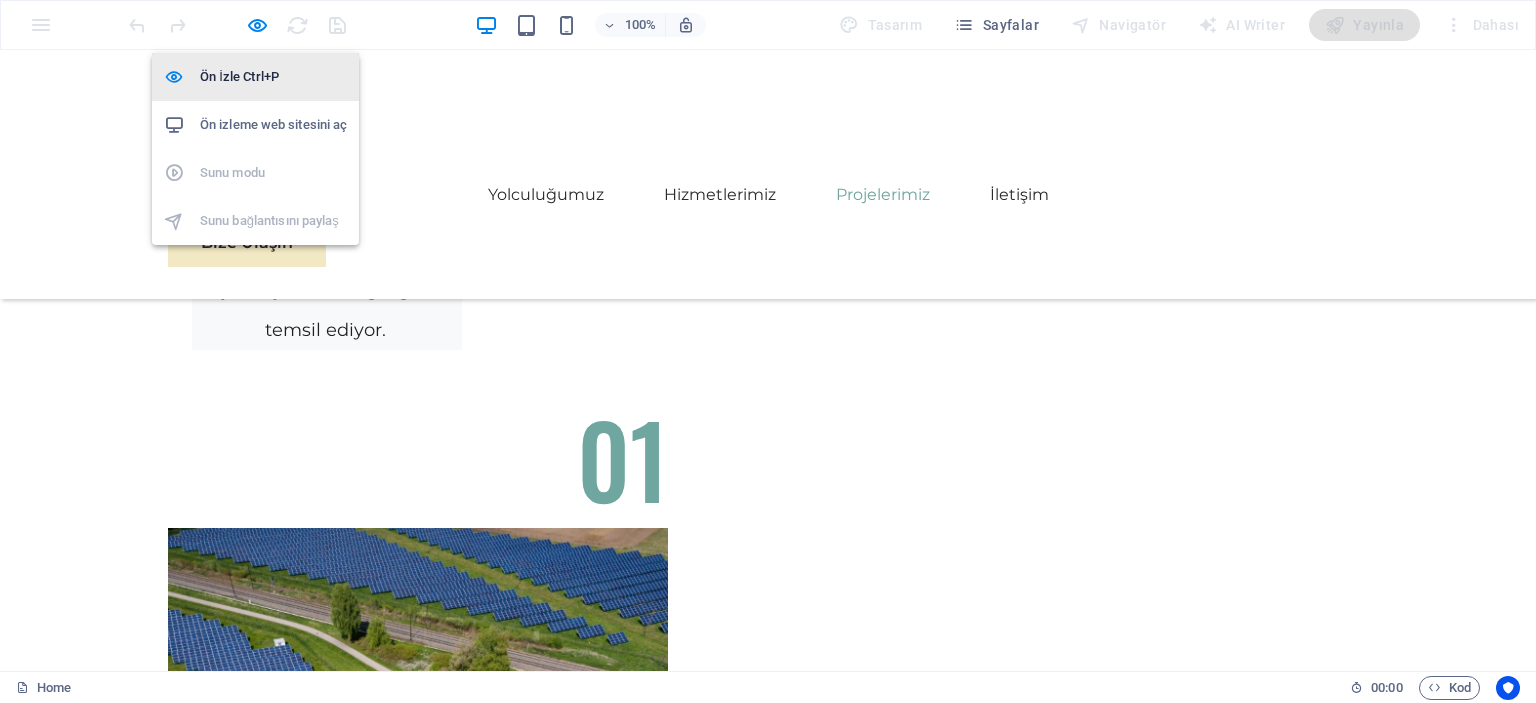 scroll, scrollTop: 7800, scrollLeft: 0, axis: vertical 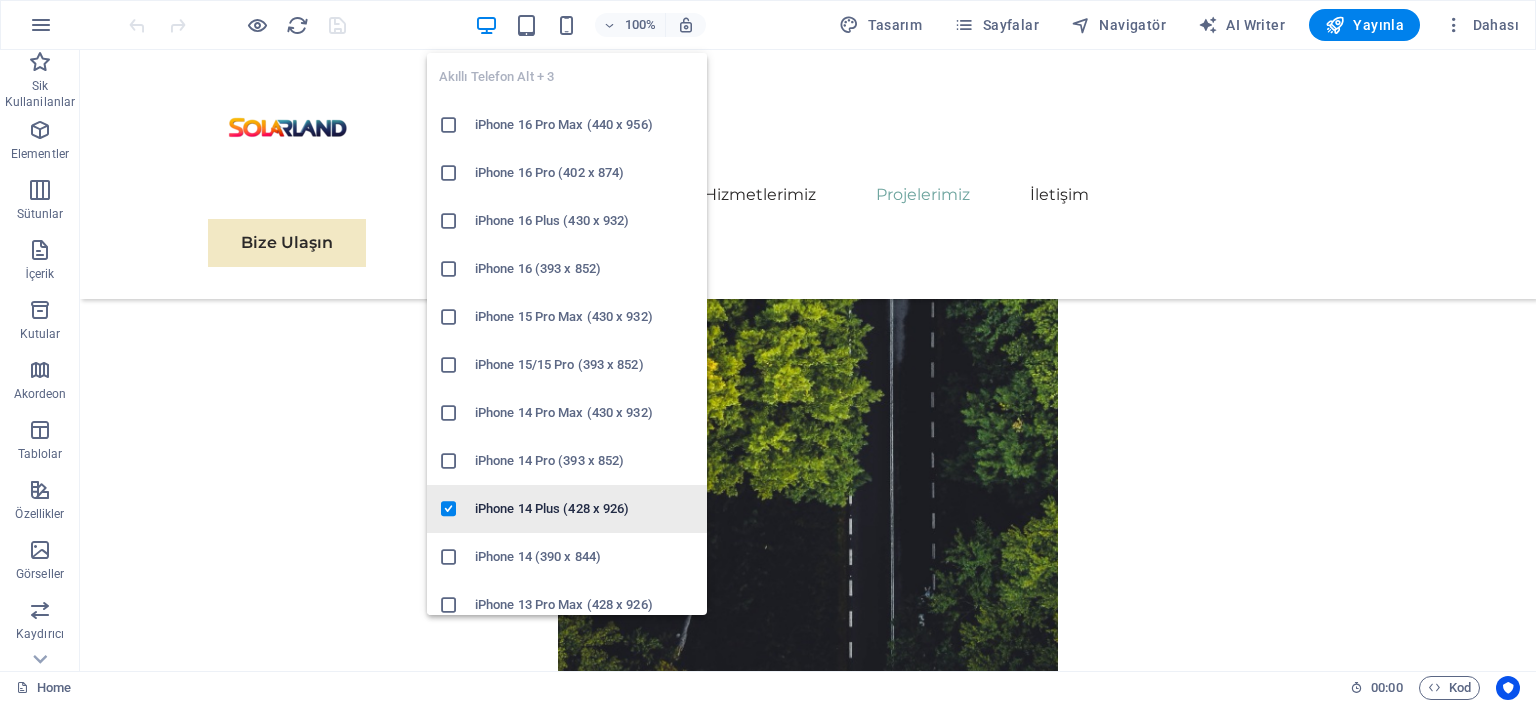 click on "iPhone 14 Plus (428 x 926)" at bounding box center (585, 509) 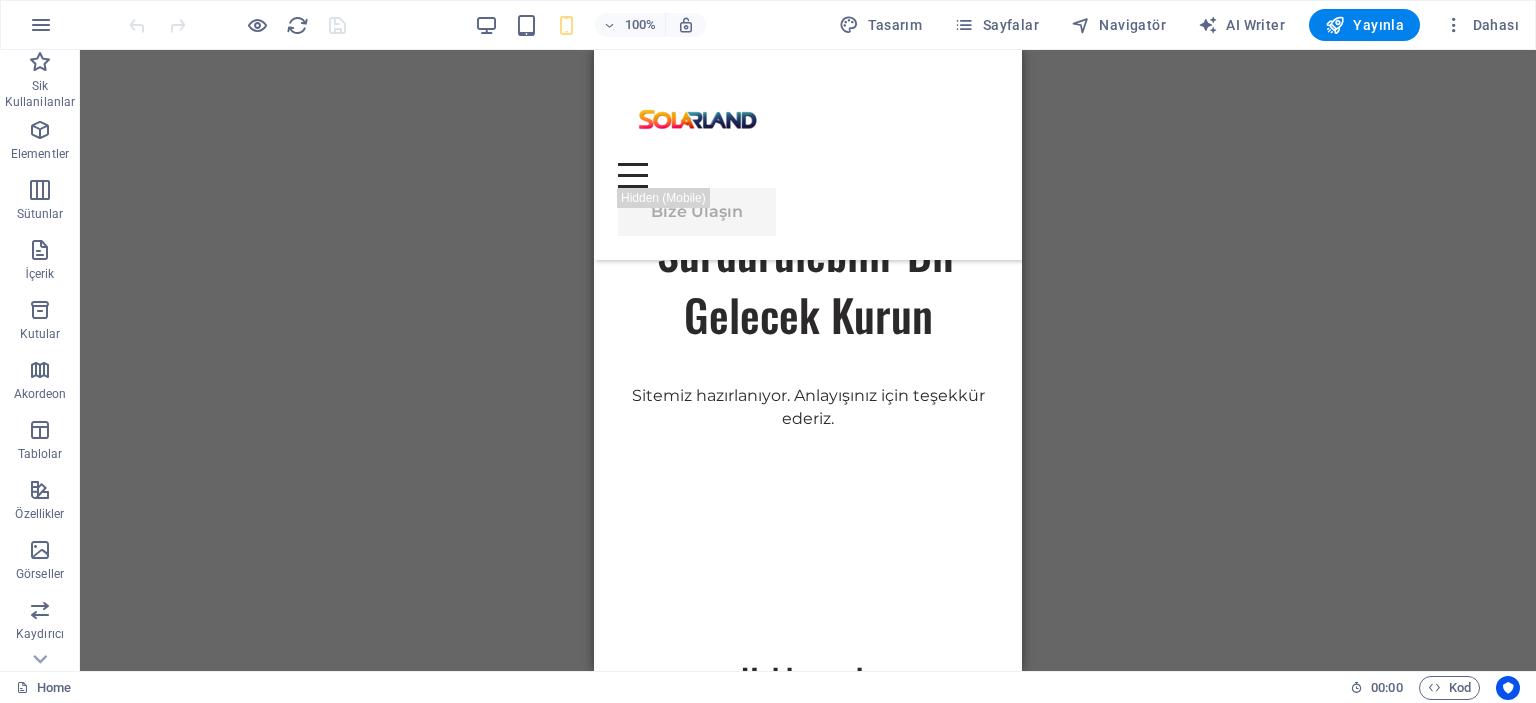 scroll, scrollTop: 0, scrollLeft: 0, axis: both 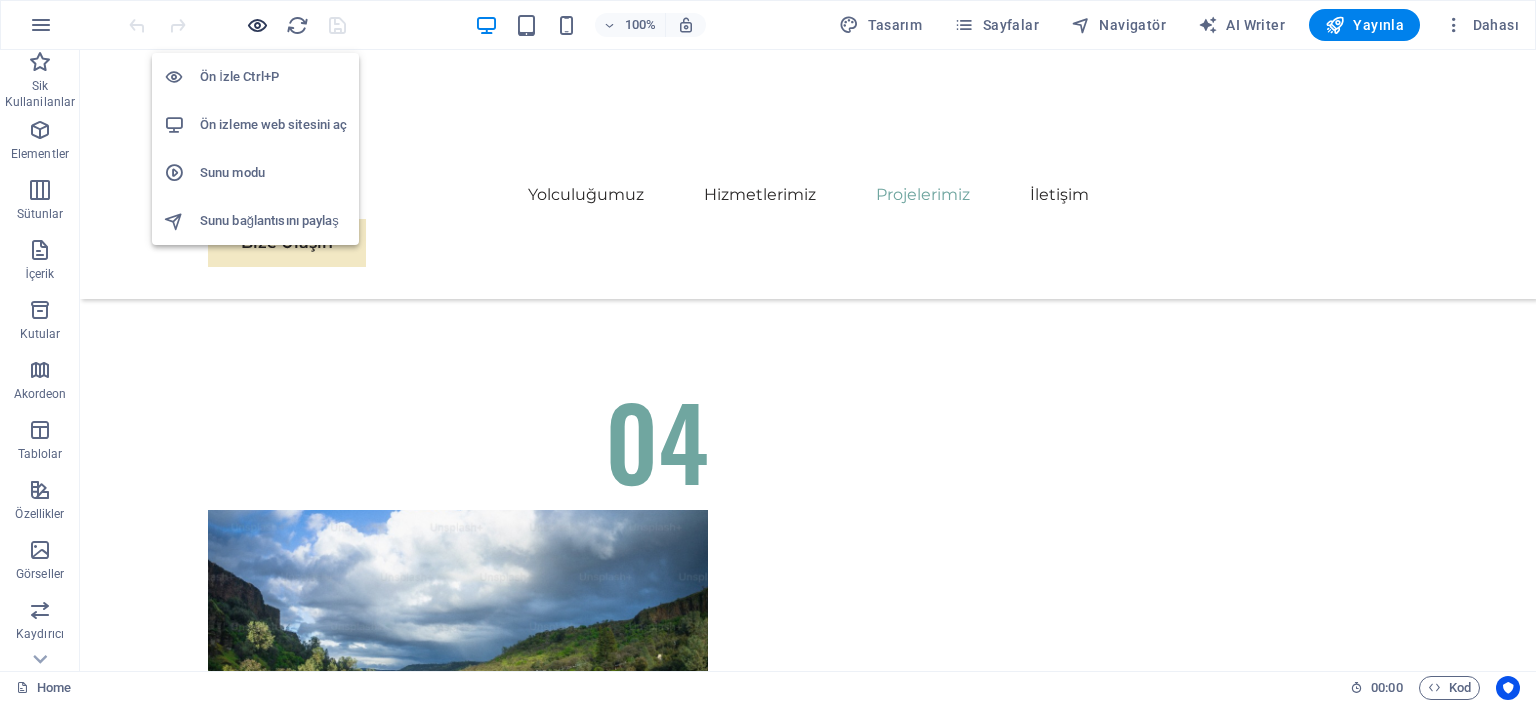 click at bounding box center [257, 25] 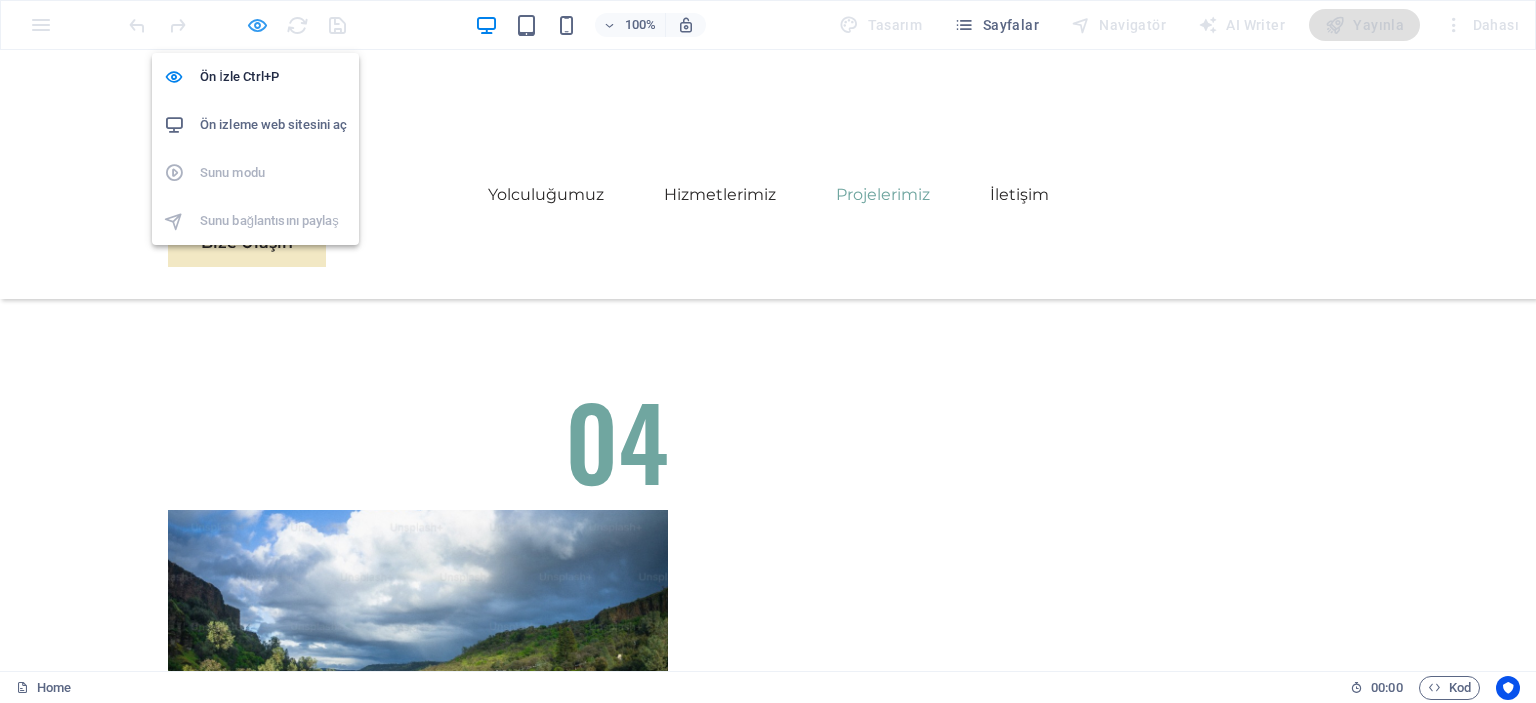 scroll, scrollTop: 5892, scrollLeft: 0, axis: vertical 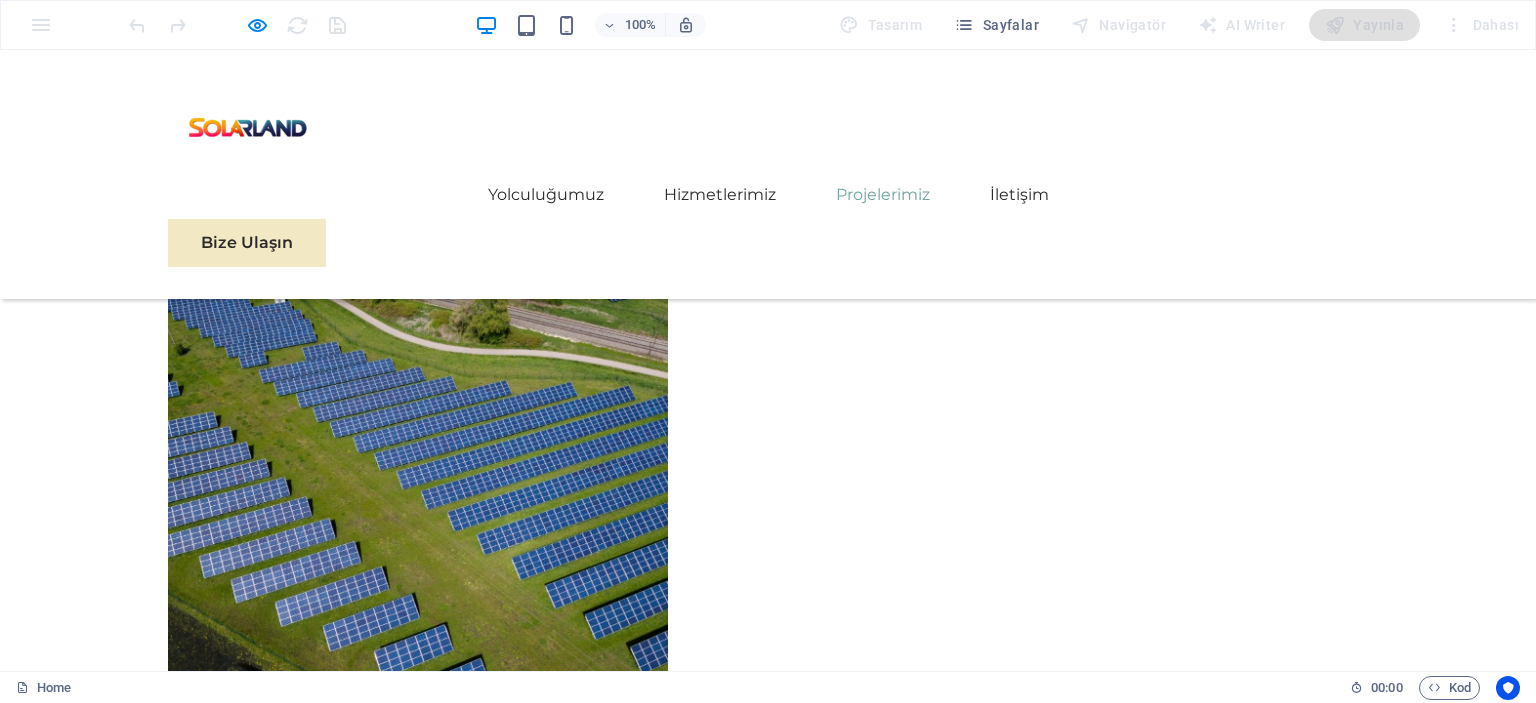 click 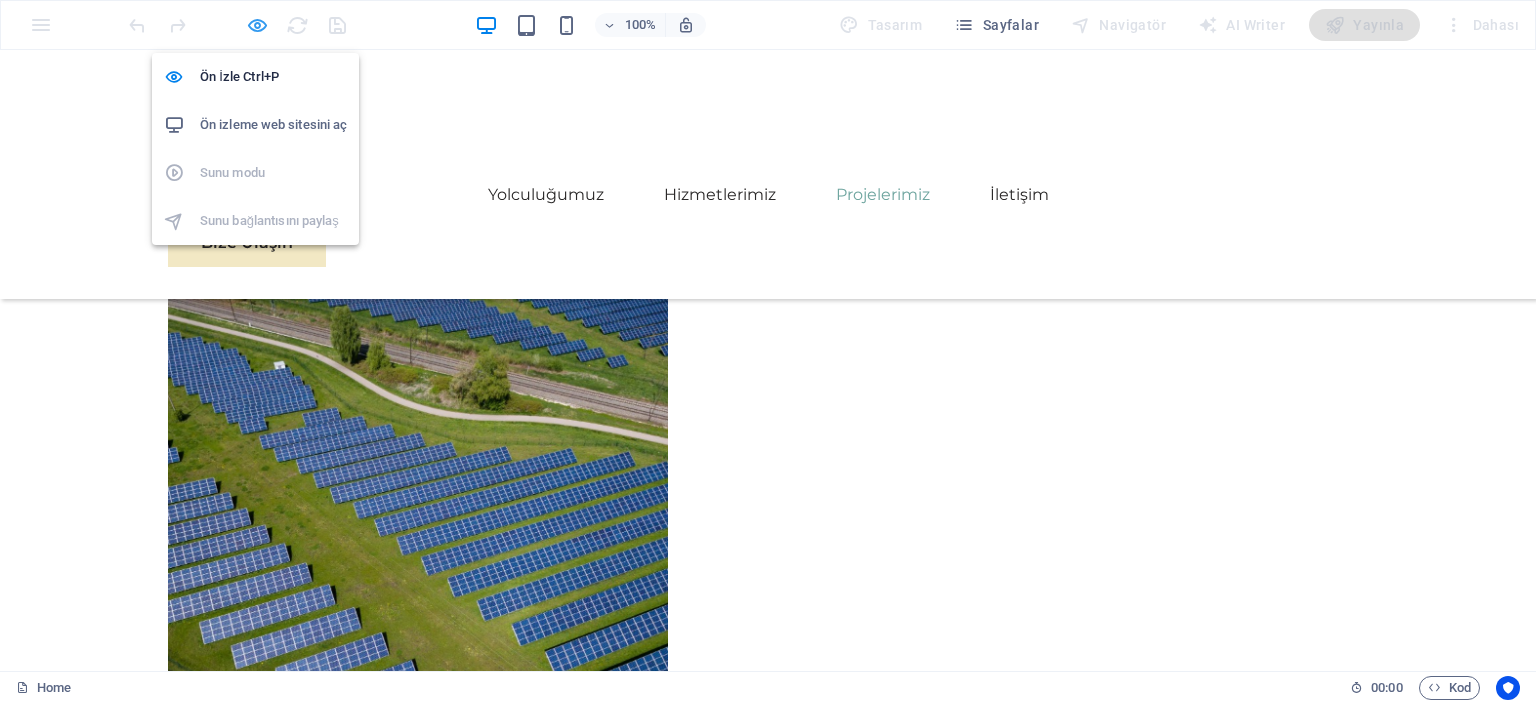 click at bounding box center [257, 25] 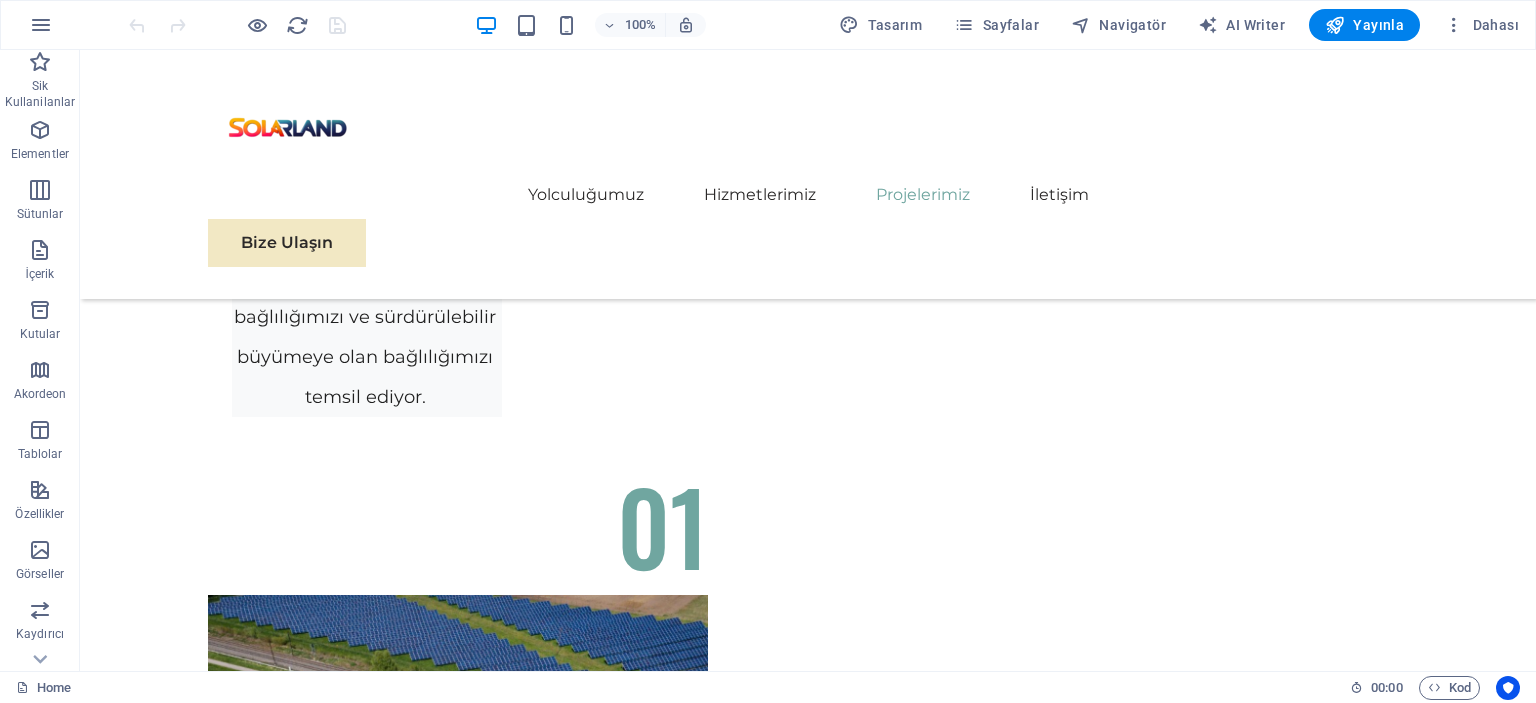 scroll, scrollTop: 9656, scrollLeft: 0, axis: vertical 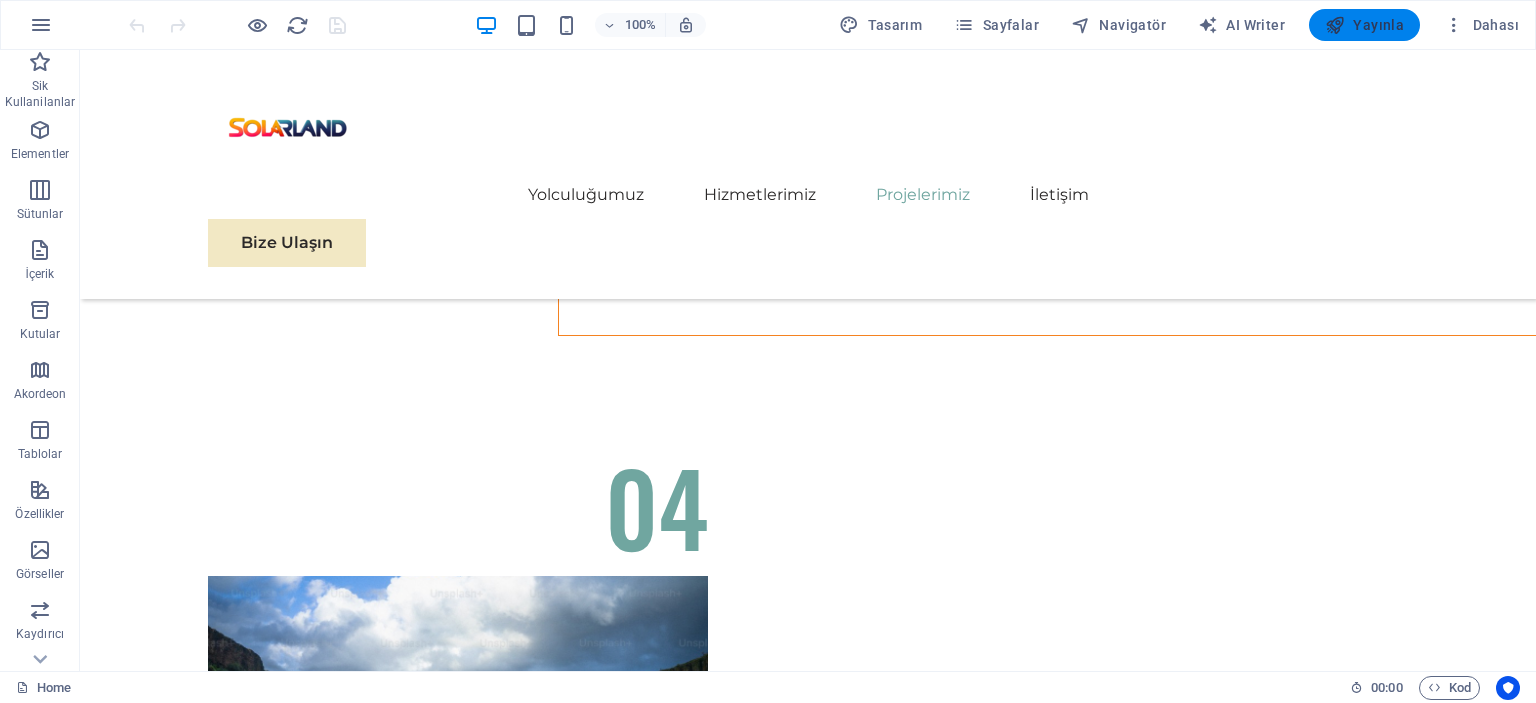 drag, startPoint x: 1376, startPoint y: 16, endPoint x: 1294, endPoint y: 81, distance: 104.63747 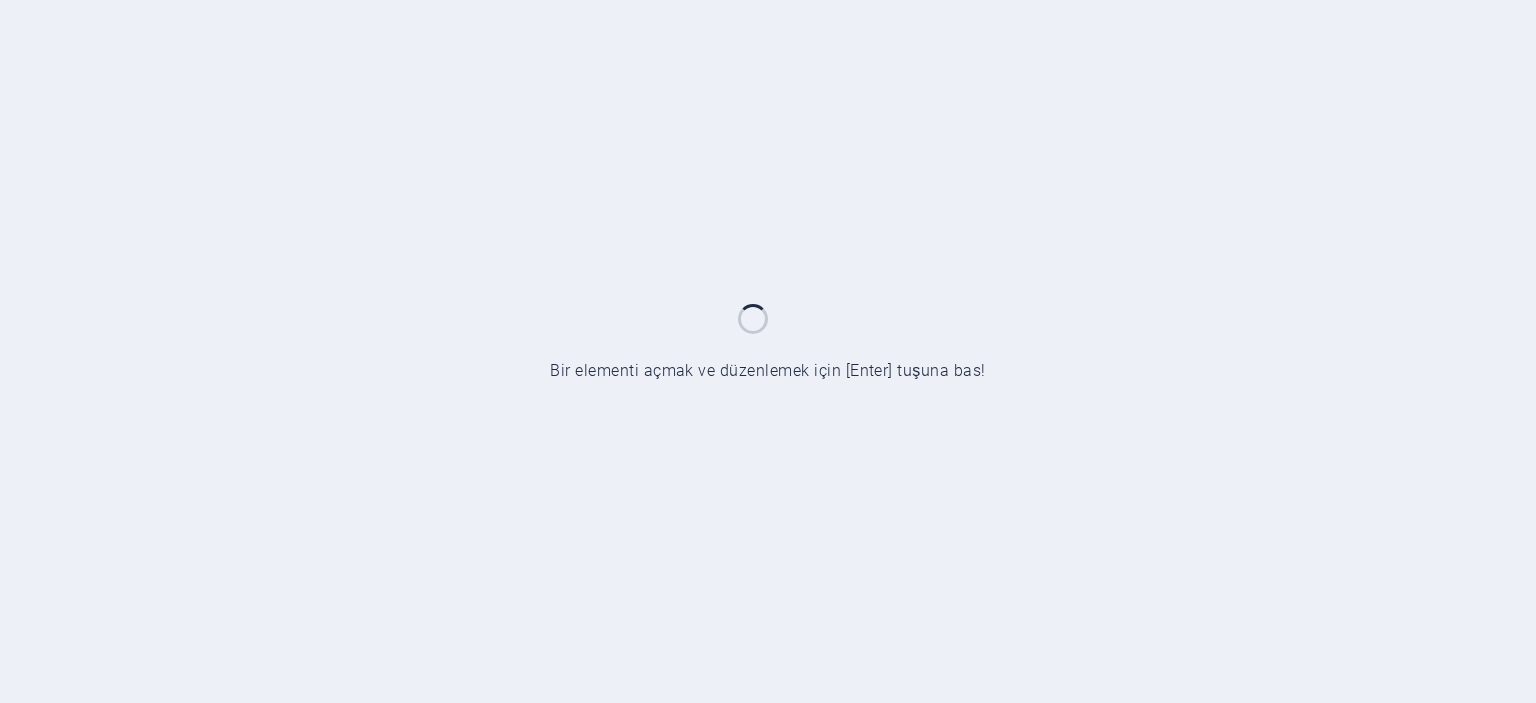 scroll, scrollTop: 0, scrollLeft: 0, axis: both 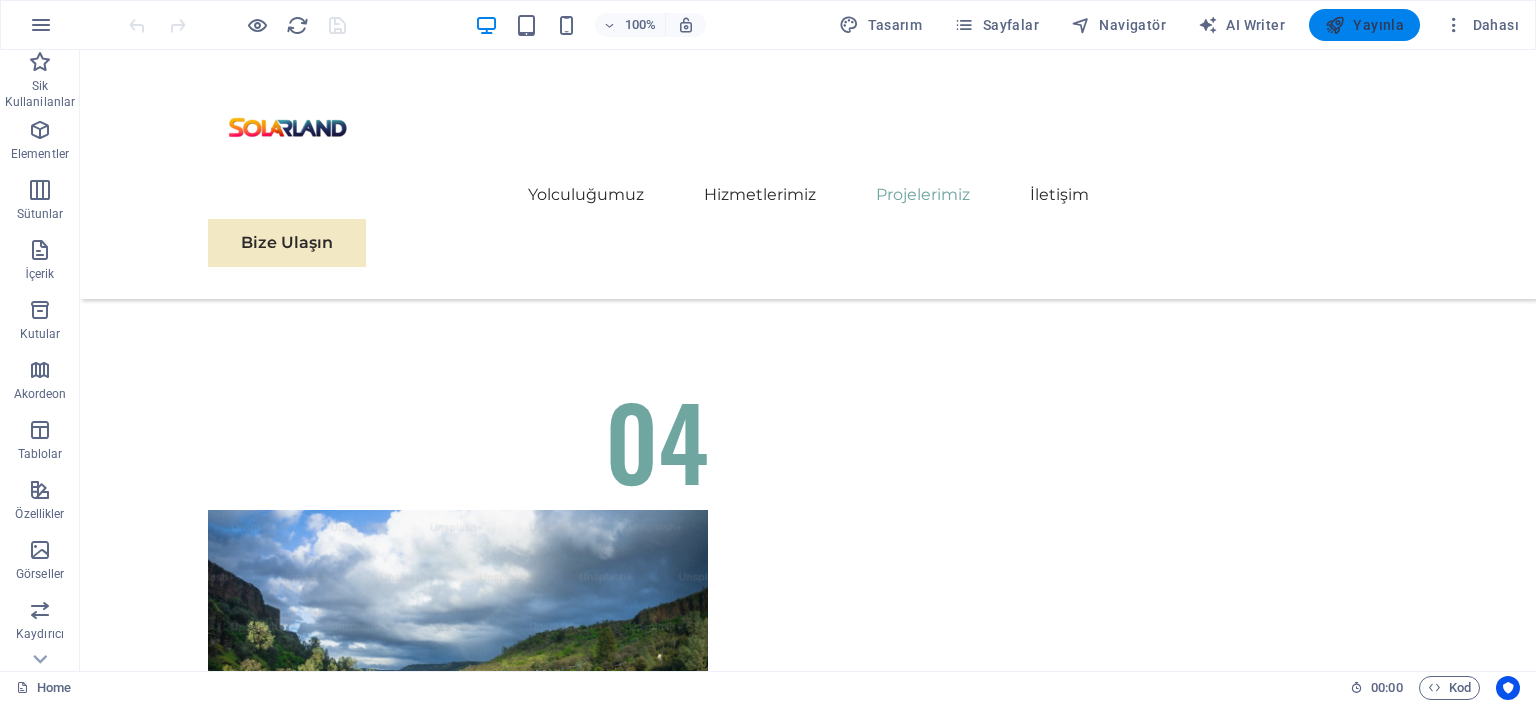 drag, startPoint x: 1350, startPoint y: 31, endPoint x: 1197, endPoint y: 117, distance: 175.51353 